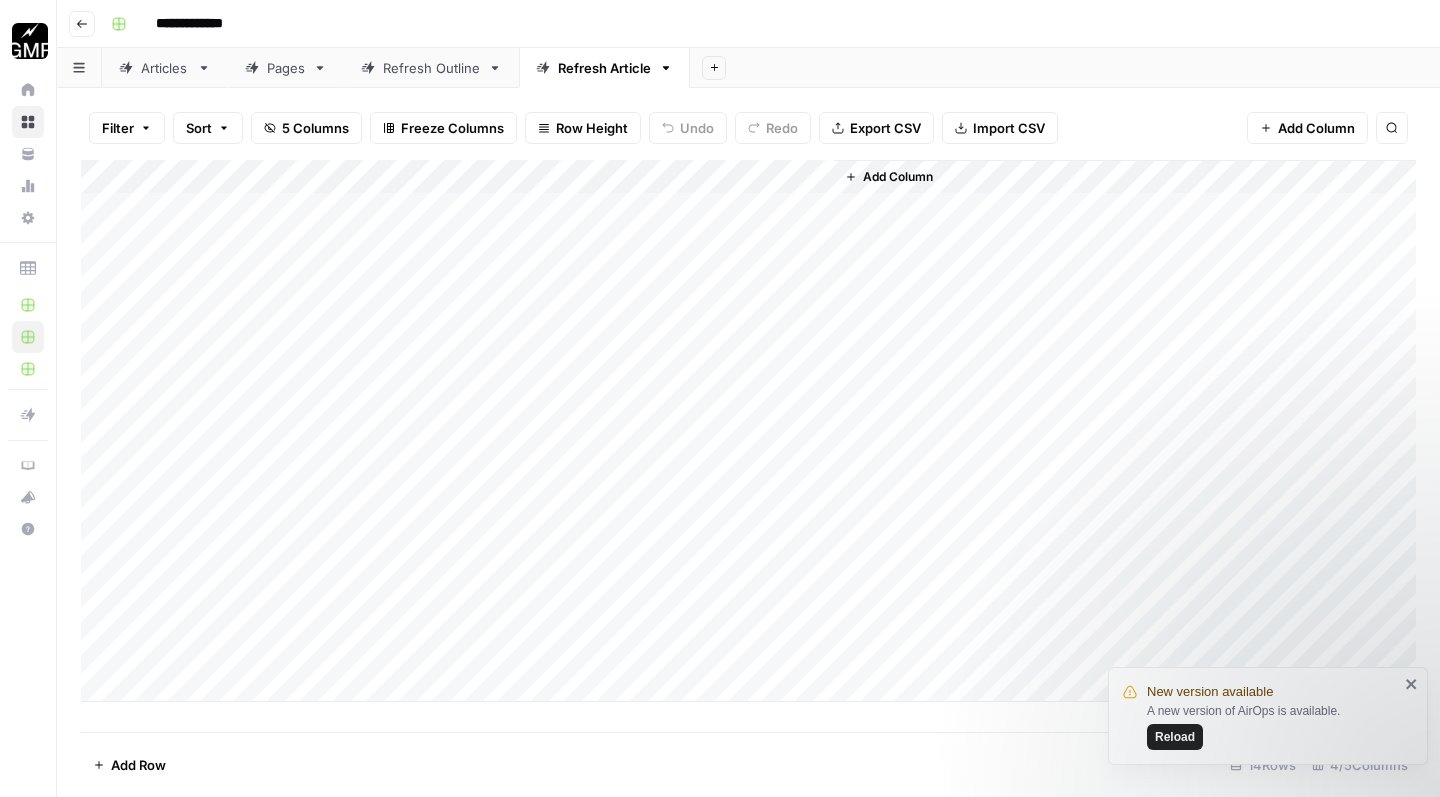 scroll, scrollTop: 0, scrollLeft: 0, axis: both 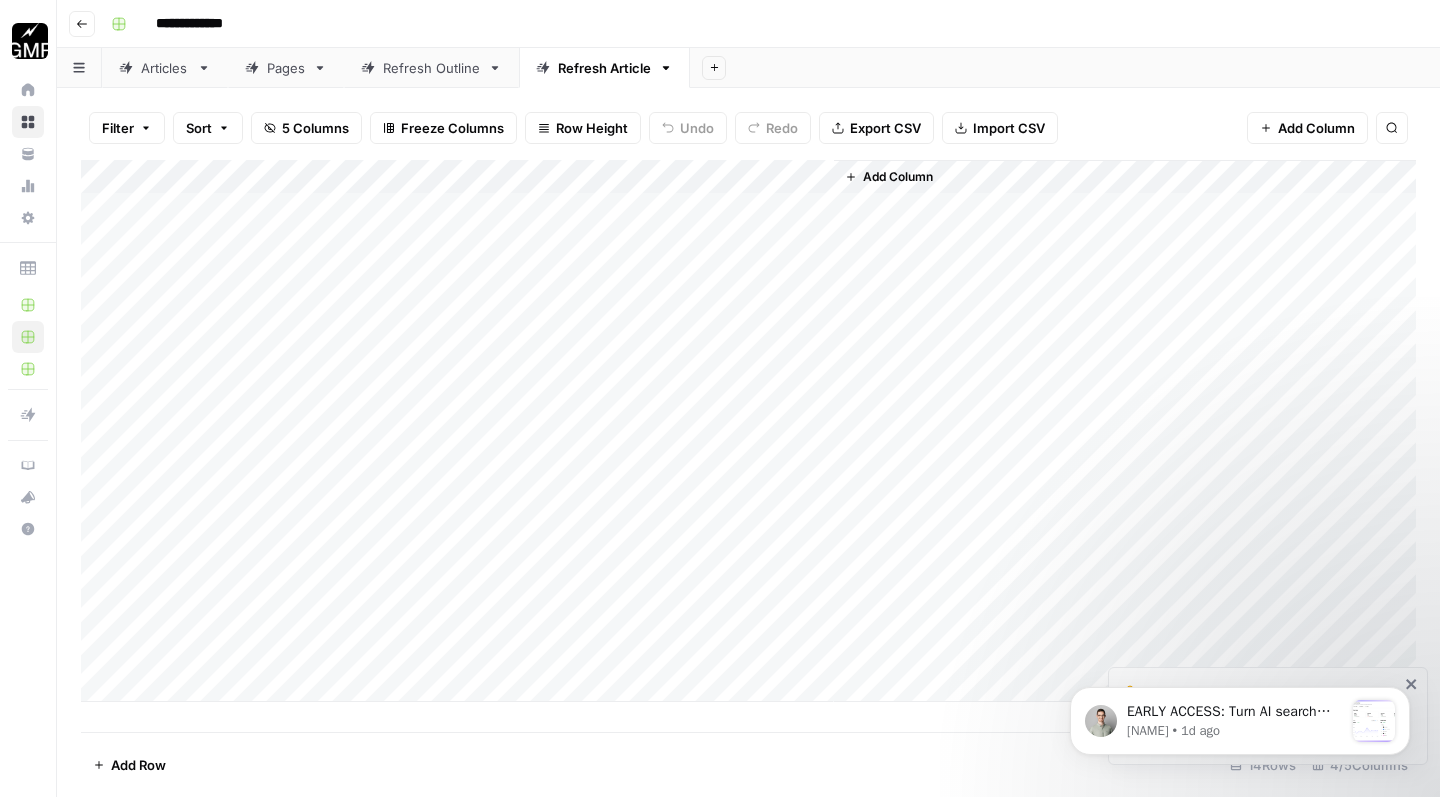 click on "Add Column" at bounding box center (748, 431) 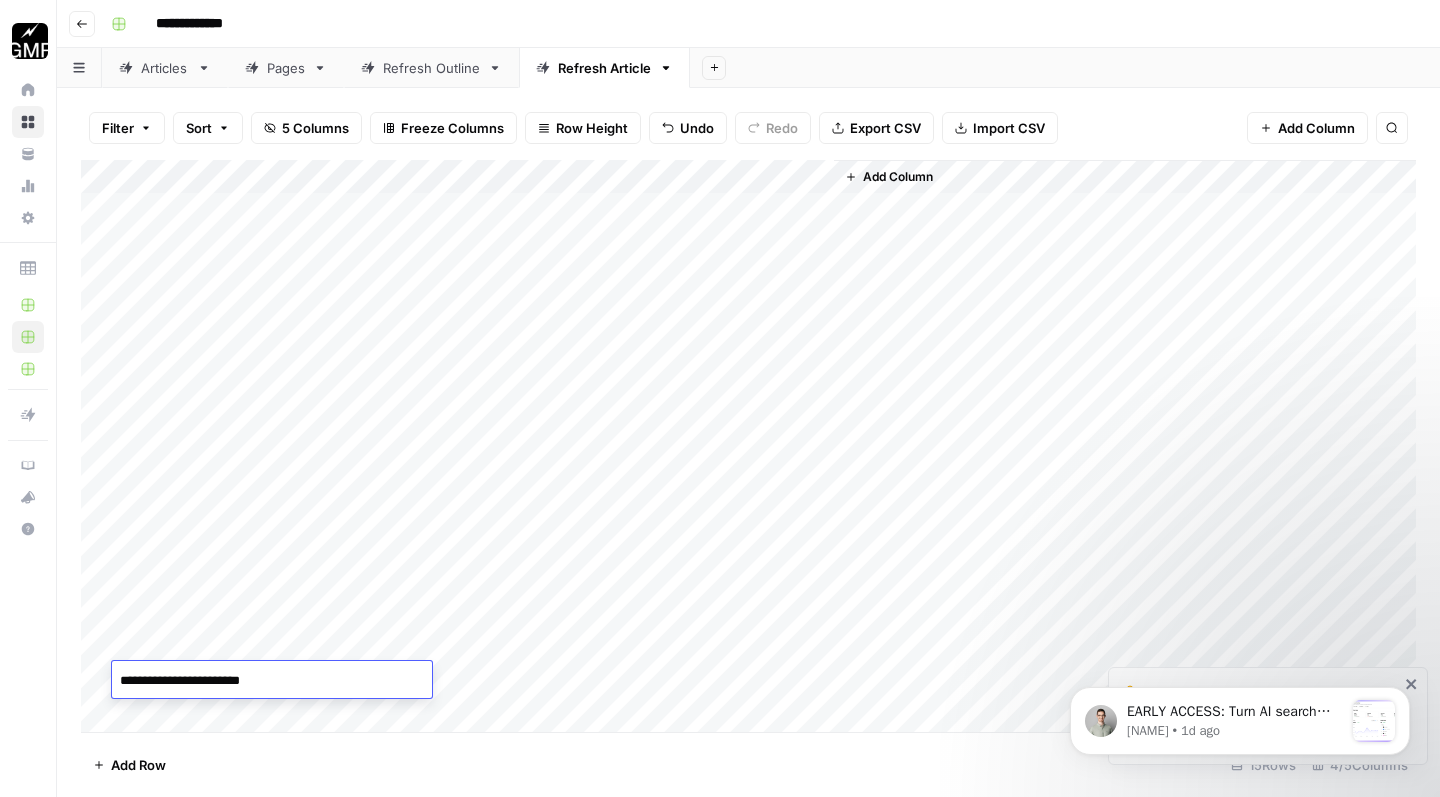 type on "**********" 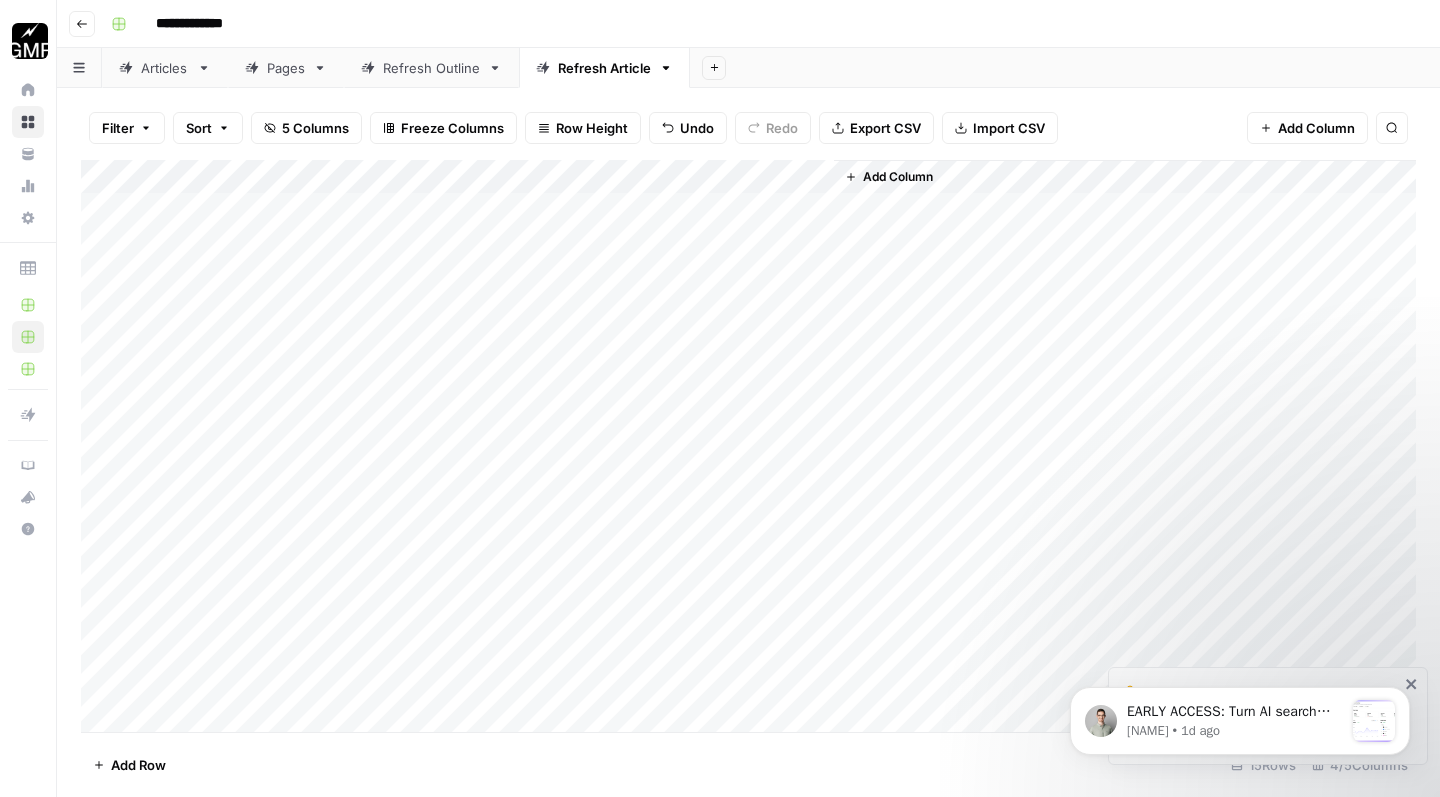 click on "Add Column" at bounding box center (748, 448) 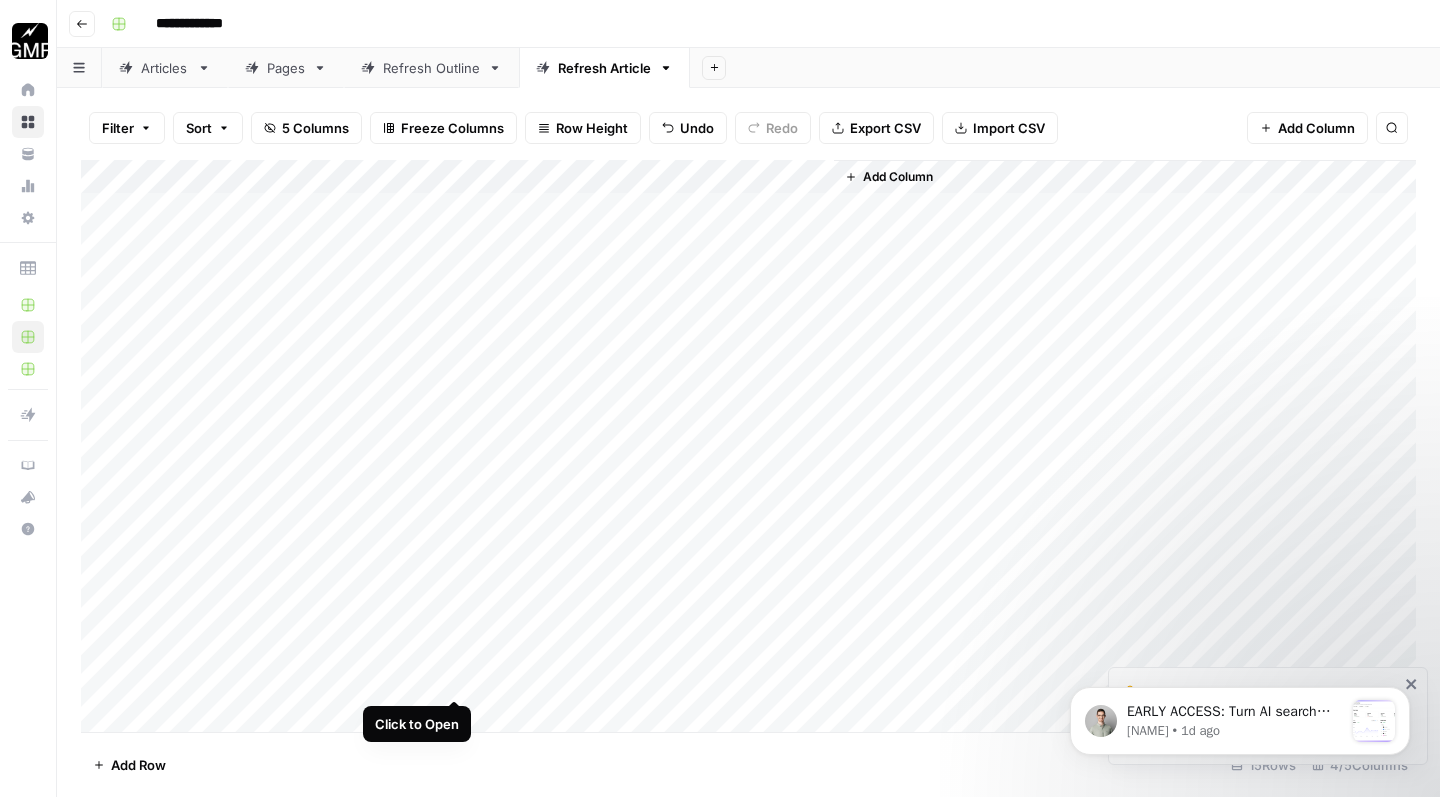 click on "Add Column" at bounding box center (748, 448) 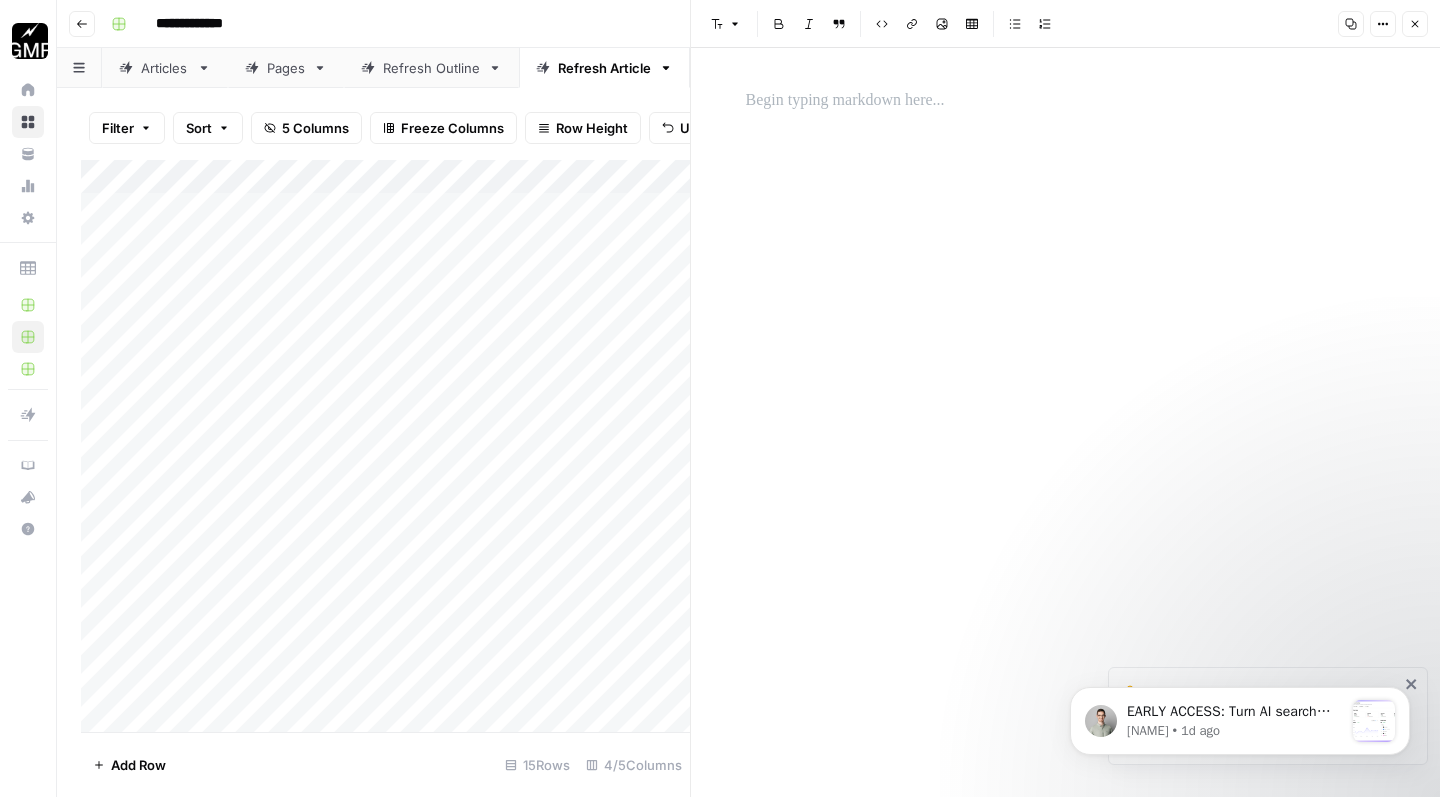 click at bounding box center [1066, 101] 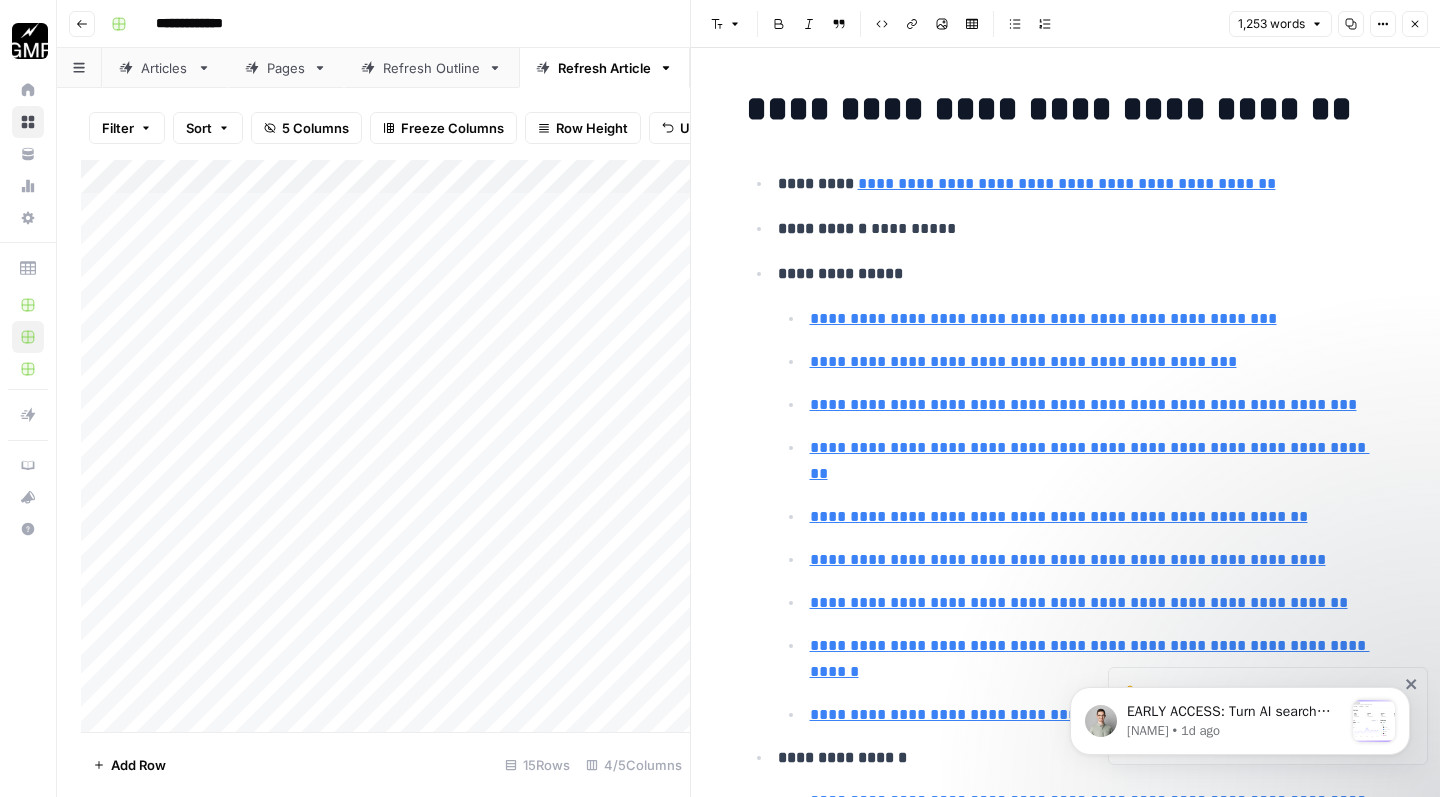 scroll, scrollTop: 0, scrollLeft: 0, axis: both 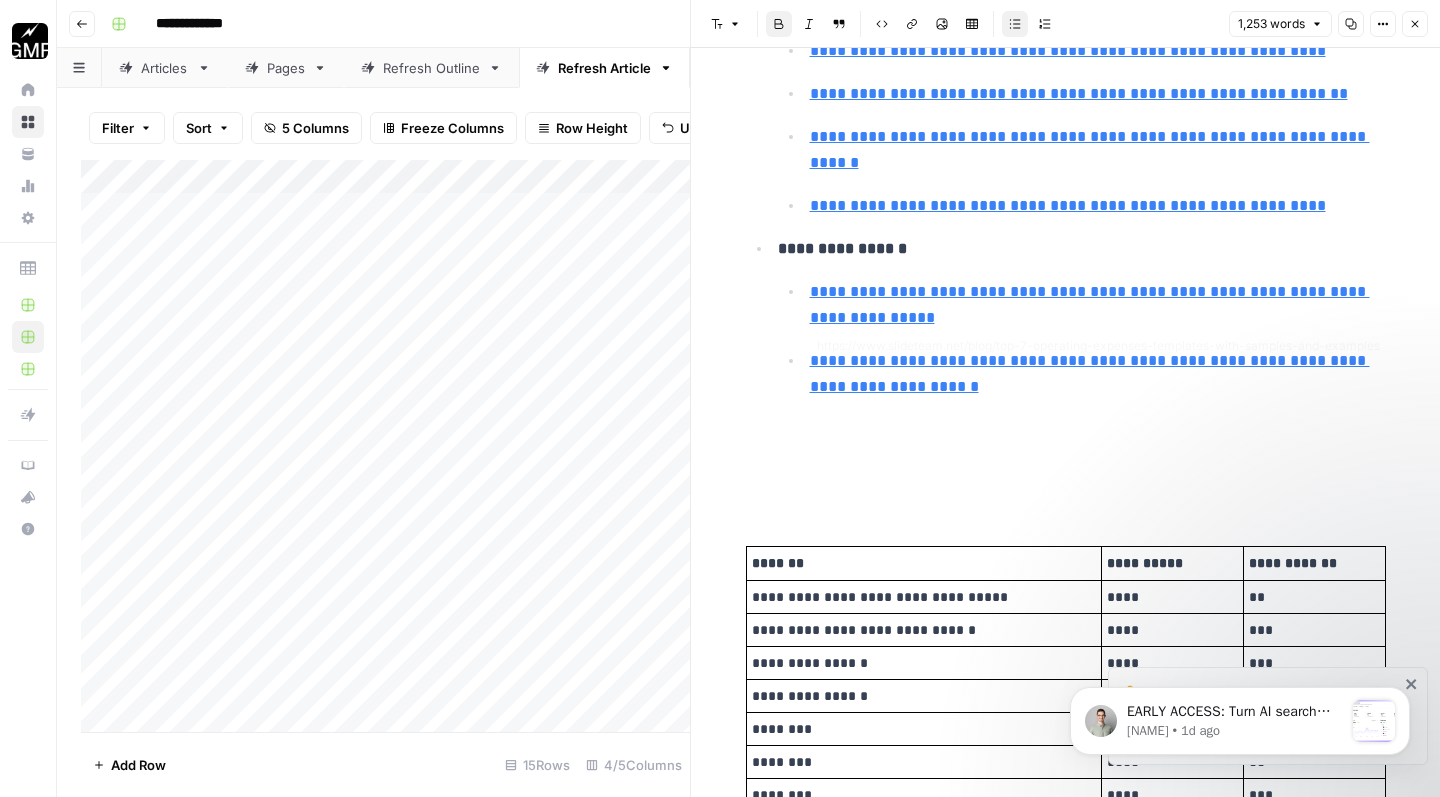 click on "**********" at bounding box center [1066, 3805] 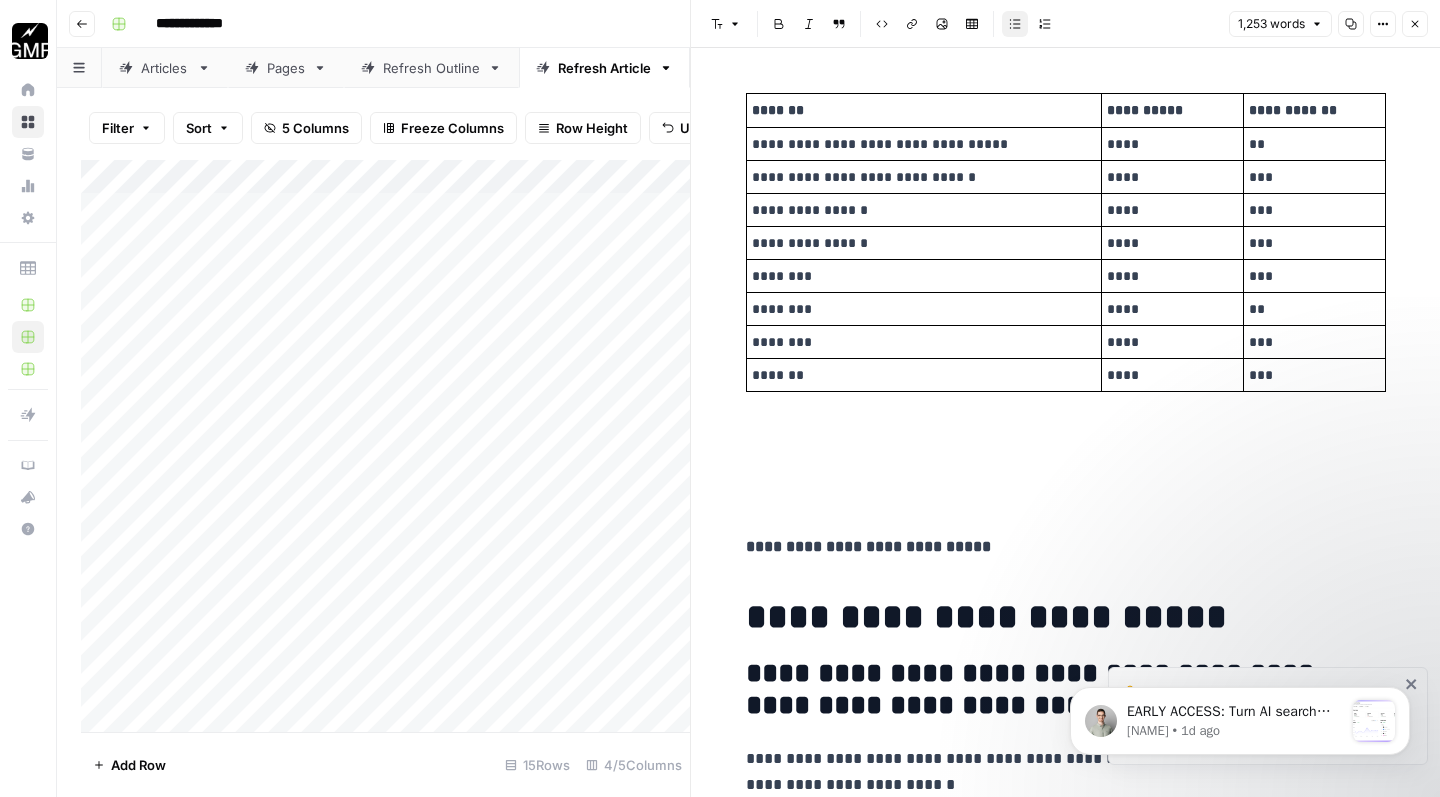 scroll, scrollTop: 886, scrollLeft: 0, axis: vertical 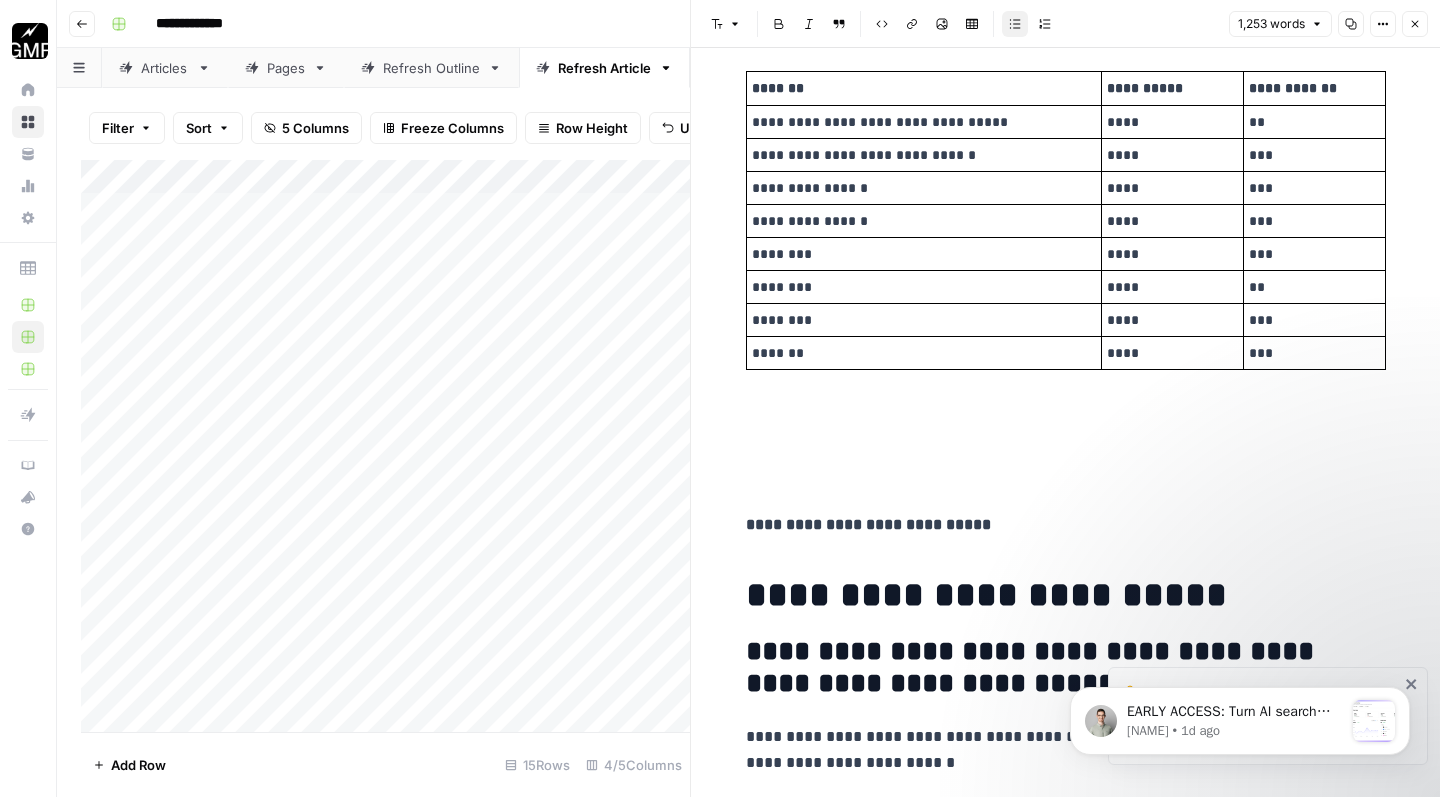 click at bounding box center [1066, 457] 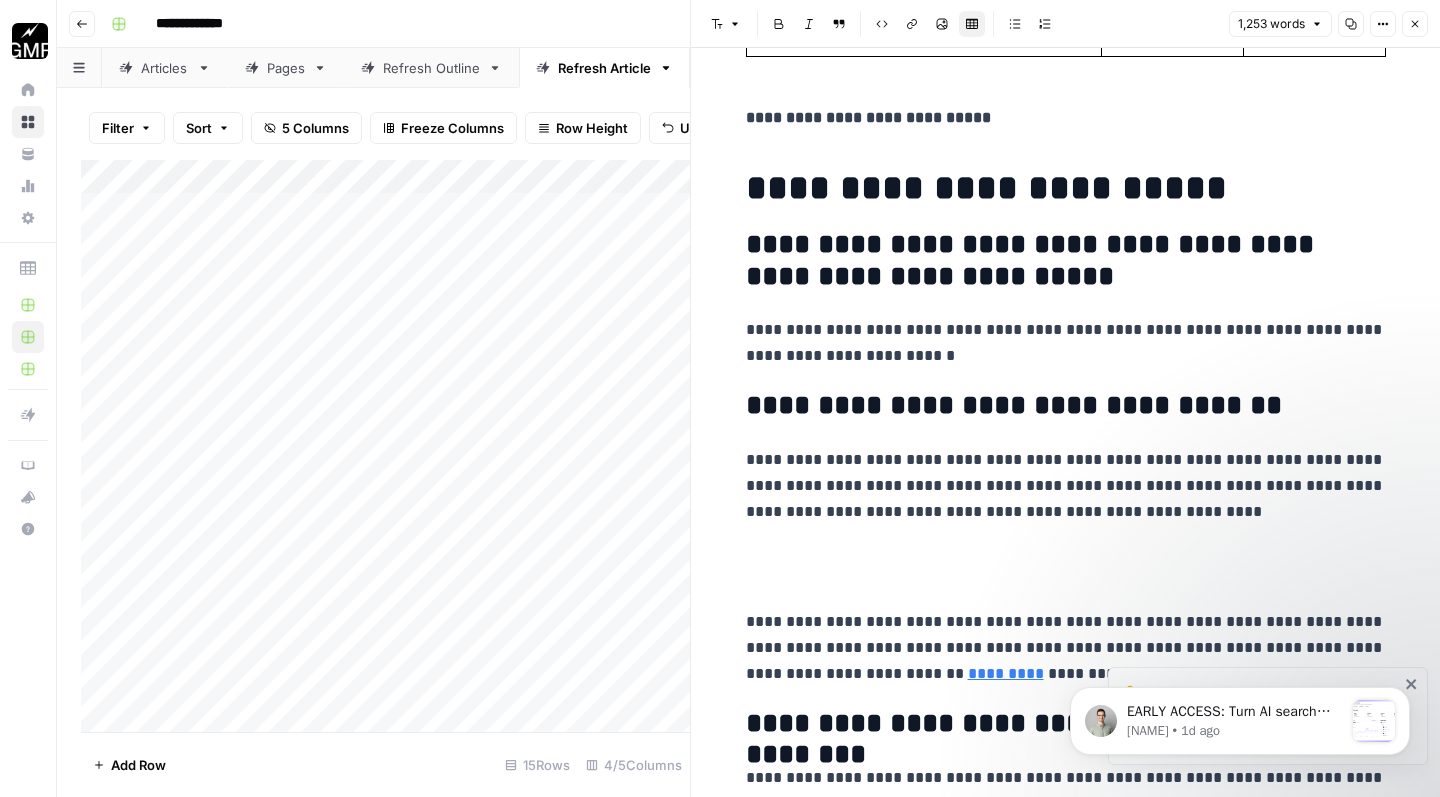 scroll, scrollTop: 1295, scrollLeft: 0, axis: vertical 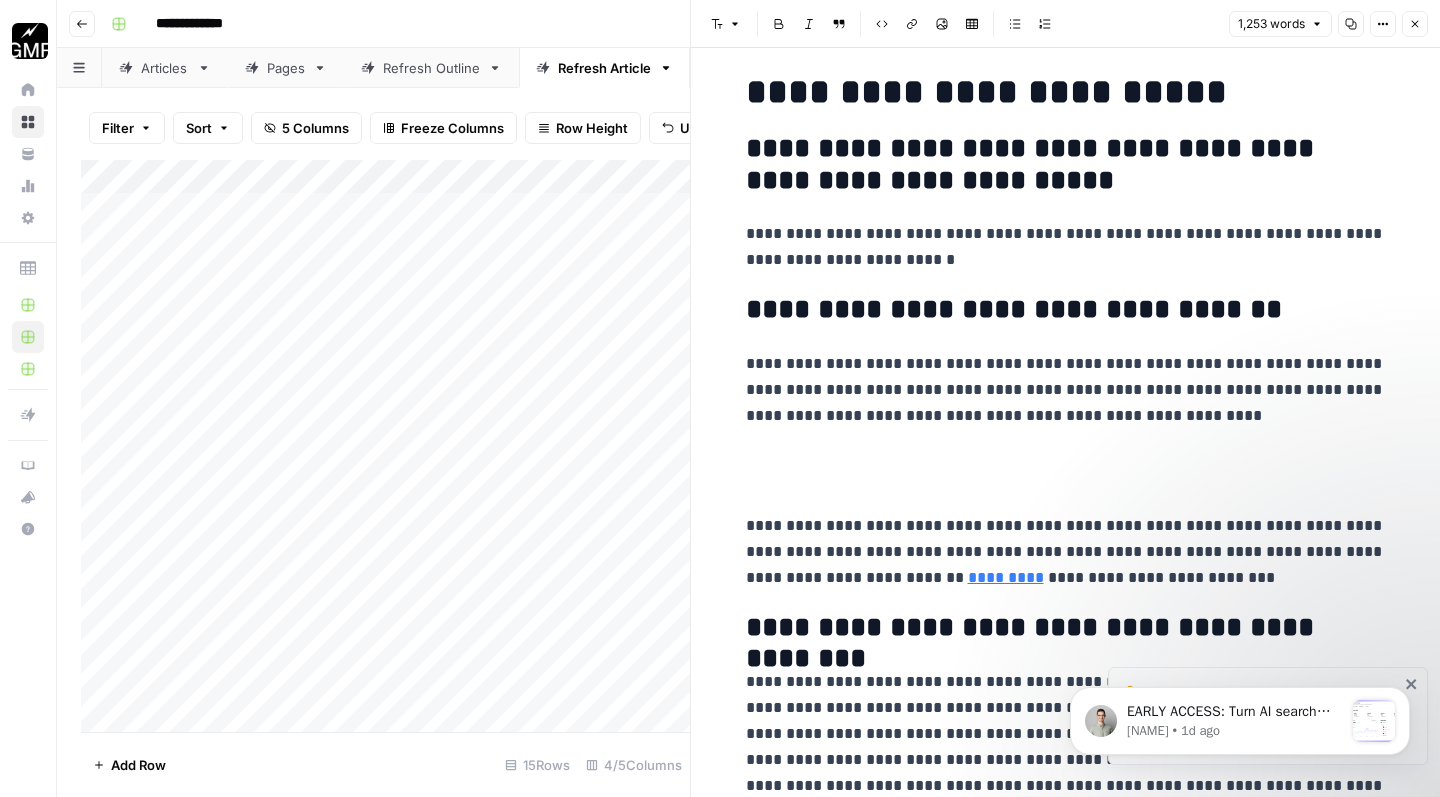 click at bounding box center (1066, 471) 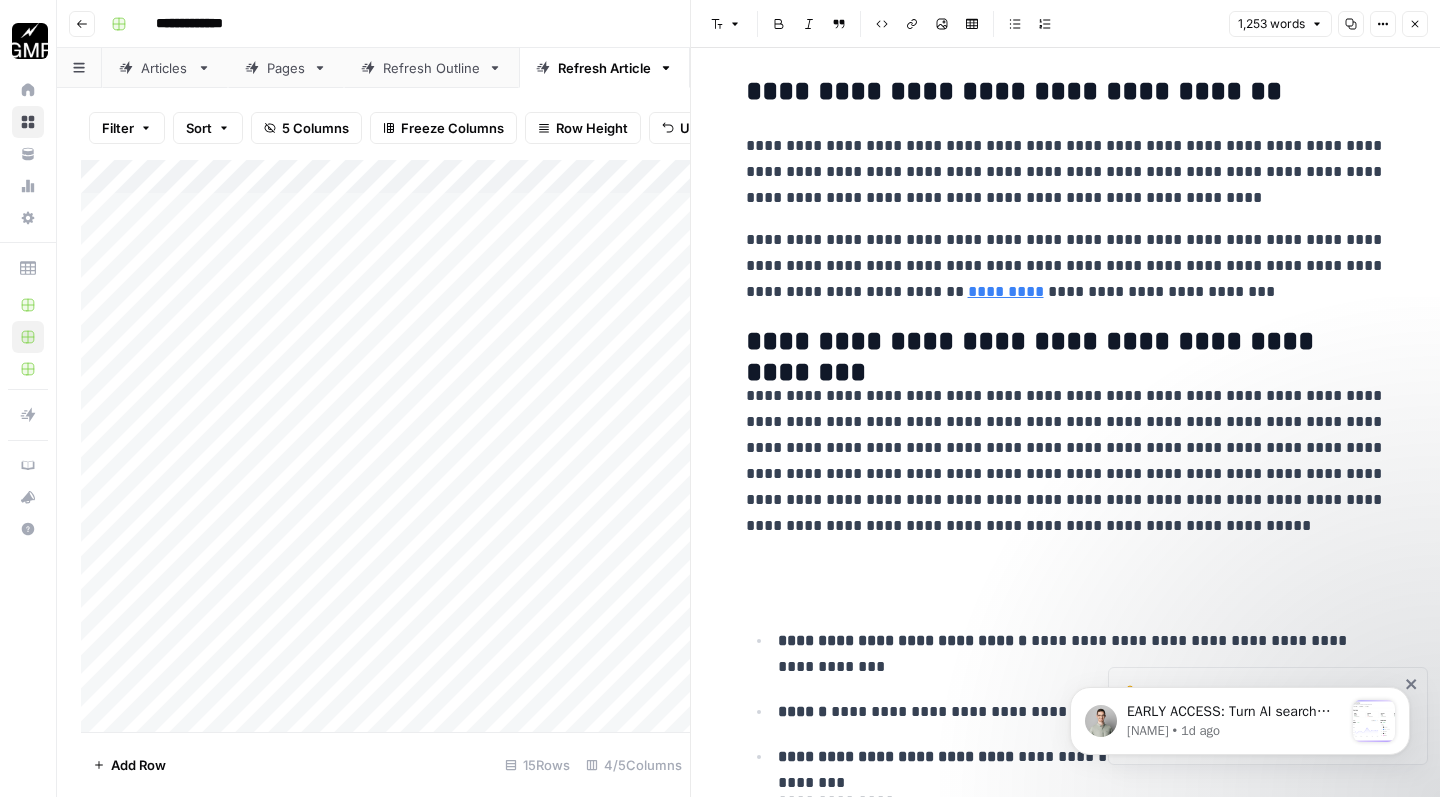 scroll, scrollTop: 1525, scrollLeft: 0, axis: vertical 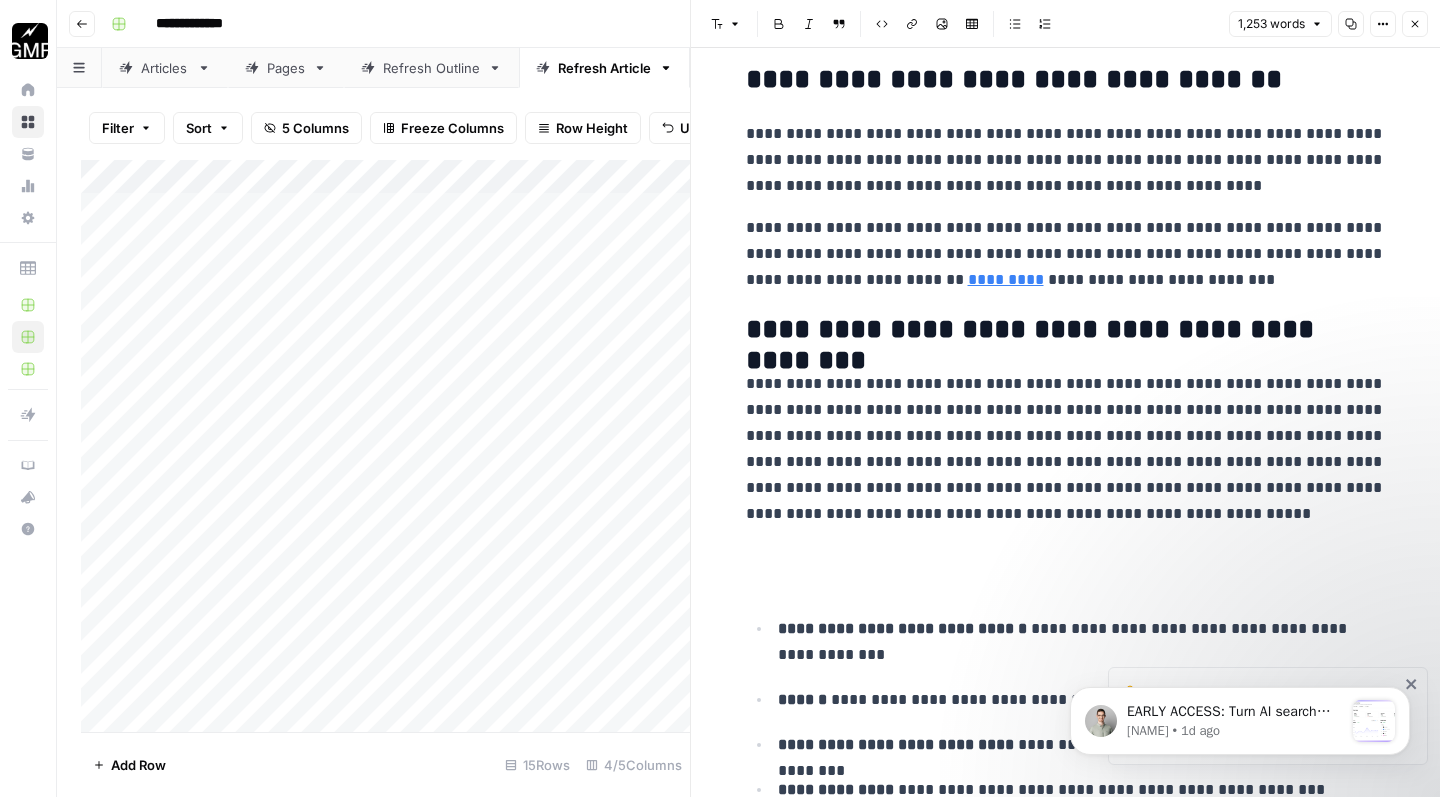 click at bounding box center [1066, 569] 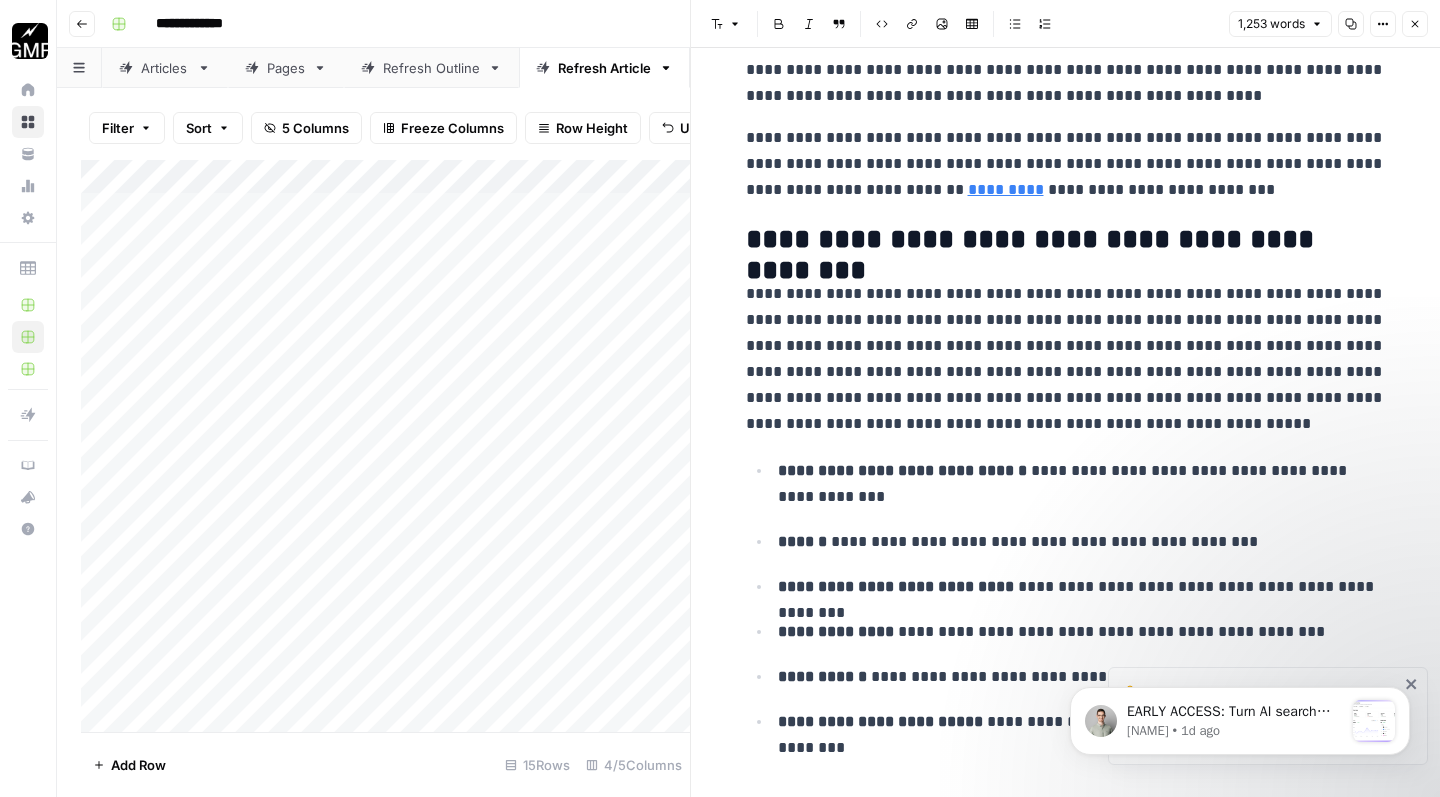 scroll, scrollTop: 1616, scrollLeft: 0, axis: vertical 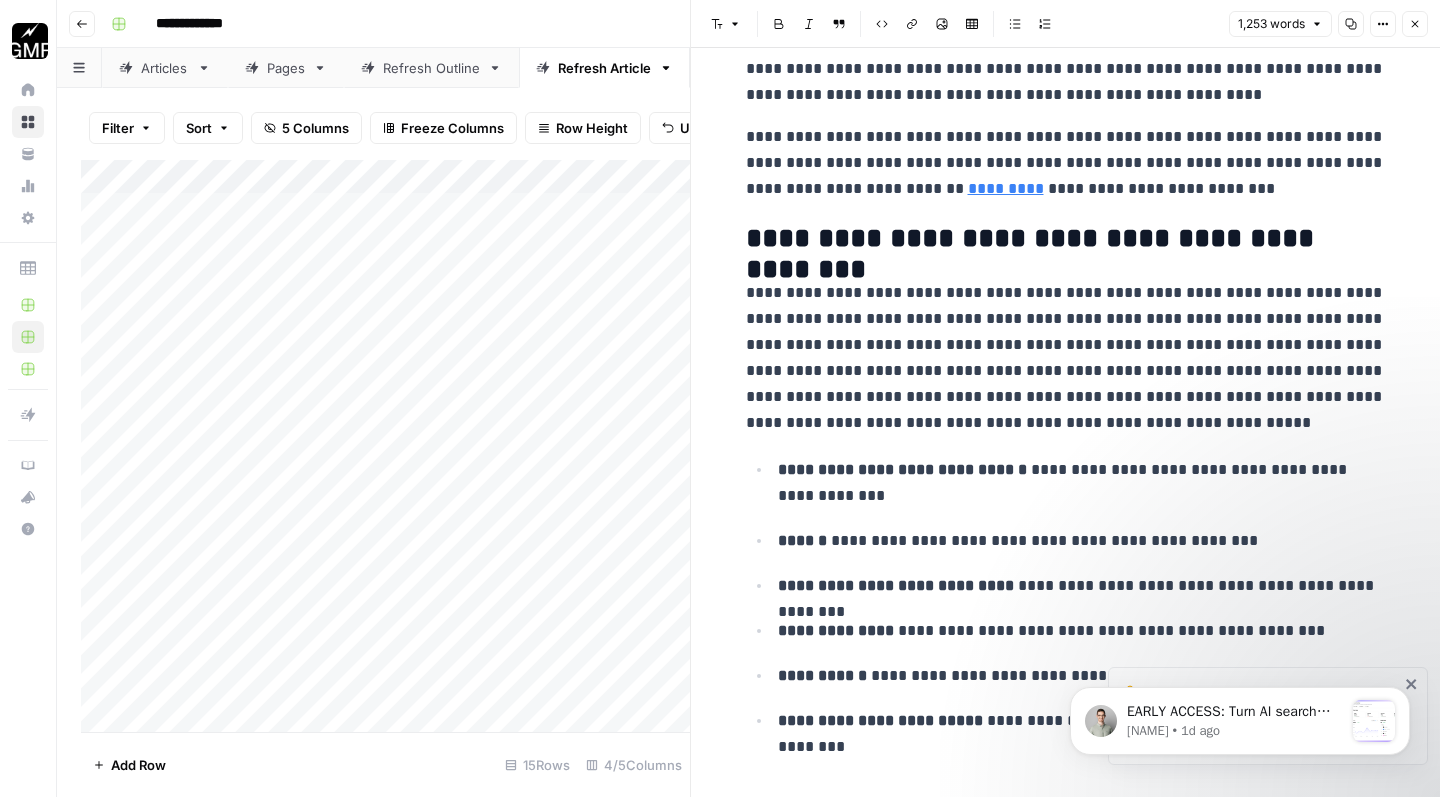 click on "**********" at bounding box center [1066, 358] 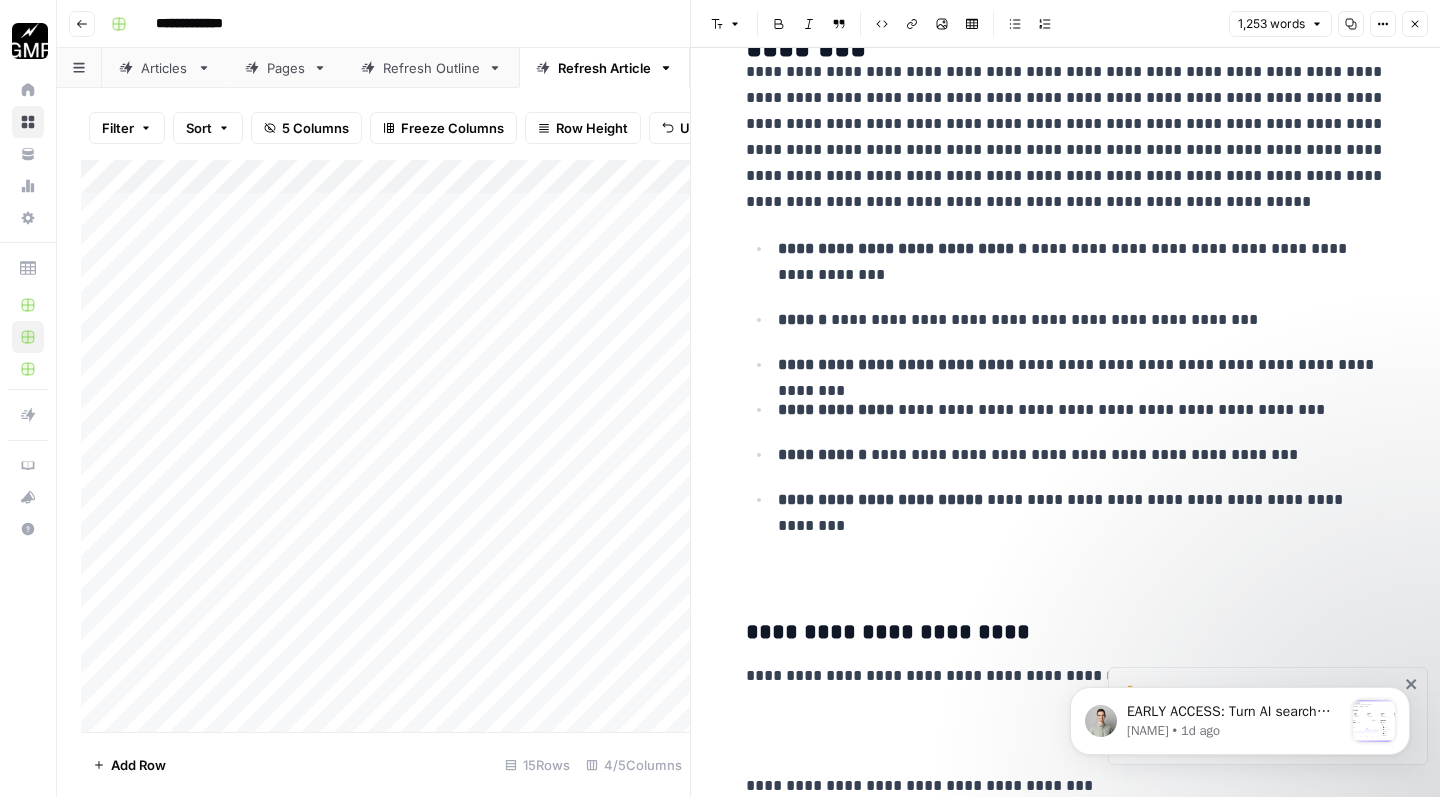 scroll, scrollTop: 1839, scrollLeft: 0, axis: vertical 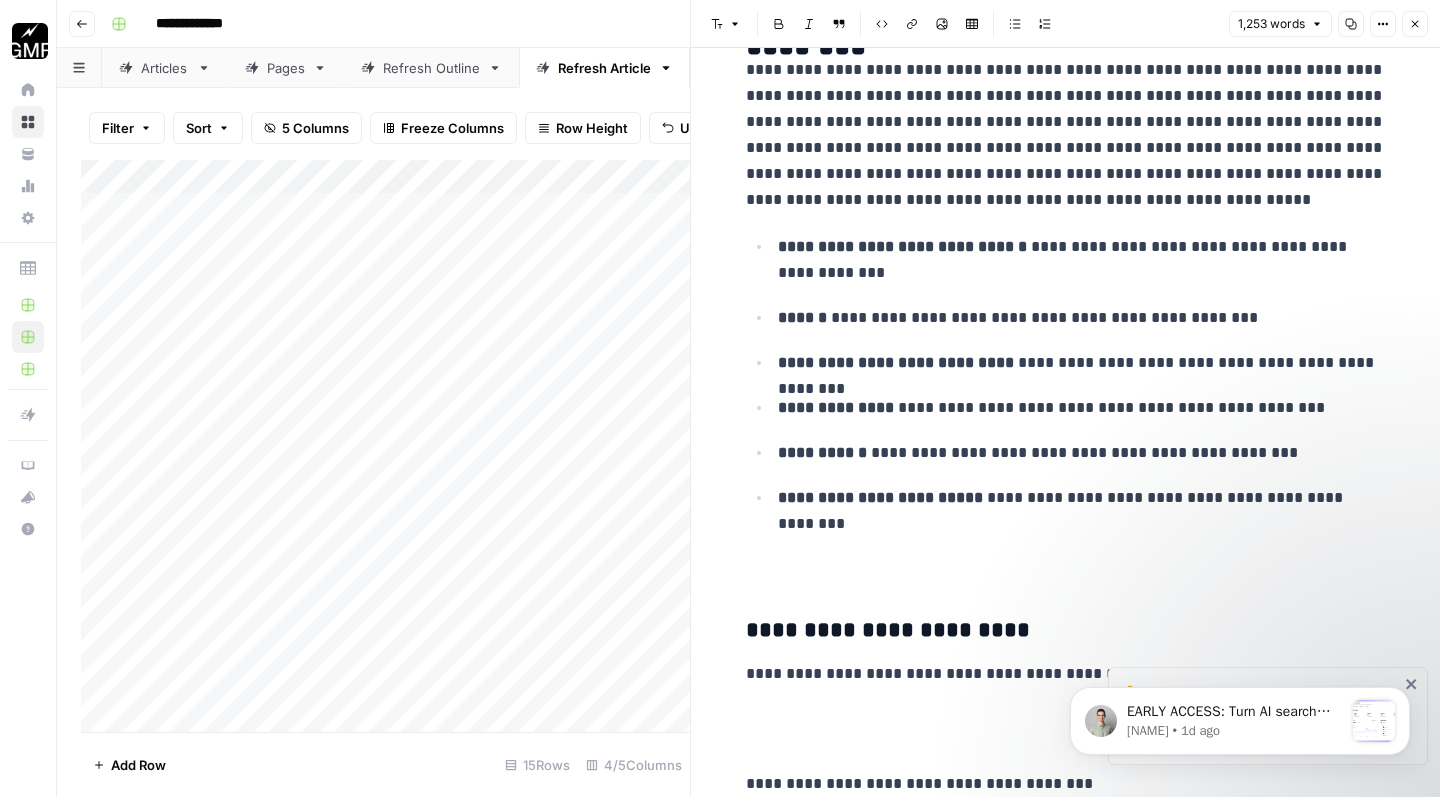 click at bounding box center (1066, 559) 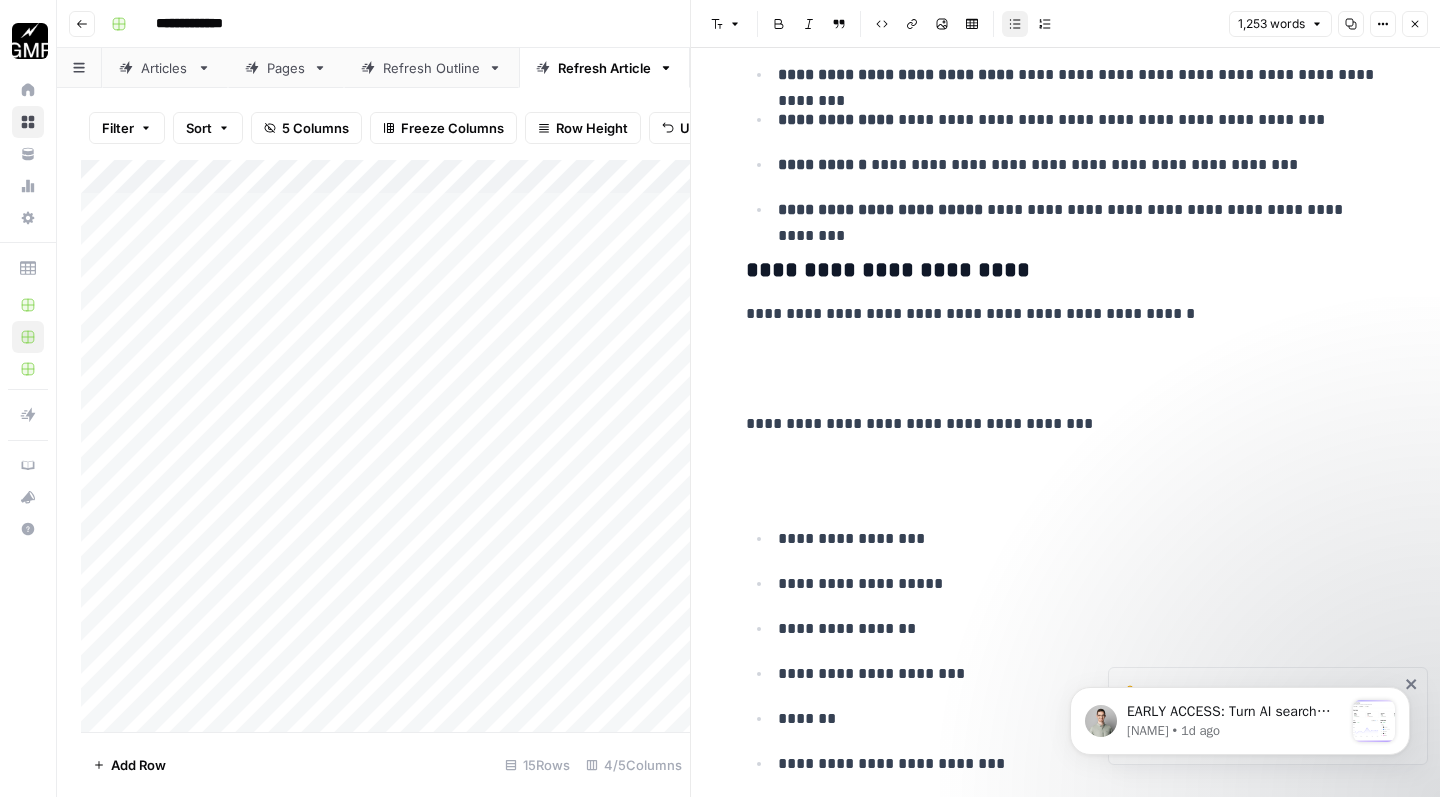 scroll, scrollTop: 2160, scrollLeft: 0, axis: vertical 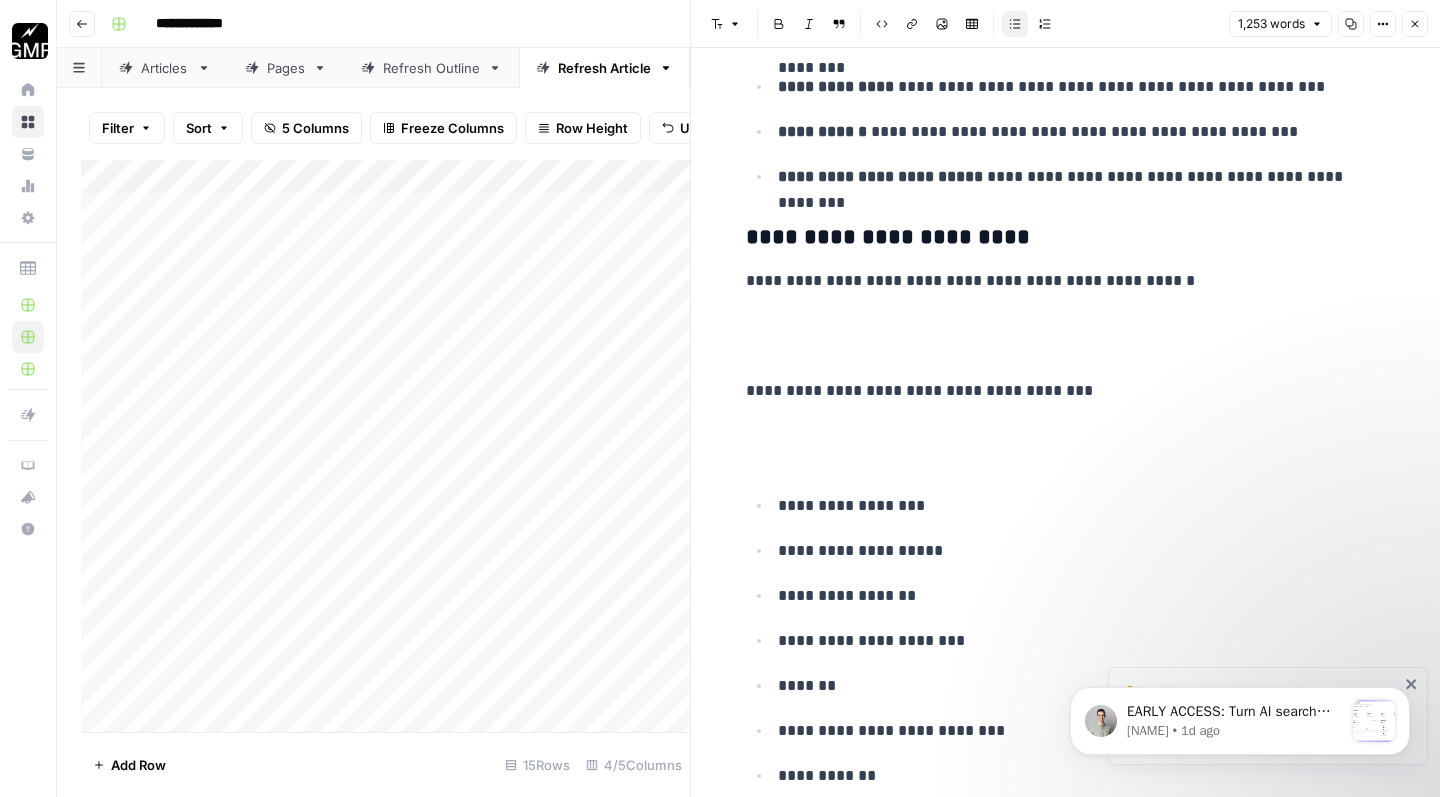 click at bounding box center [1066, 336] 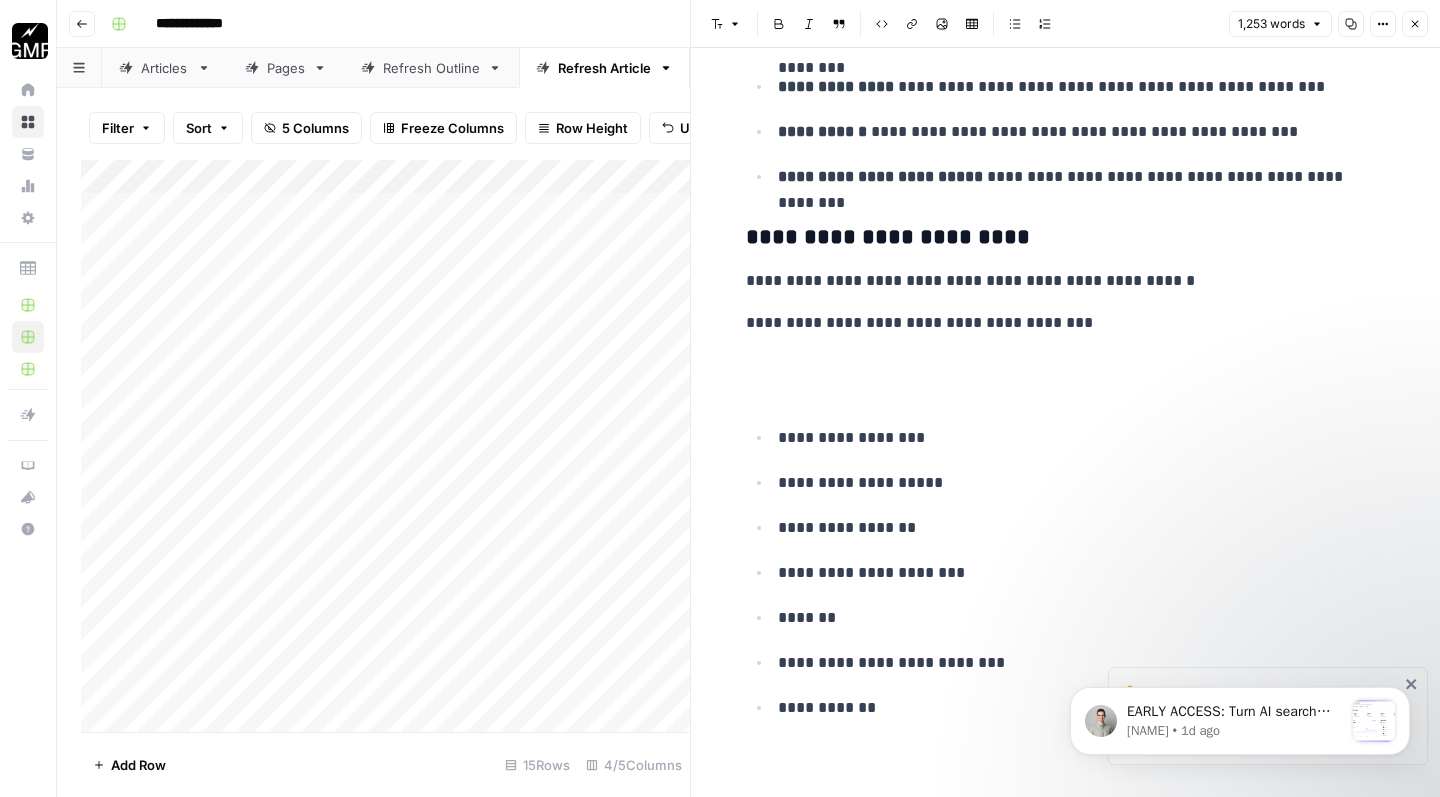 click at bounding box center [1066, 378] 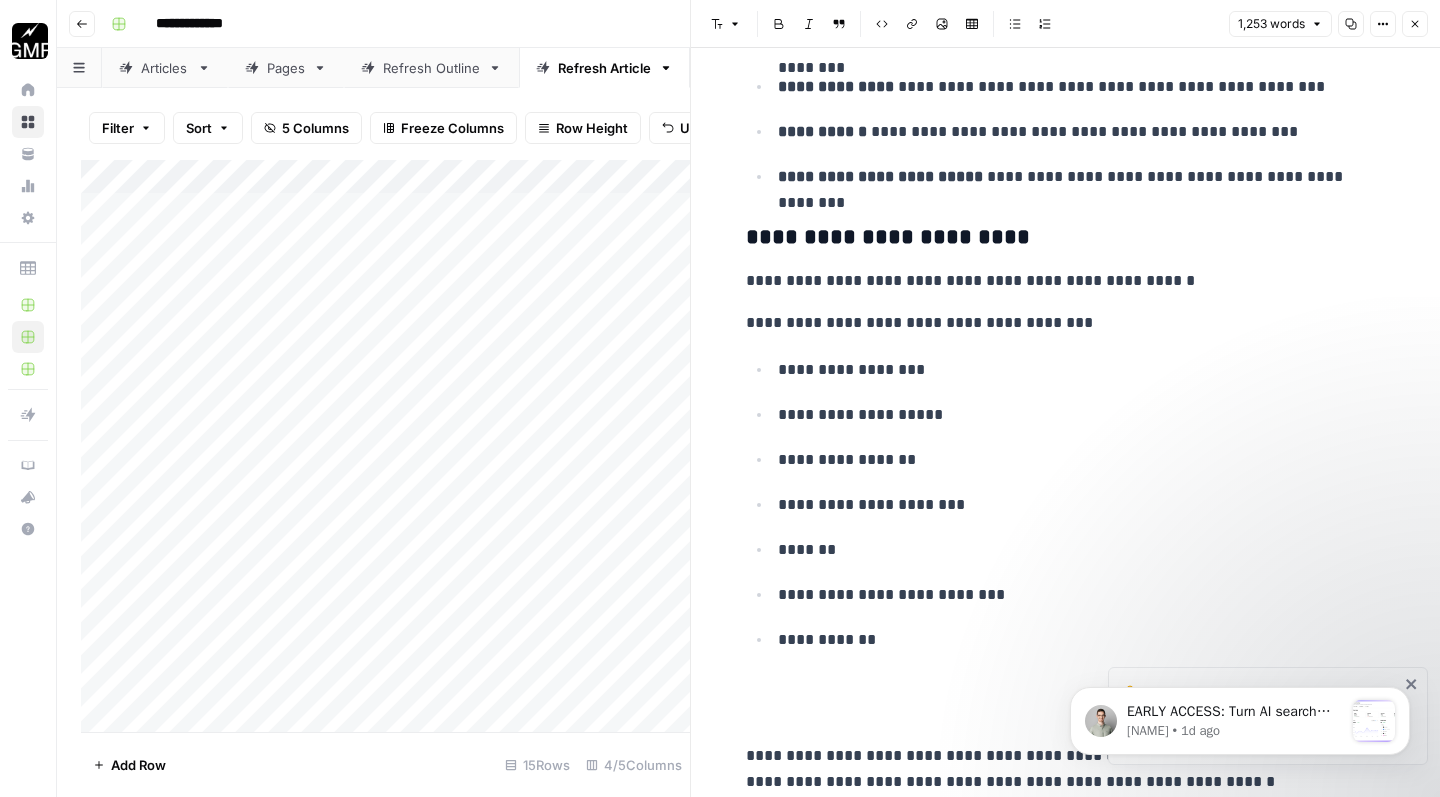 scroll, scrollTop: 2386, scrollLeft: 0, axis: vertical 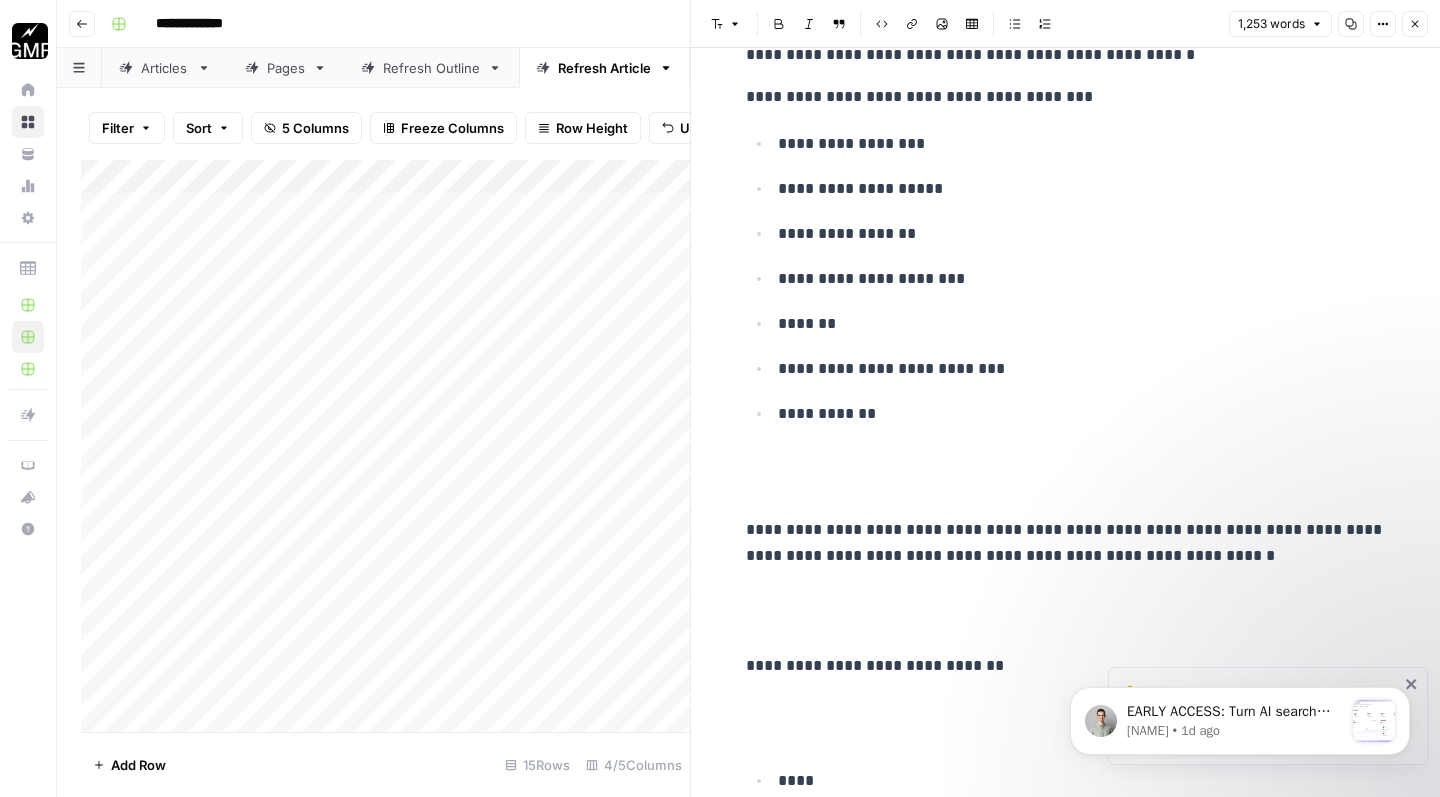 click at bounding box center [1066, 475] 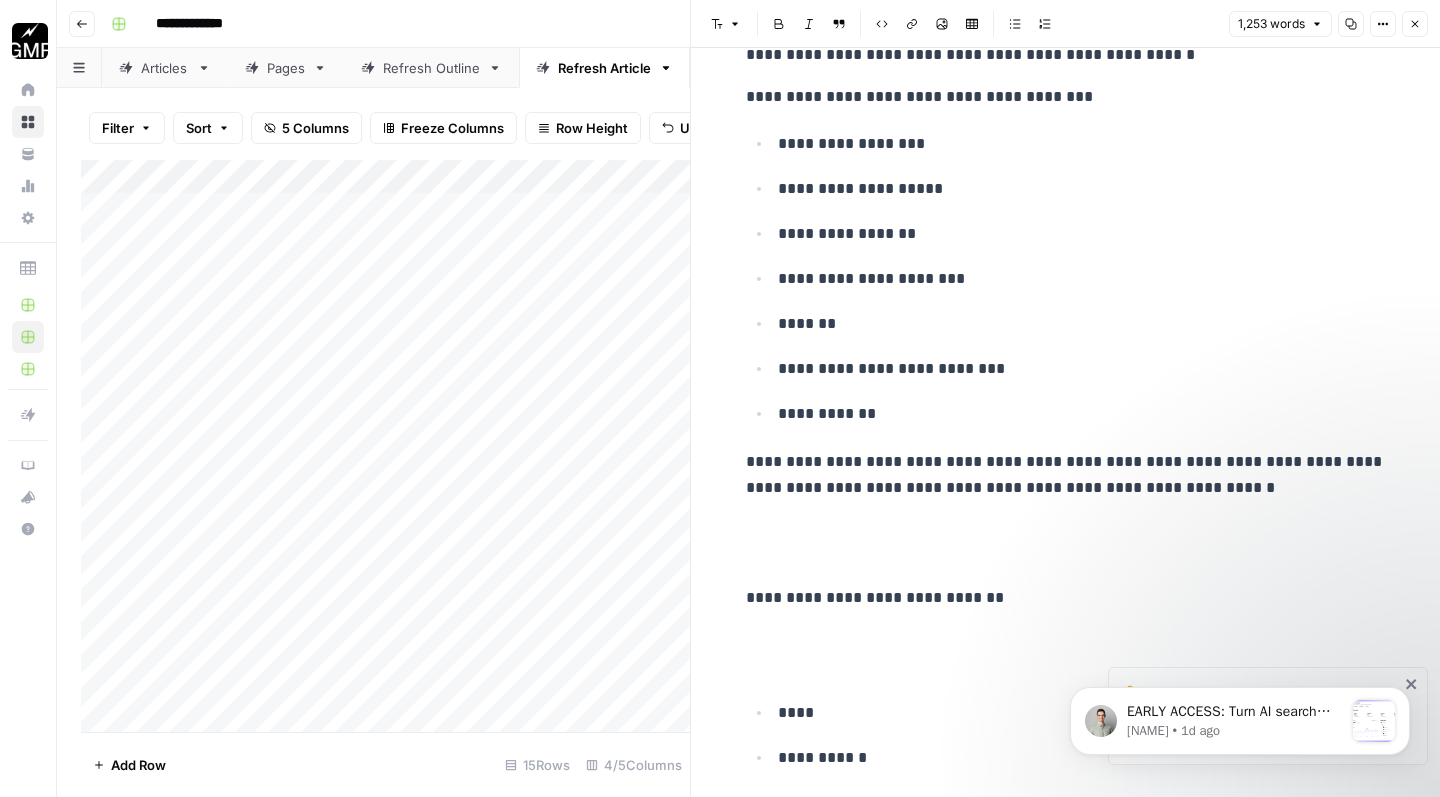 click at bounding box center [1066, 543] 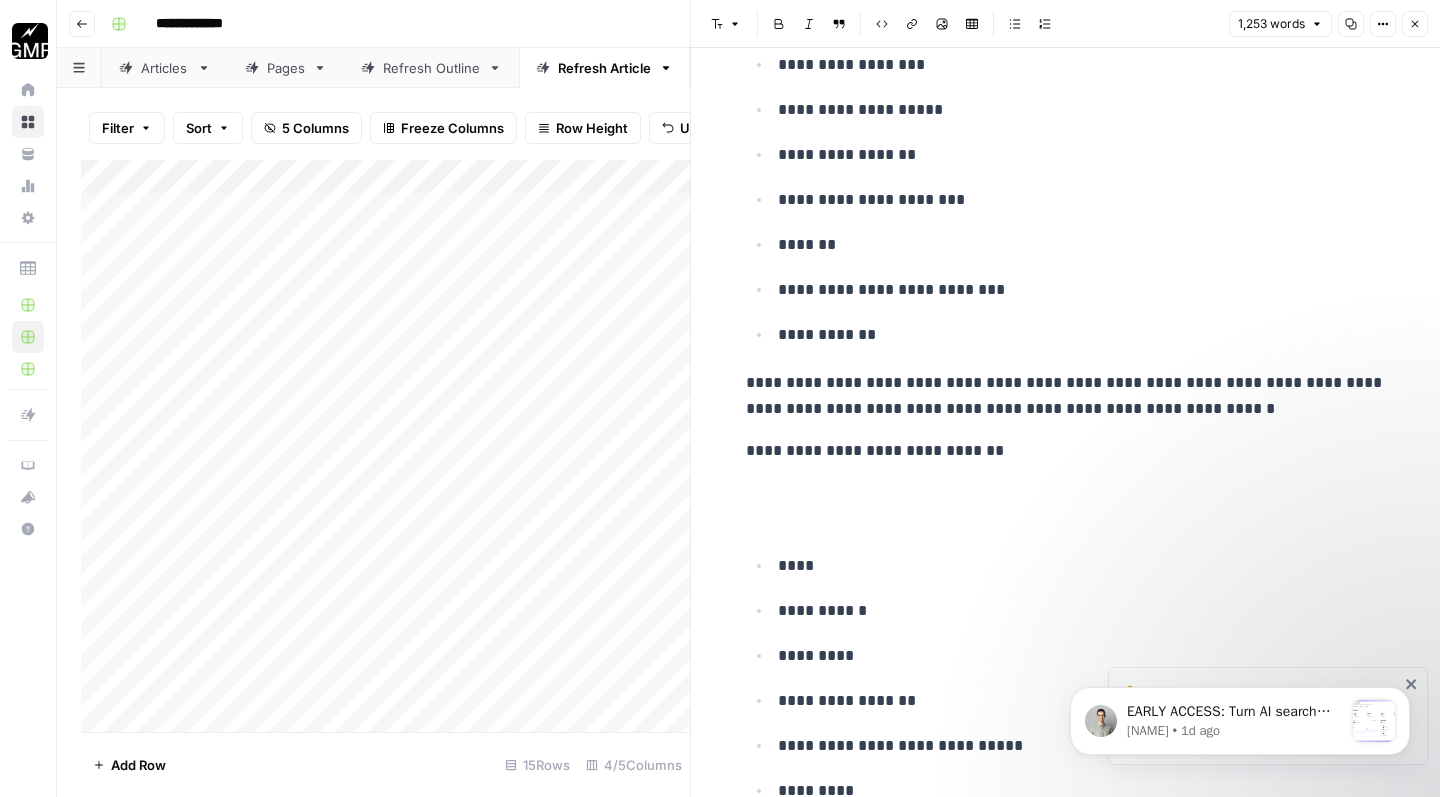 scroll, scrollTop: 2470, scrollLeft: 0, axis: vertical 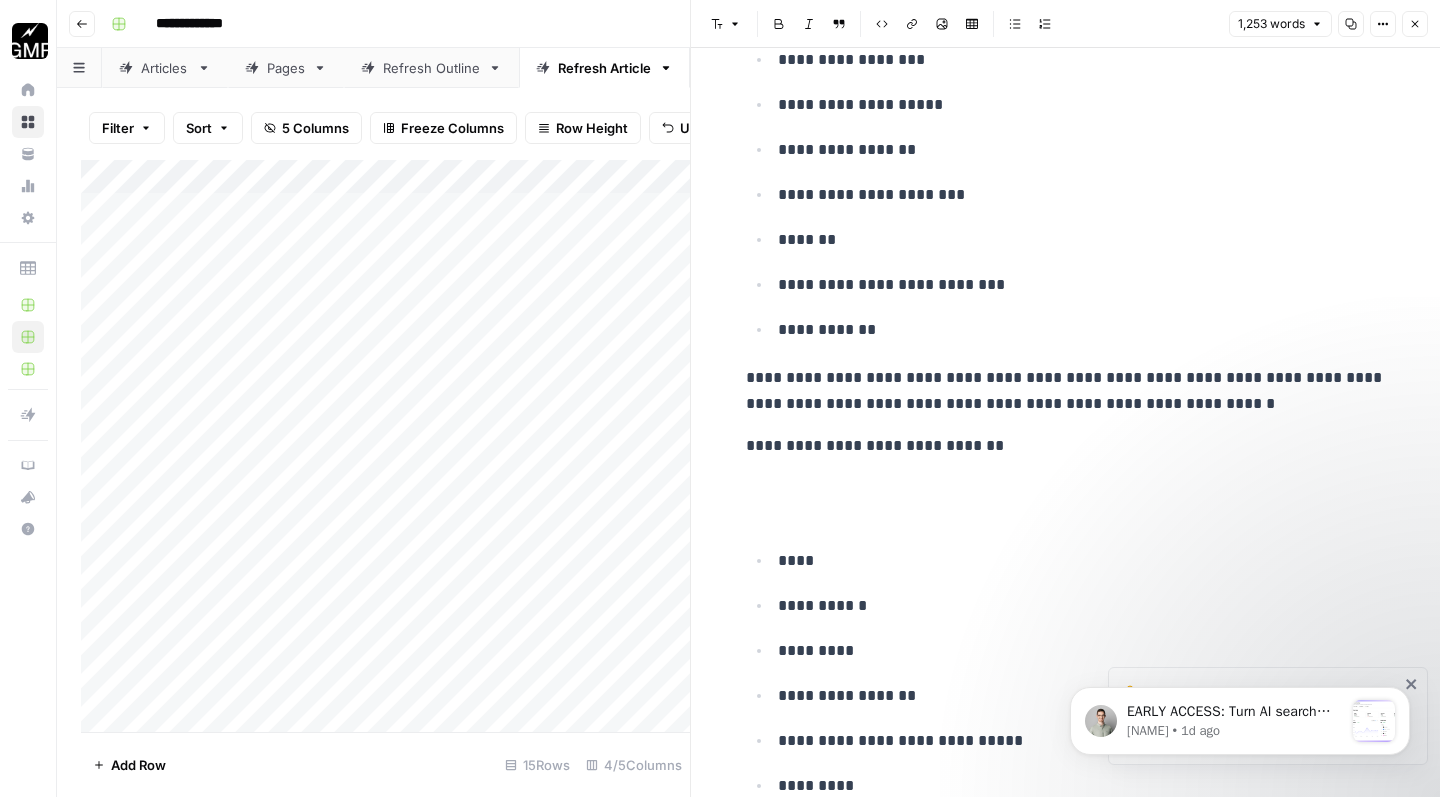 click on "**********" at bounding box center (1066, 1508) 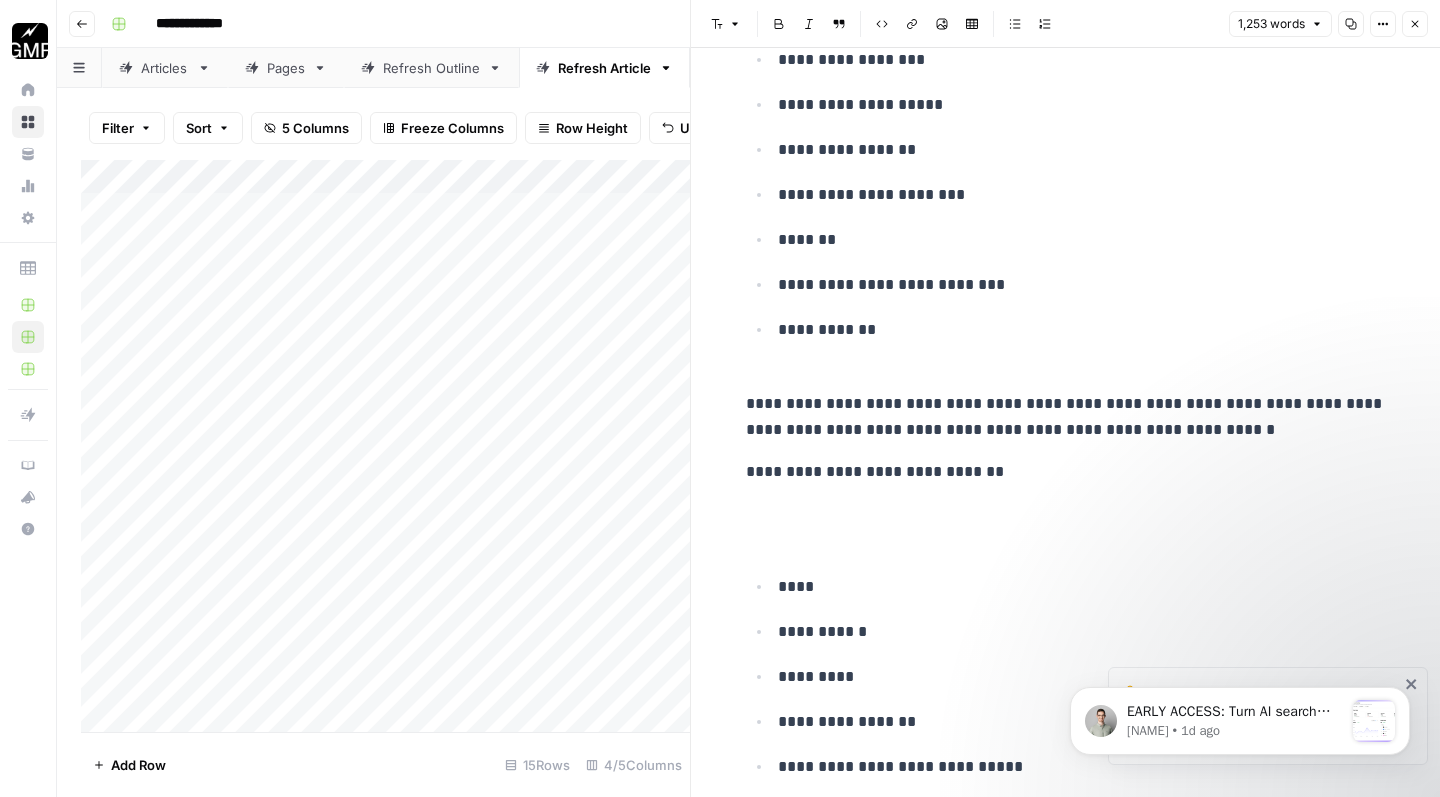 click at bounding box center (1066, 527) 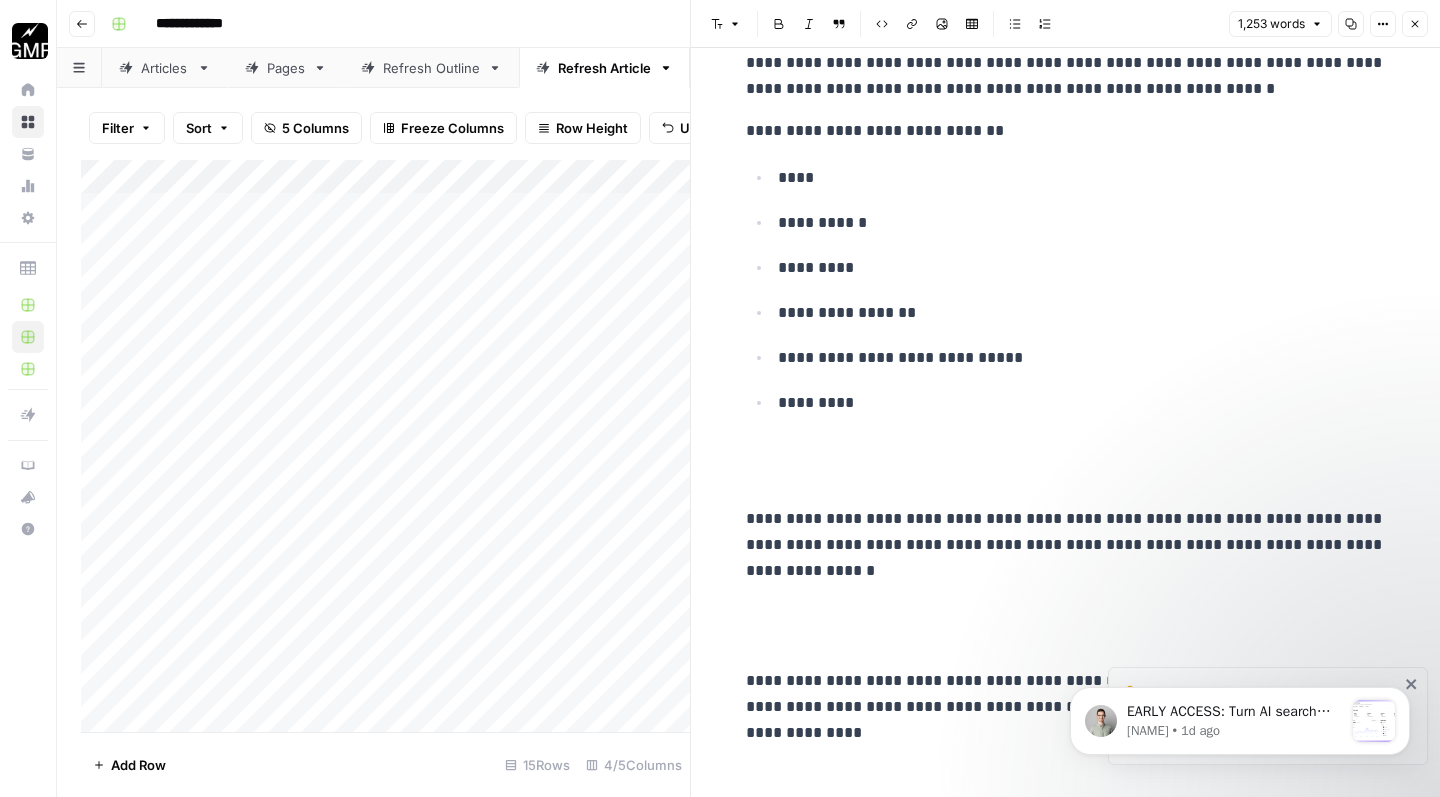 scroll, scrollTop: 2848, scrollLeft: 0, axis: vertical 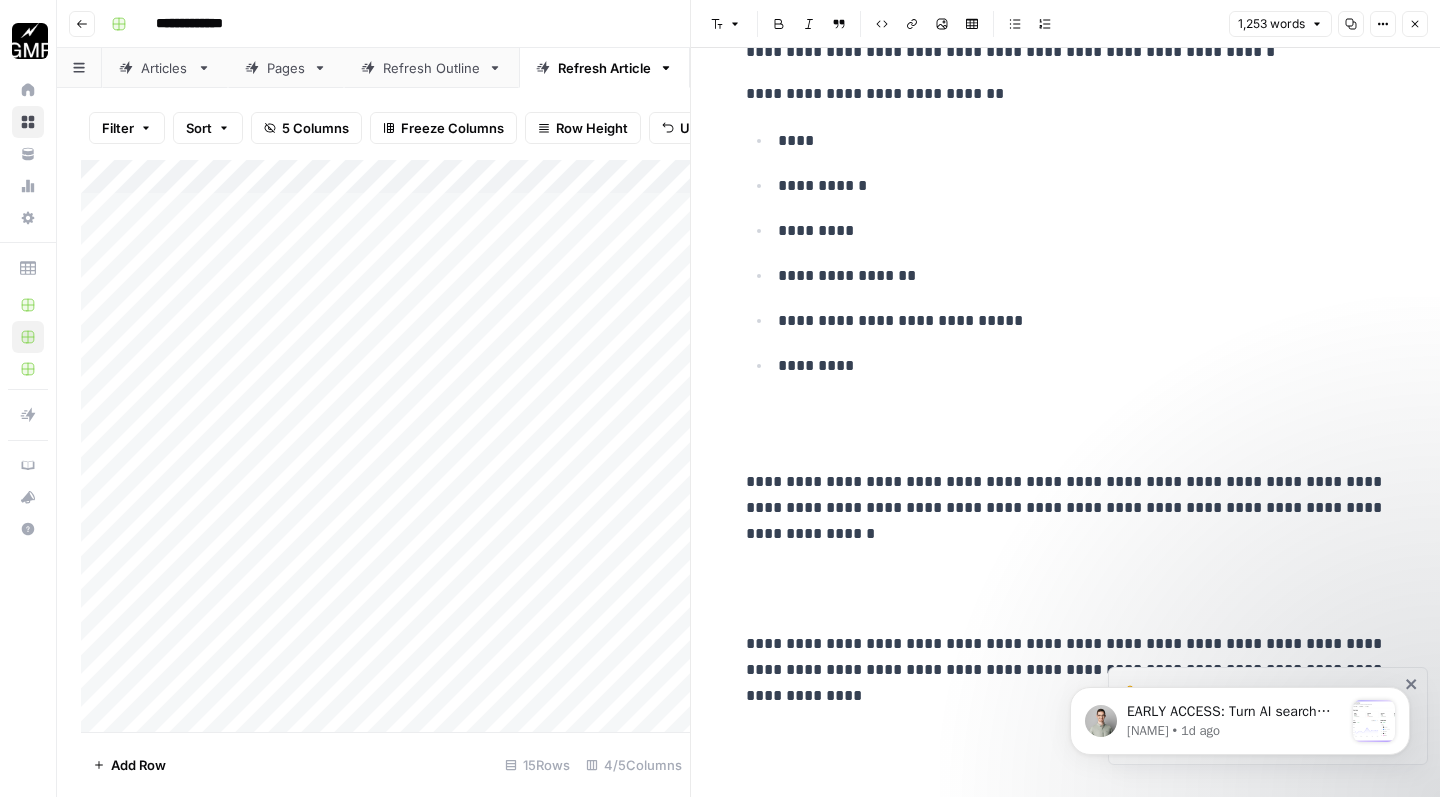 click at bounding box center (1066, 427) 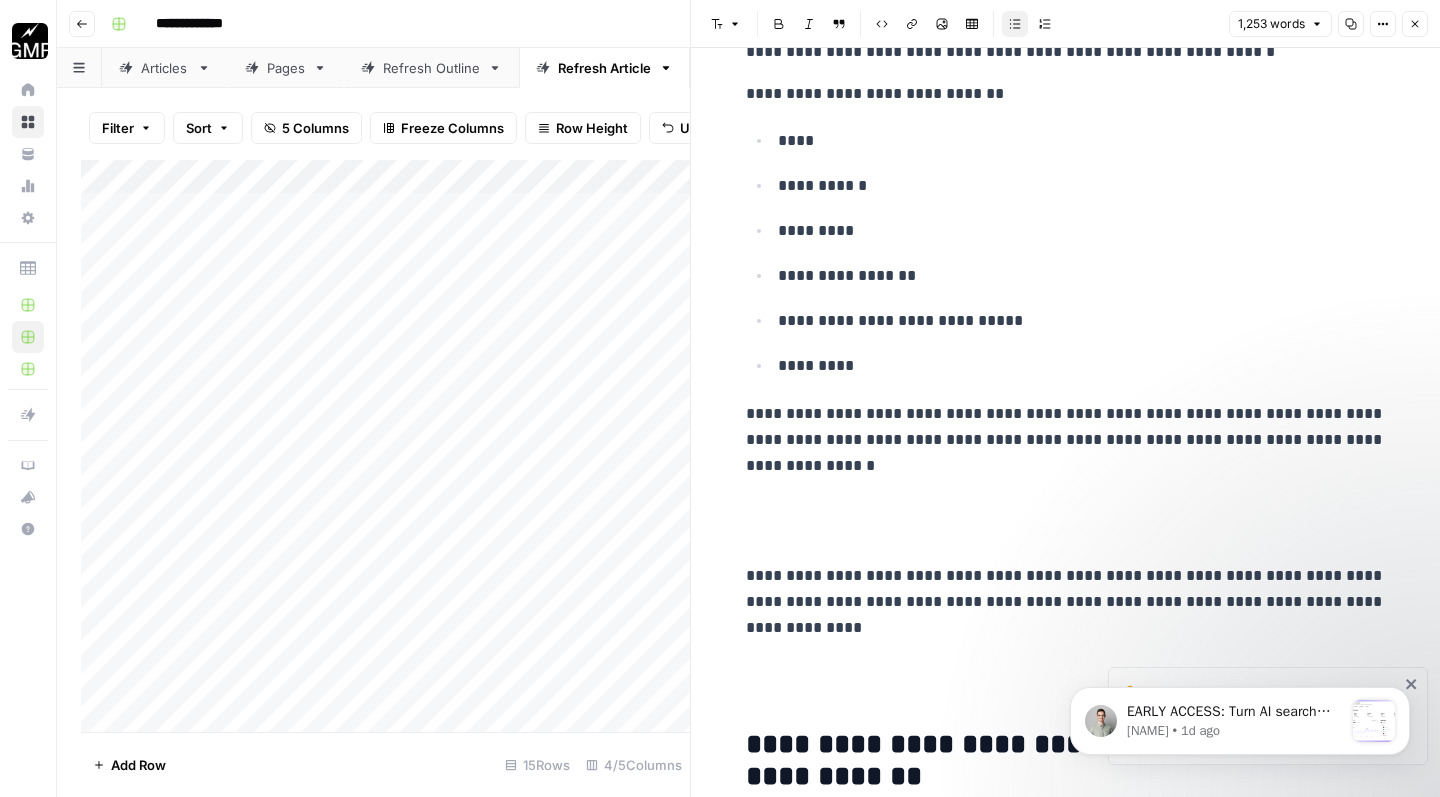 click at bounding box center [1066, 521] 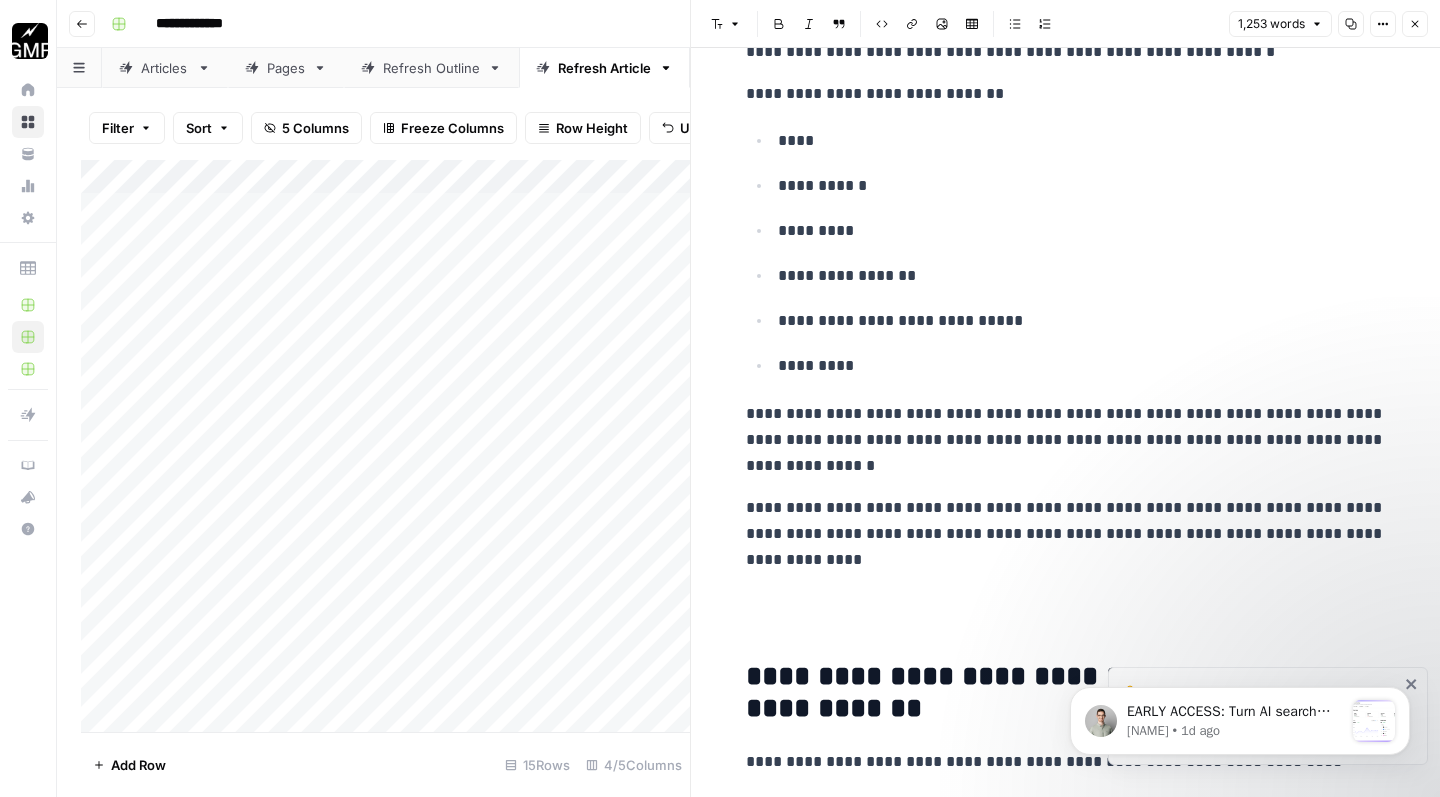 scroll, scrollTop: 3014, scrollLeft: 0, axis: vertical 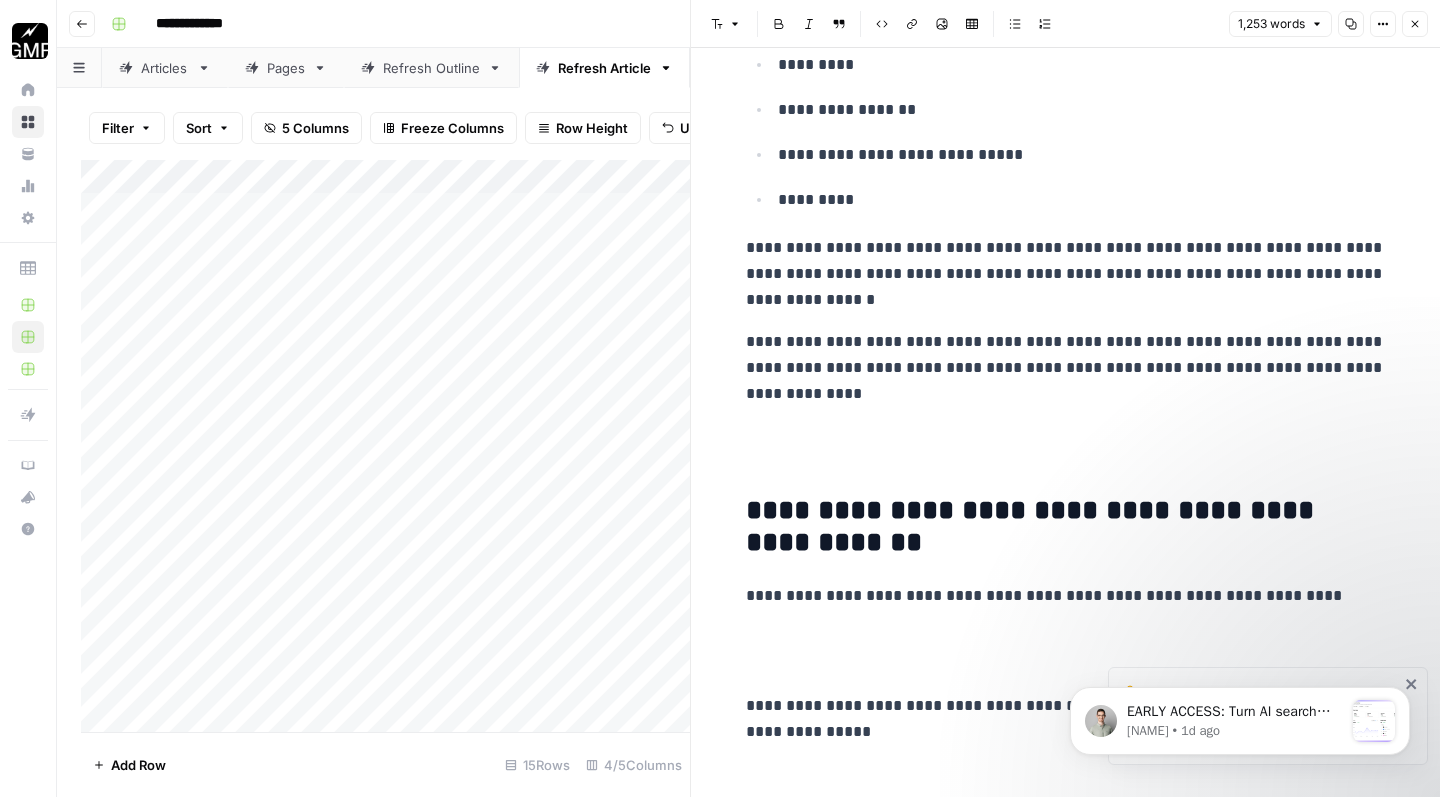 click at bounding box center [1066, 449] 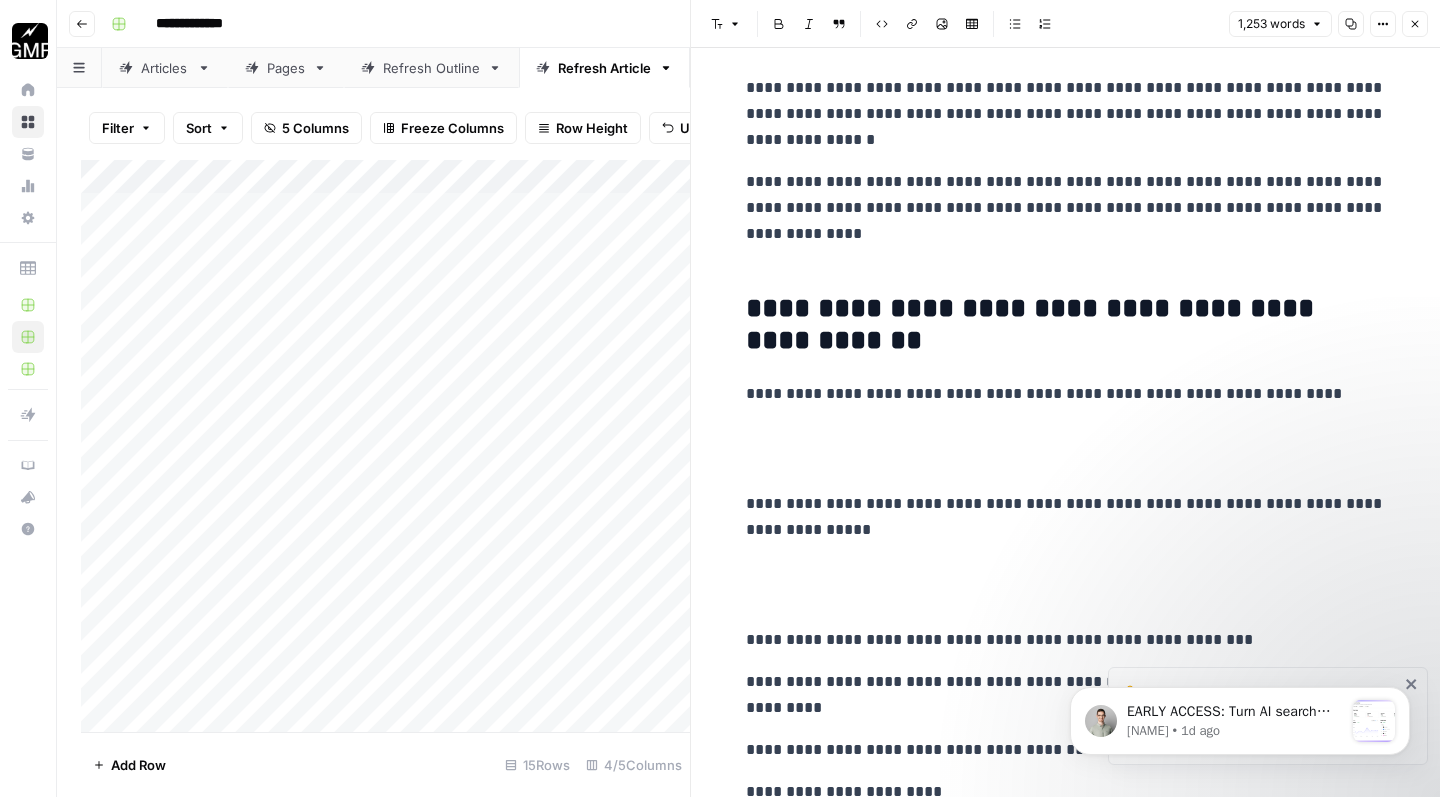 scroll, scrollTop: 3197, scrollLeft: 0, axis: vertical 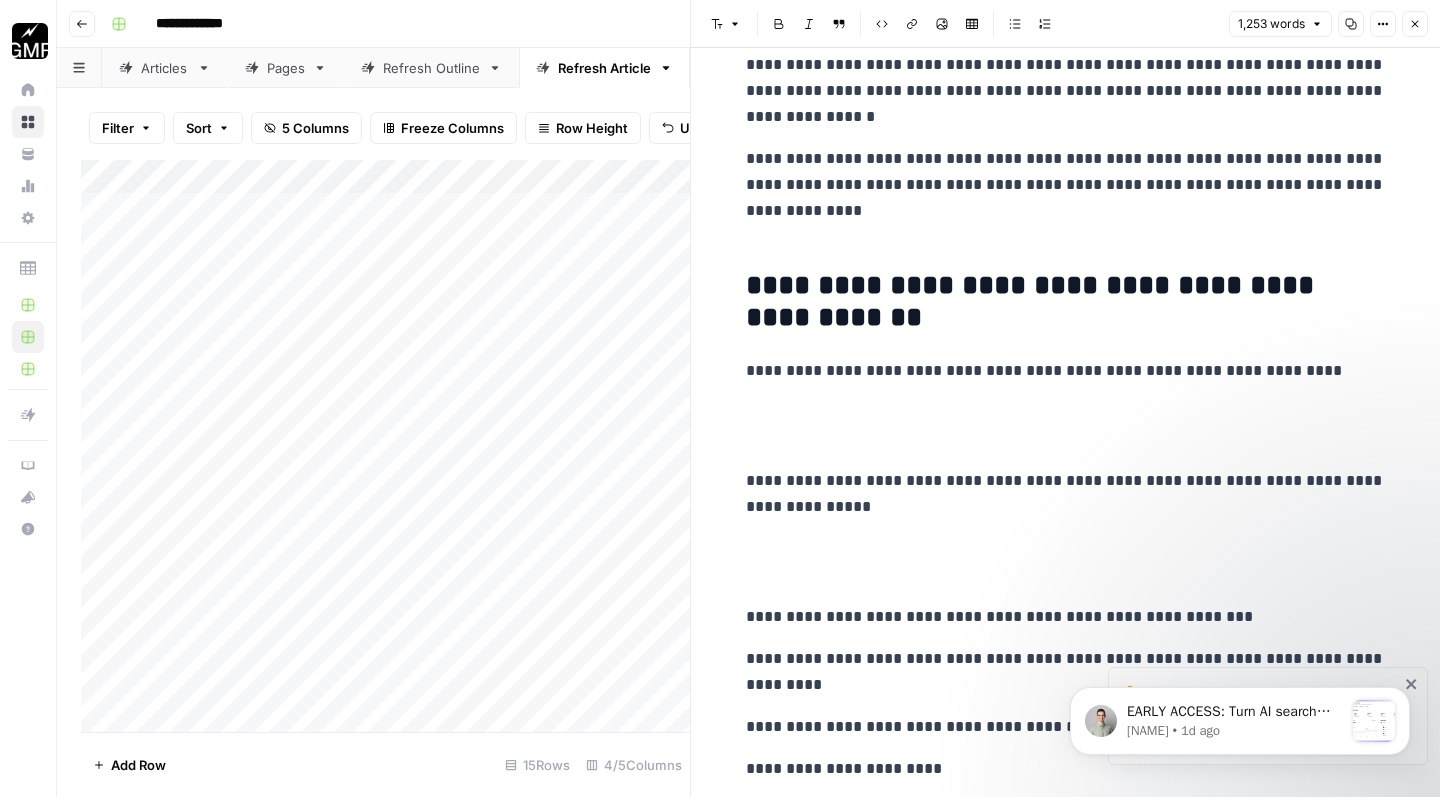 click at bounding box center [1066, 426] 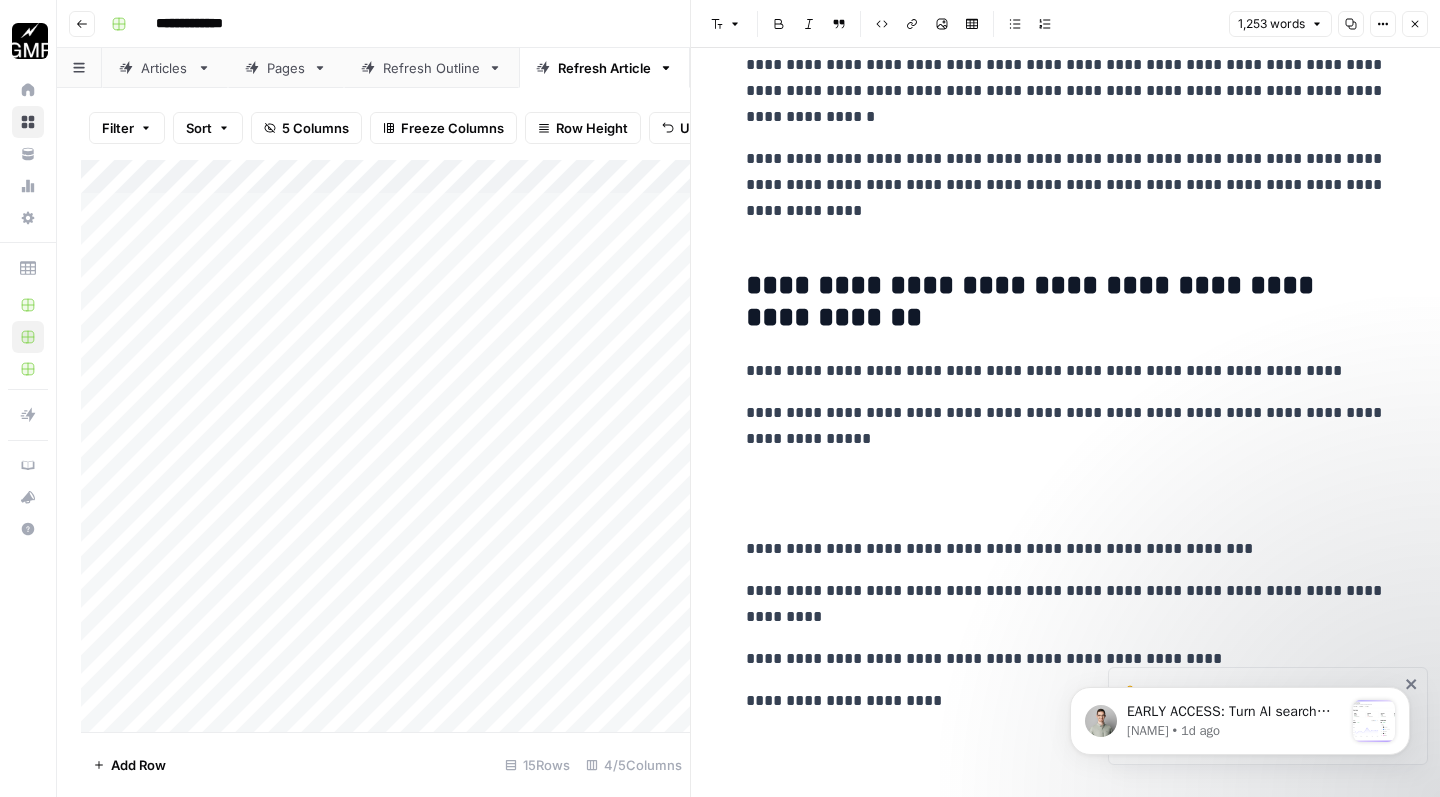 click at bounding box center [1066, 494] 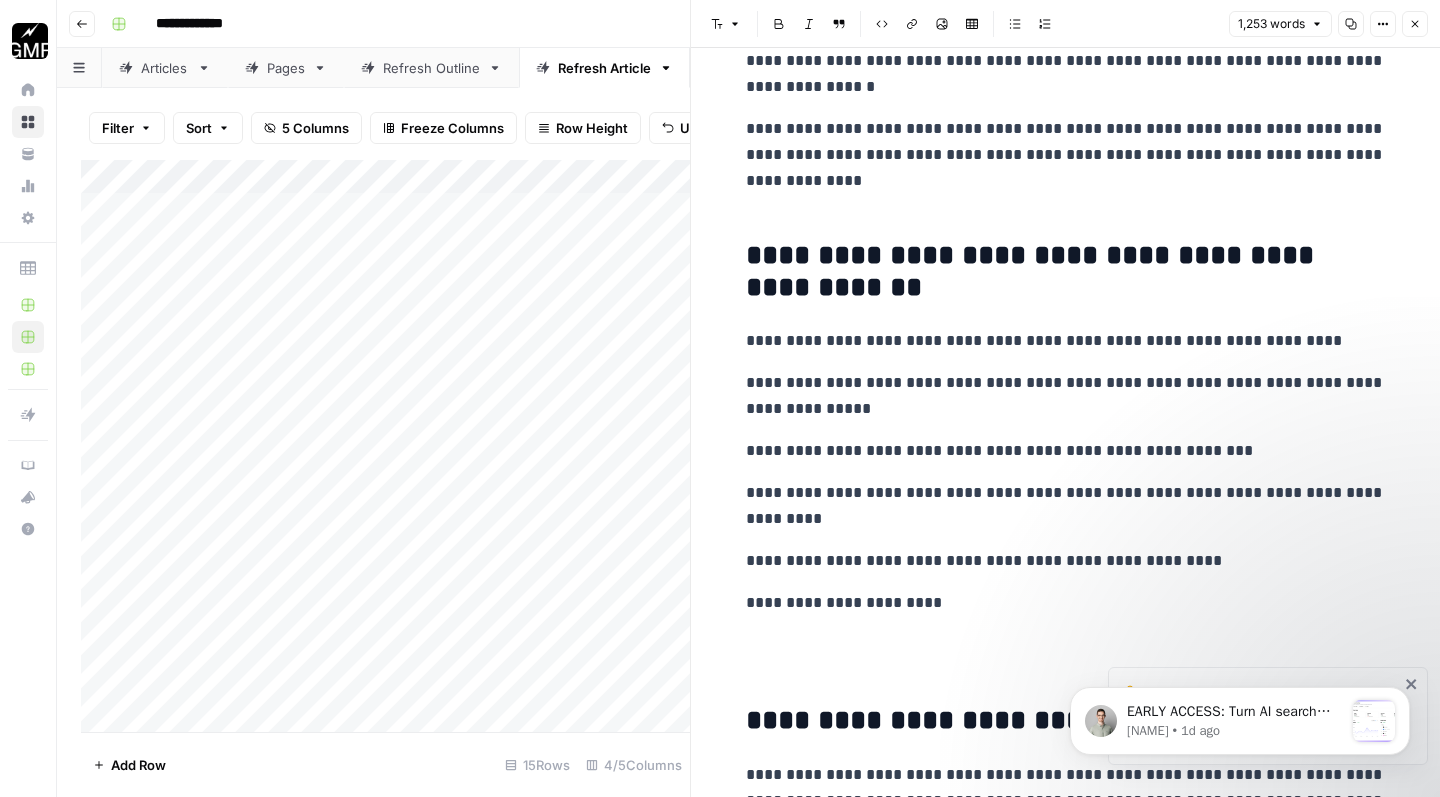 scroll, scrollTop: 3274, scrollLeft: 0, axis: vertical 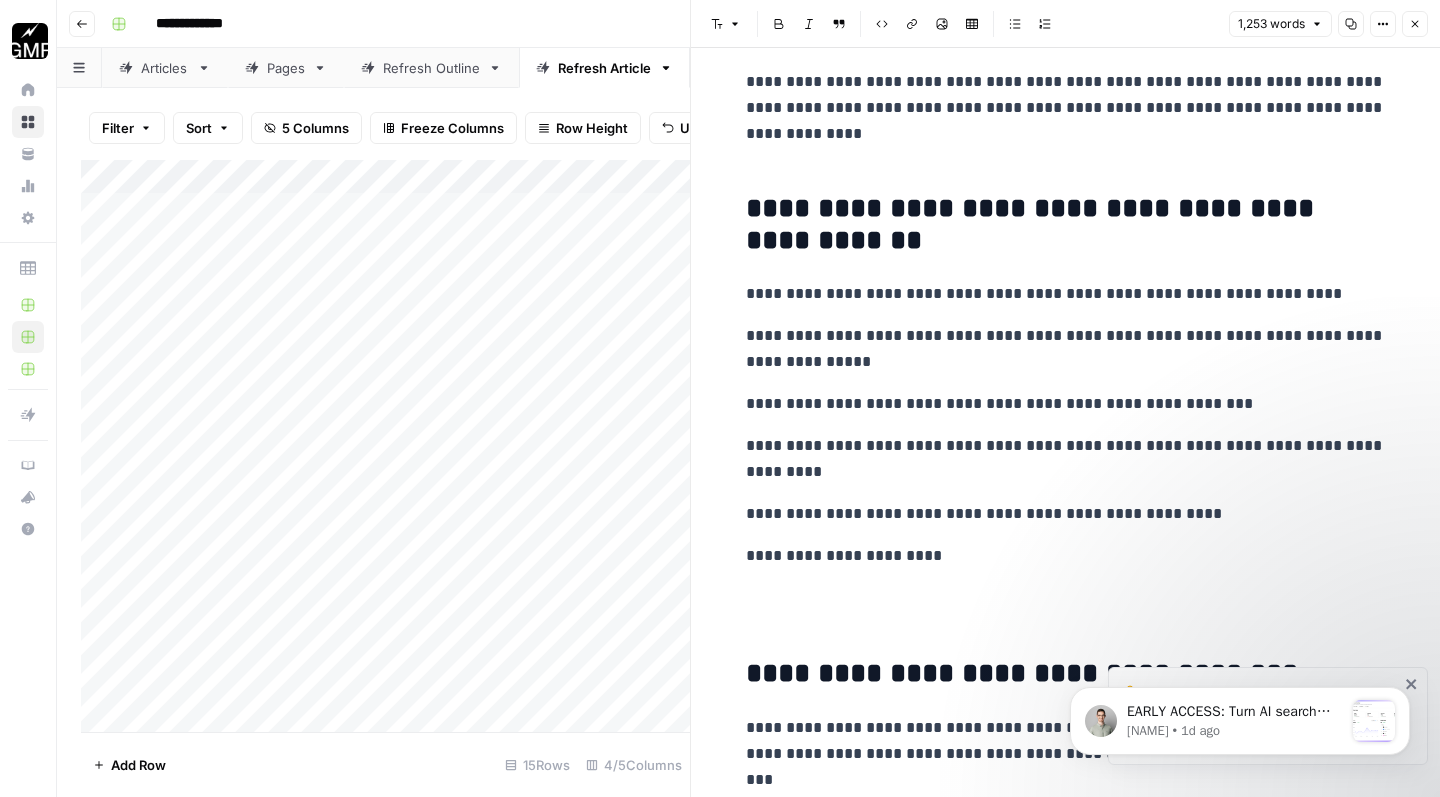 click at bounding box center [1066, 611] 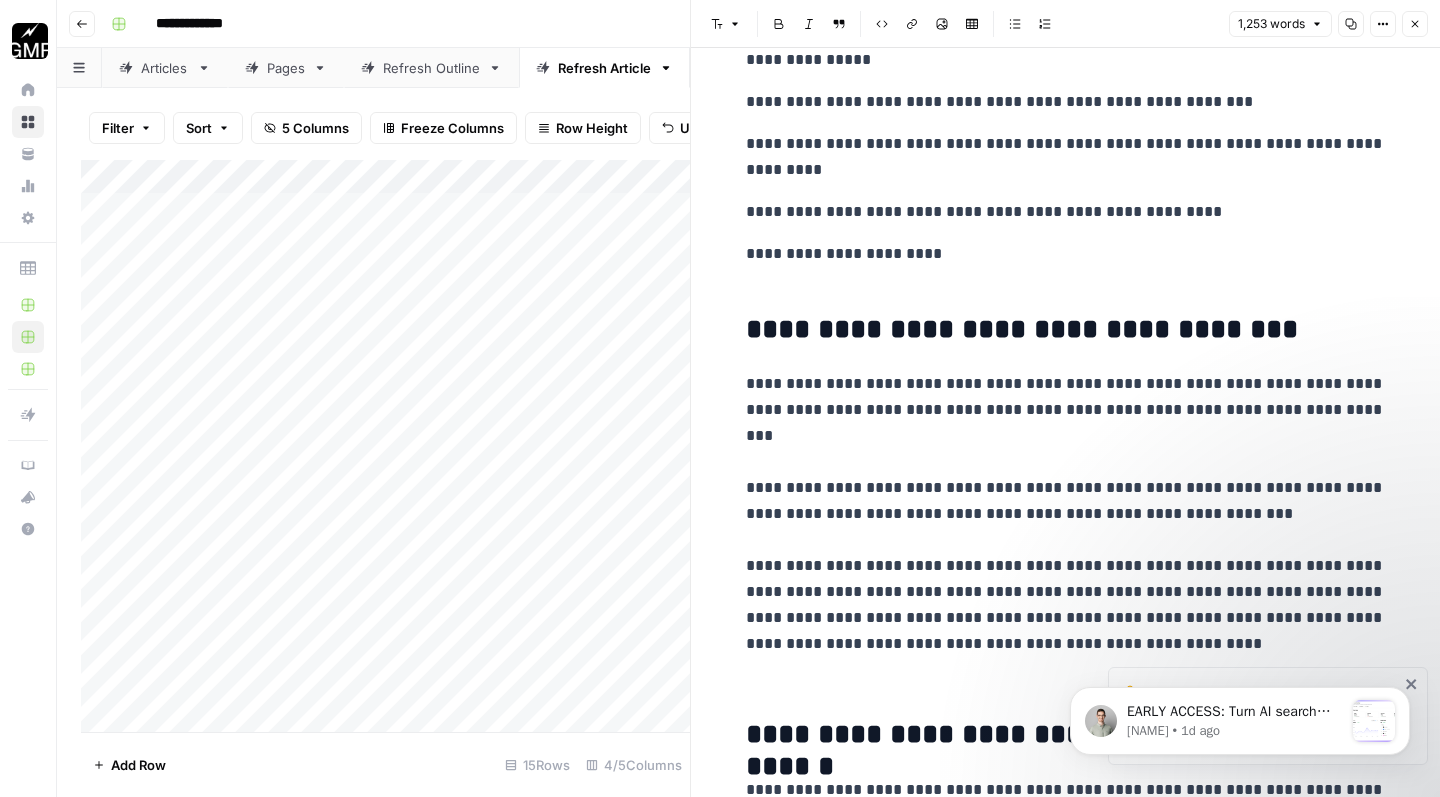 scroll, scrollTop: 3693, scrollLeft: 0, axis: vertical 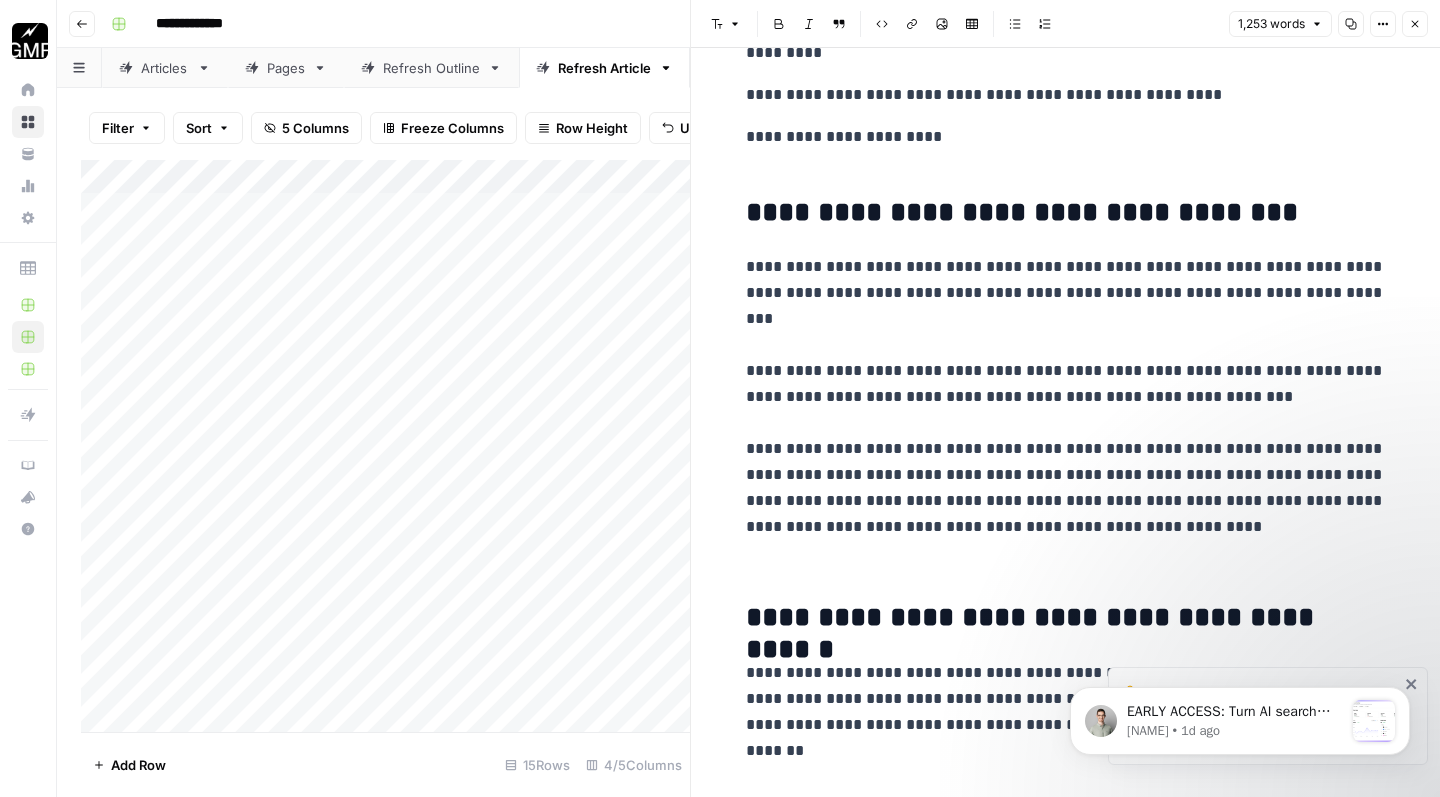 click at bounding box center [1066, 556] 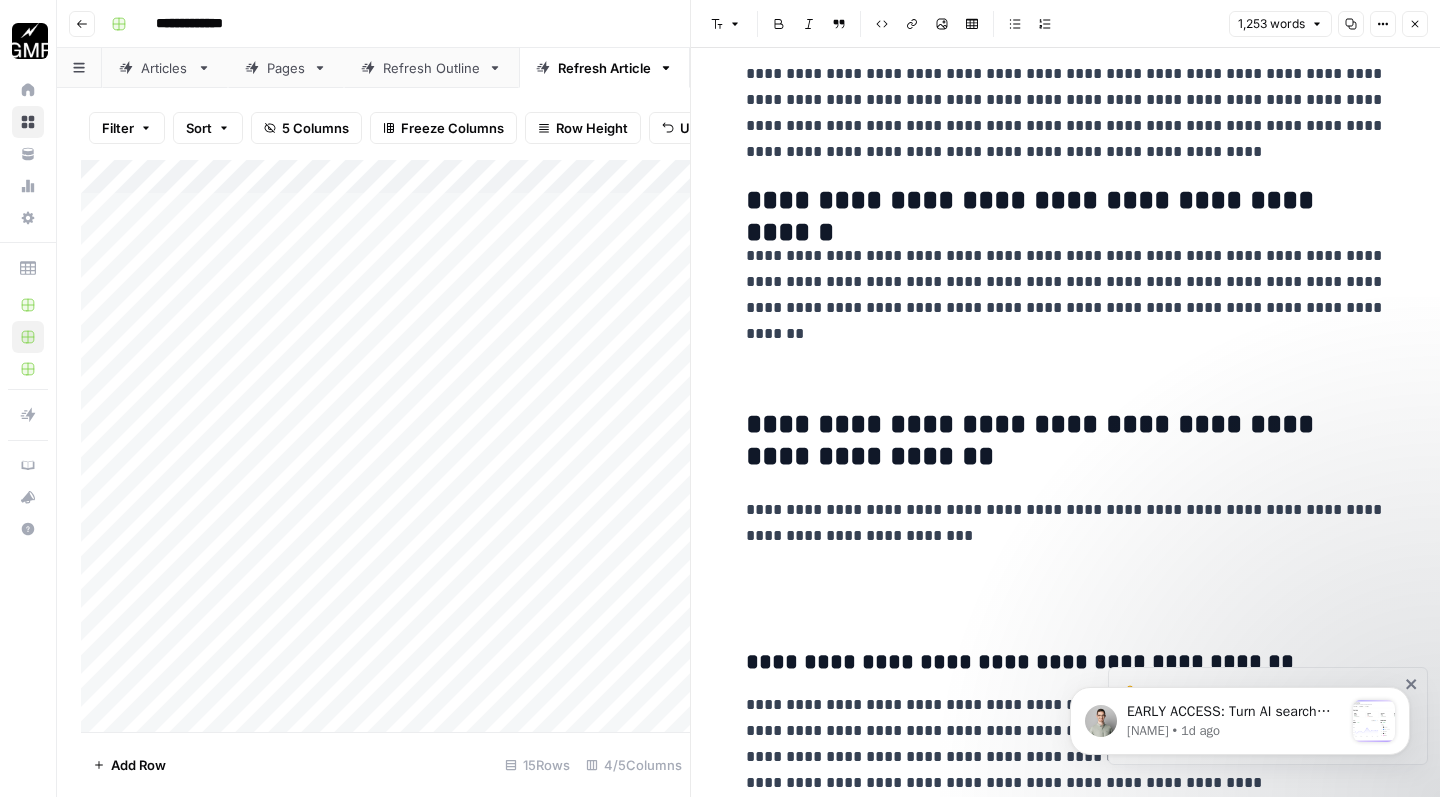 scroll, scrollTop: 4069, scrollLeft: 0, axis: vertical 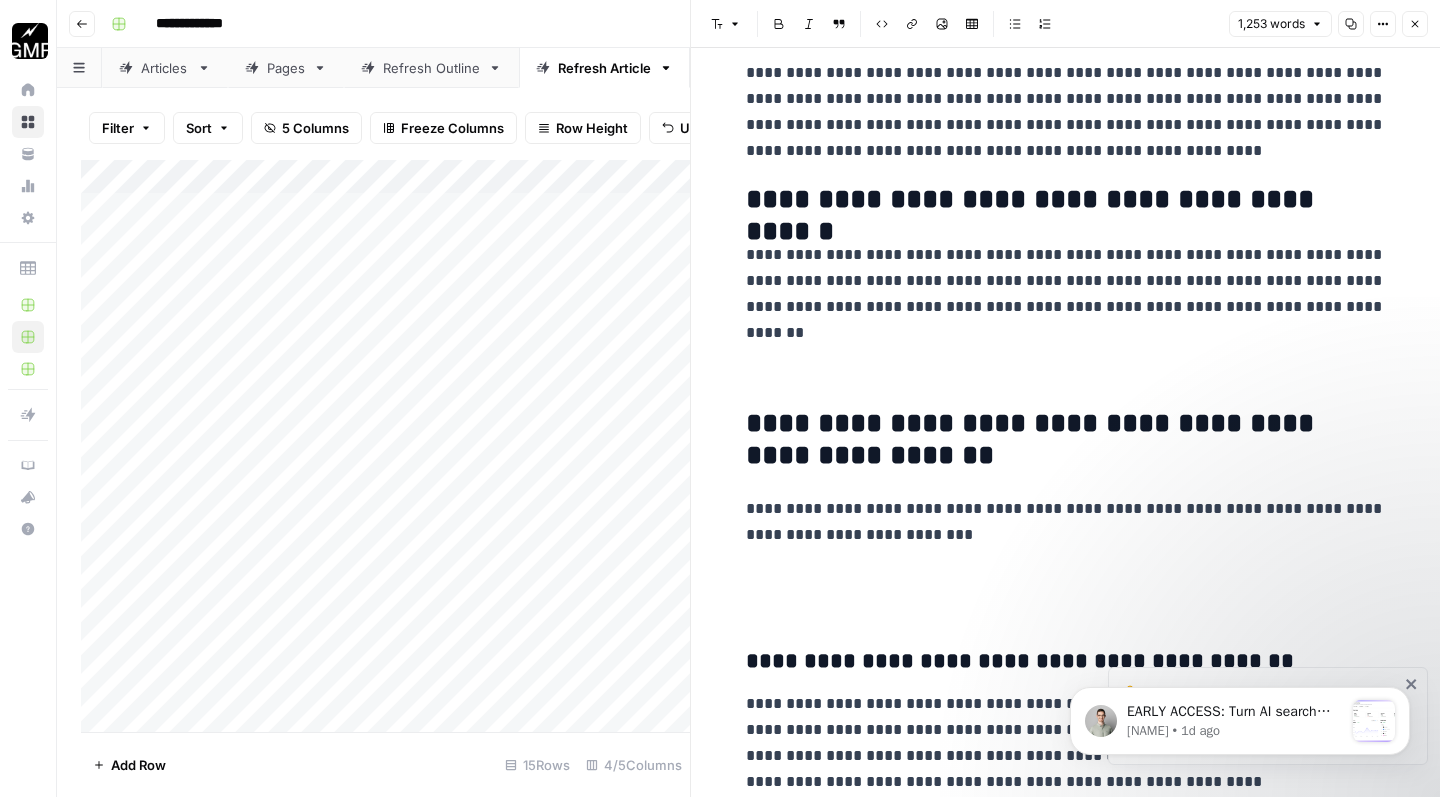 click at bounding box center [1066, 362] 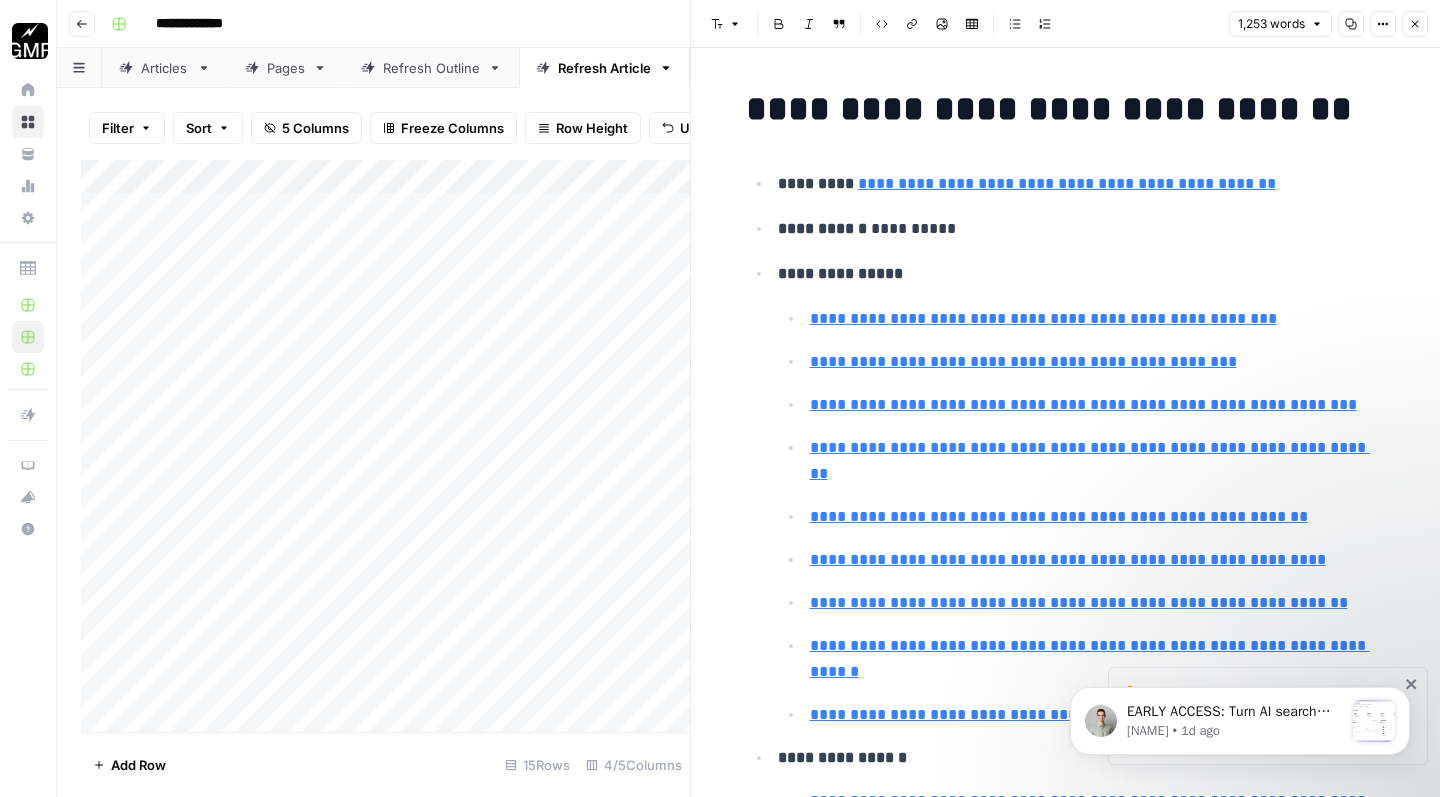 scroll, scrollTop: 0, scrollLeft: 0, axis: both 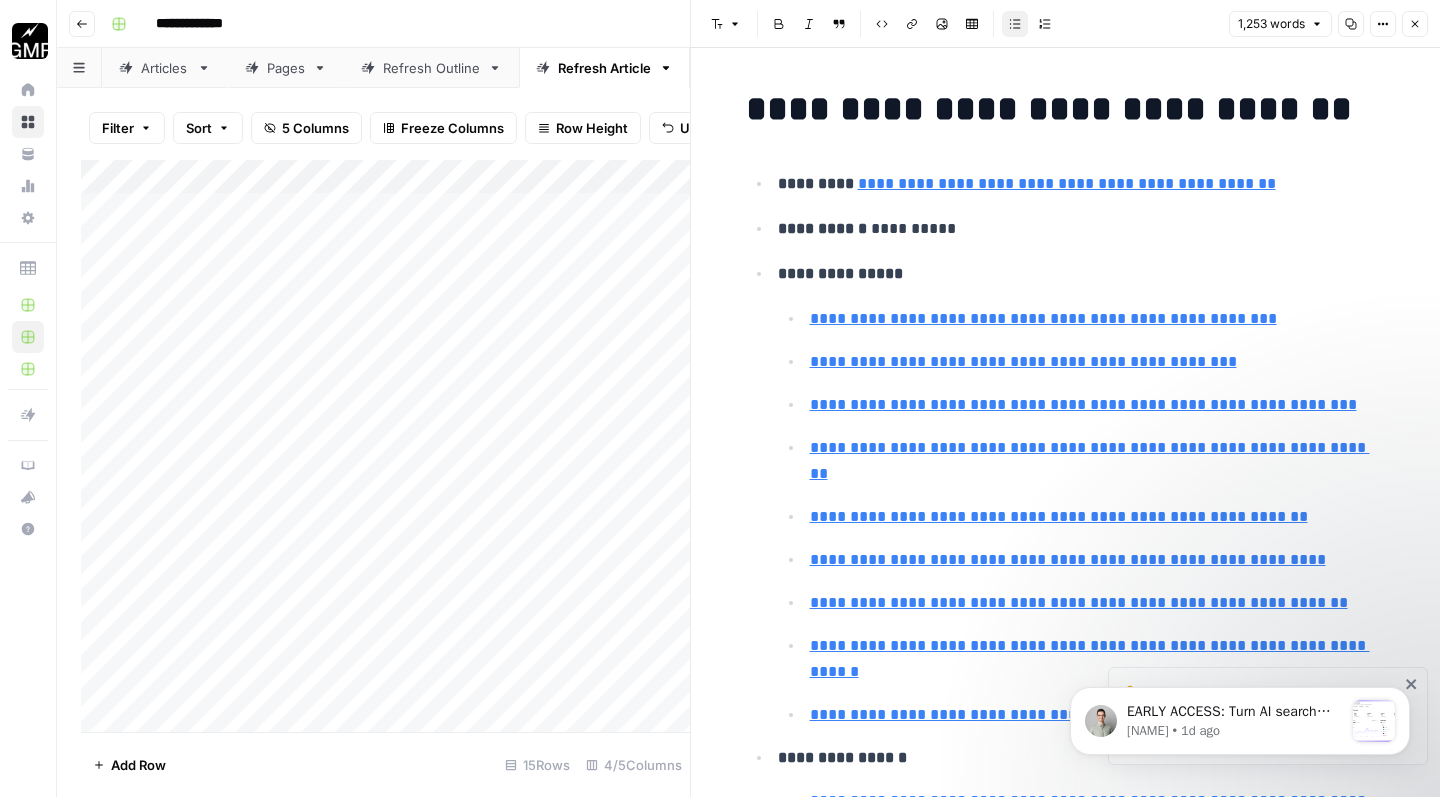 click on "**********" at bounding box center [1082, 230] 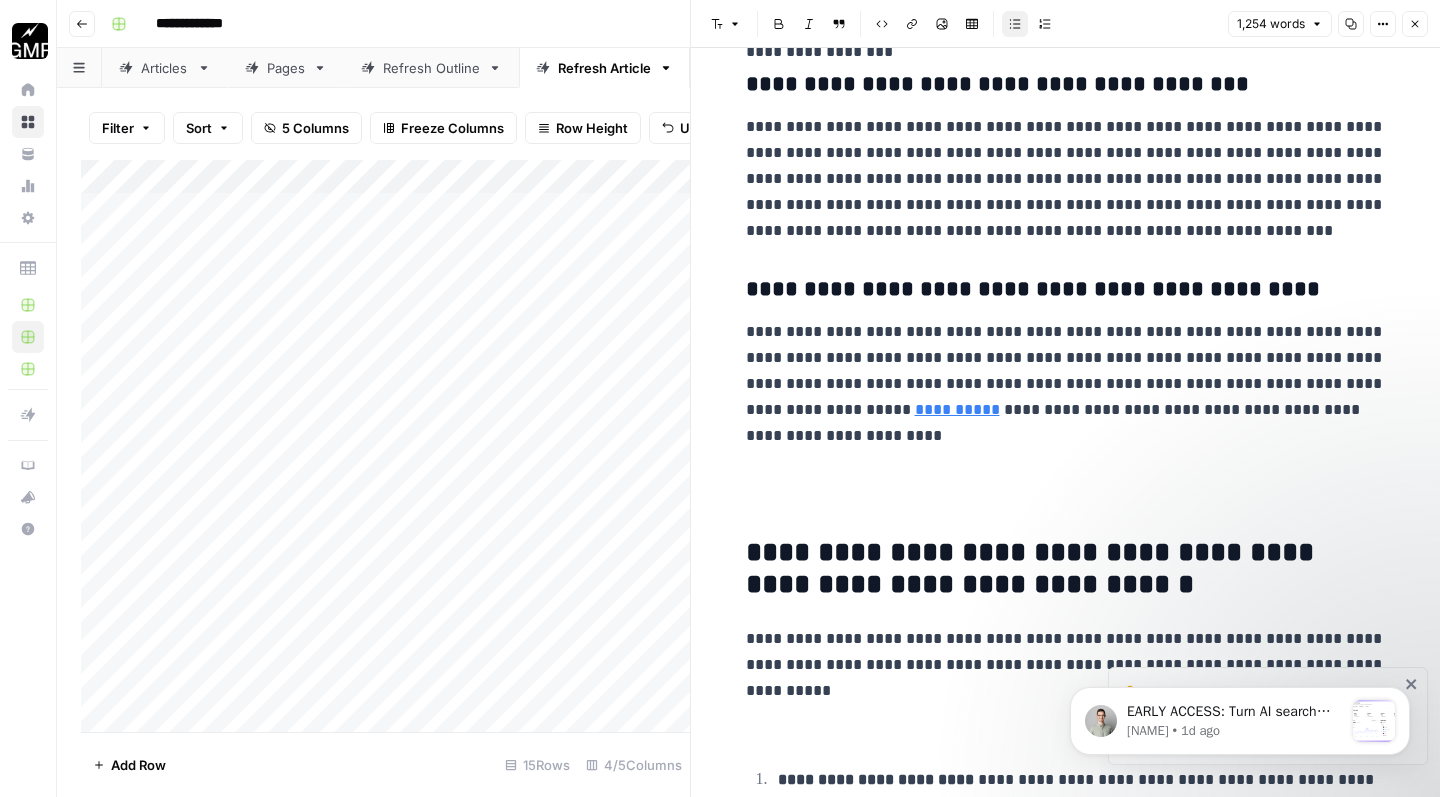 scroll, scrollTop: 4940, scrollLeft: 0, axis: vertical 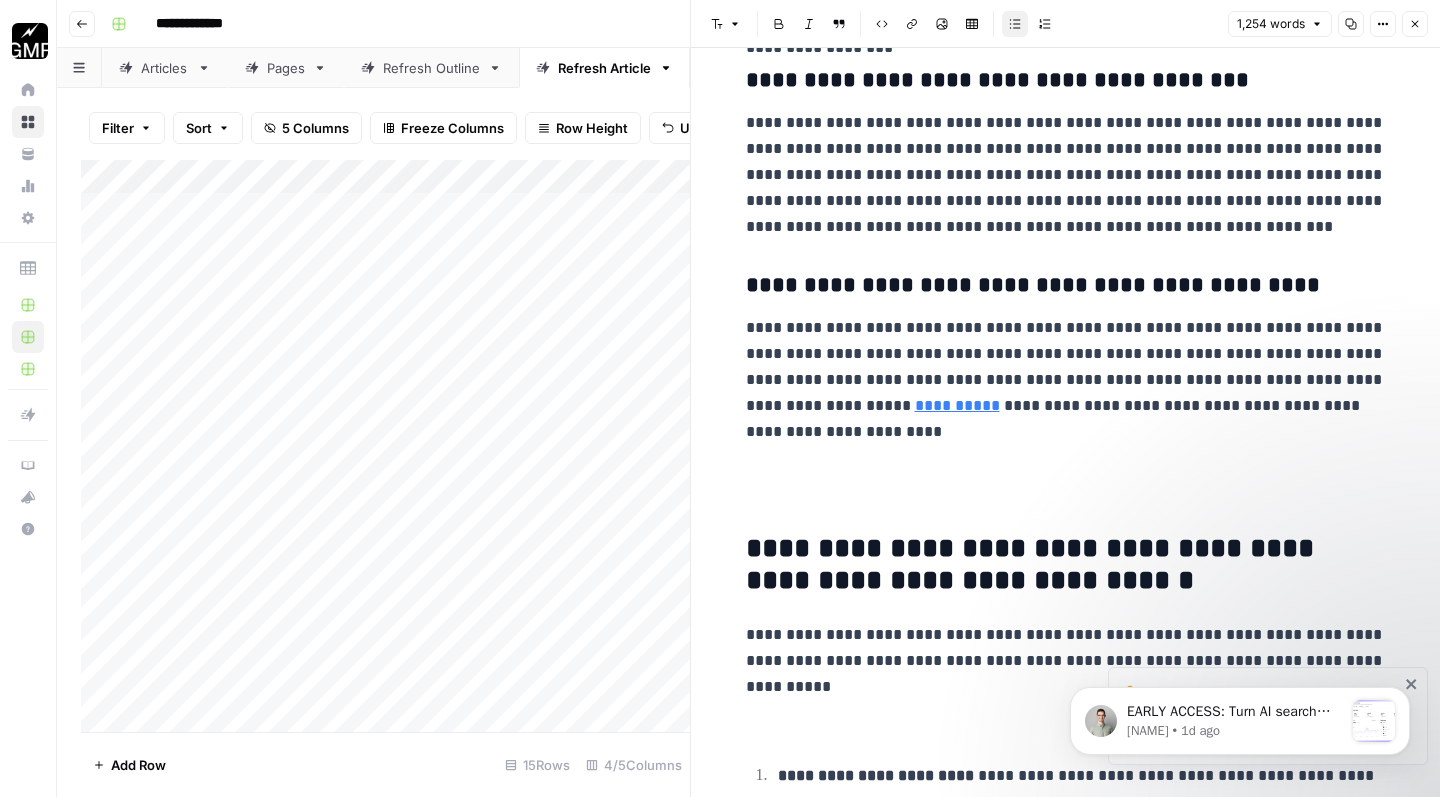 click at bounding box center (1066, 487) 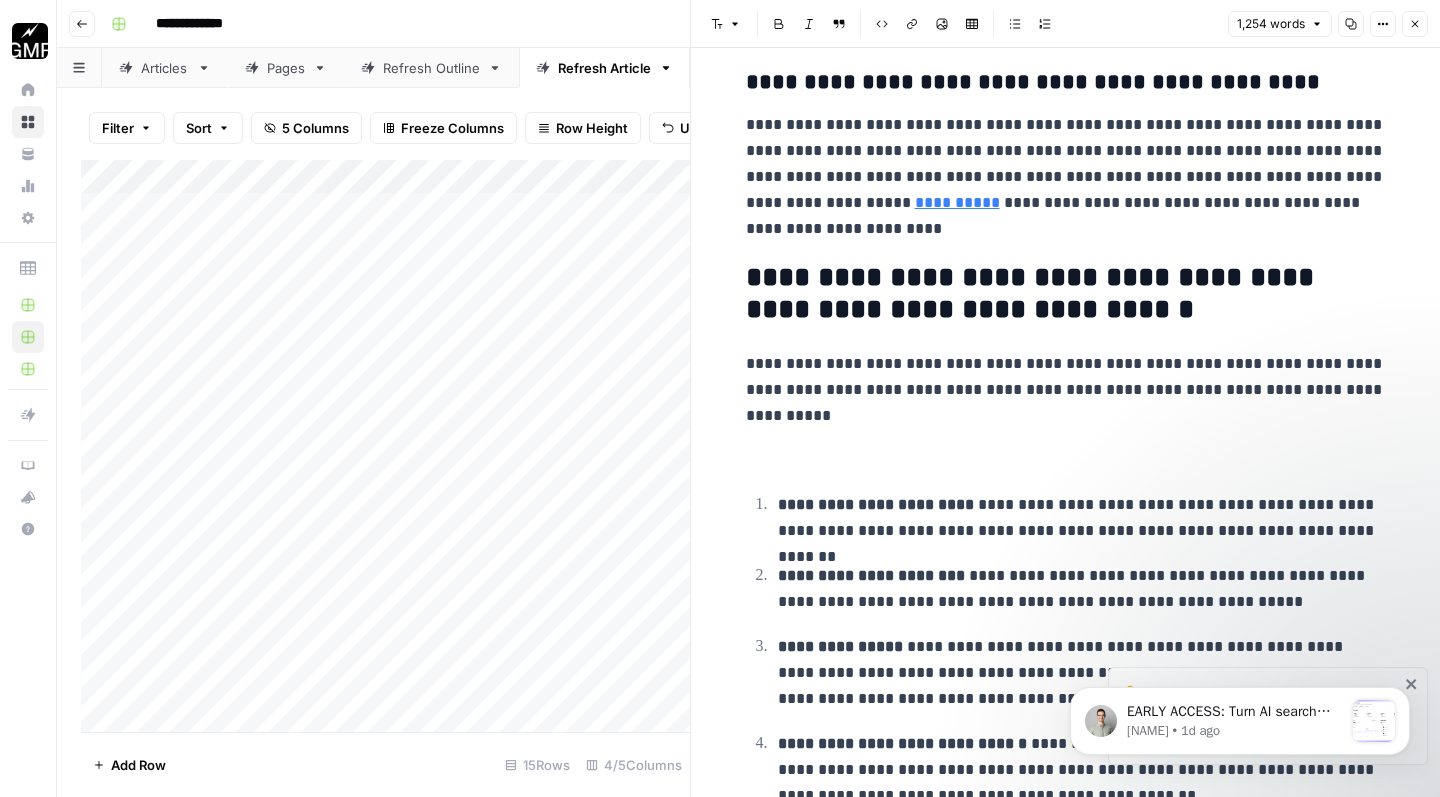 scroll, scrollTop: 5147, scrollLeft: 0, axis: vertical 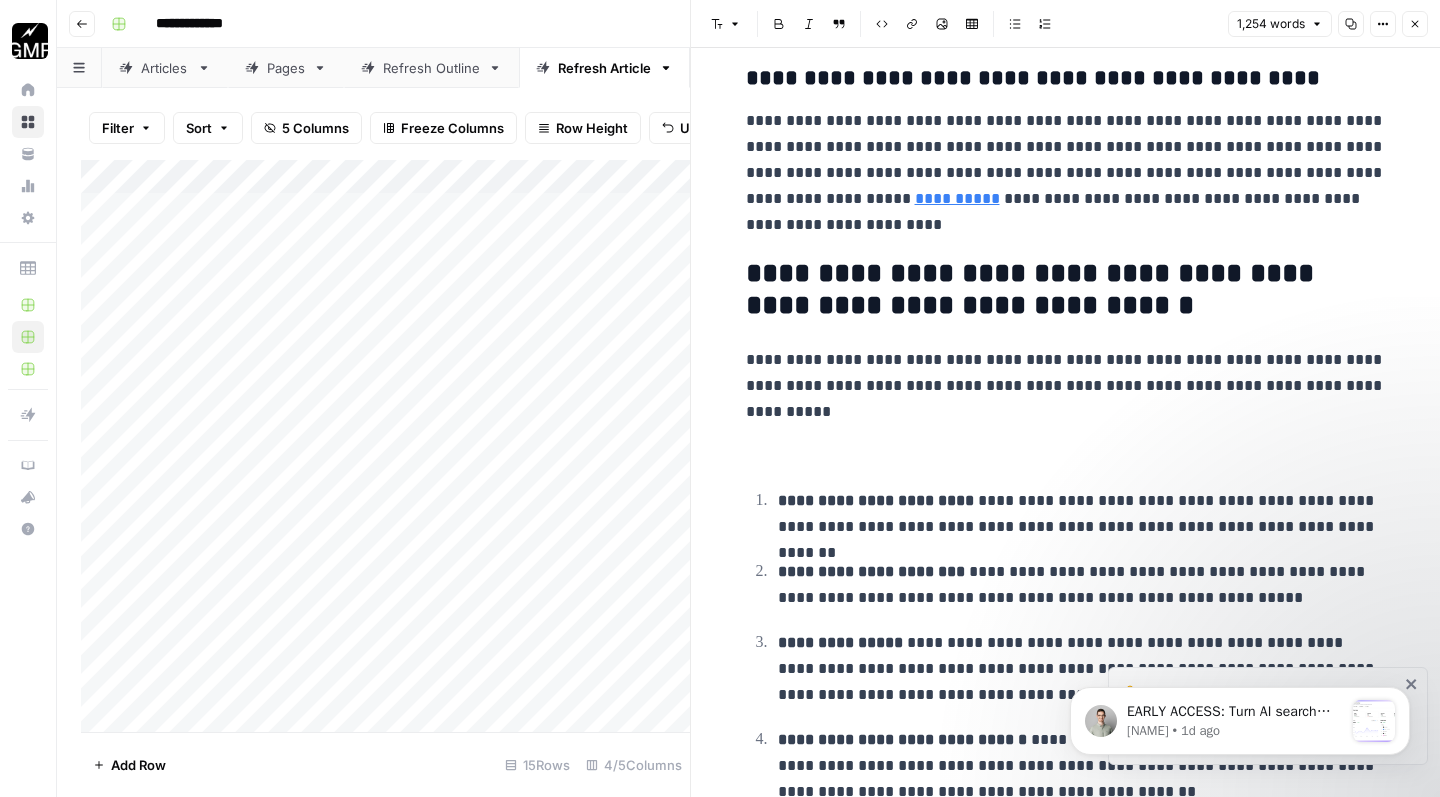 click at bounding box center [1066, 441] 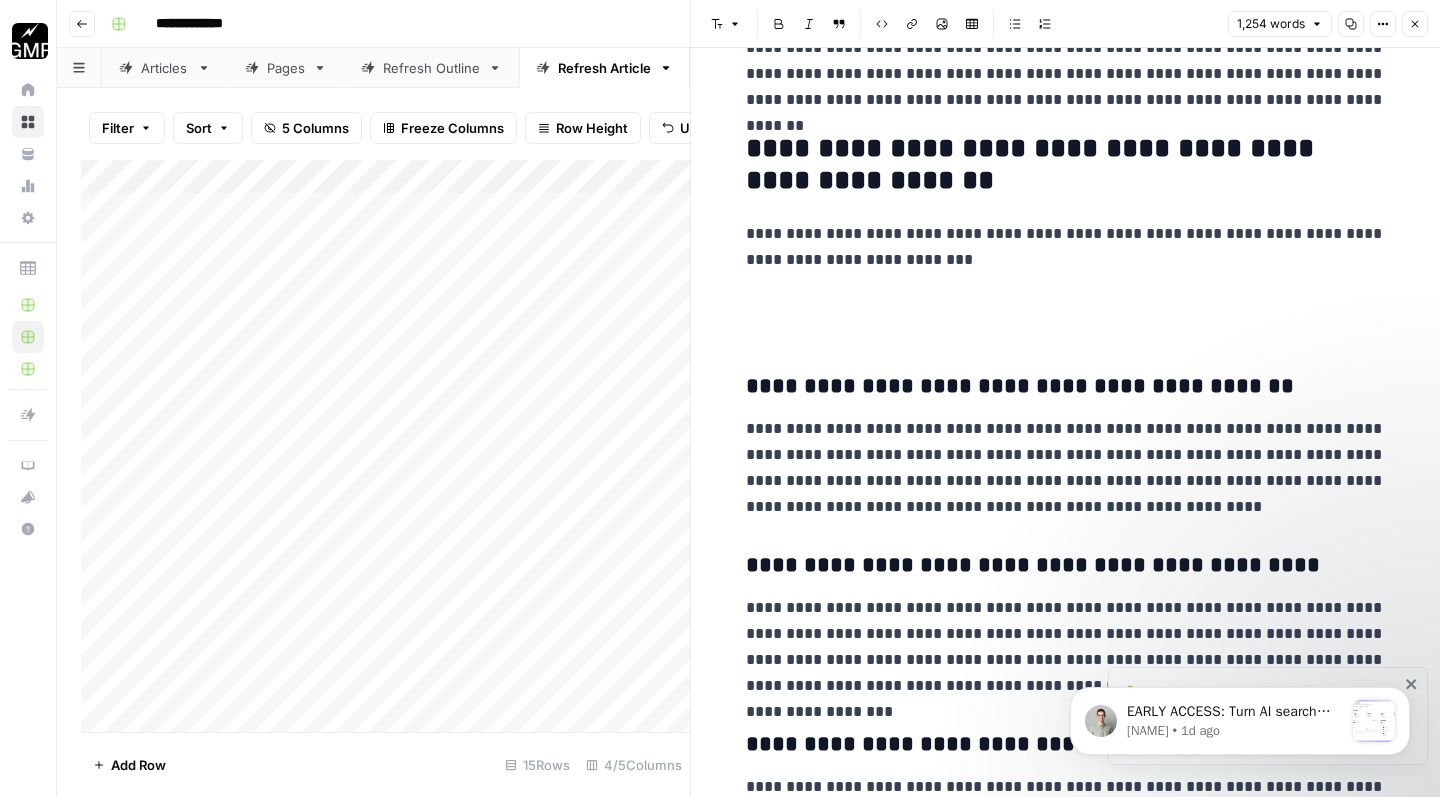 scroll, scrollTop: 4273, scrollLeft: 0, axis: vertical 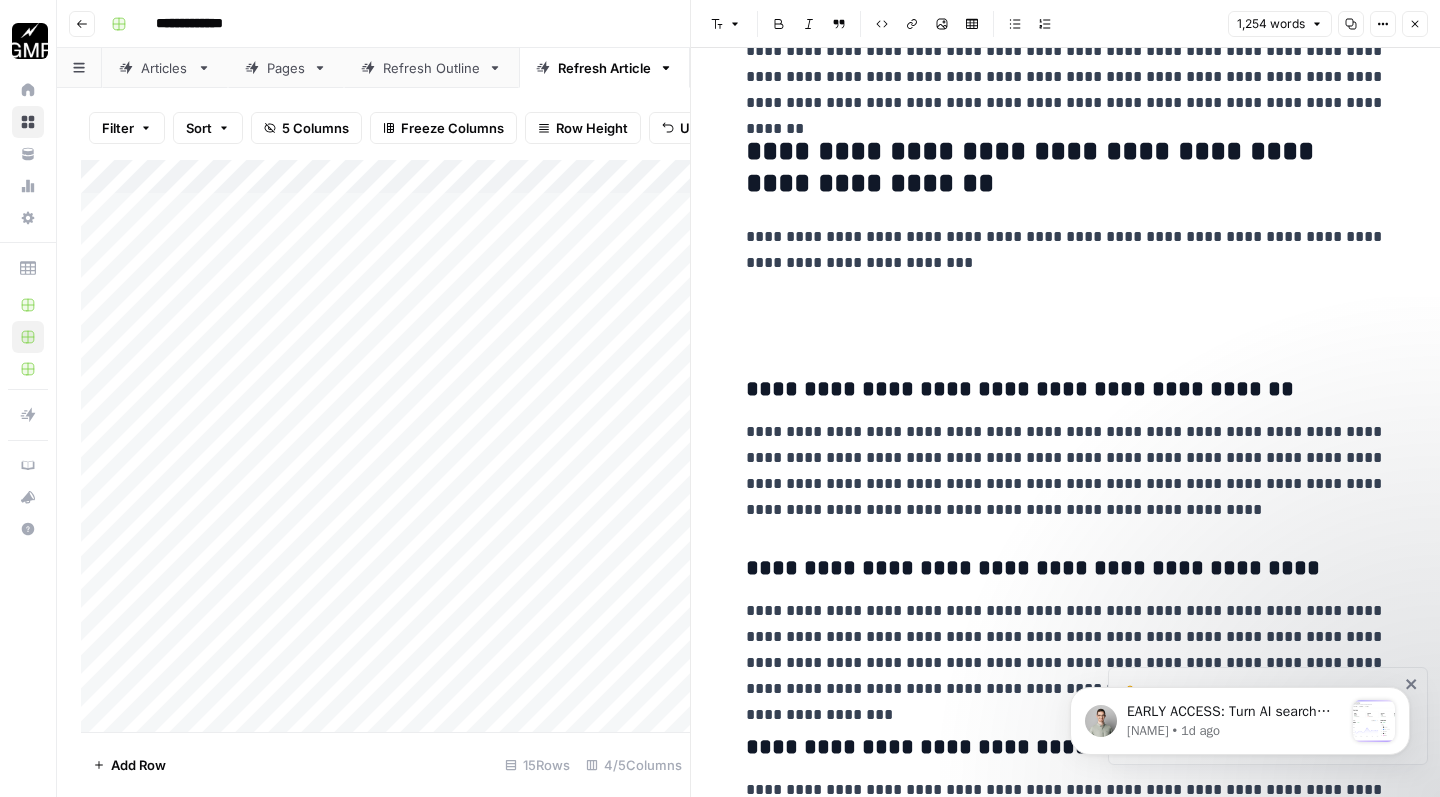 click at bounding box center [1066, 318] 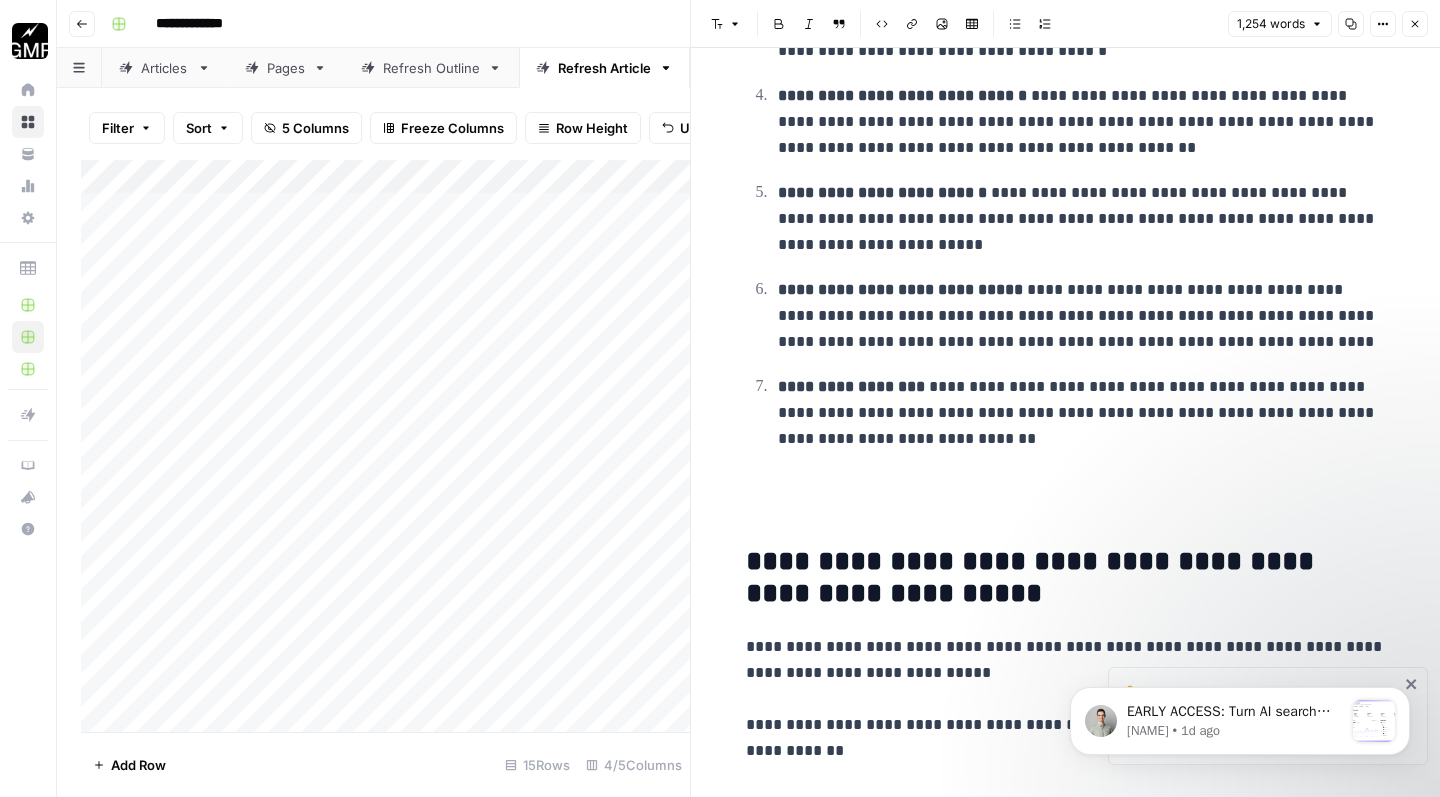 scroll, scrollTop: 5687, scrollLeft: 0, axis: vertical 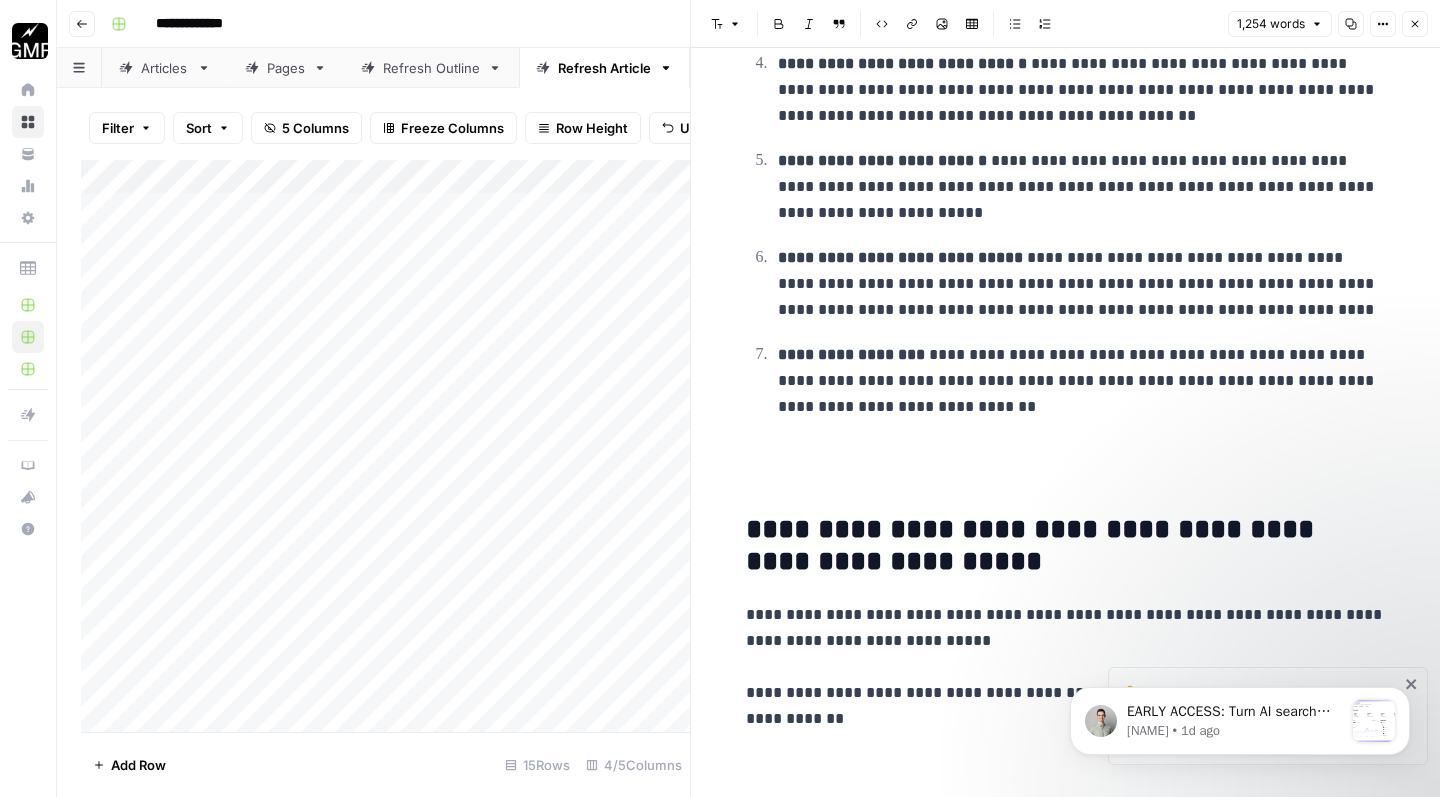 click at bounding box center [1066, 468] 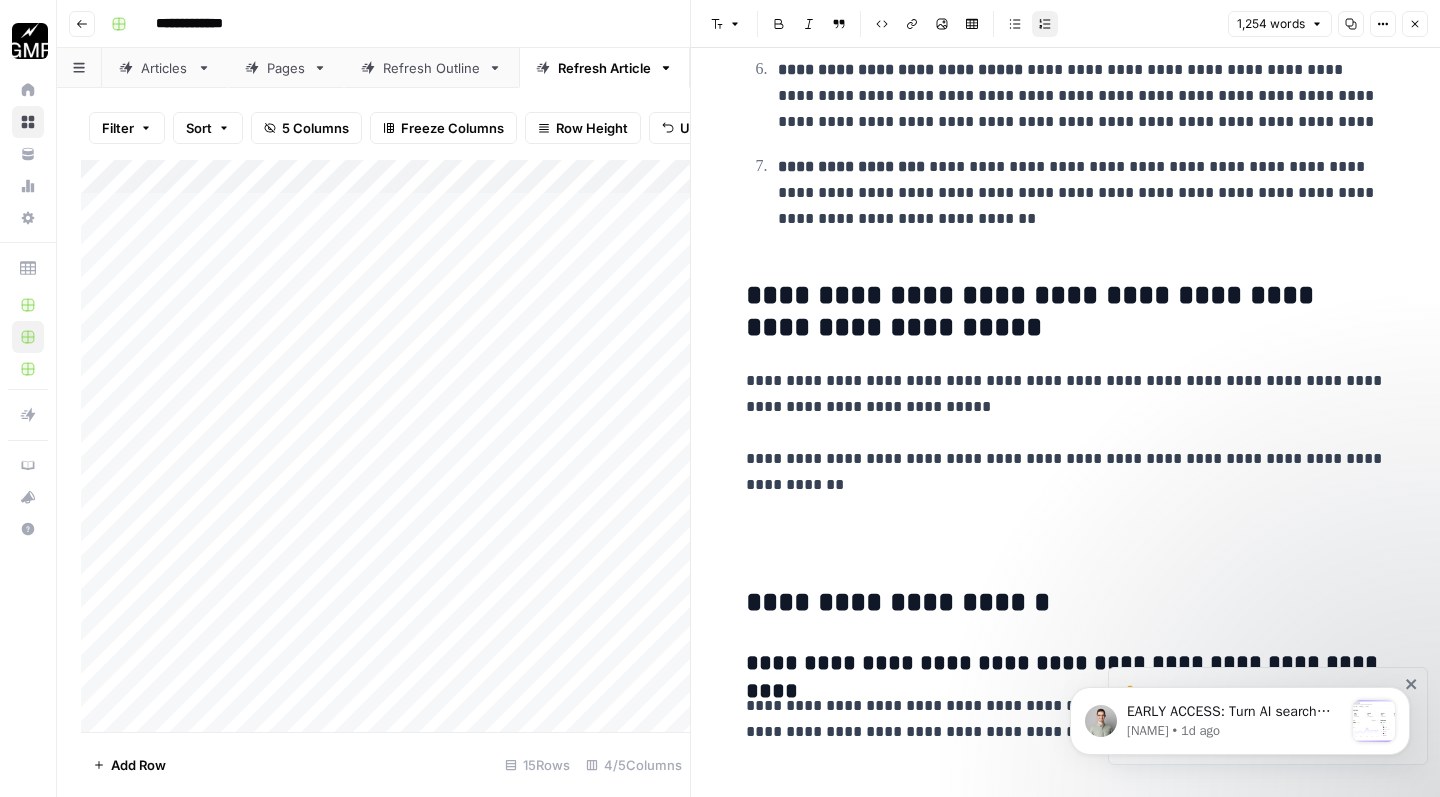 scroll, scrollTop: 5878, scrollLeft: 0, axis: vertical 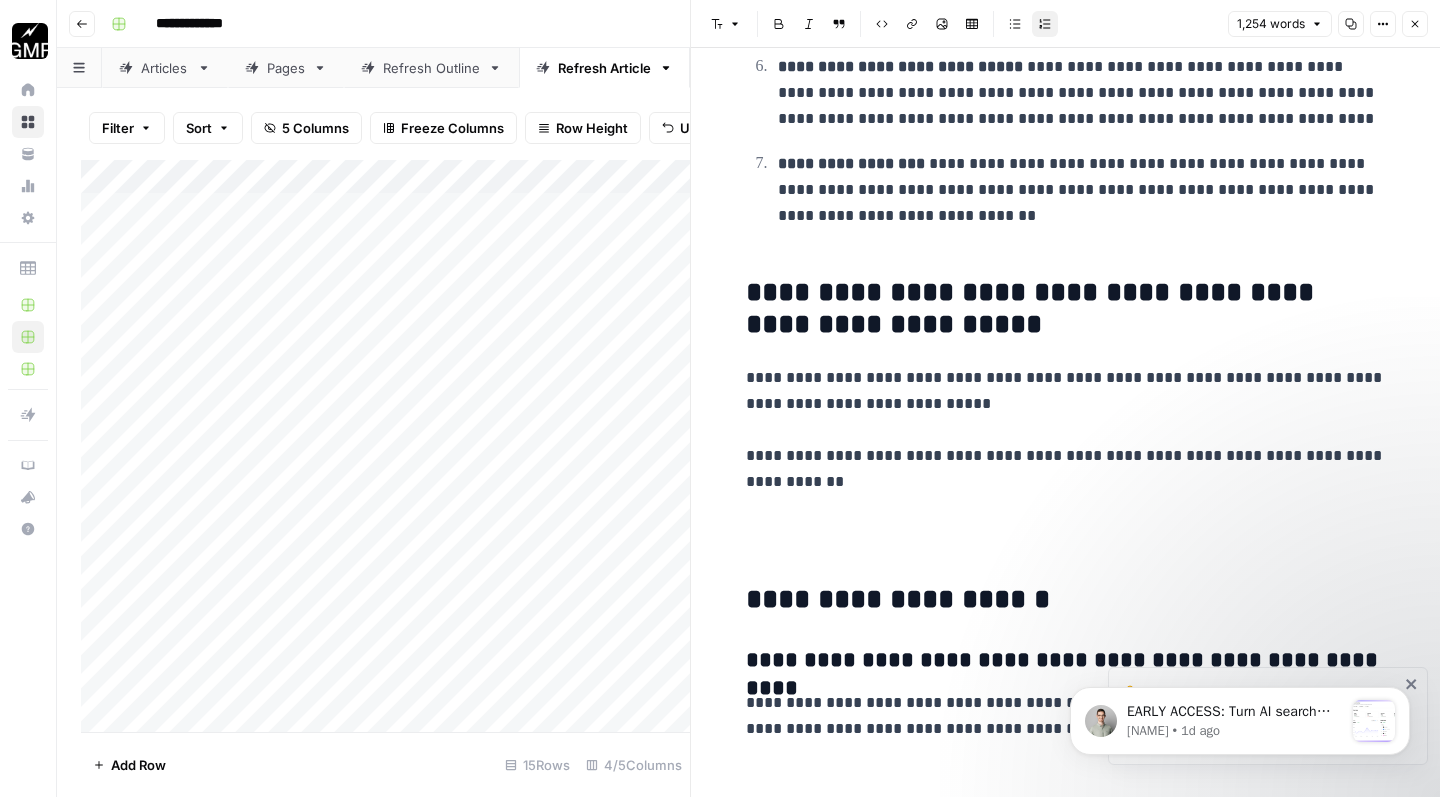 click at bounding box center [1066, 537] 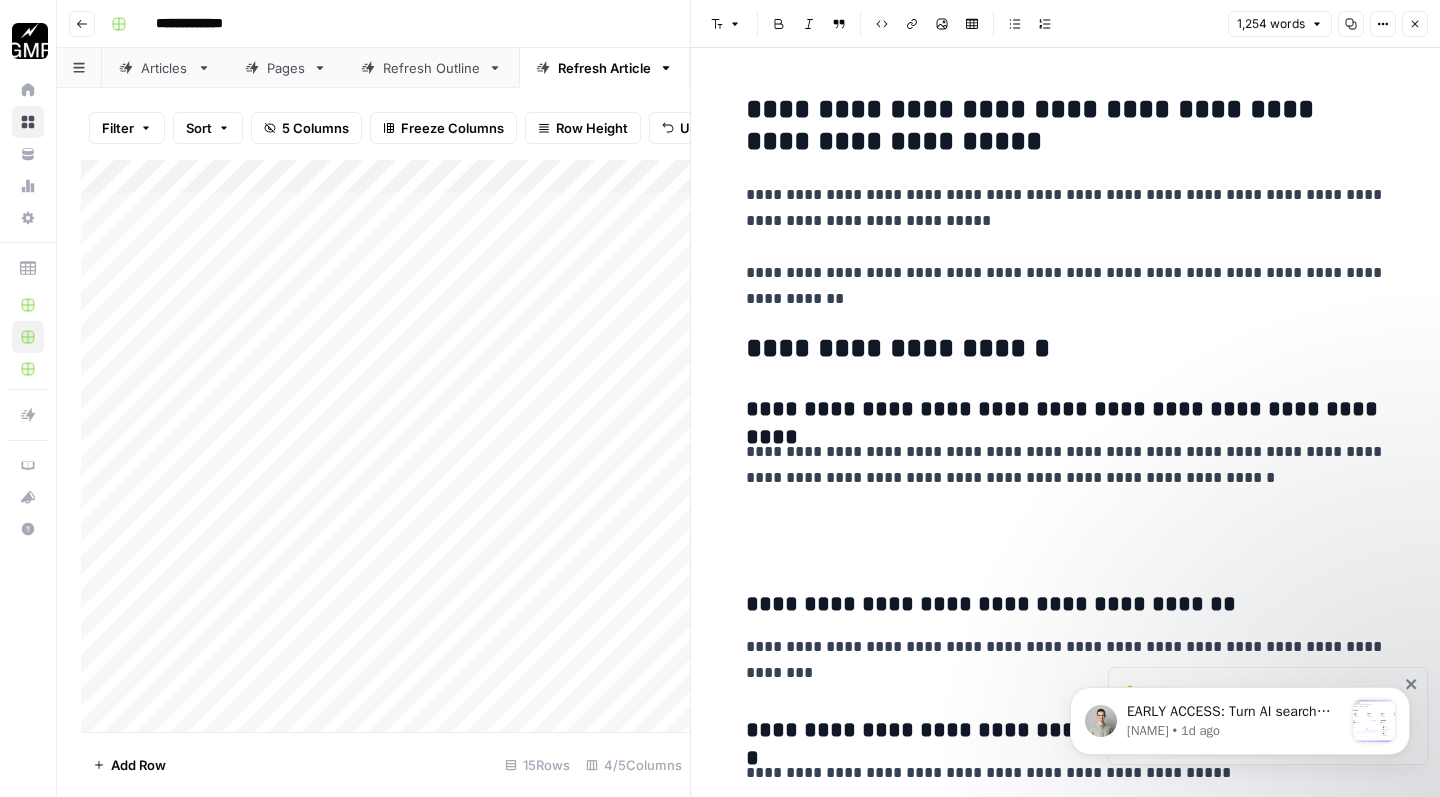 scroll, scrollTop: 6063, scrollLeft: 0, axis: vertical 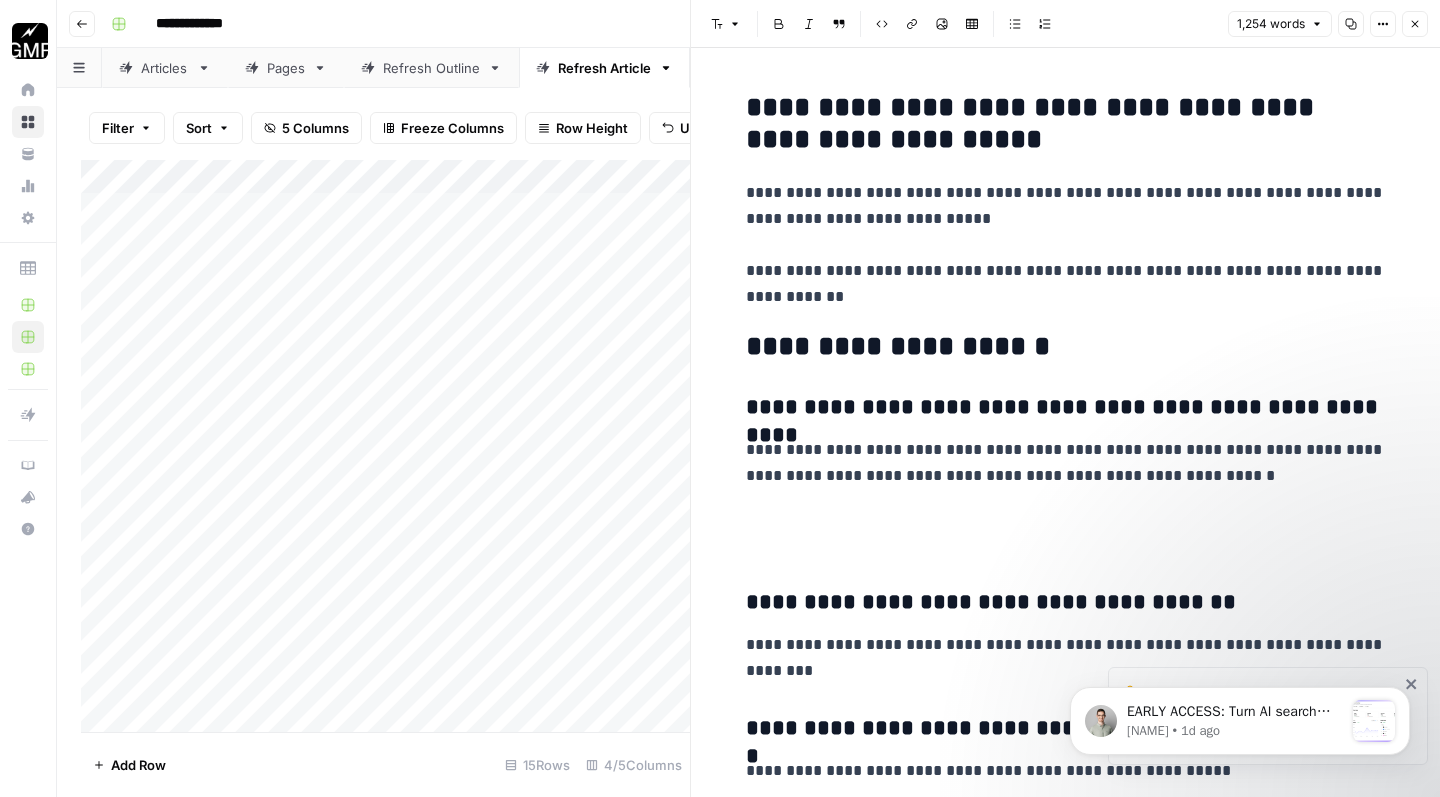 click at bounding box center [1066, 531] 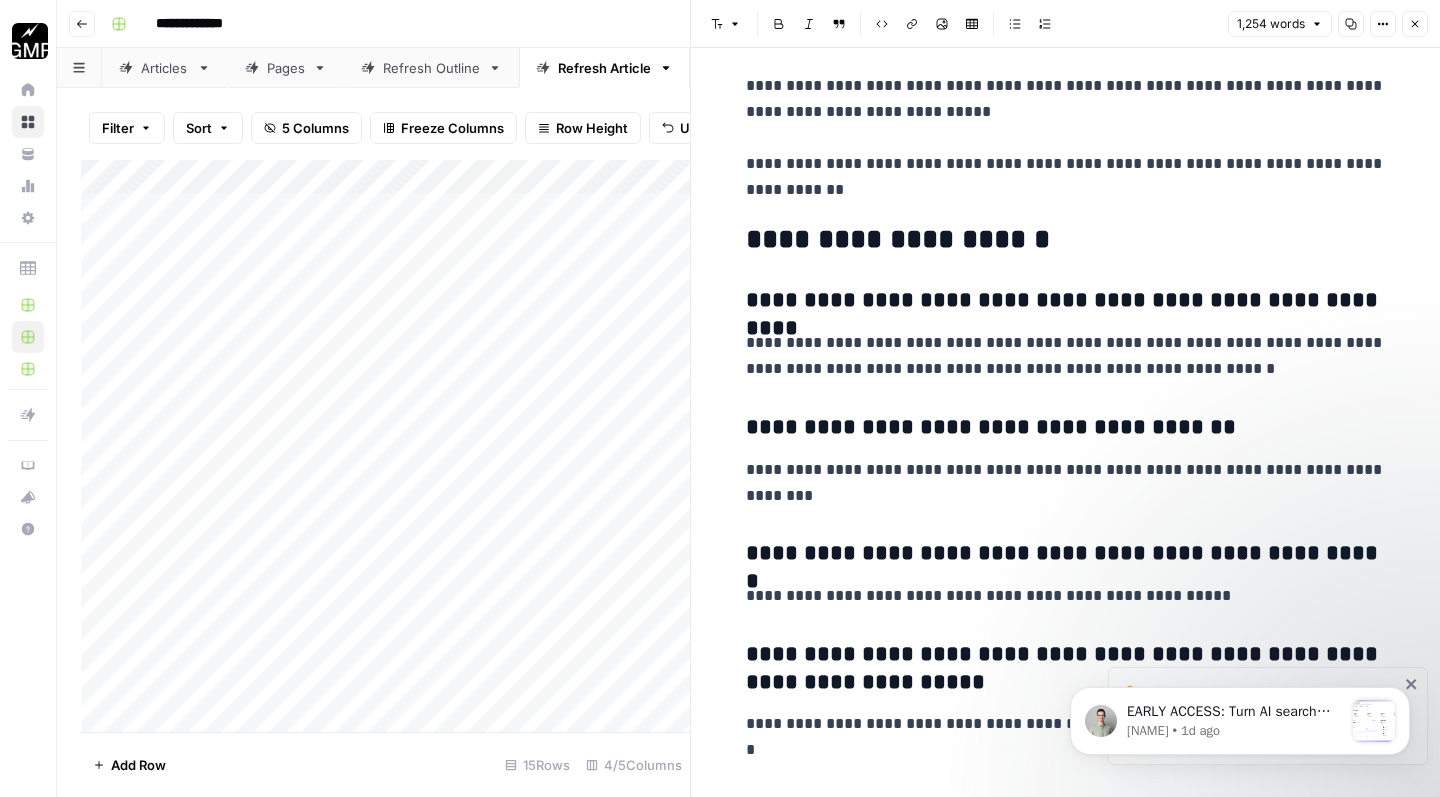 scroll, scrollTop: 6168, scrollLeft: 0, axis: vertical 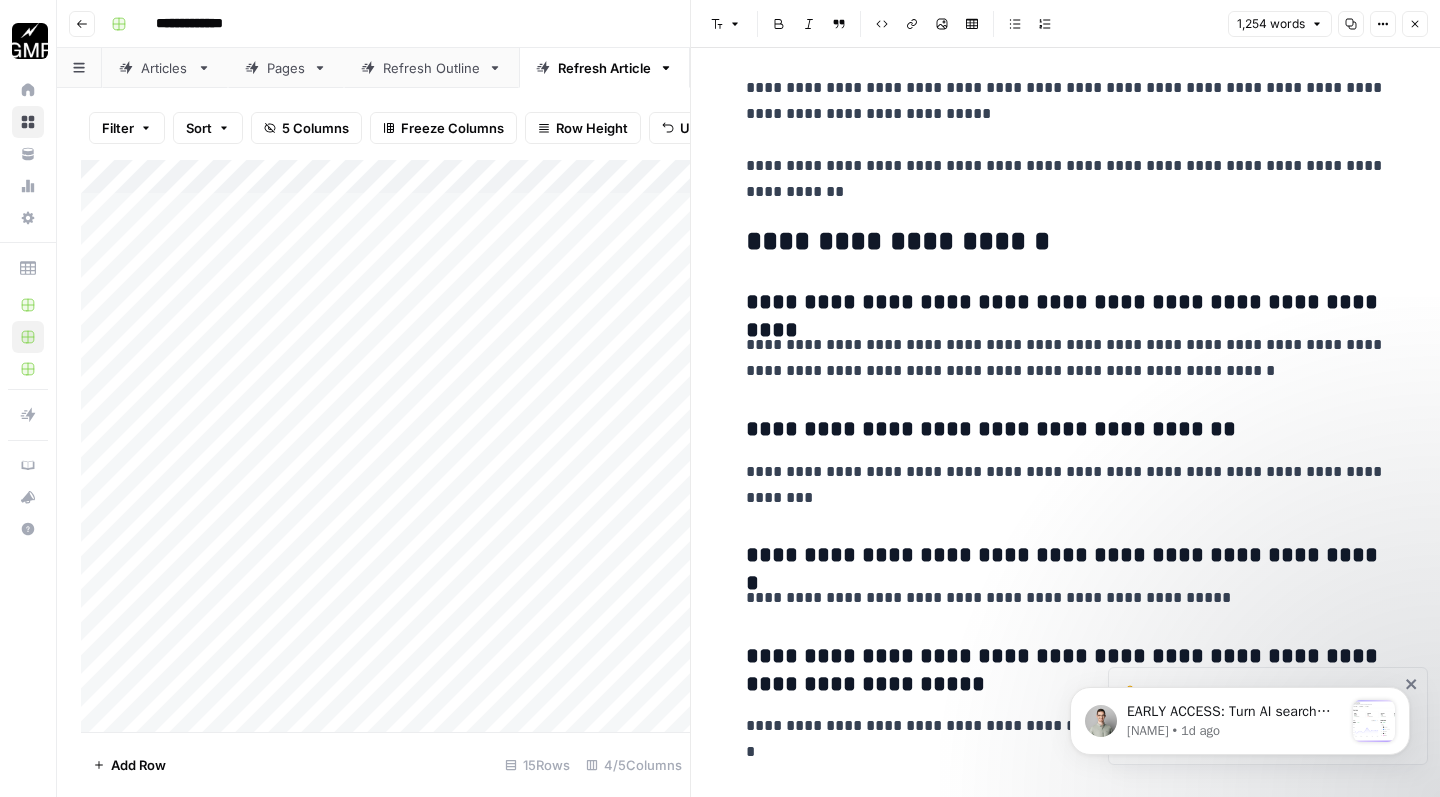 click on "**********" at bounding box center (1066, 140) 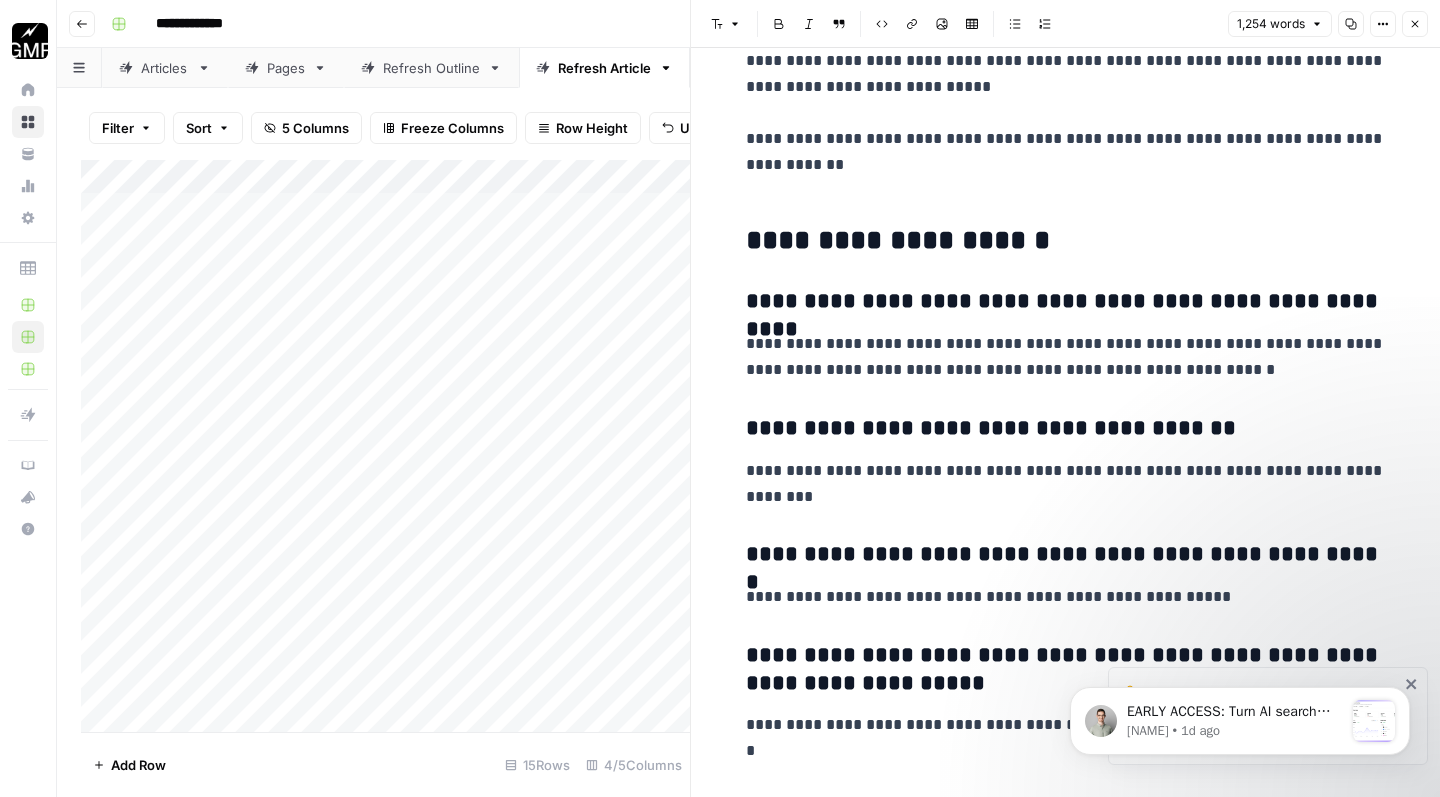 scroll, scrollTop: 6194, scrollLeft: 0, axis: vertical 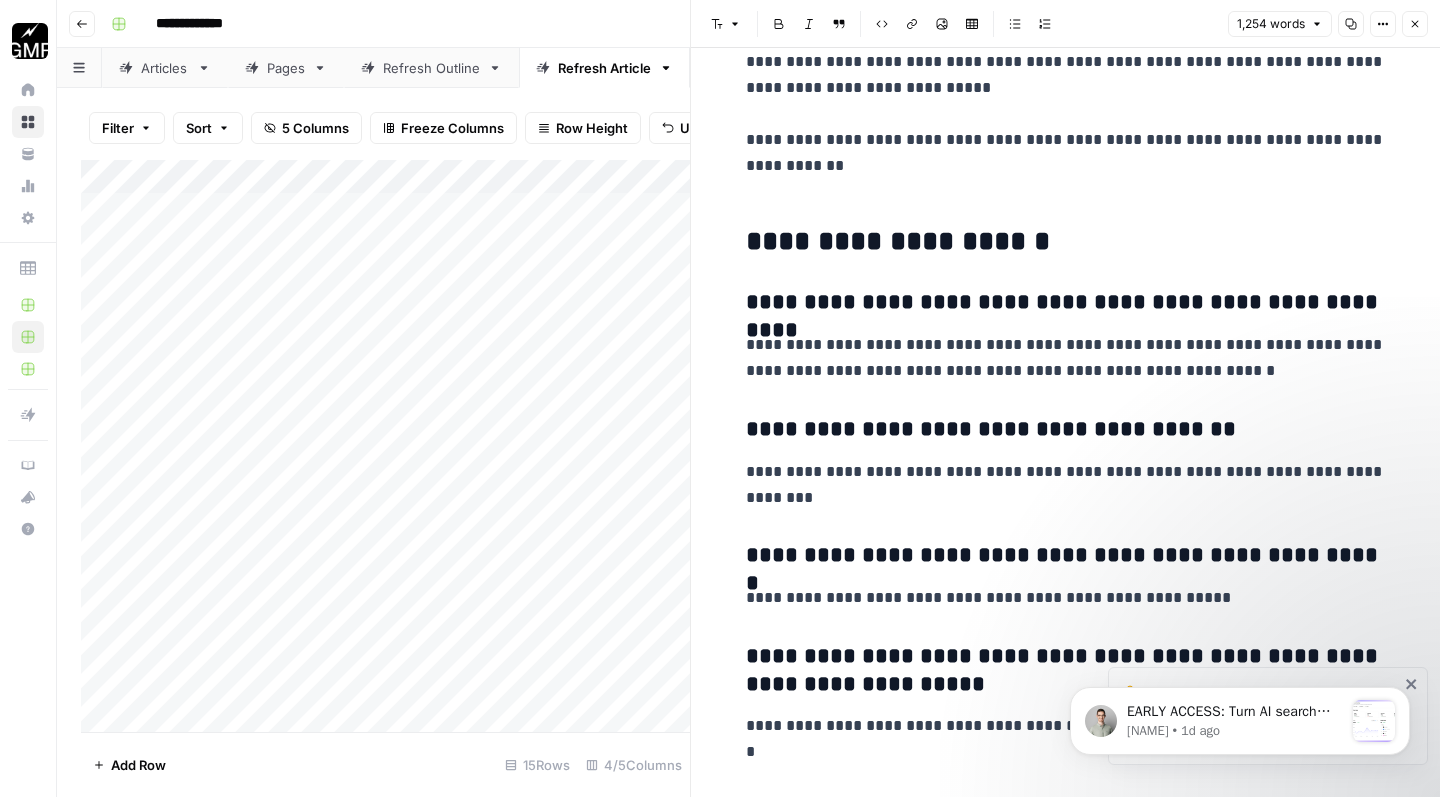 click on "**********" at bounding box center (1065, -2666) 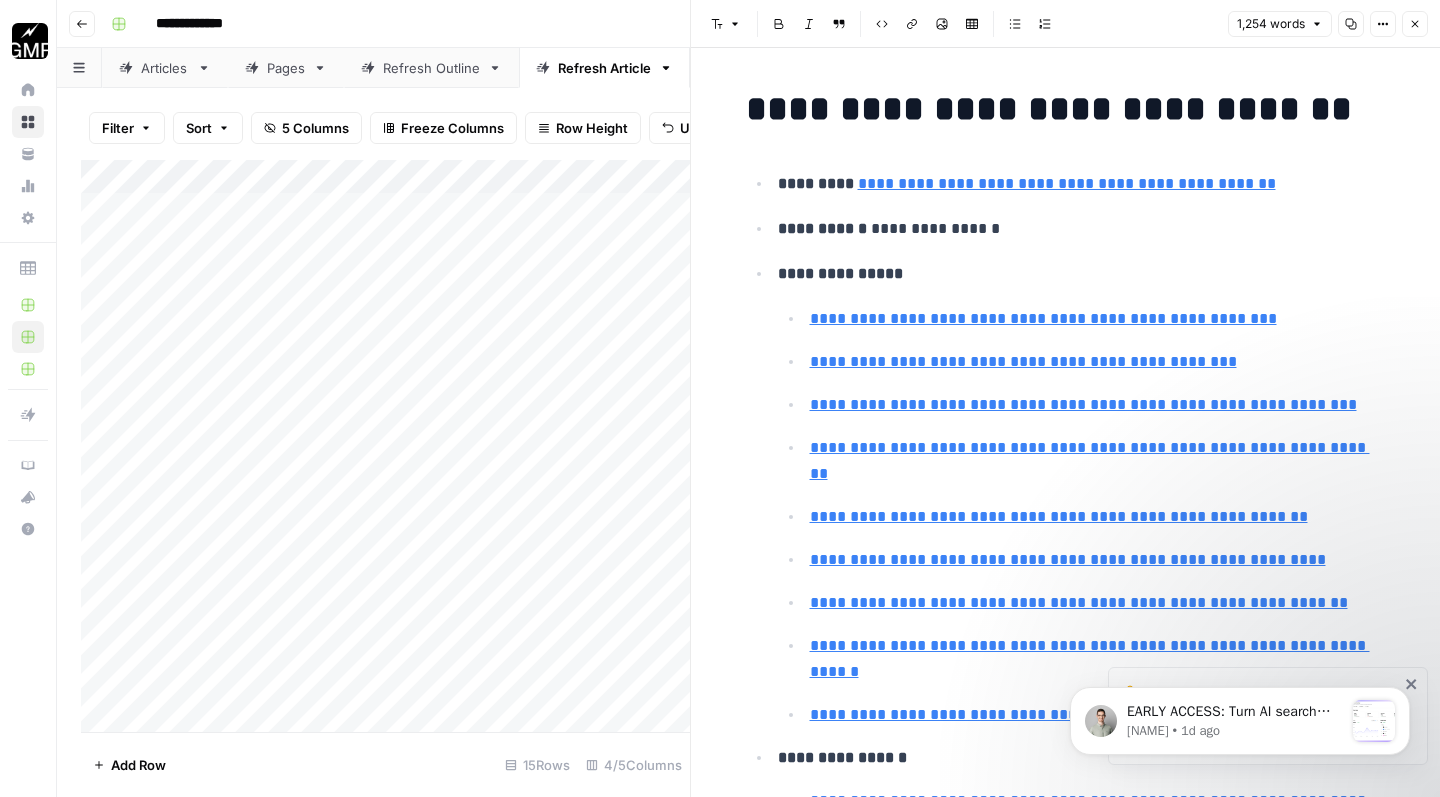 scroll, scrollTop: 0, scrollLeft: 0, axis: both 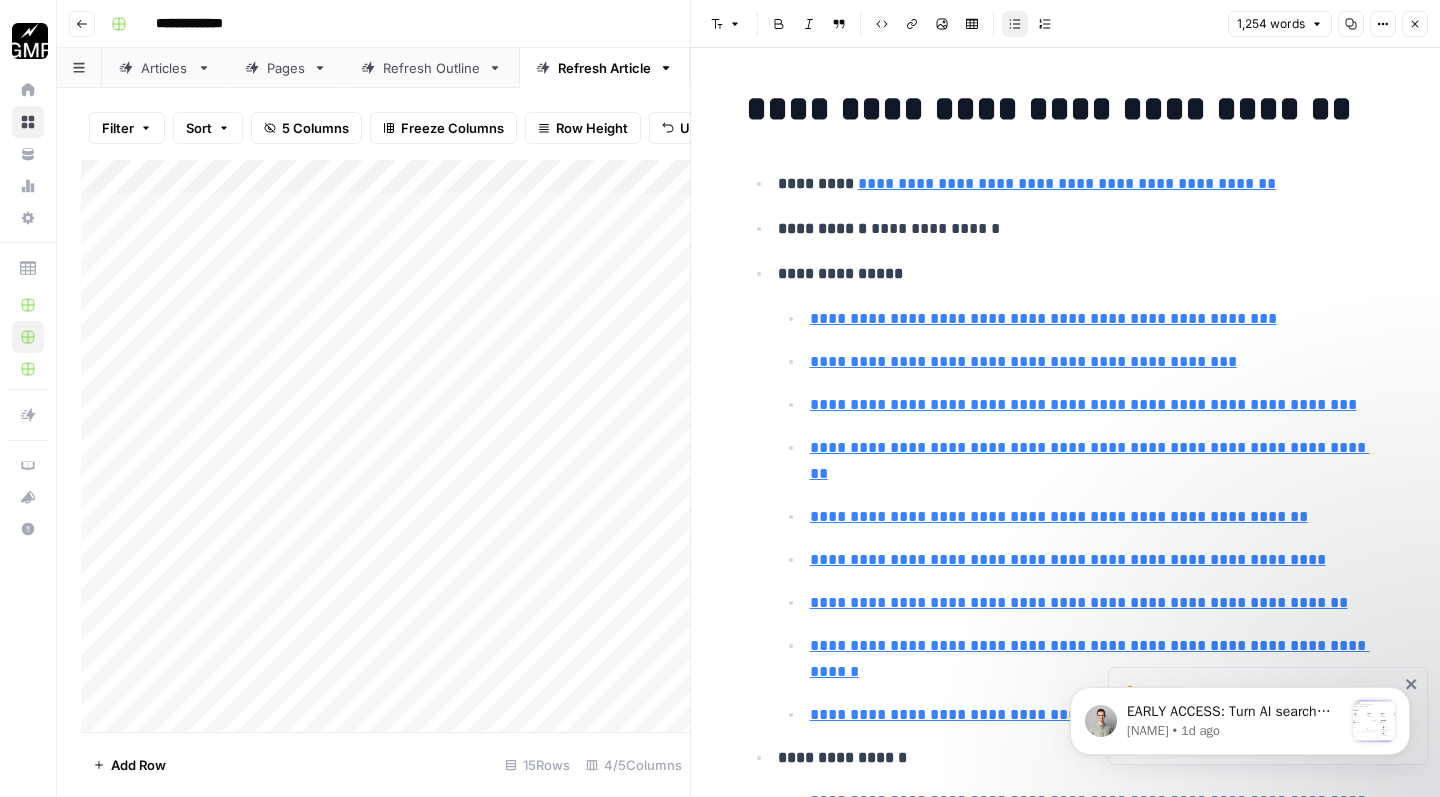 click 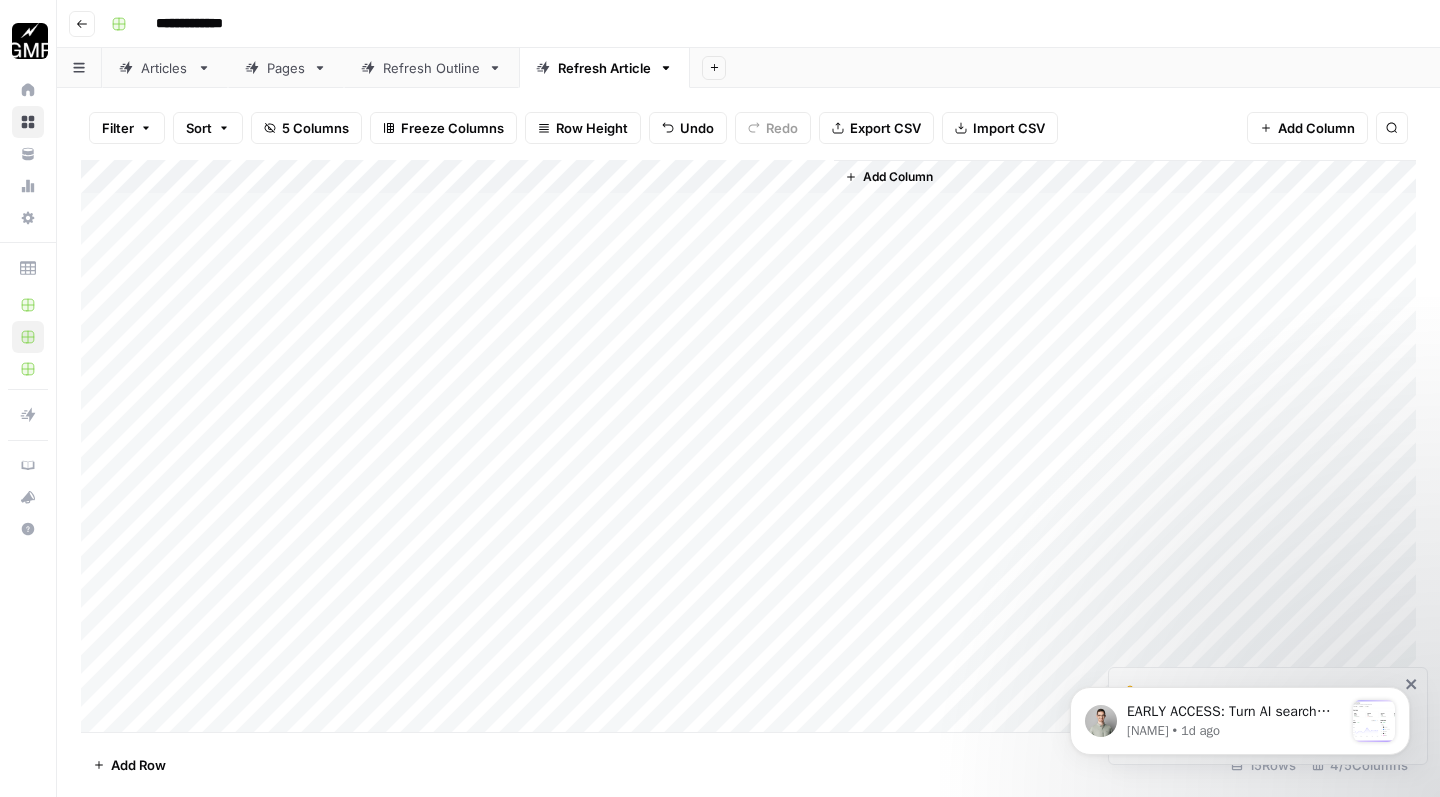 scroll, scrollTop: 1, scrollLeft: 0, axis: vertical 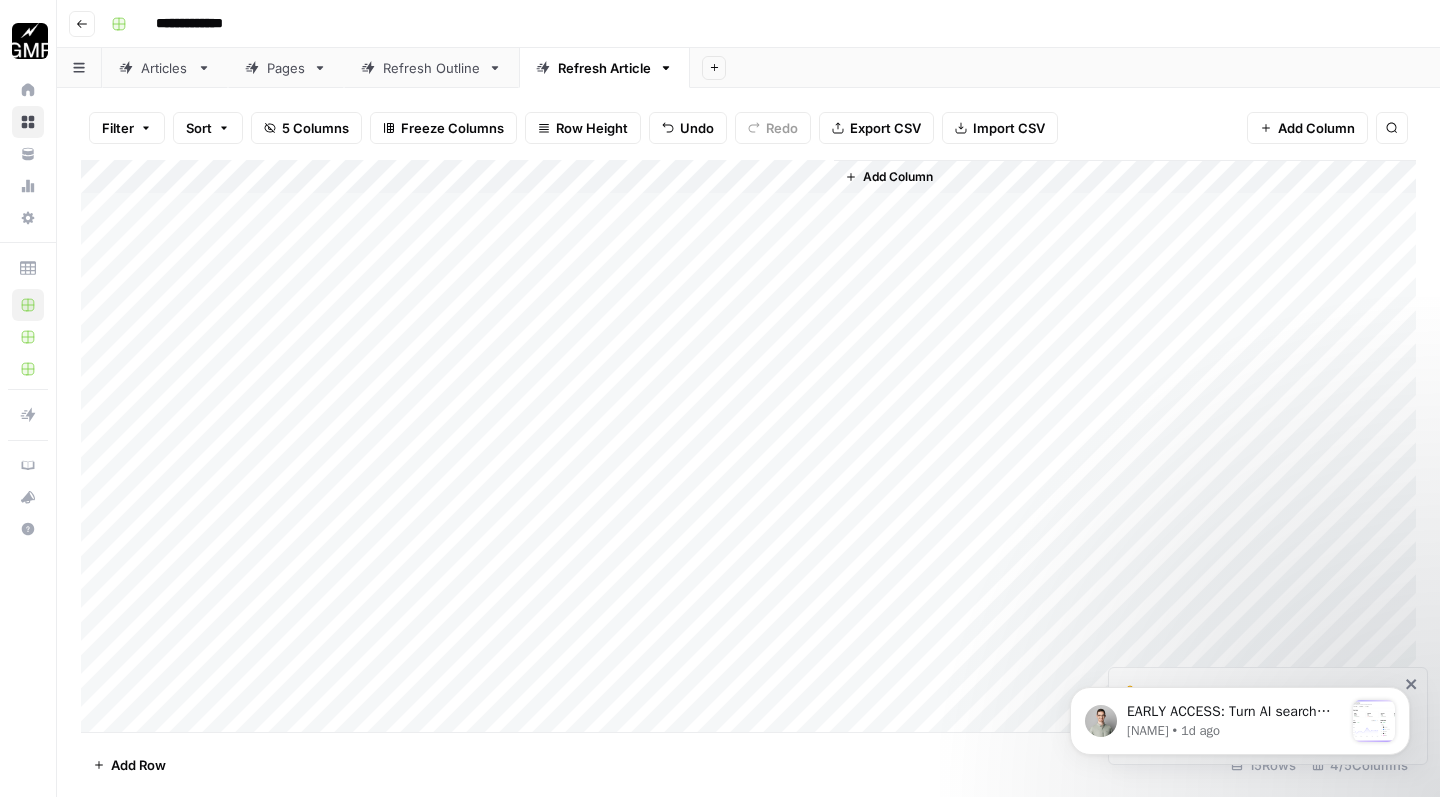 click on "Add Column" at bounding box center [748, 448] 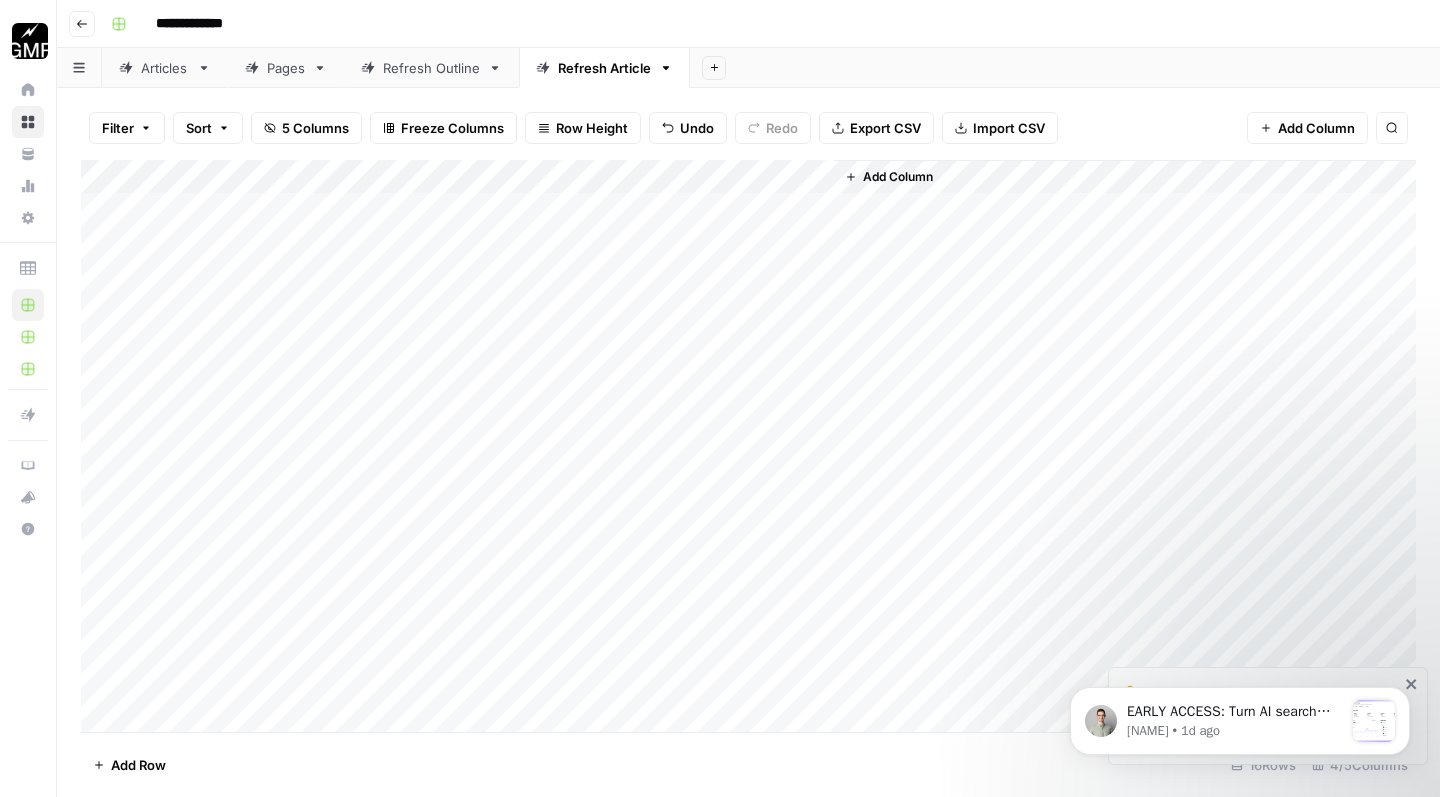 scroll, scrollTop: 1, scrollLeft: 0, axis: vertical 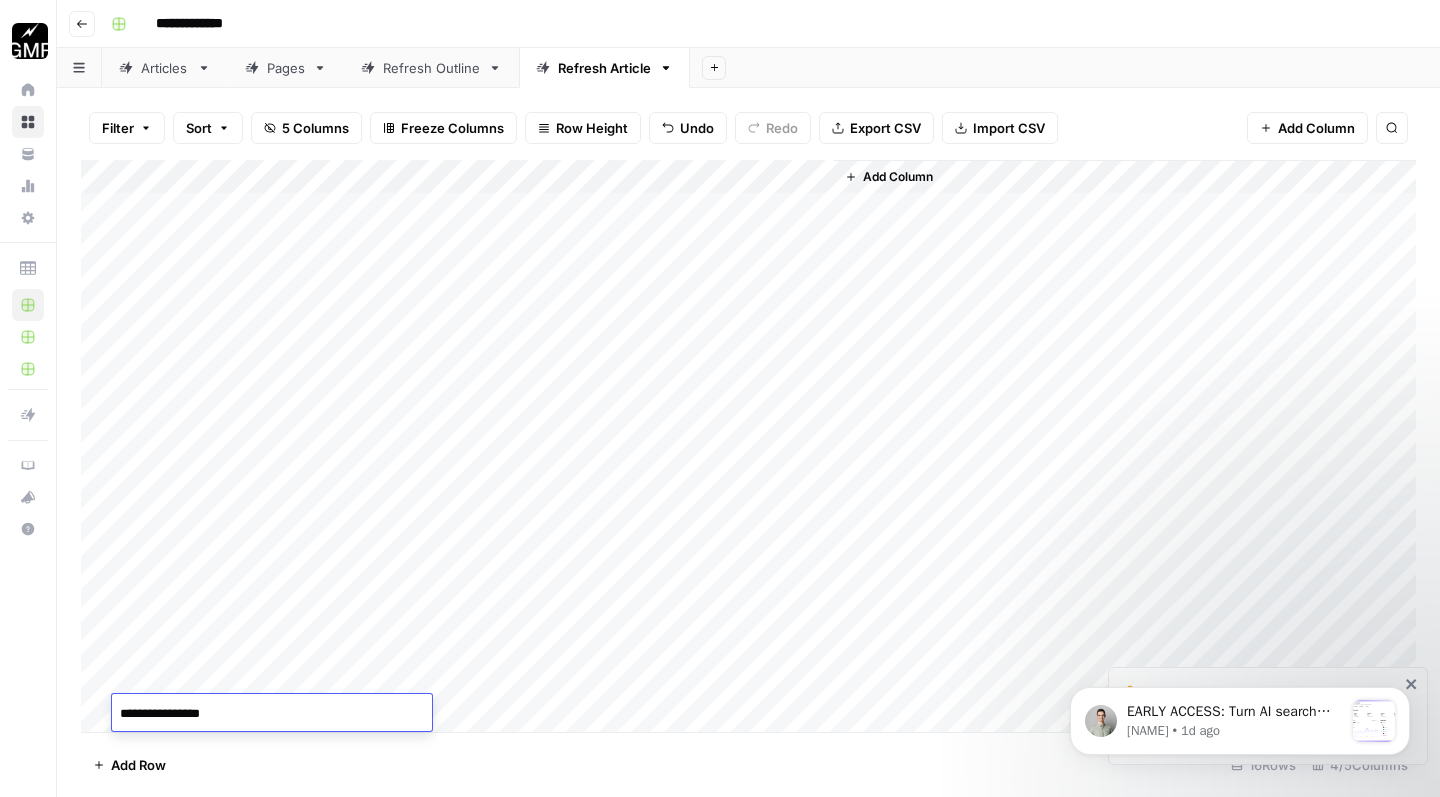 type on "**********" 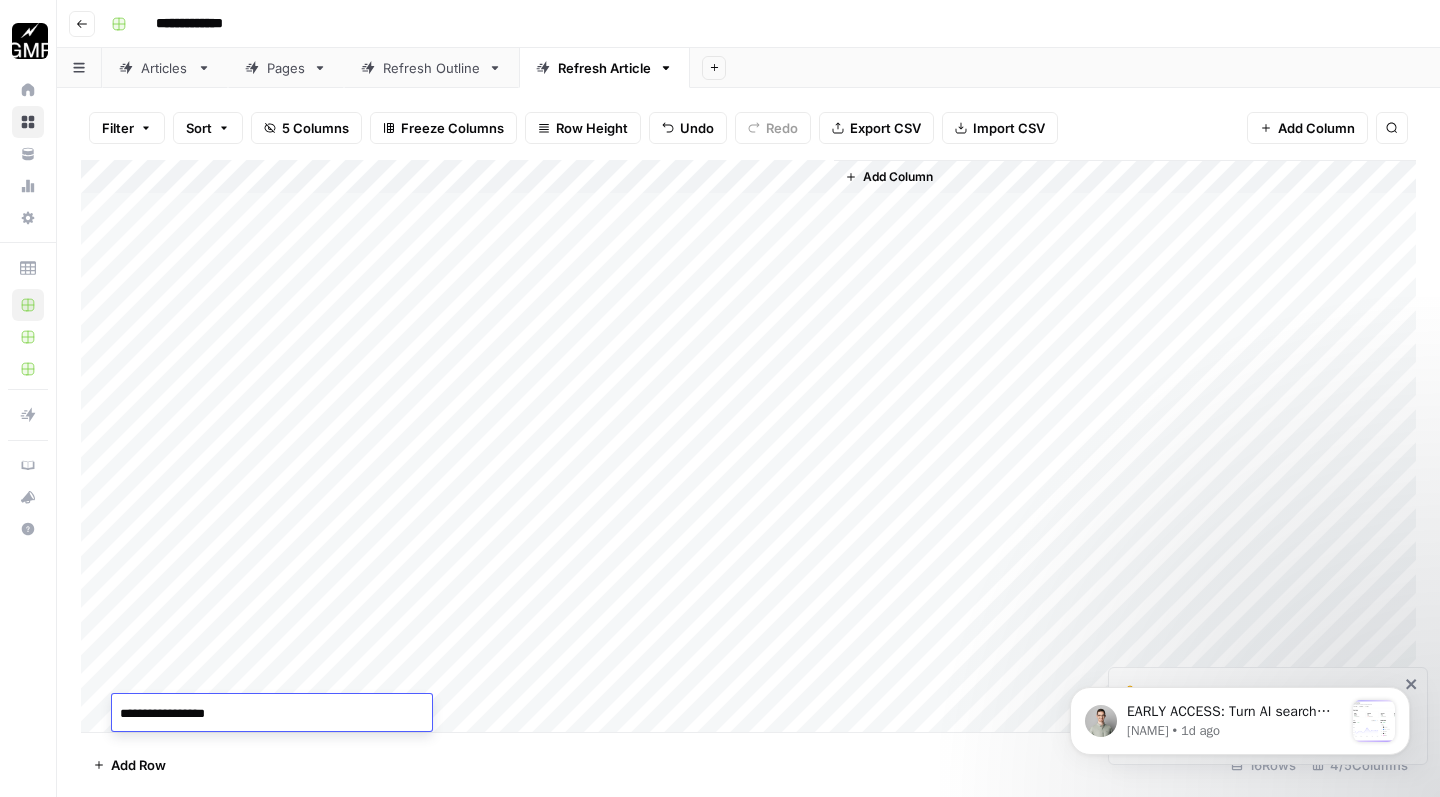 scroll, scrollTop: 32, scrollLeft: 0, axis: vertical 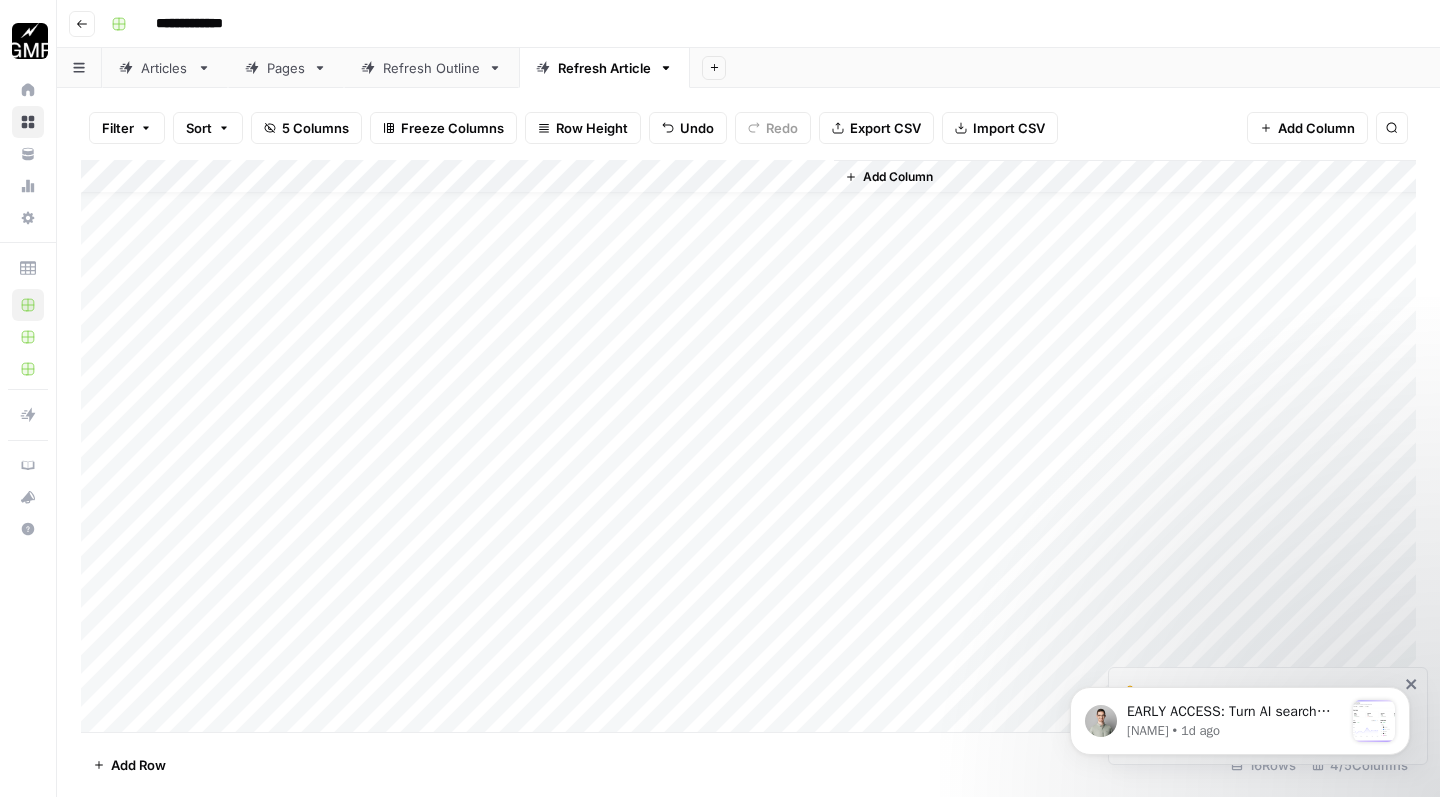 click on "Add Column" at bounding box center (748, 449) 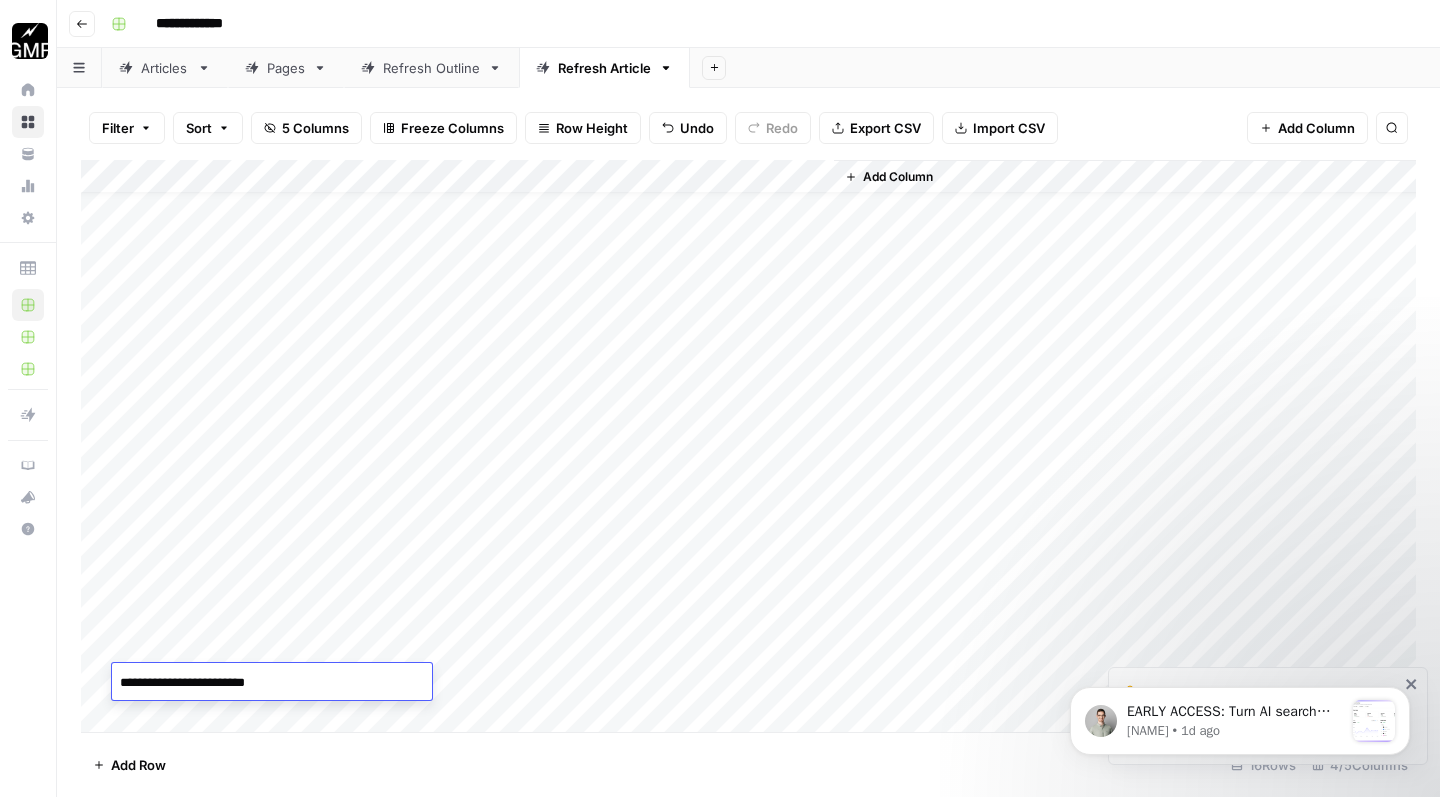 type on "**********" 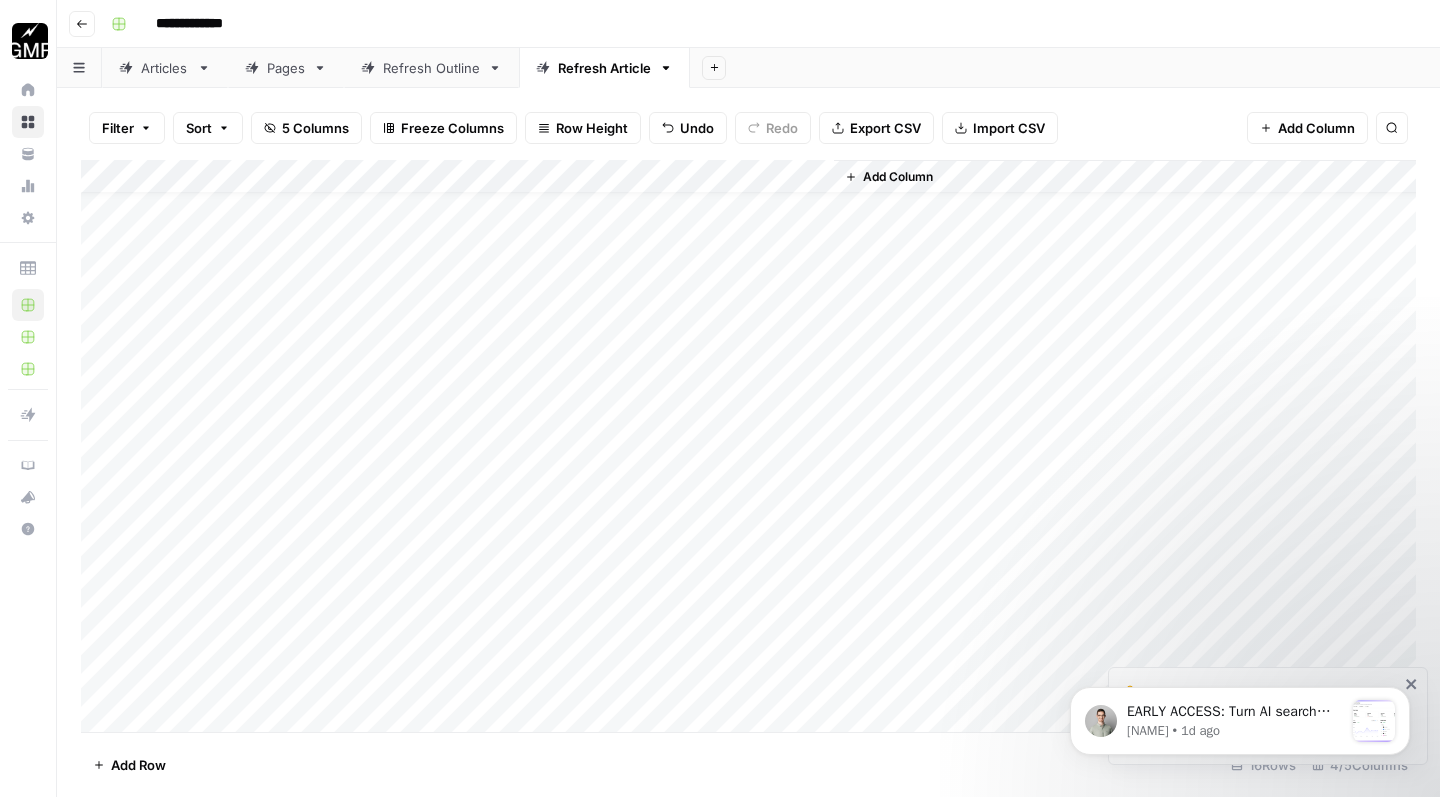 scroll, scrollTop: 32, scrollLeft: 0, axis: vertical 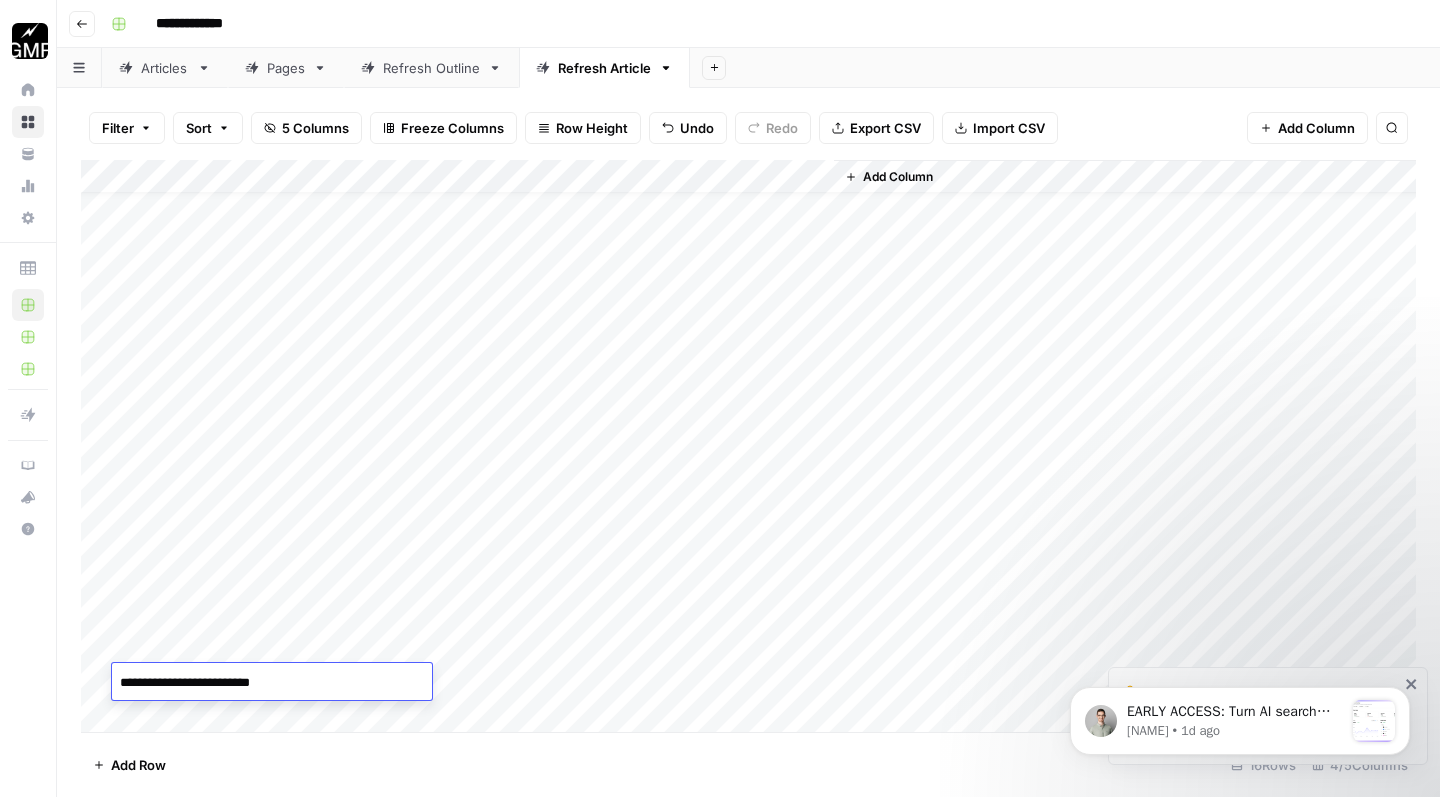 click on "**********" at bounding box center [272, 683] 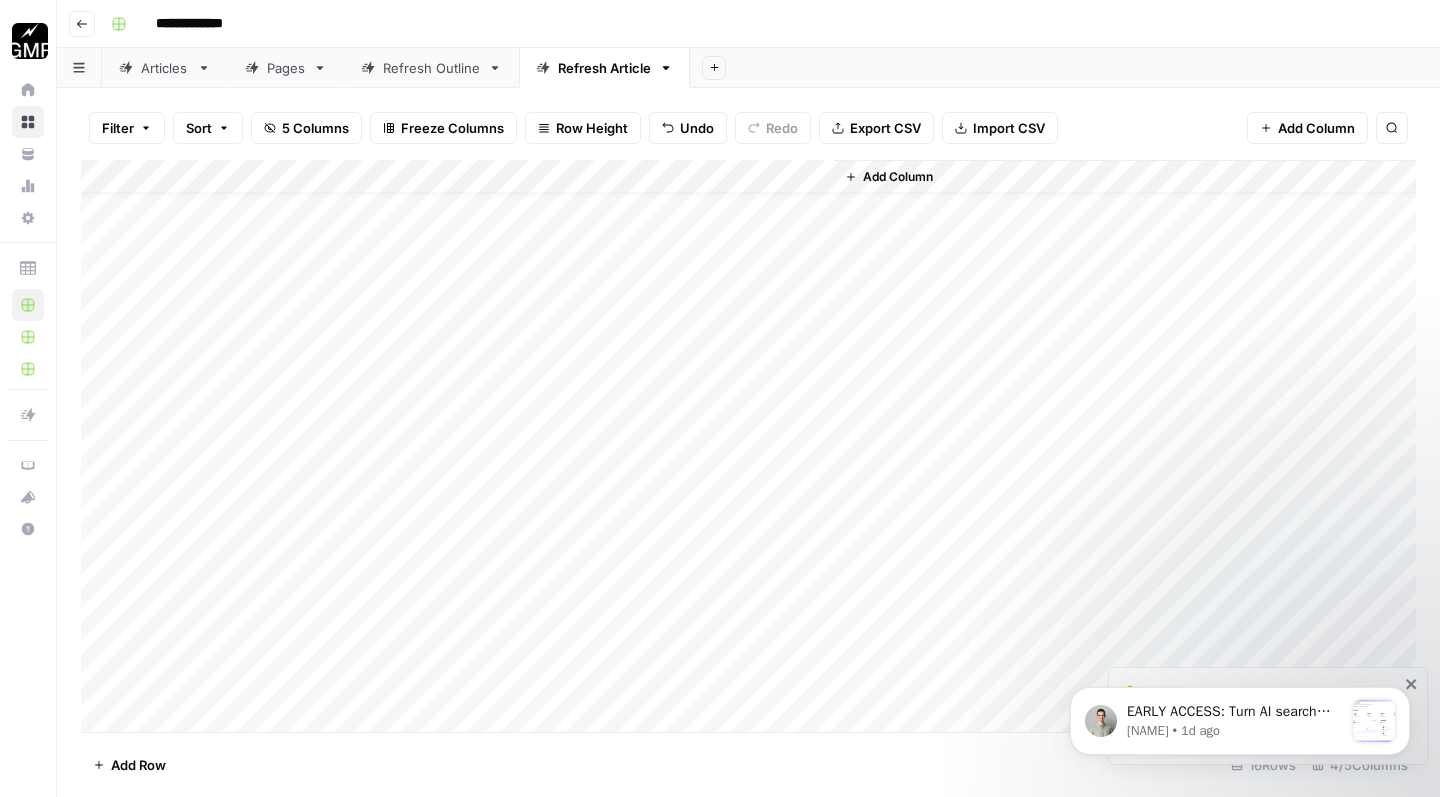 click on "Add Column" at bounding box center (748, 449) 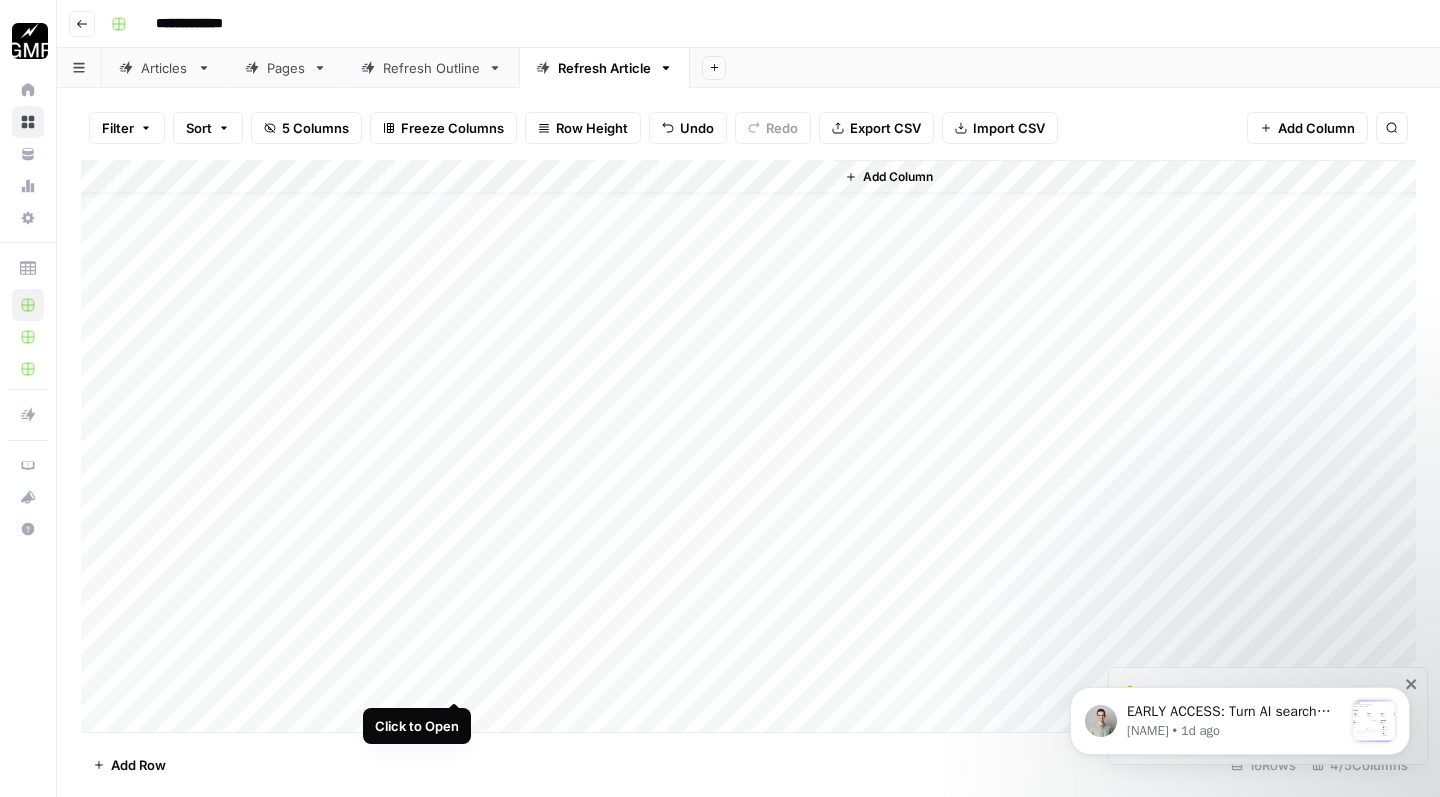 click on "Add Column" at bounding box center [748, 449] 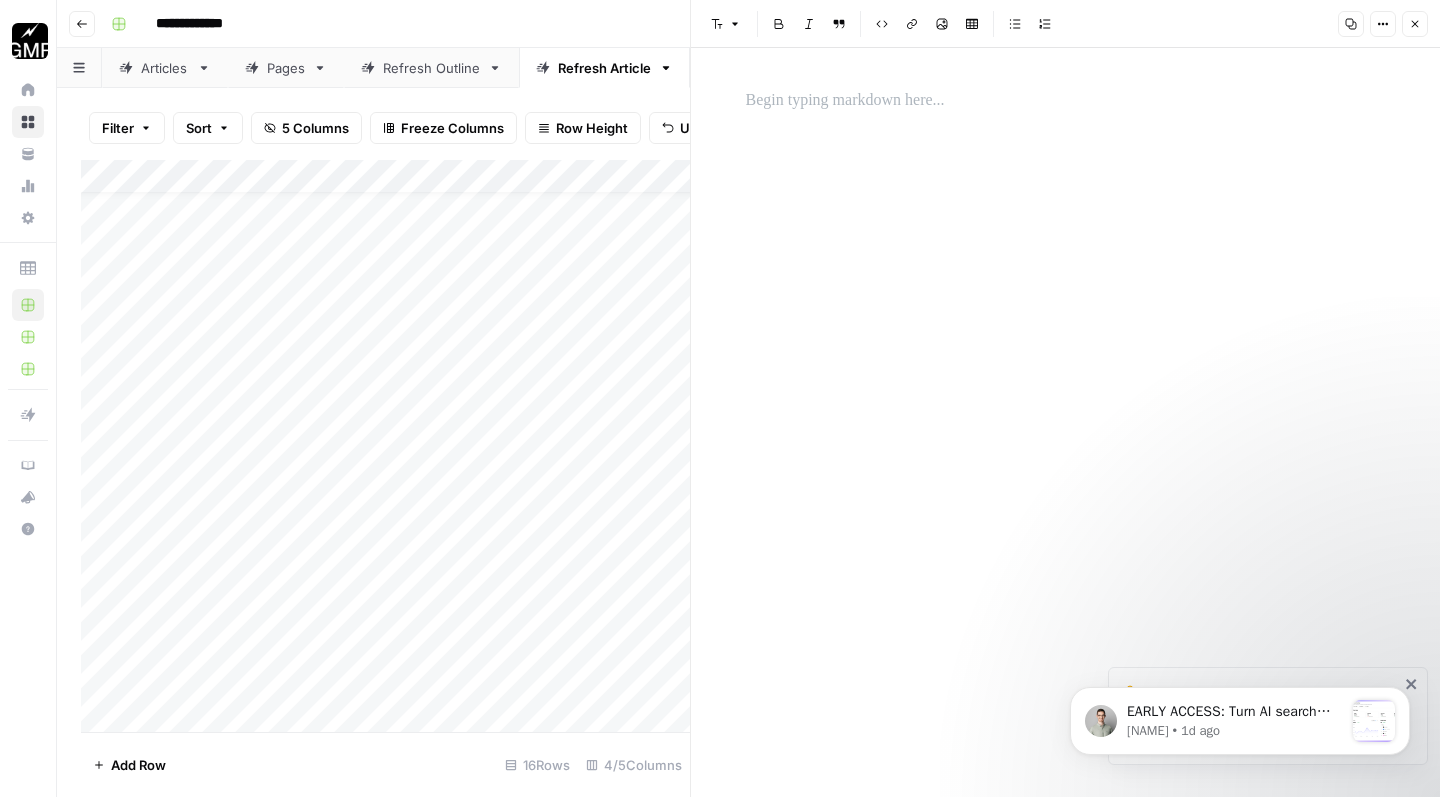 click at bounding box center (1066, 101) 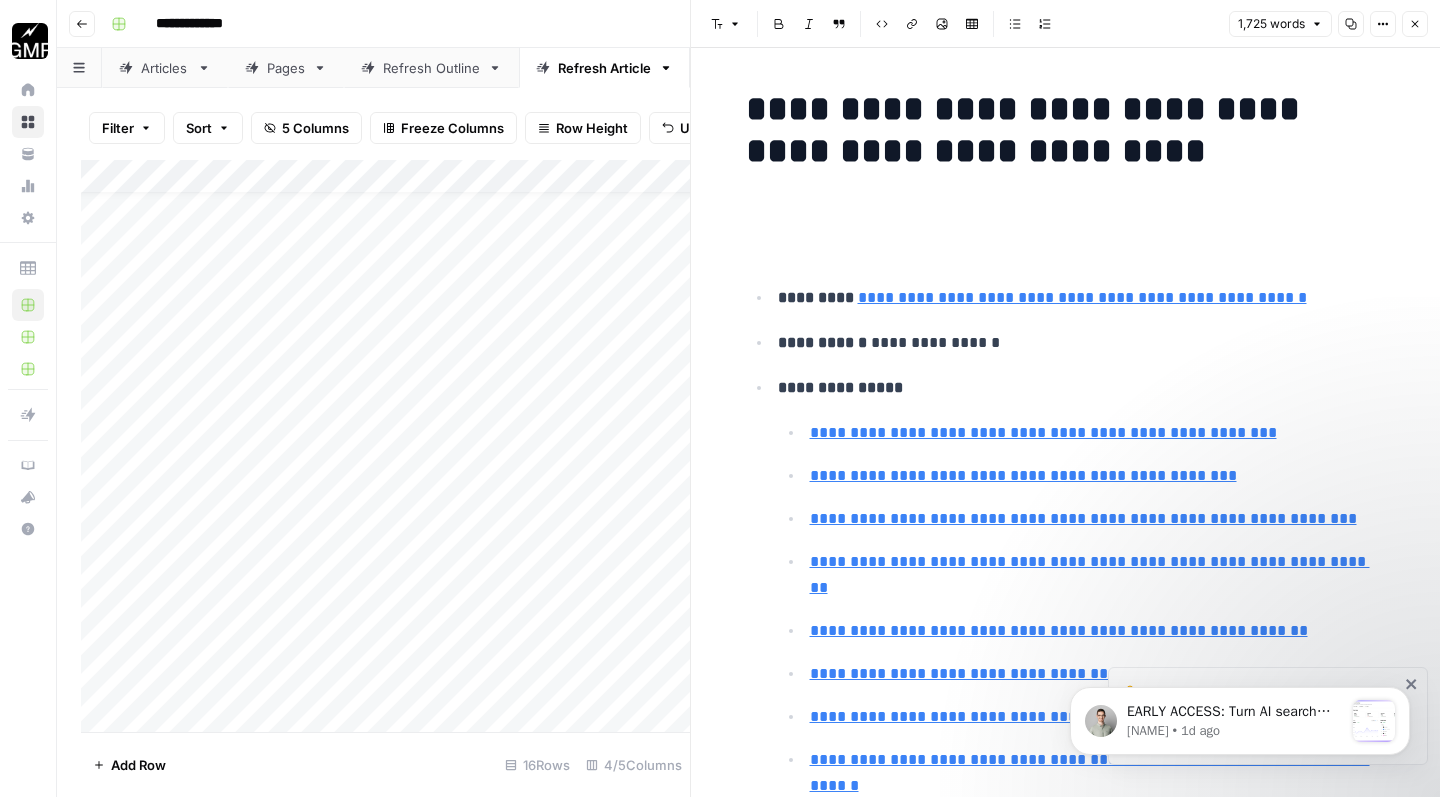 scroll, scrollTop: 0, scrollLeft: 0, axis: both 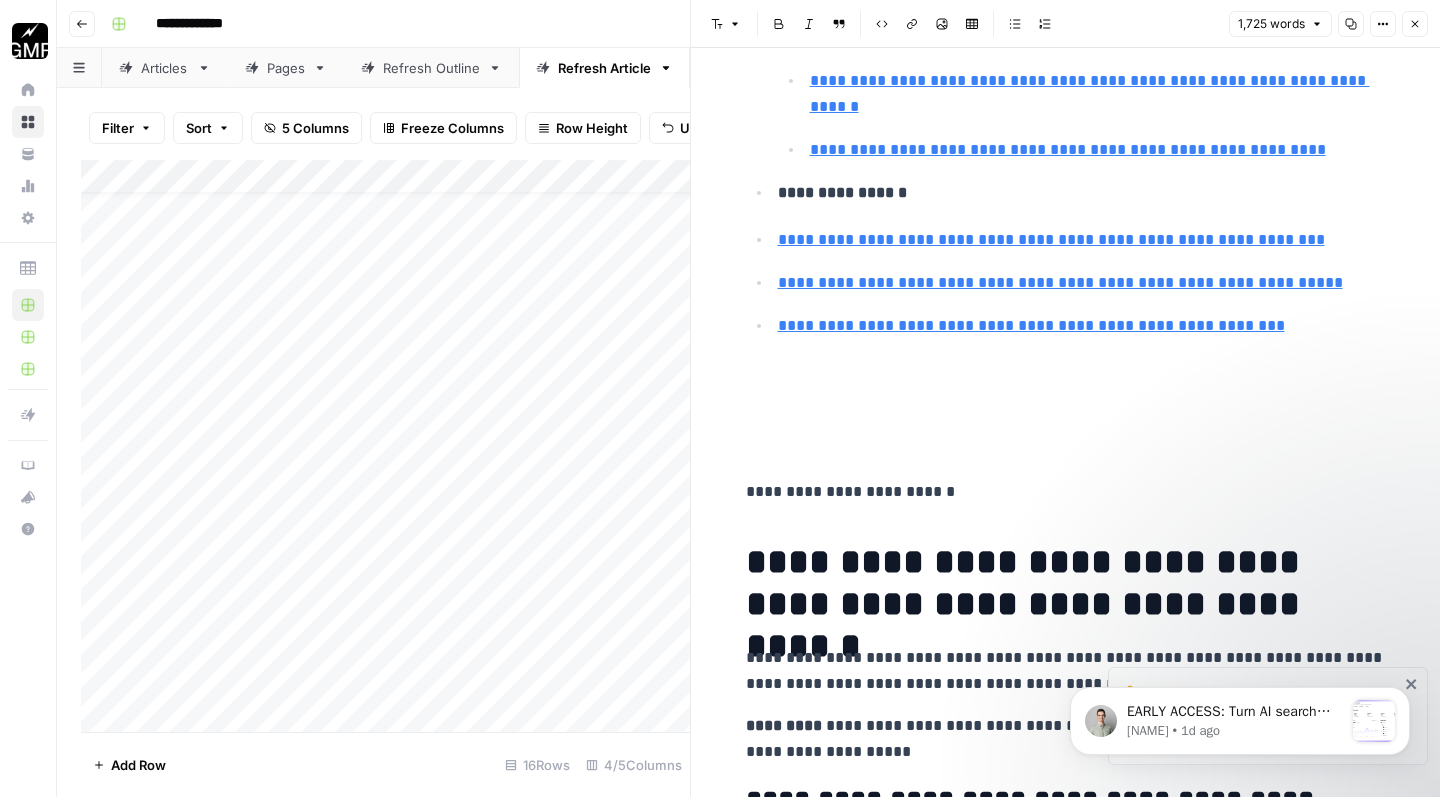 click at bounding box center (1066, 437) 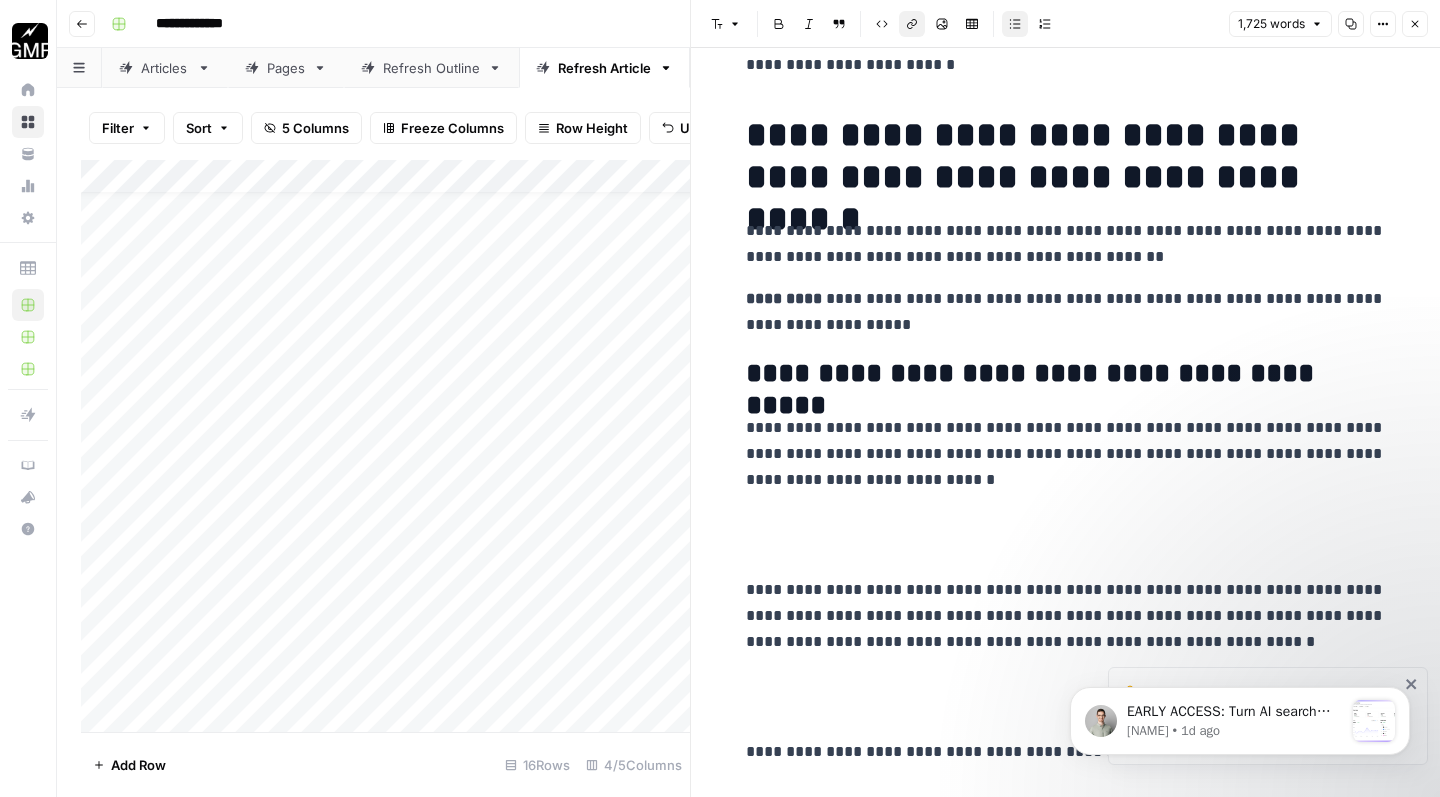 scroll, scrollTop: 941, scrollLeft: 0, axis: vertical 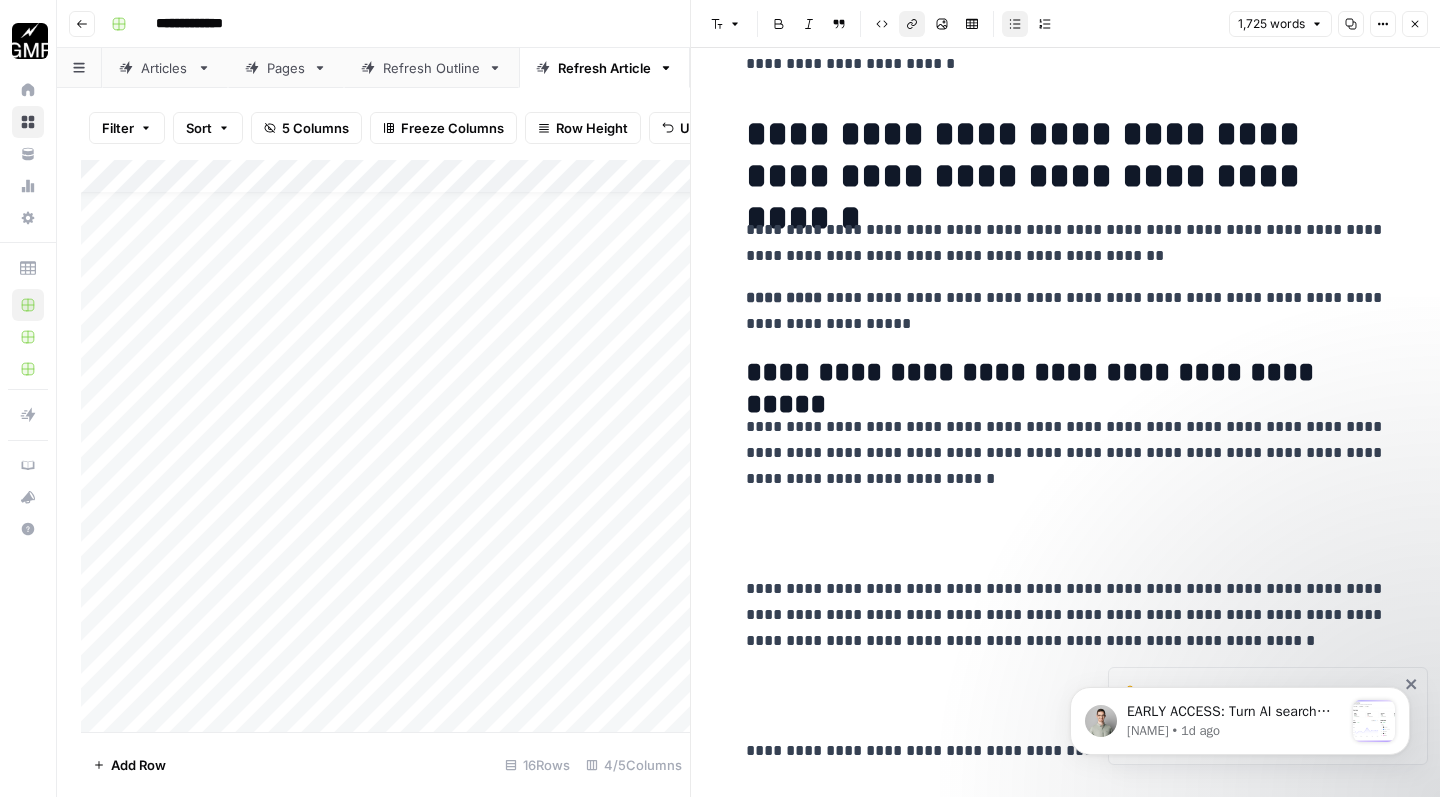 click at bounding box center [1066, 534] 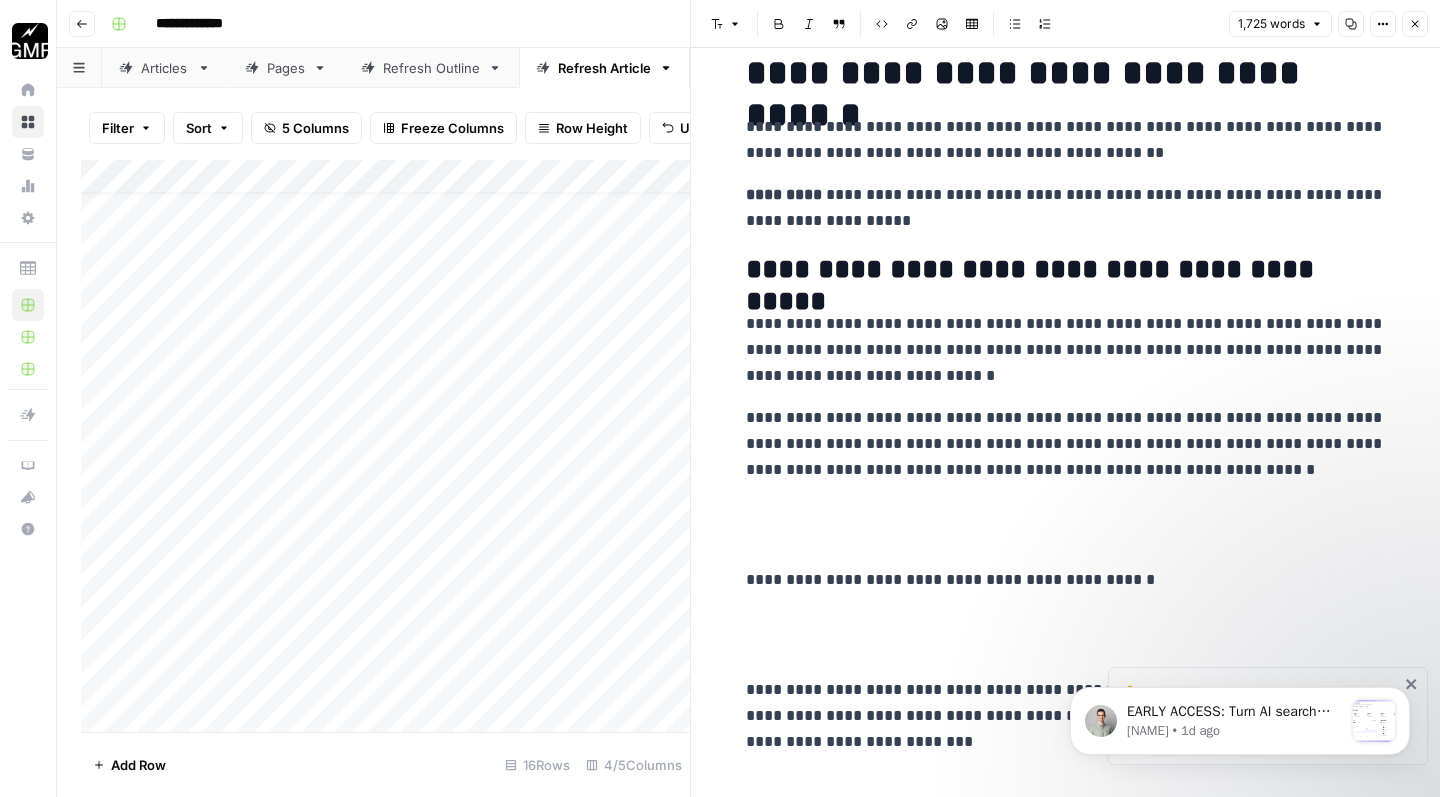 scroll, scrollTop: 1073, scrollLeft: 0, axis: vertical 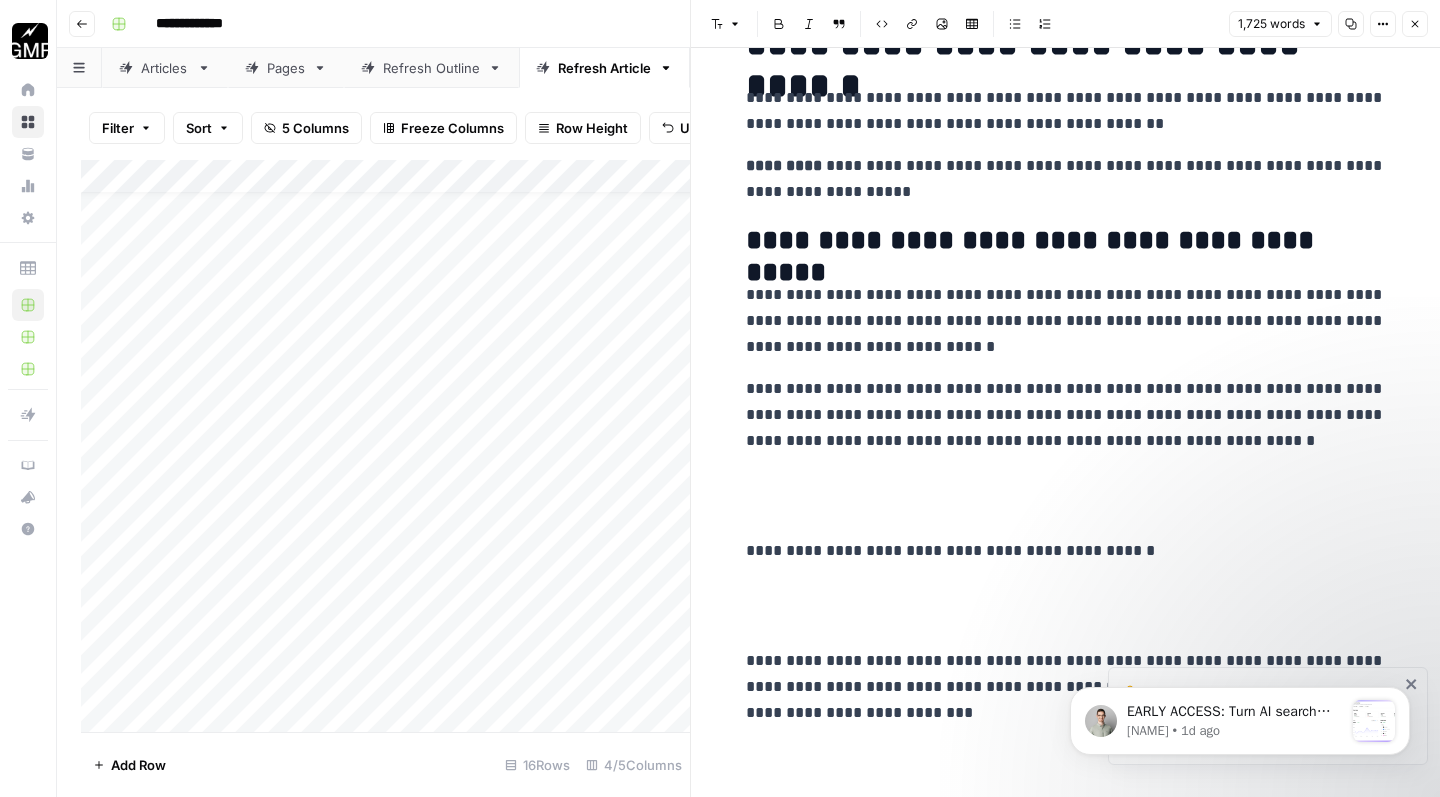 click at bounding box center [1066, 496] 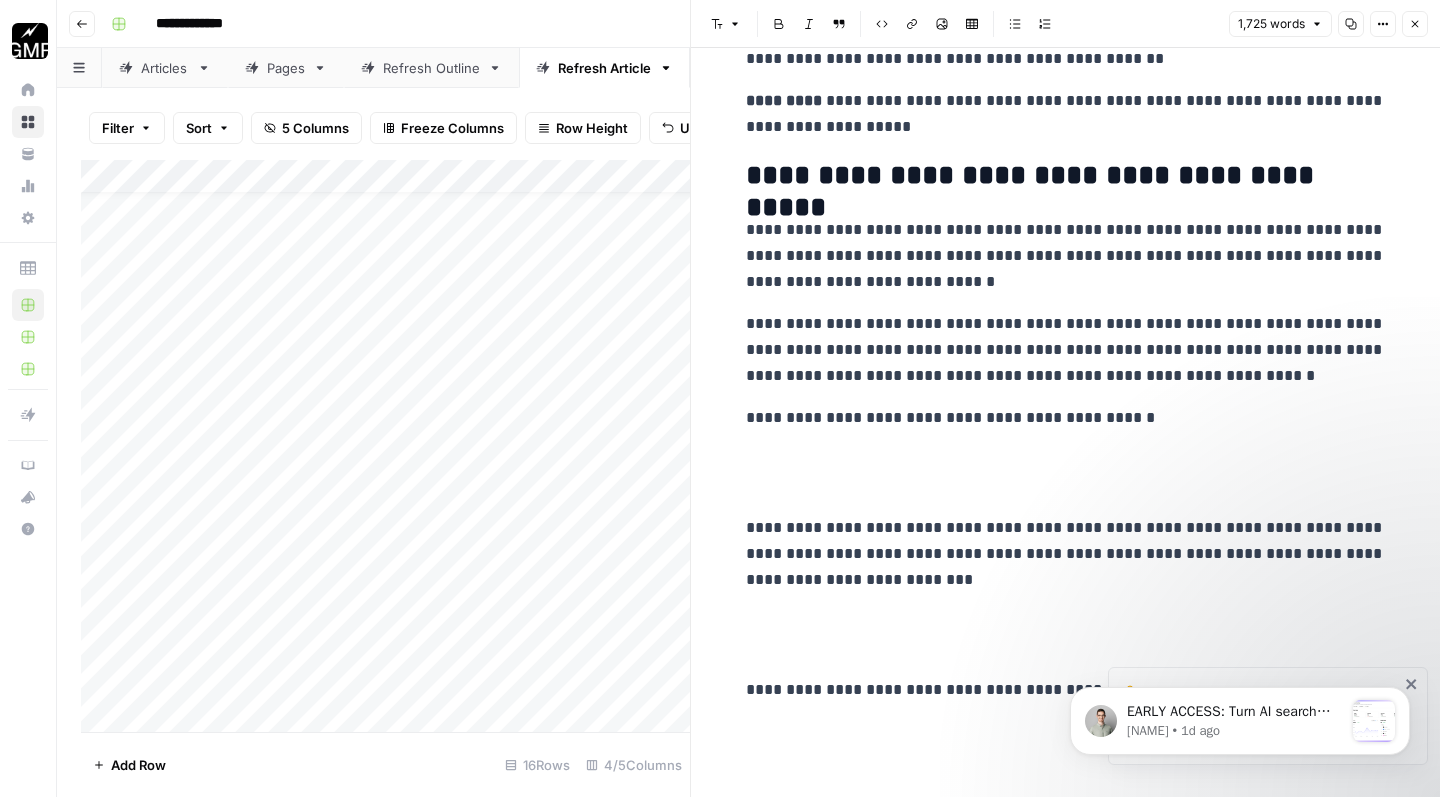 scroll, scrollTop: 1140, scrollLeft: 0, axis: vertical 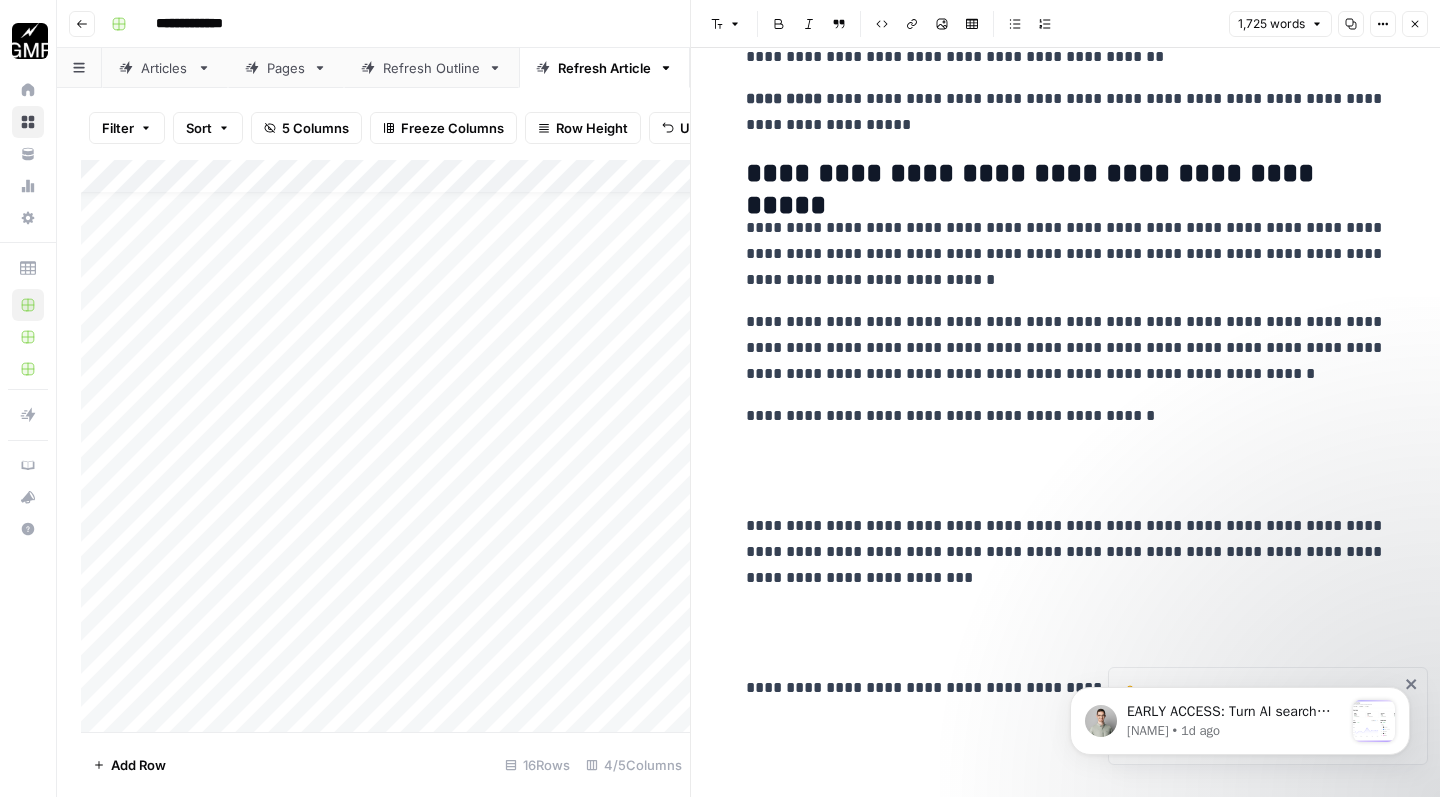 click at bounding box center [1066, 471] 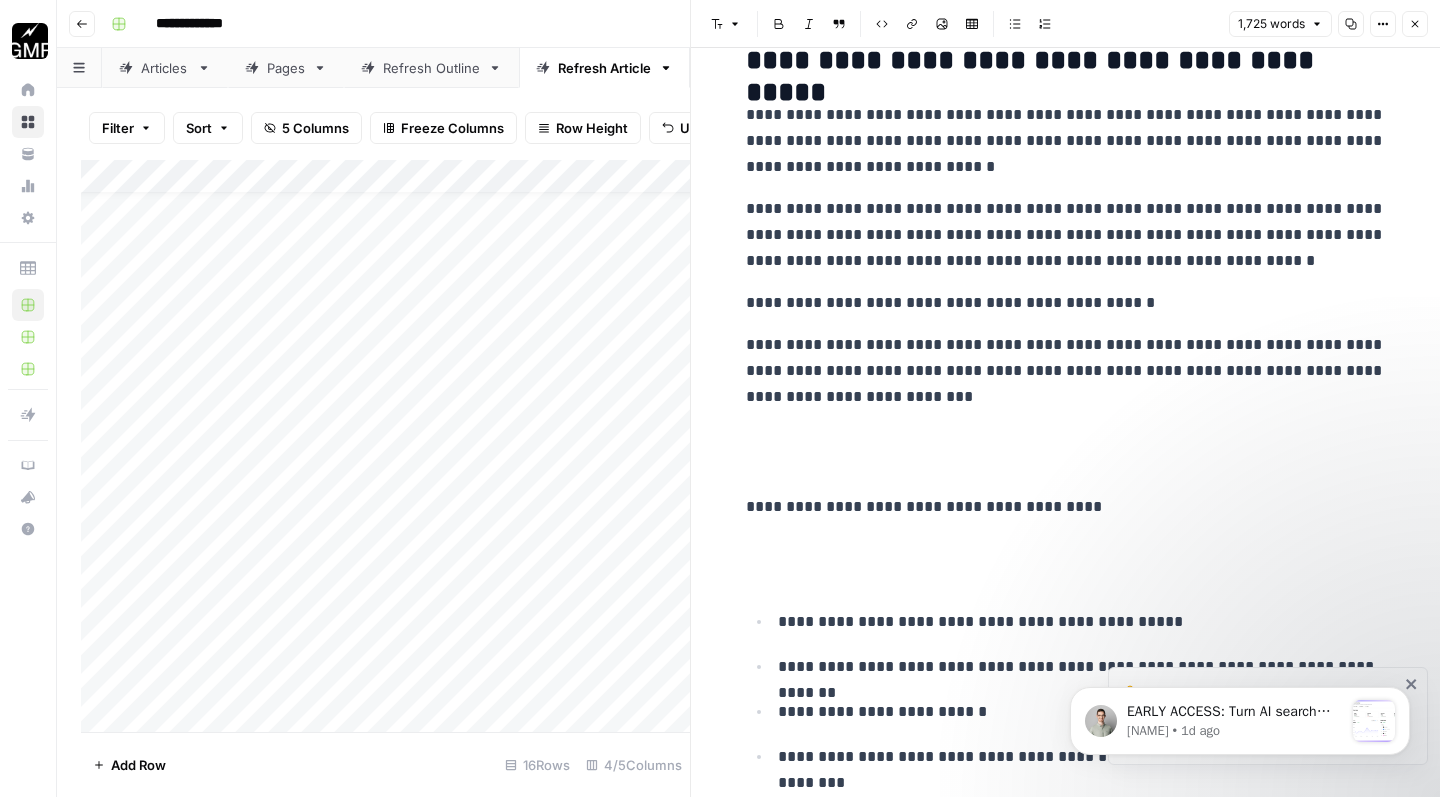 scroll, scrollTop: 1259, scrollLeft: 0, axis: vertical 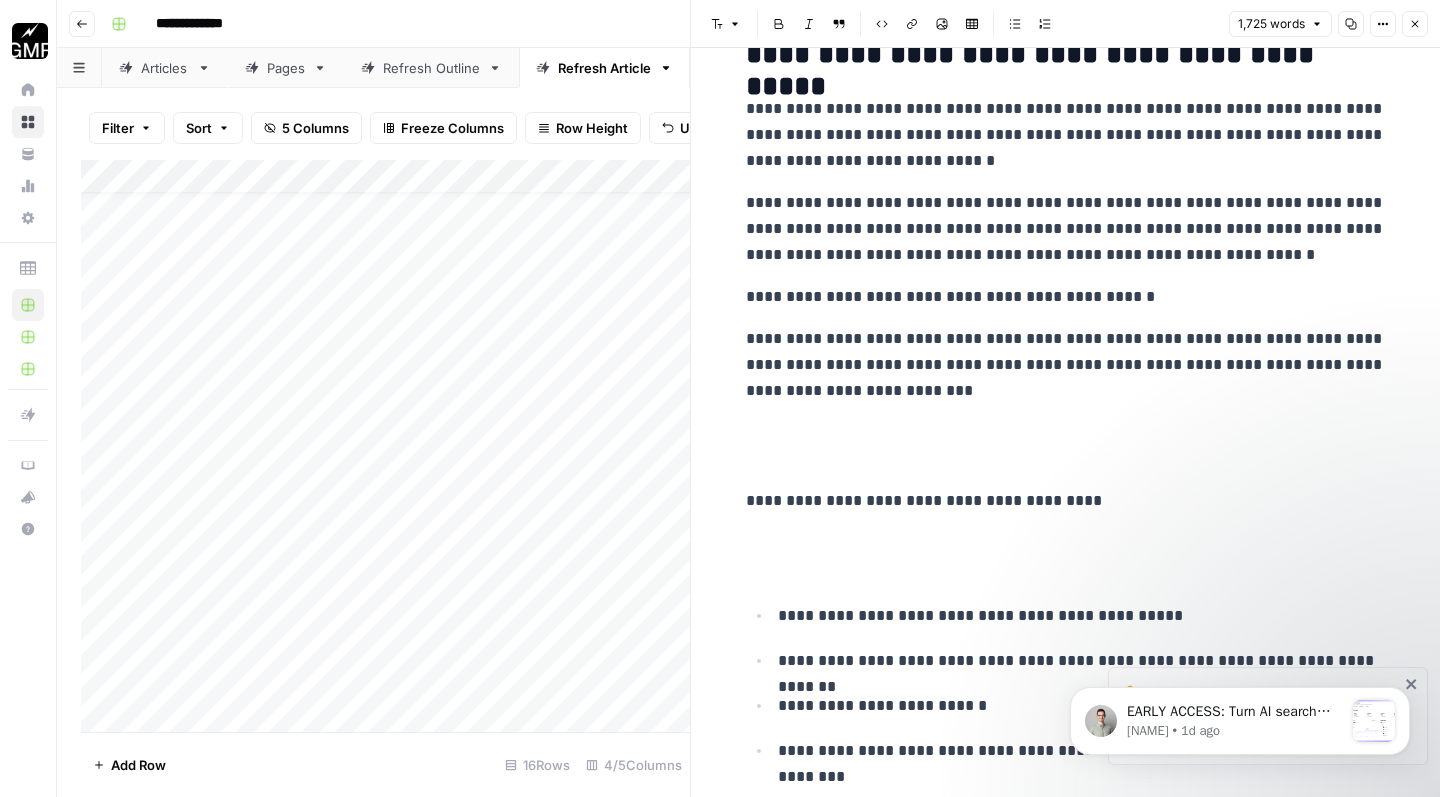 click at bounding box center (1066, 446) 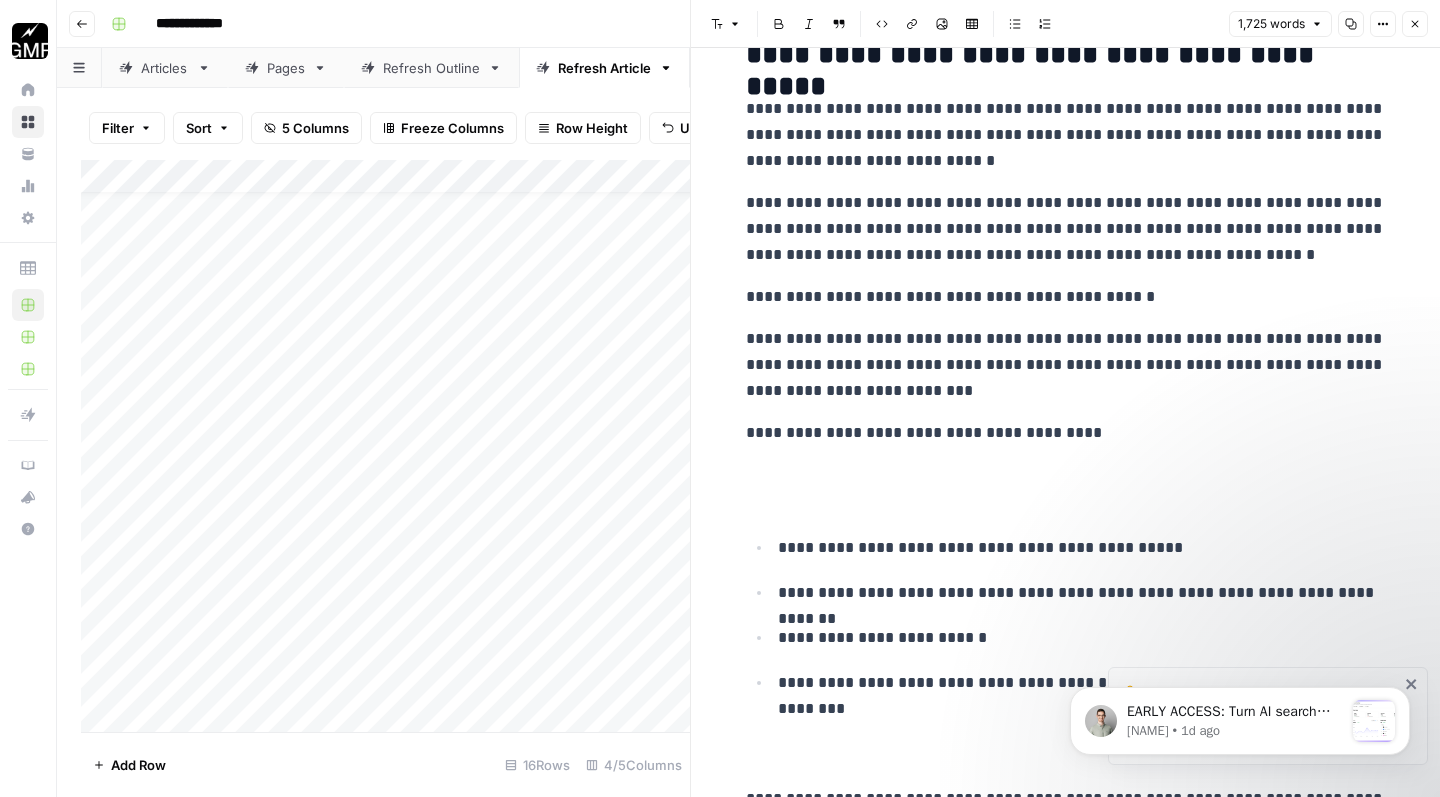 click at bounding box center [1066, 488] 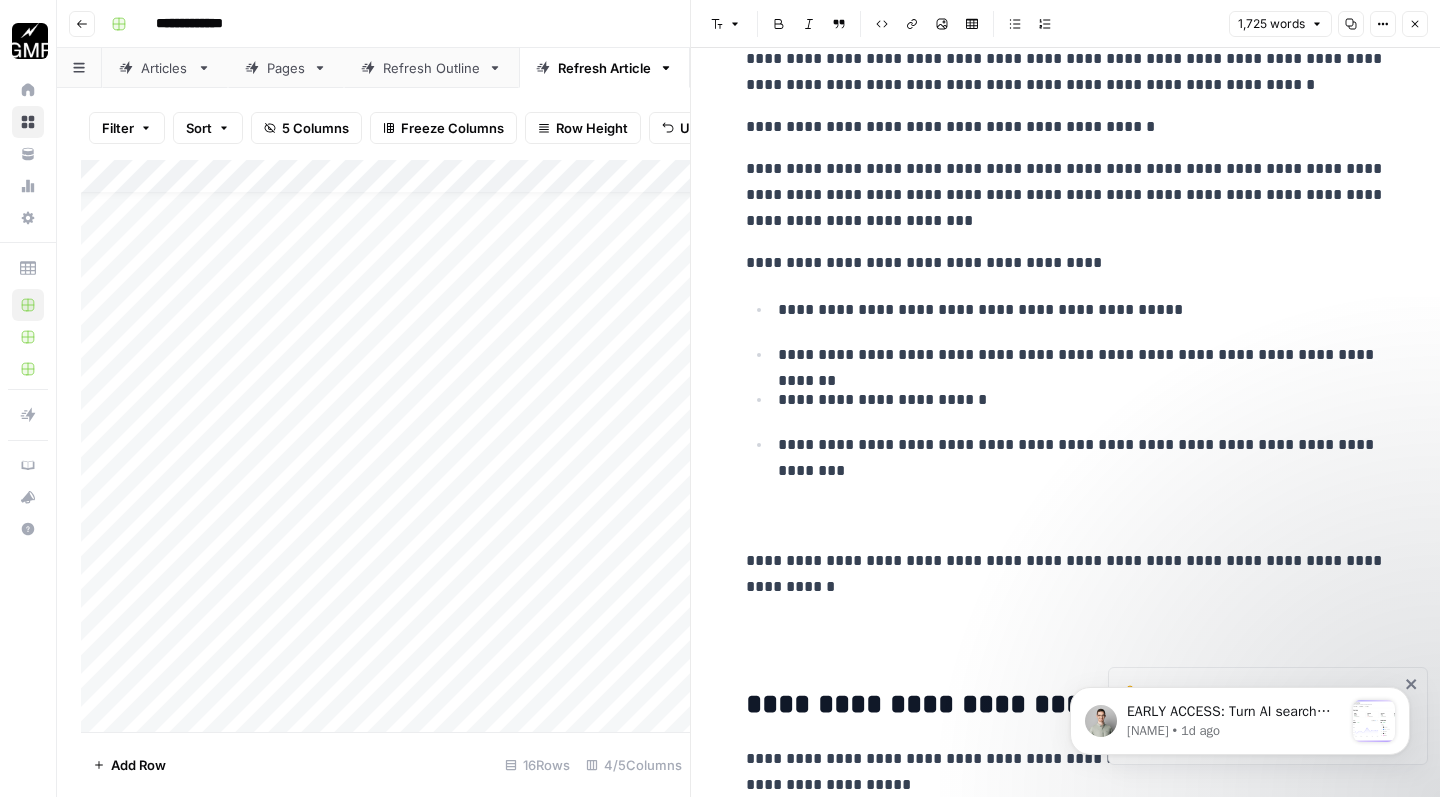 scroll, scrollTop: 1437, scrollLeft: 0, axis: vertical 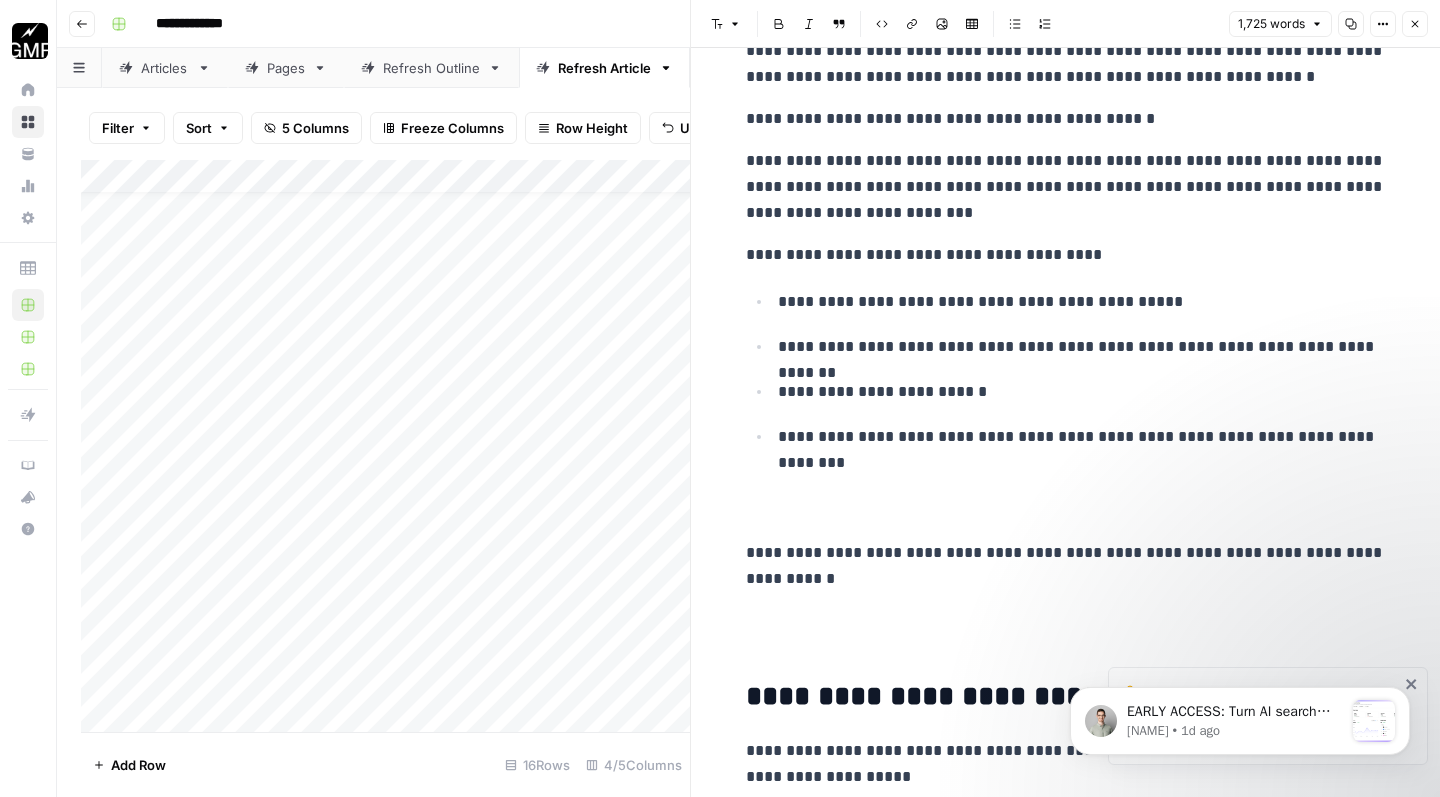 click at bounding box center [1066, 498] 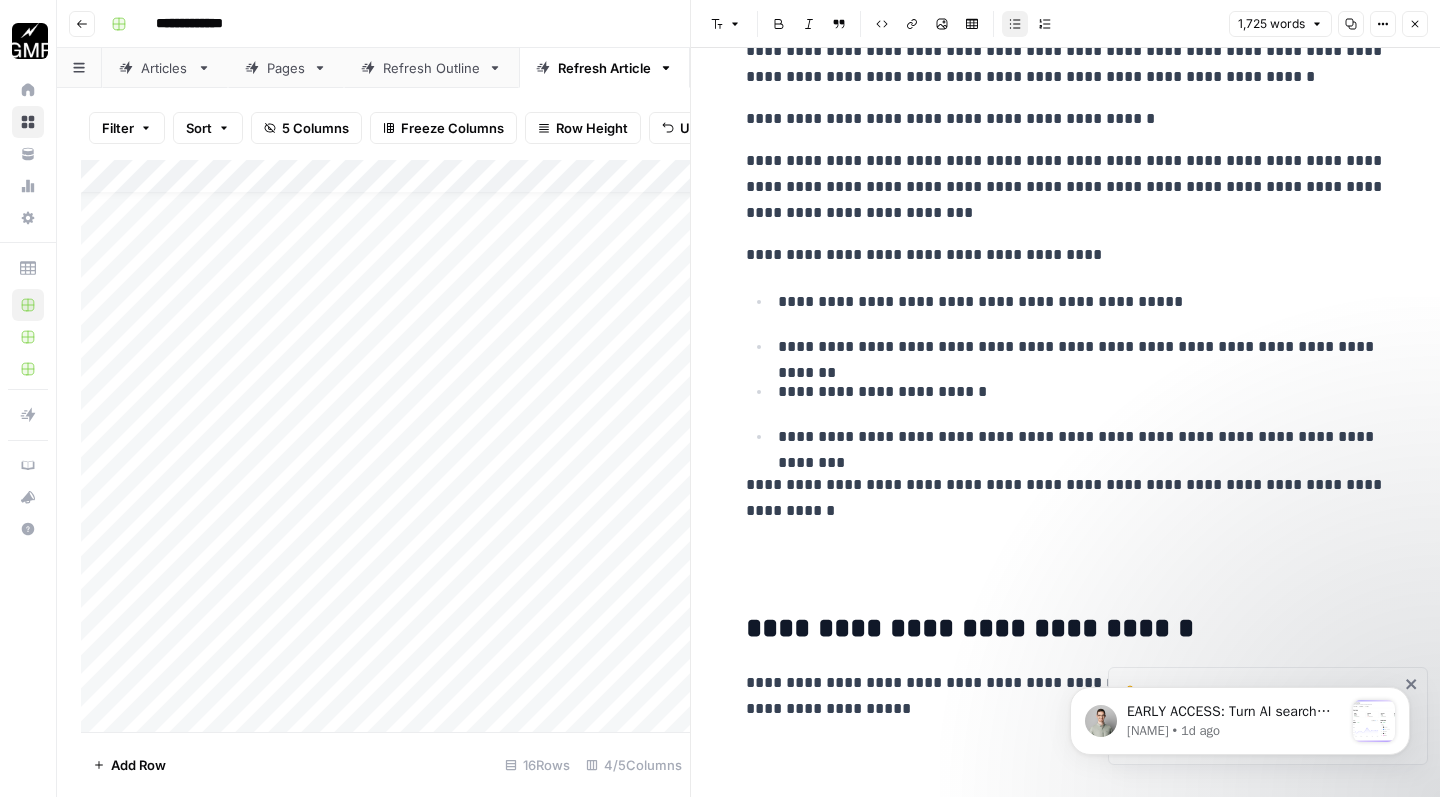 type 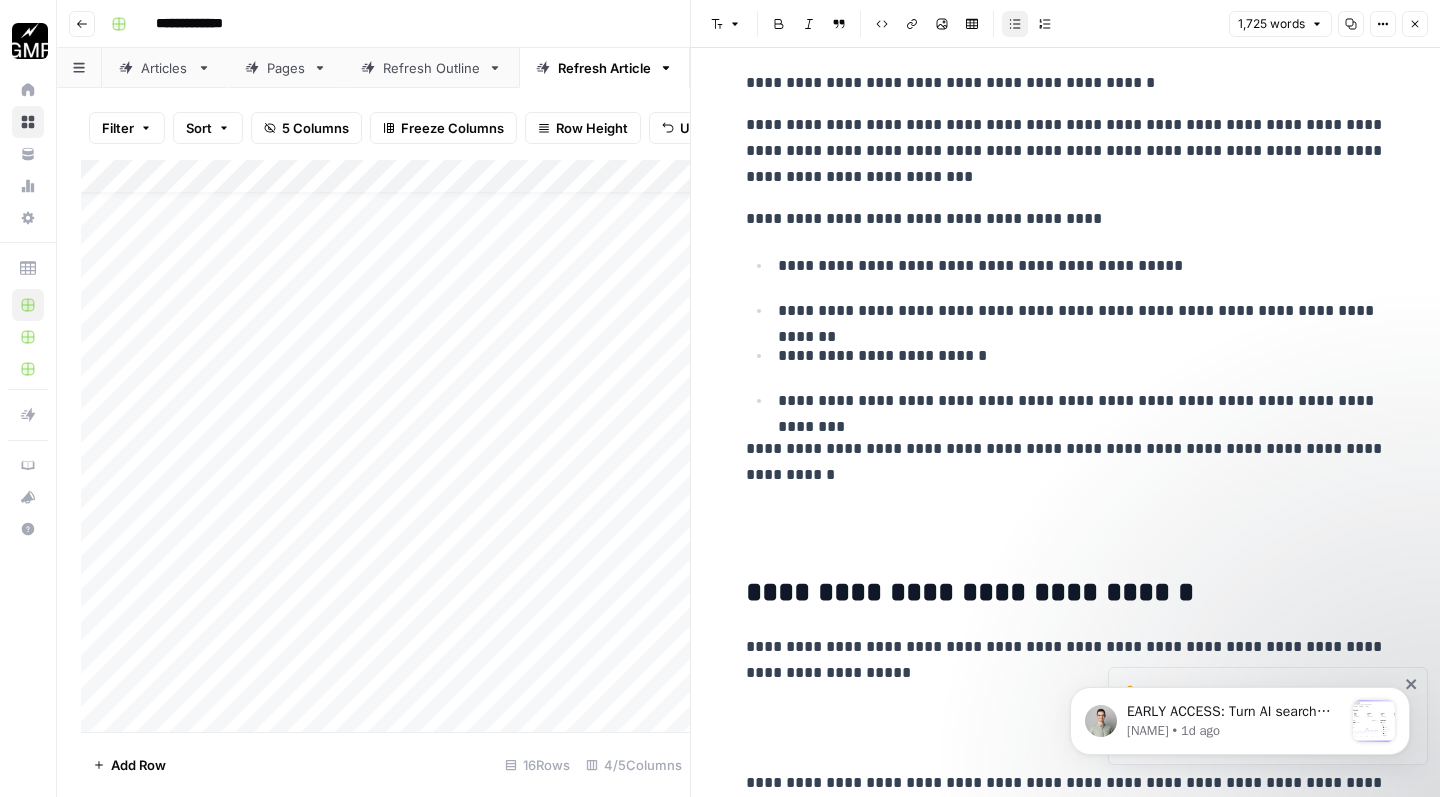 scroll, scrollTop: 1478, scrollLeft: 0, axis: vertical 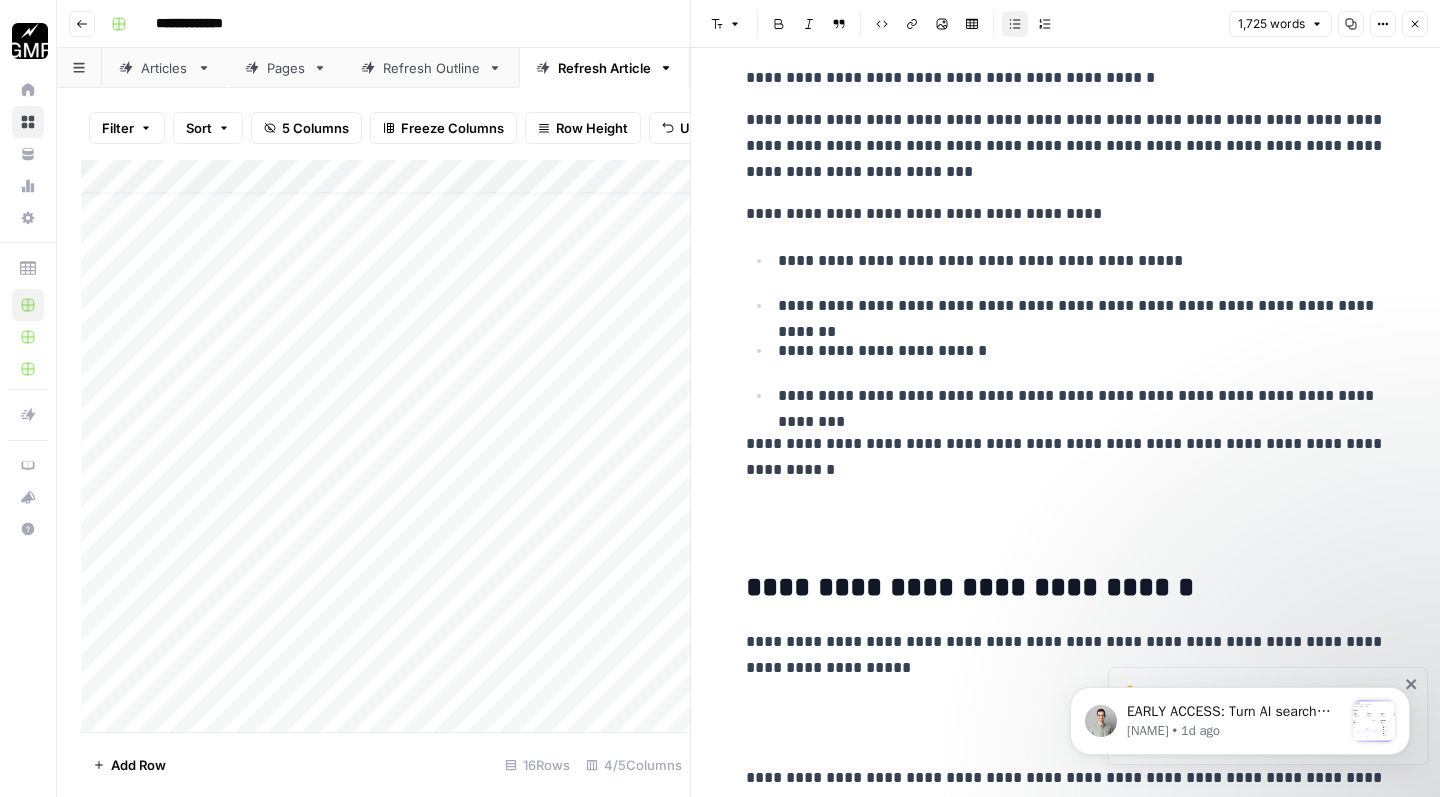 click at bounding box center (1066, 525) 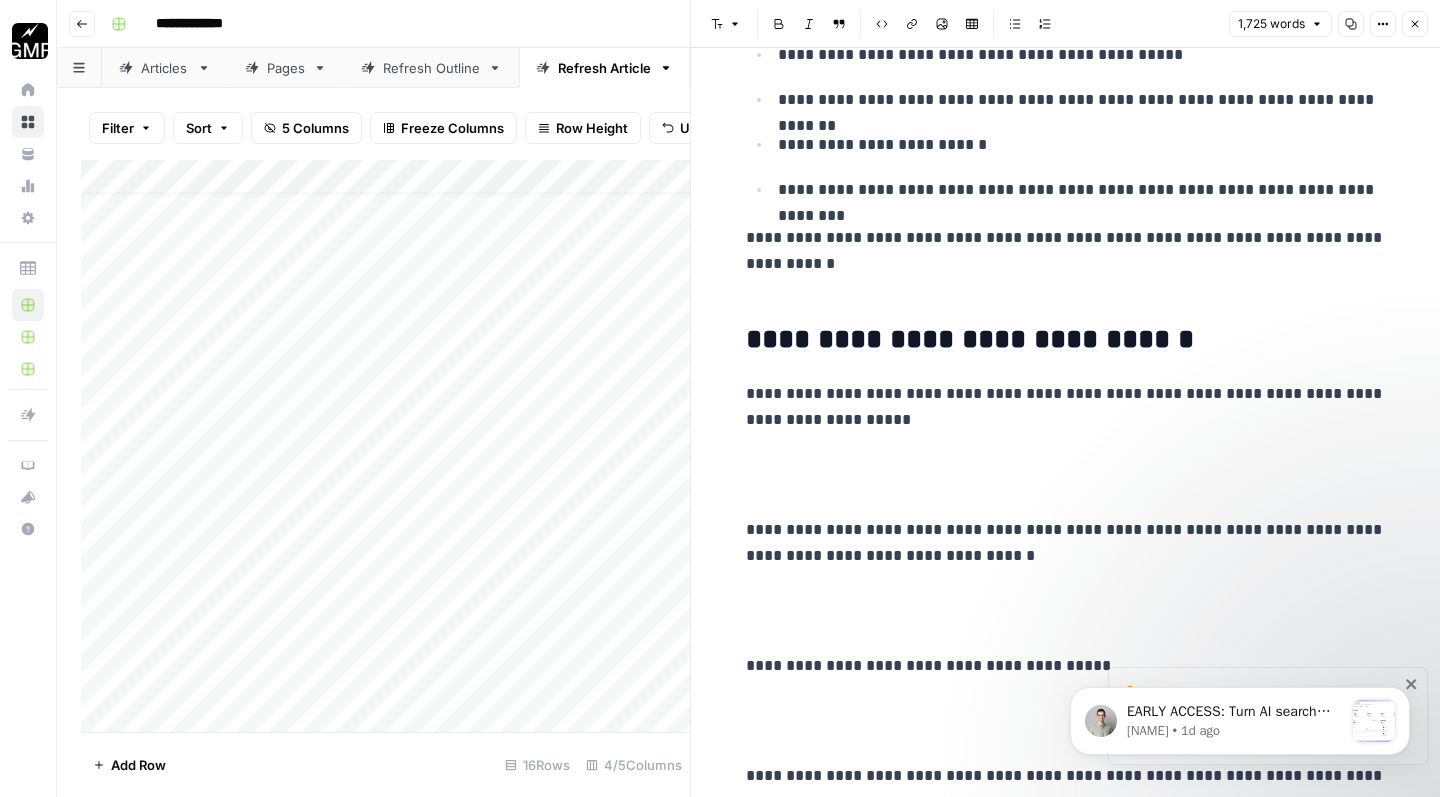 scroll, scrollTop: 1698, scrollLeft: 0, axis: vertical 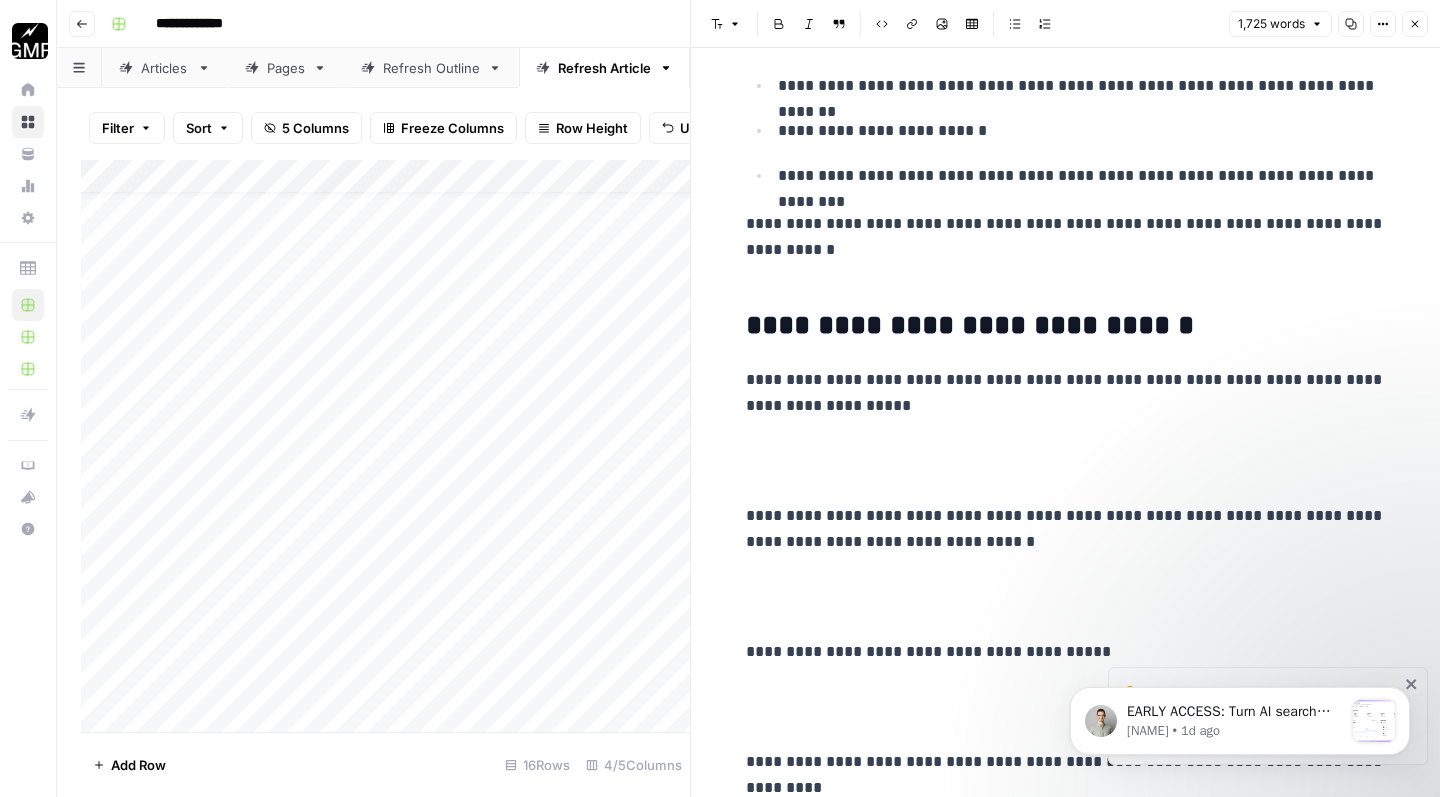 click at bounding box center (1066, 461) 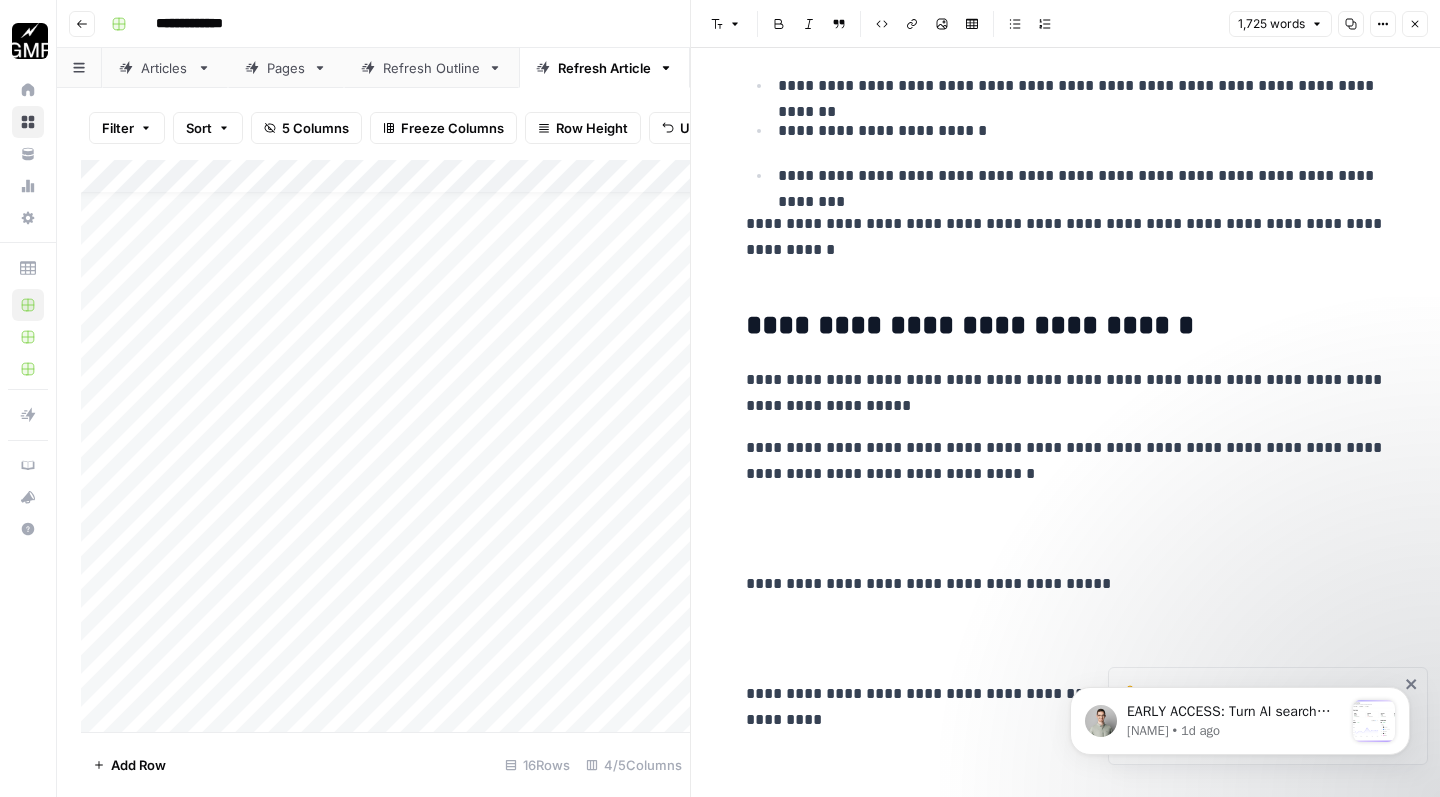 click at bounding box center (1066, 529) 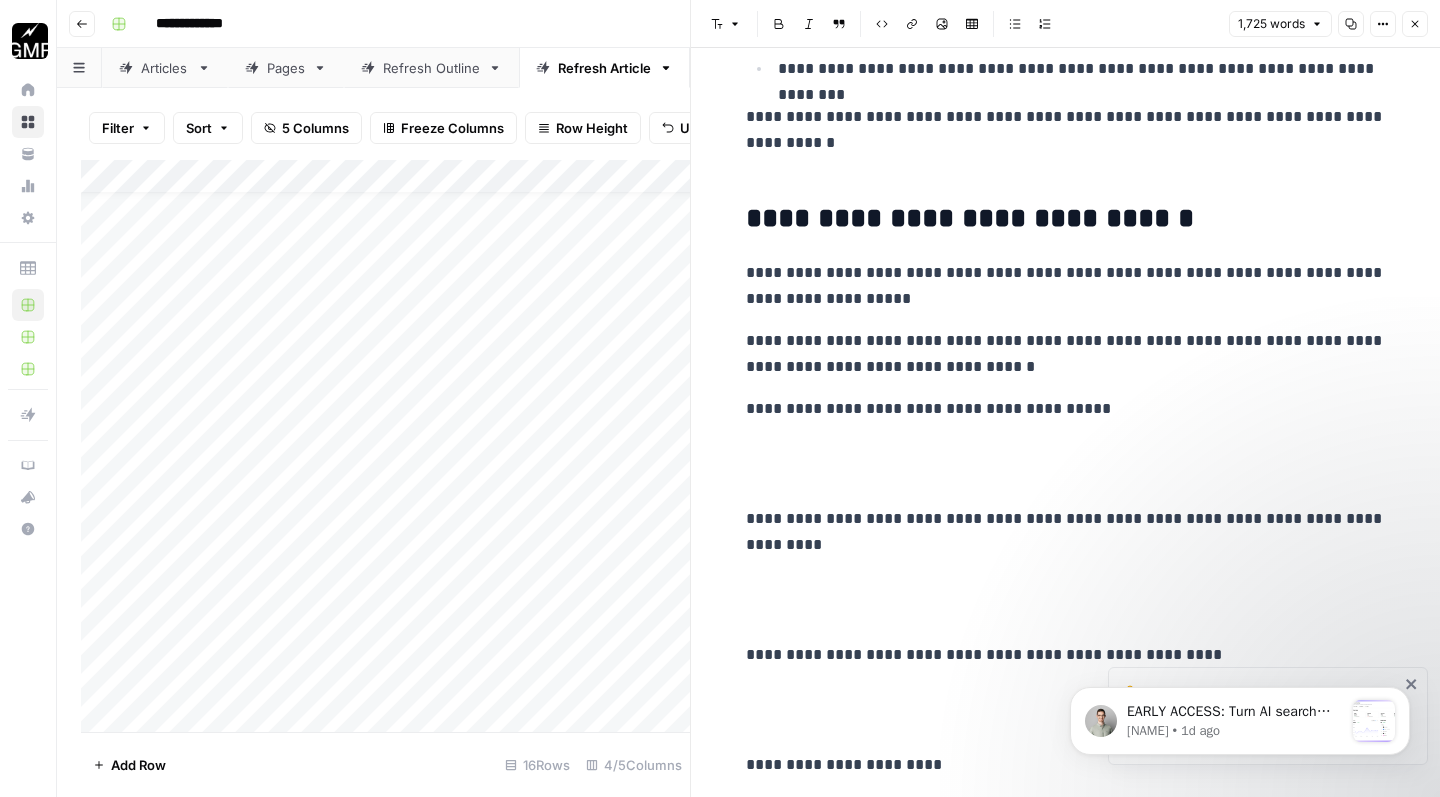 scroll, scrollTop: 1806, scrollLeft: 0, axis: vertical 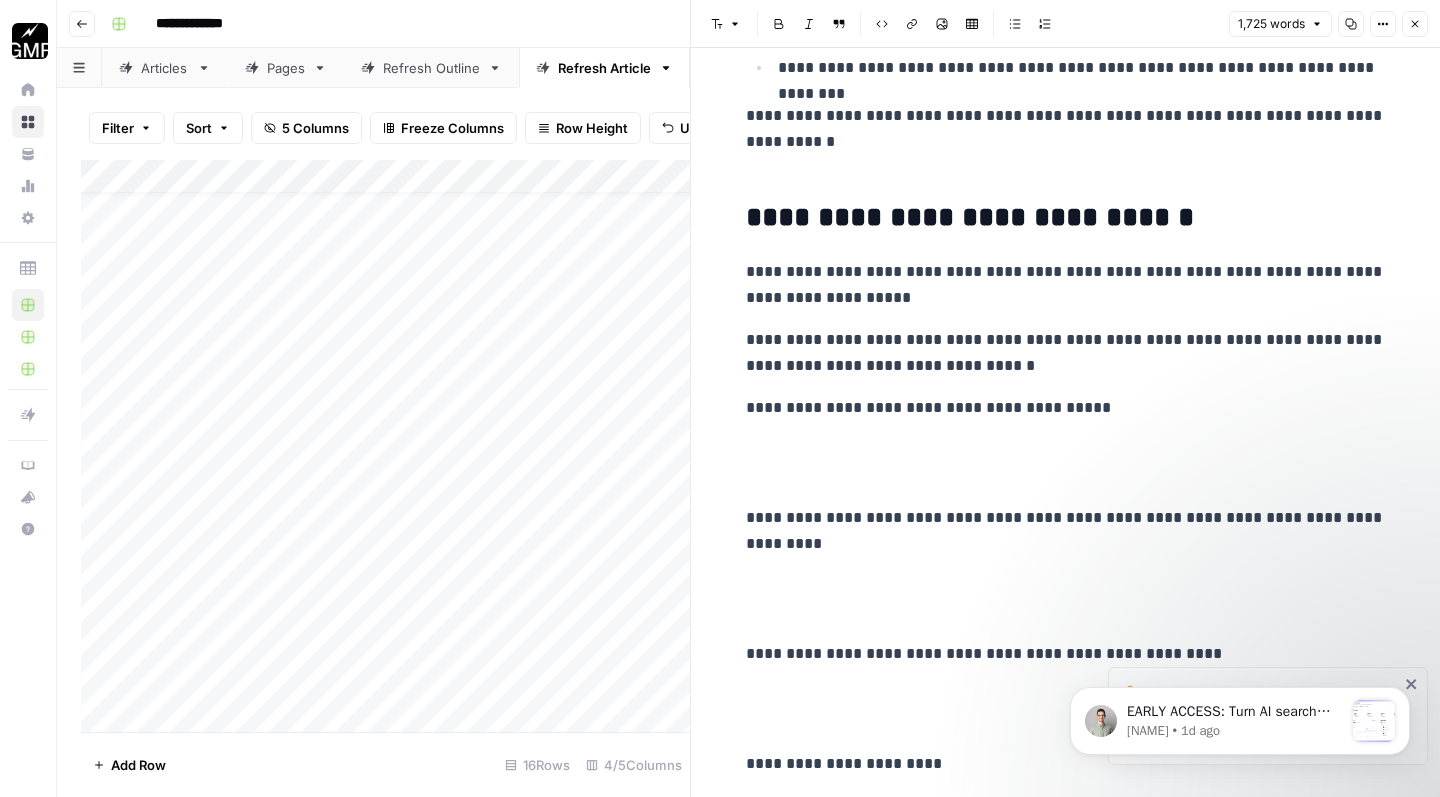 click at bounding box center [1066, 463] 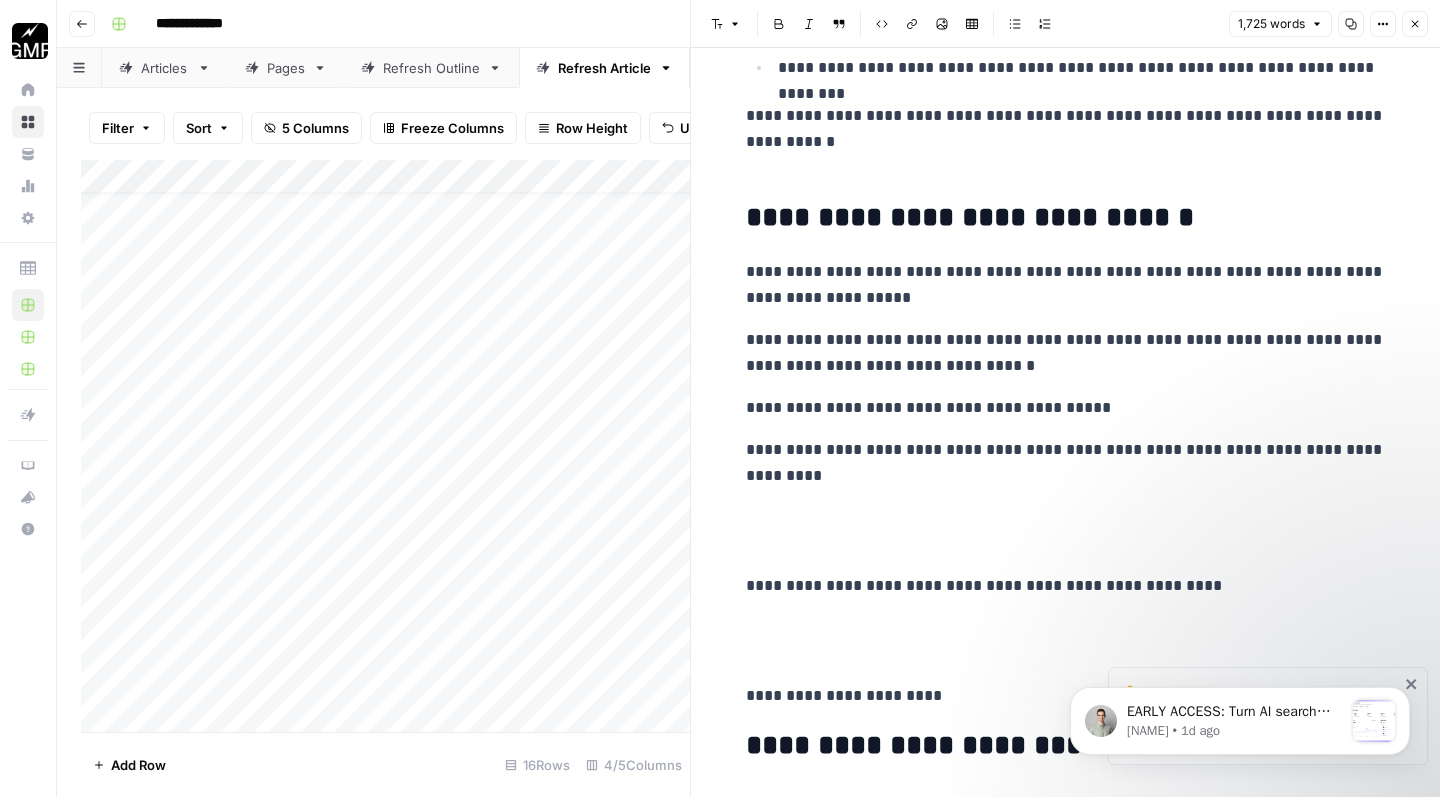 click at bounding box center [1066, 531] 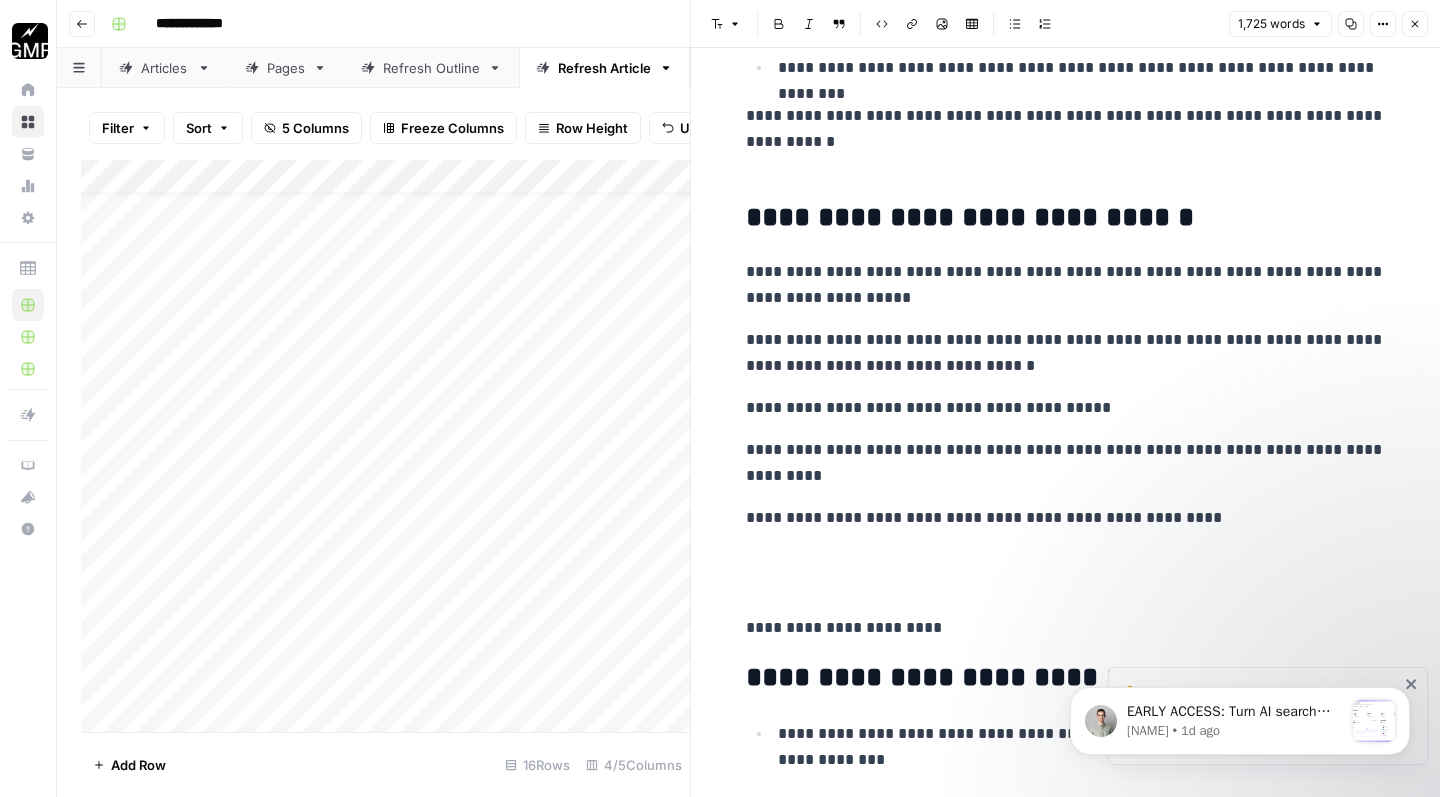 click at bounding box center [1066, 573] 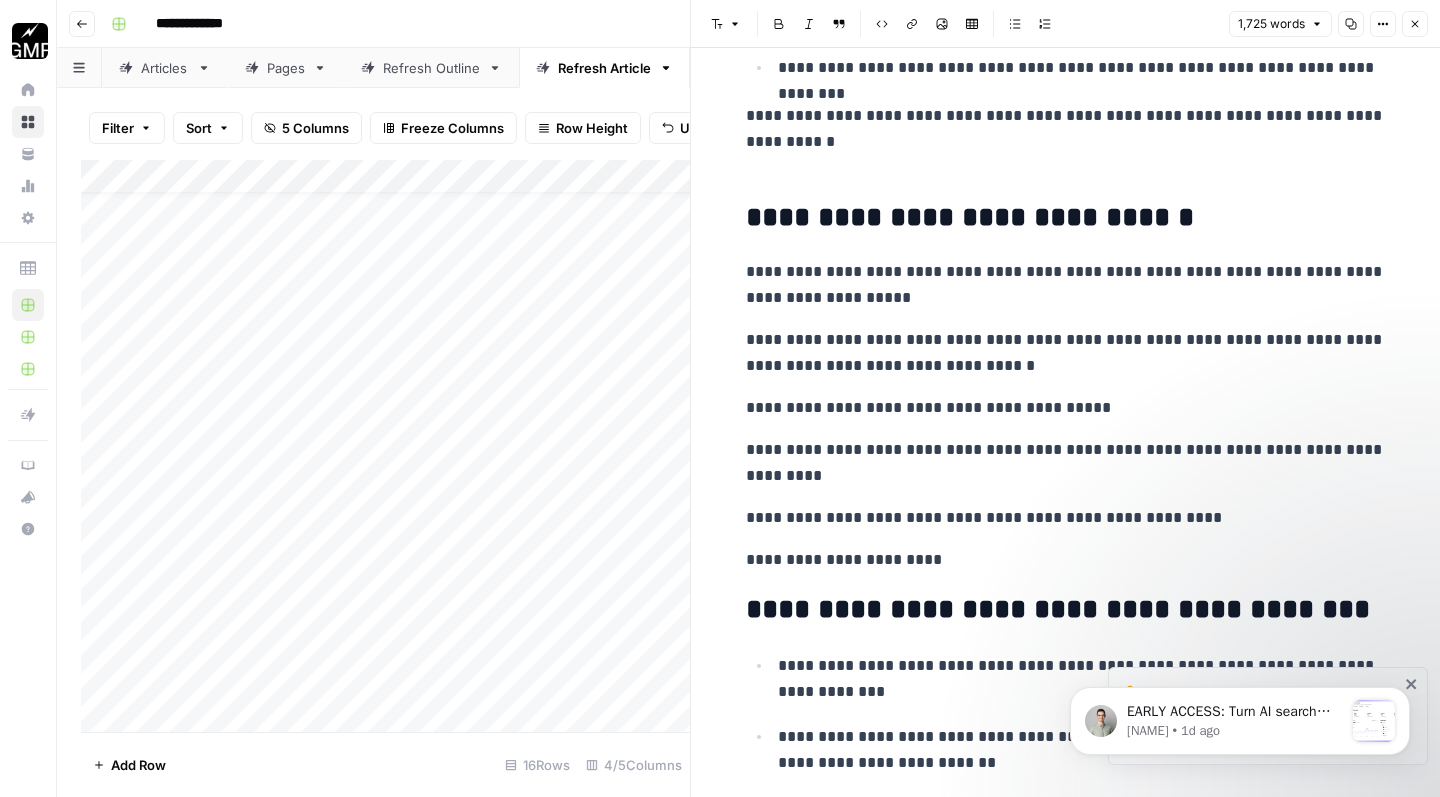 scroll, scrollTop: 1910, scrollLeft: 0, axis: vertical 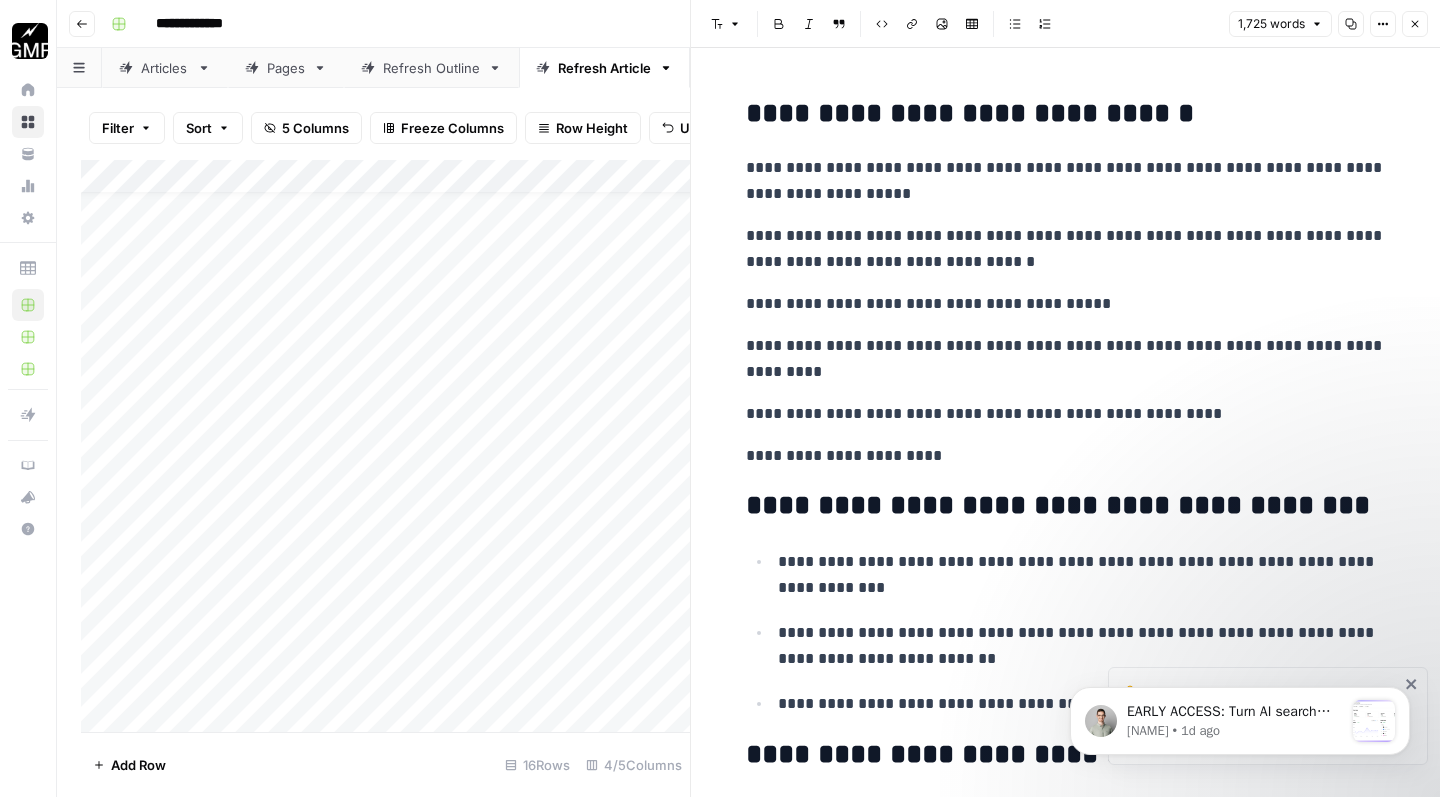 click on "**********" at bounding box center (1066, 456) 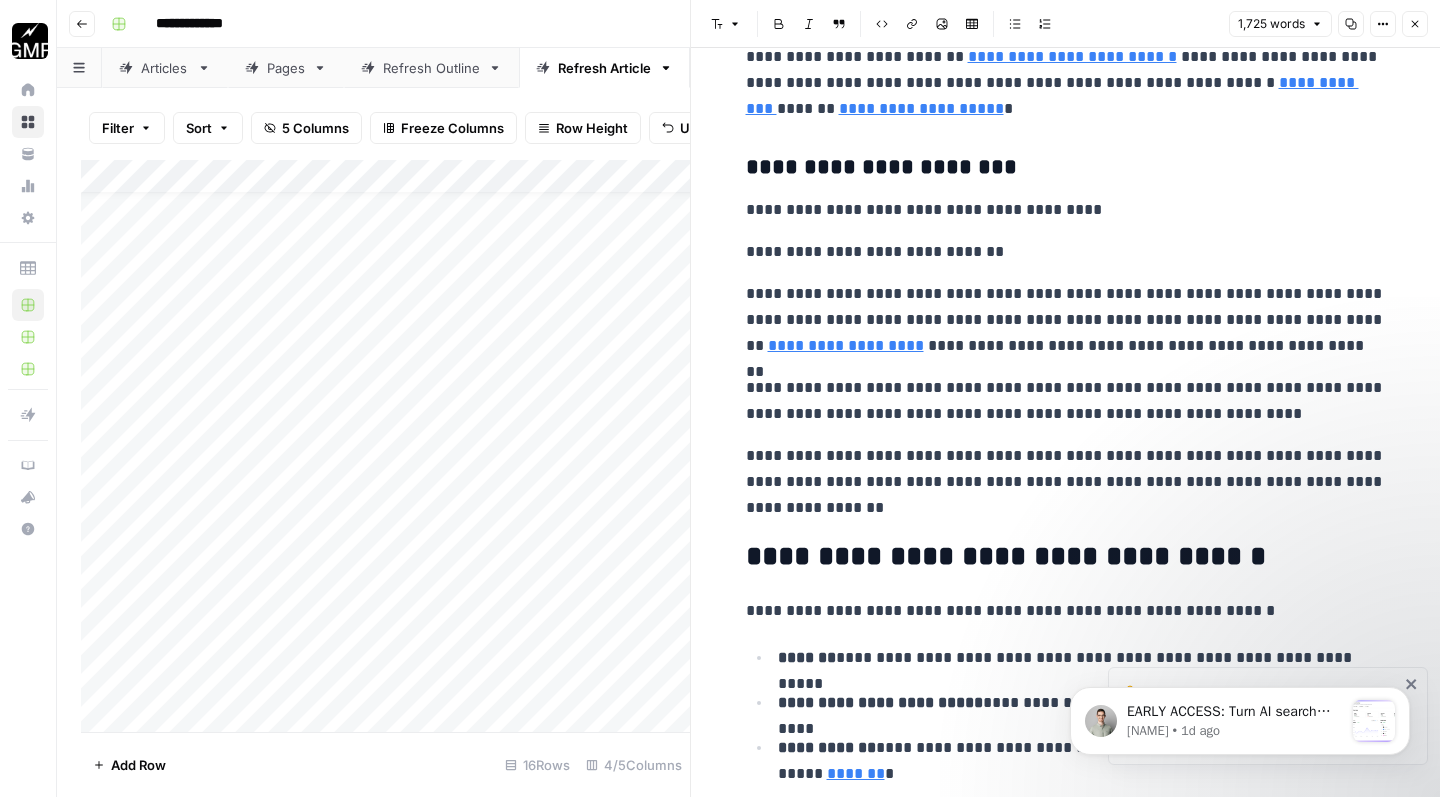 scroll, scrollTop: 3567, scrollLeft: 0, axis: vertical 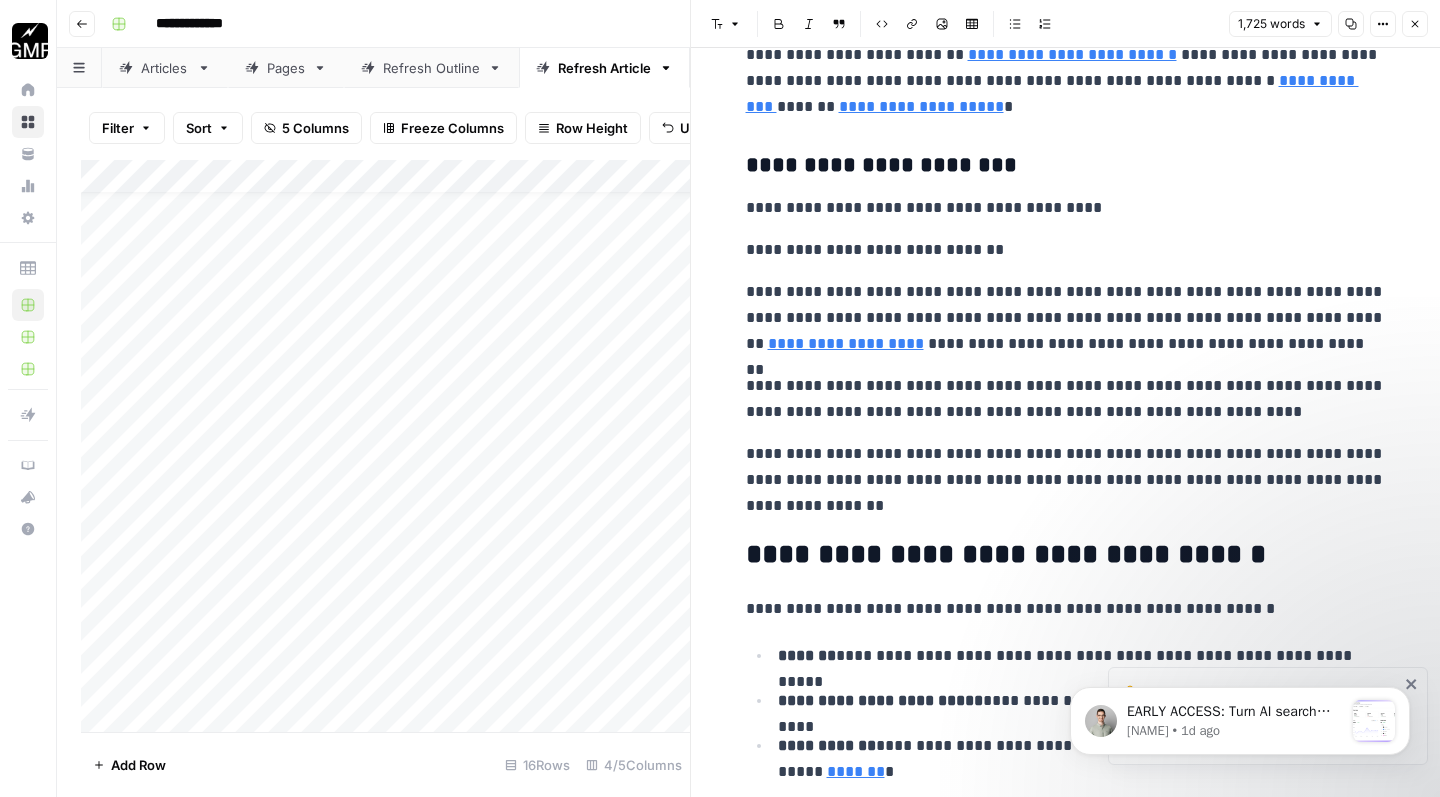 click on "**********" at bounding box center (1066, 480) 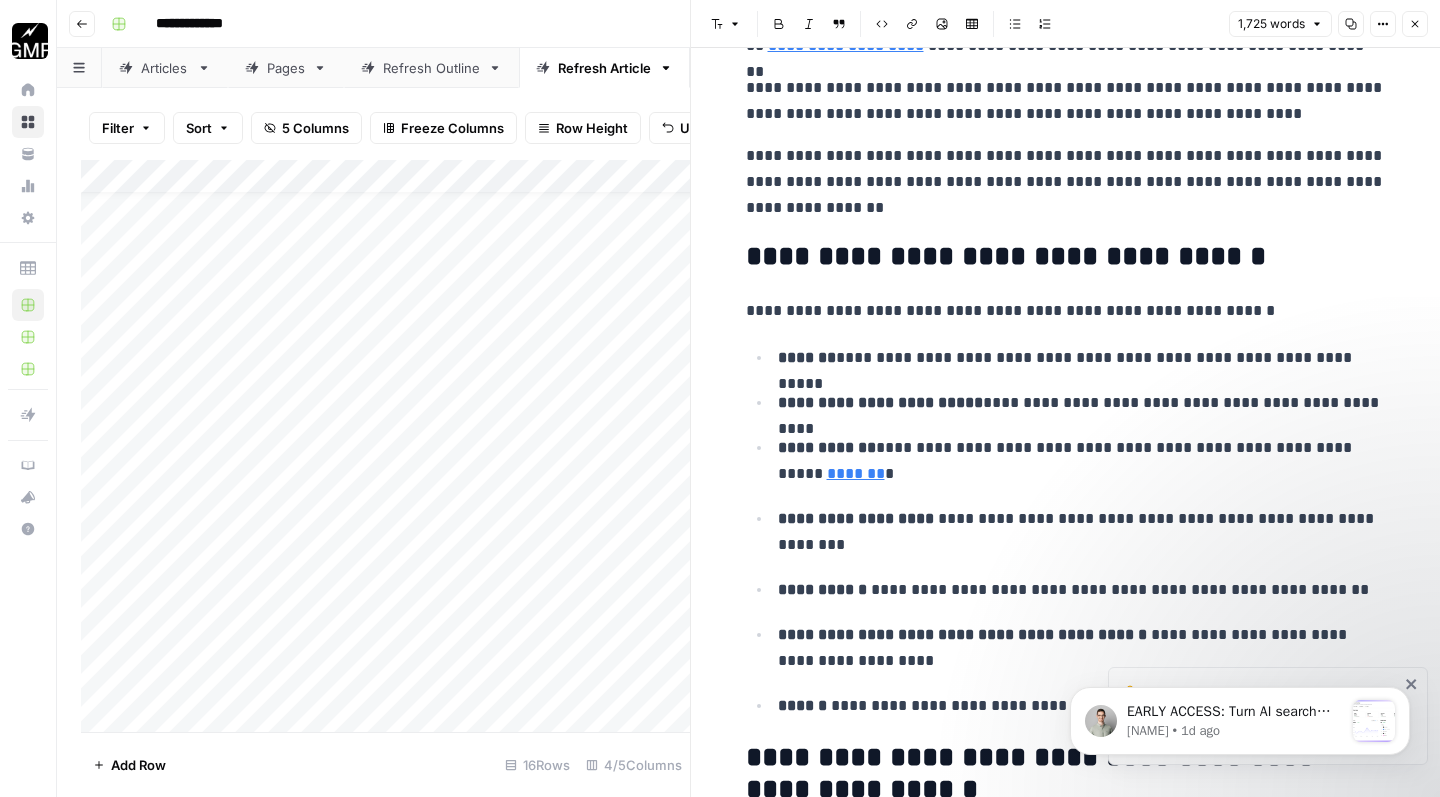 scroll, scrollTop: 3893, scrollLeft: 0, axis: vertical 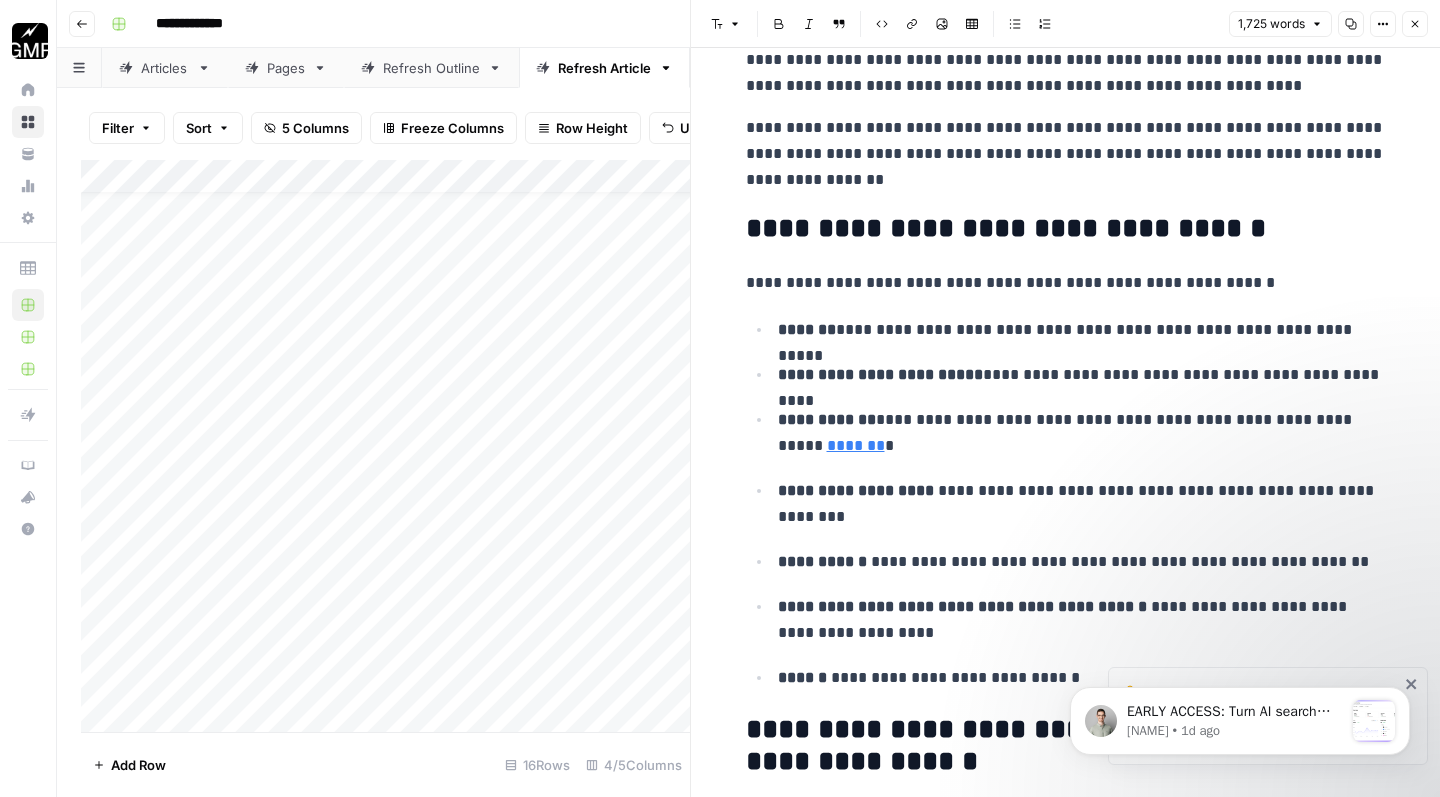 click on "**********" at bounding box center [1066, 154] 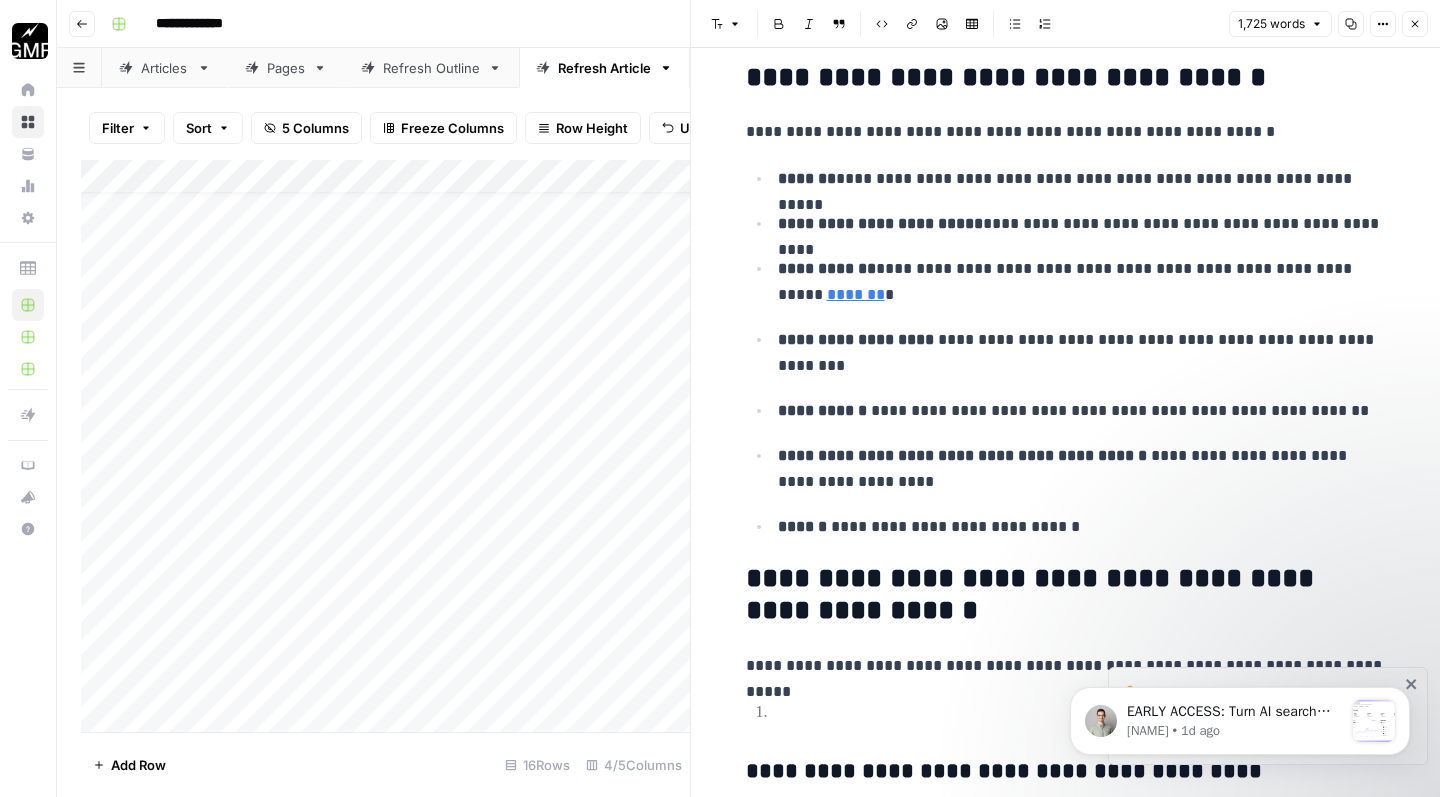 scroll, scrollTop: 4064, scrollLeft: 0, axis: vertical 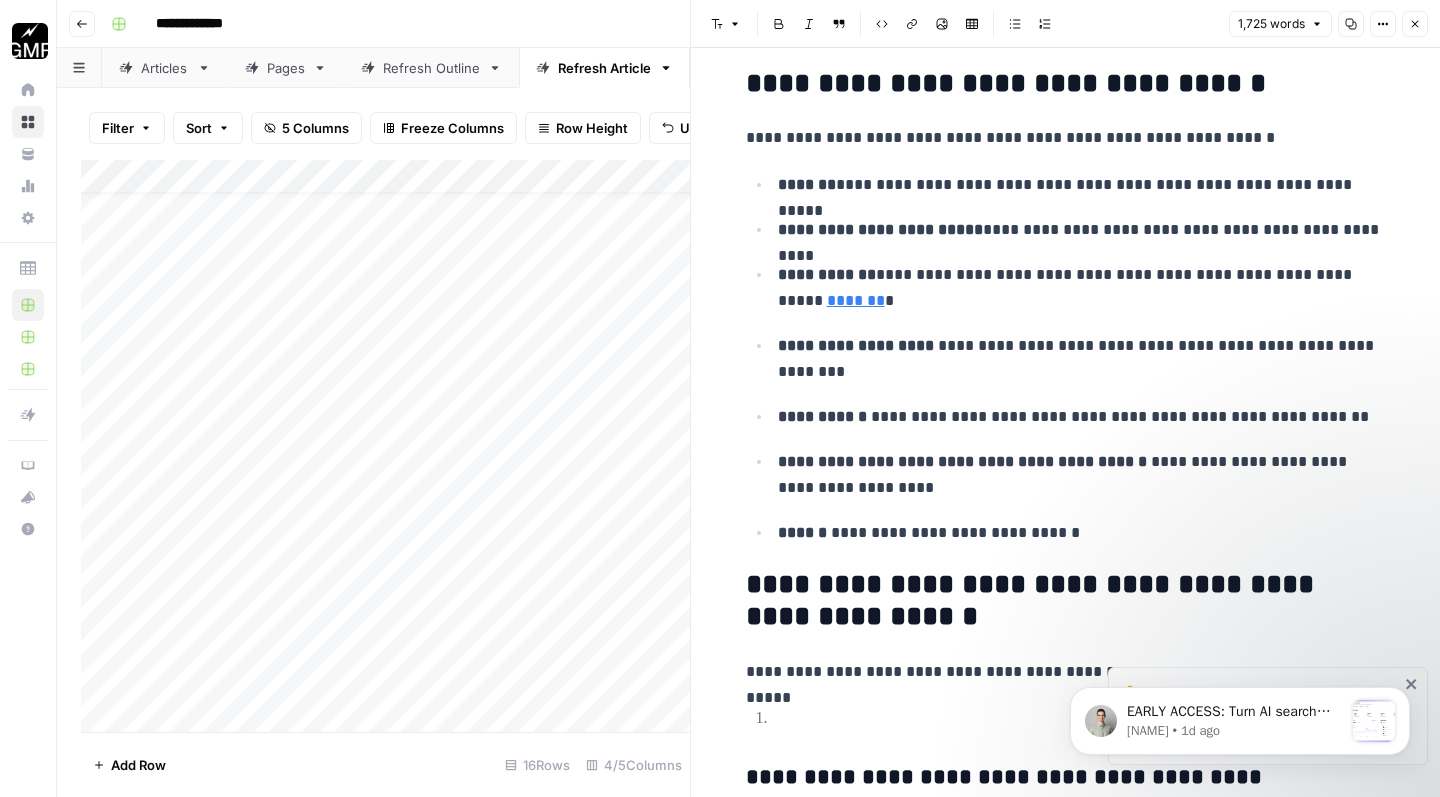 click on "**********" at bounding box center (1082, 534) 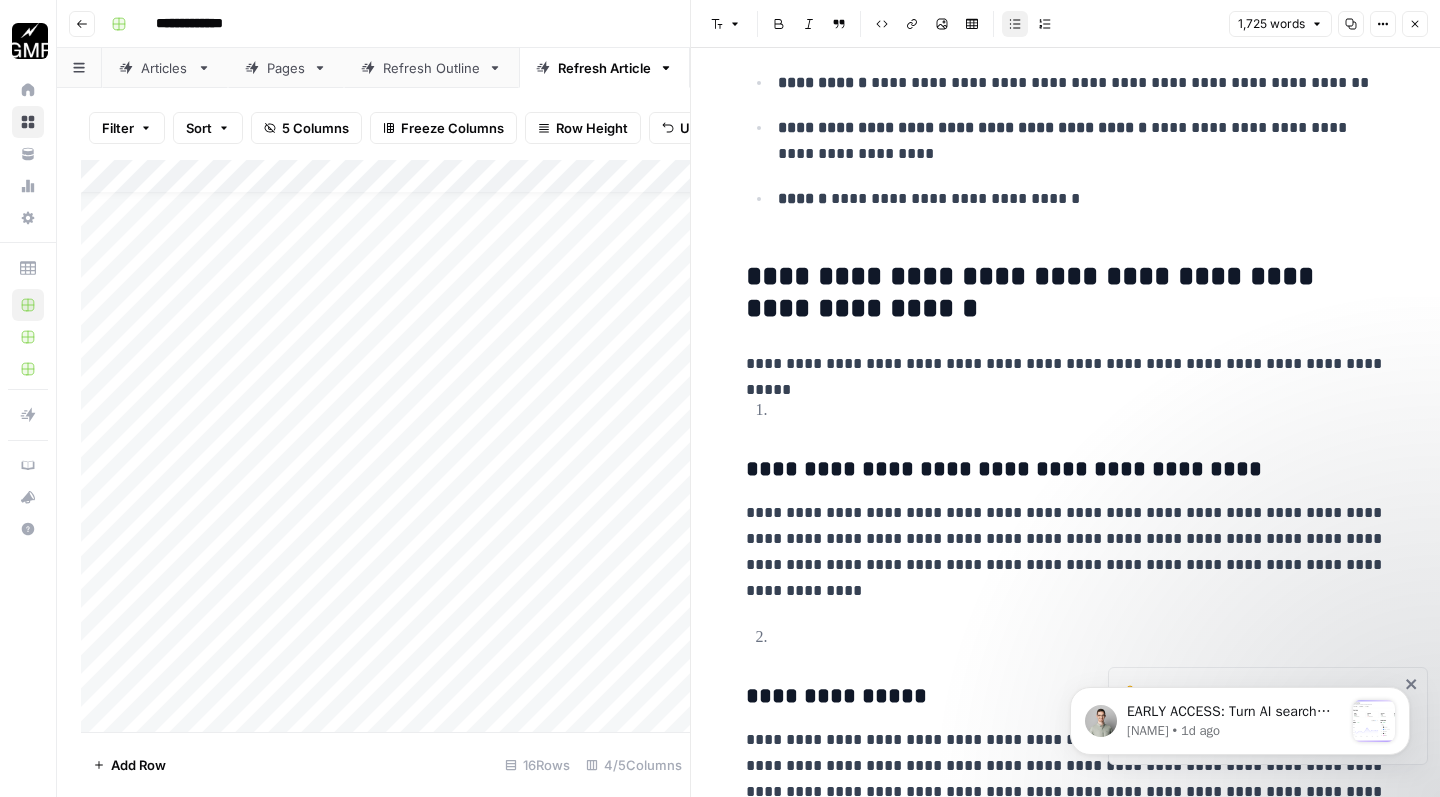 scroll, scrollTop: 4425, scrollLeft: 0, axis: vertical 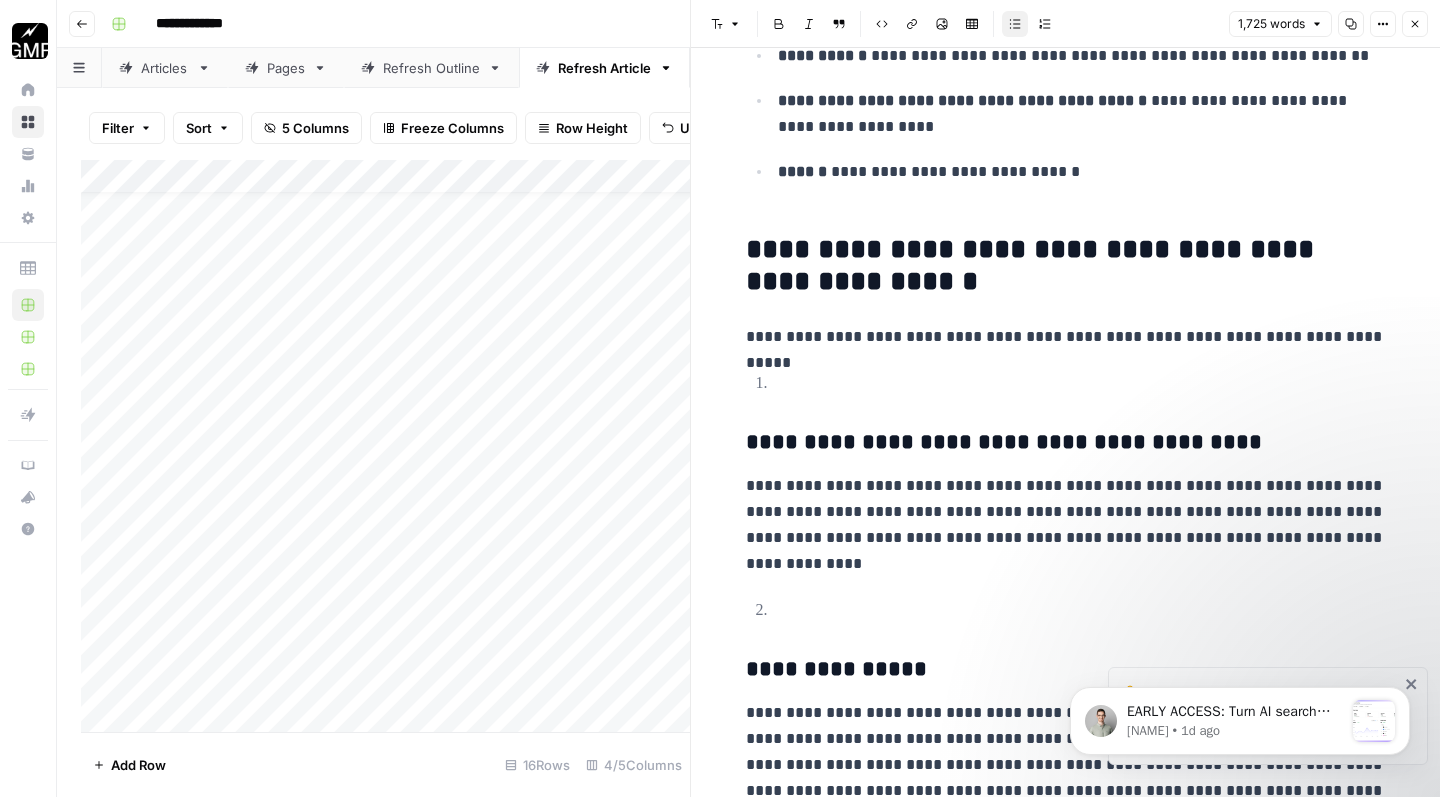 click on "**********" at bounding box center (1007, 442) 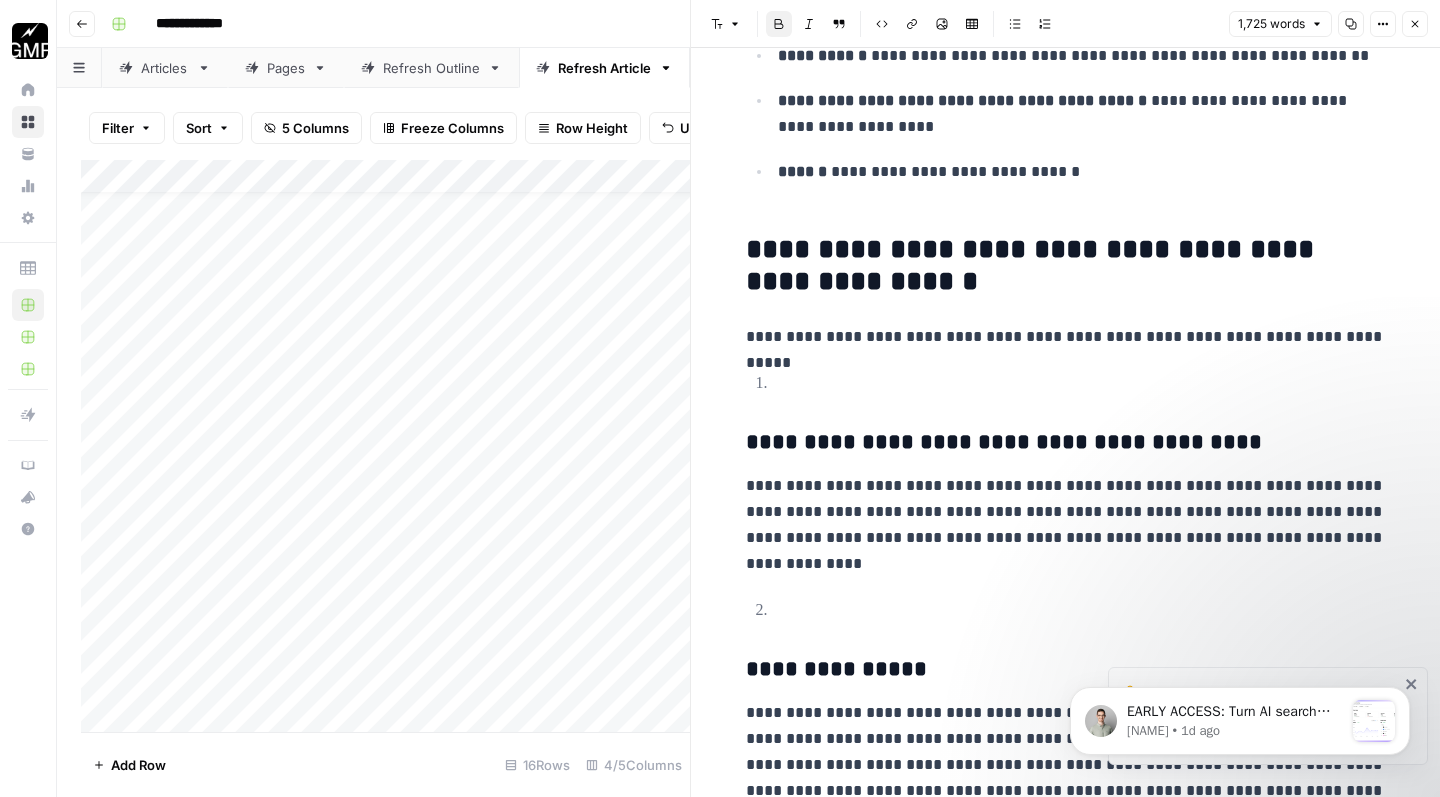 click on "**********" at bounding box center (1066, -294) 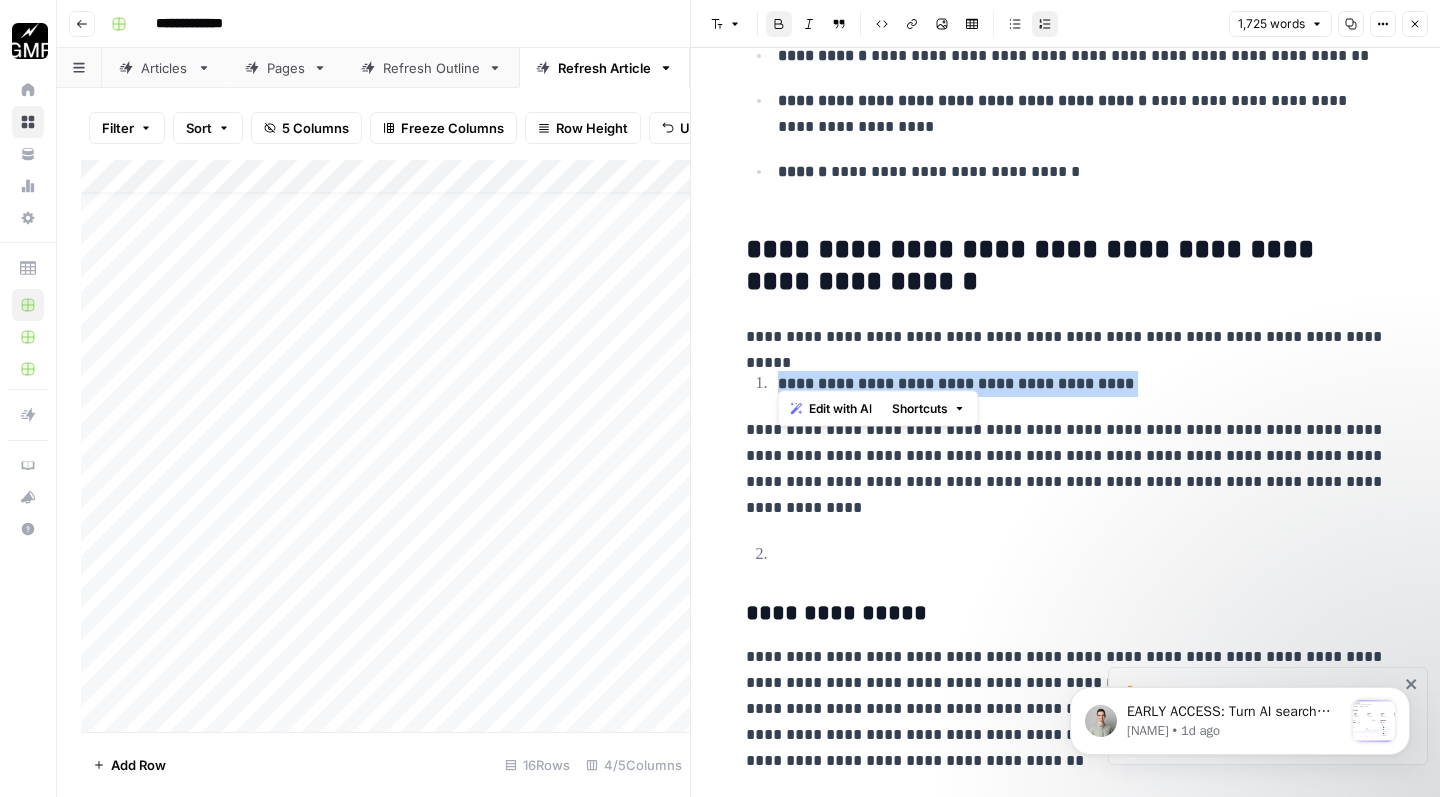 drag, startPoint x: 1128, startPoint y: 373, endPoint x: 705, endPoint y: 366, distance: 423.05792 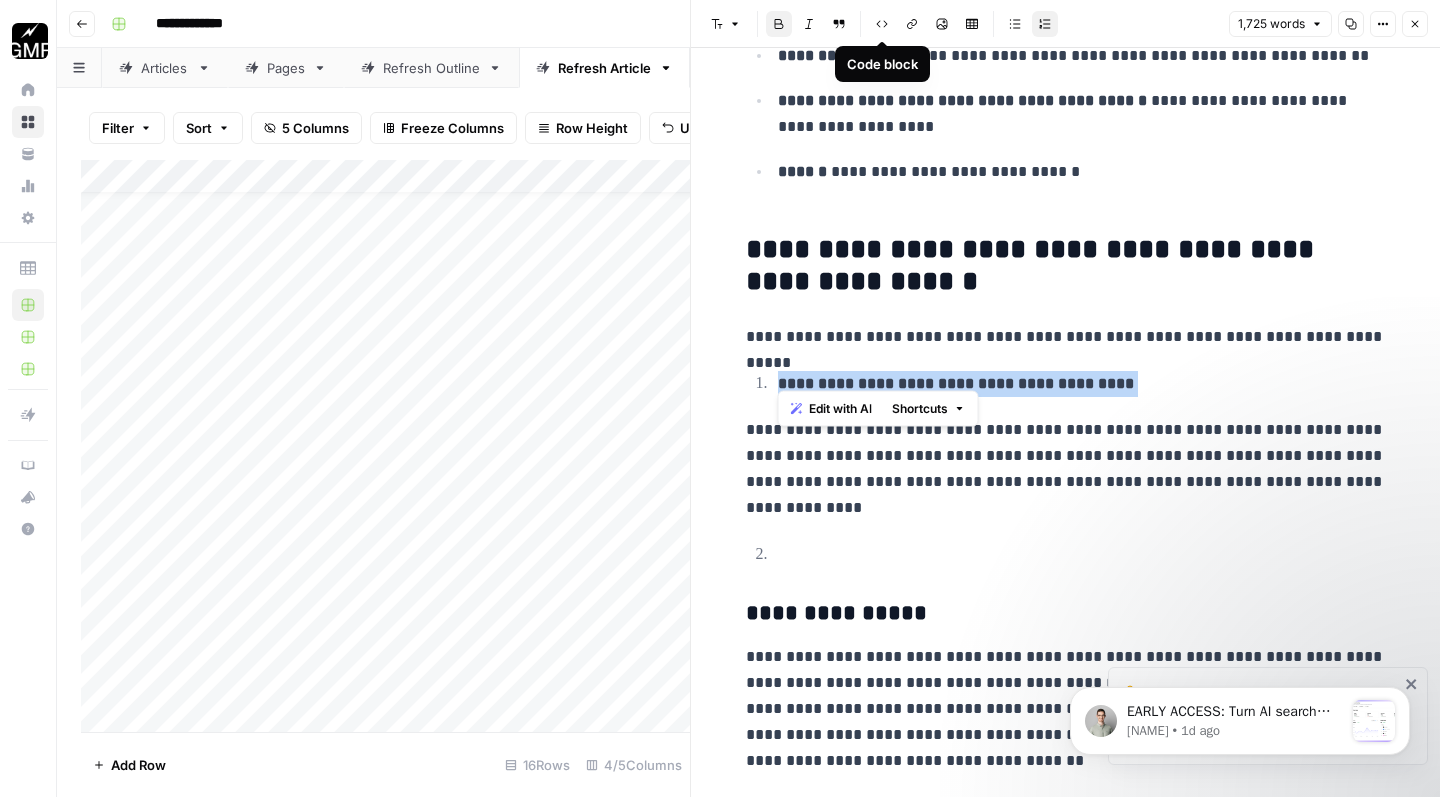 click 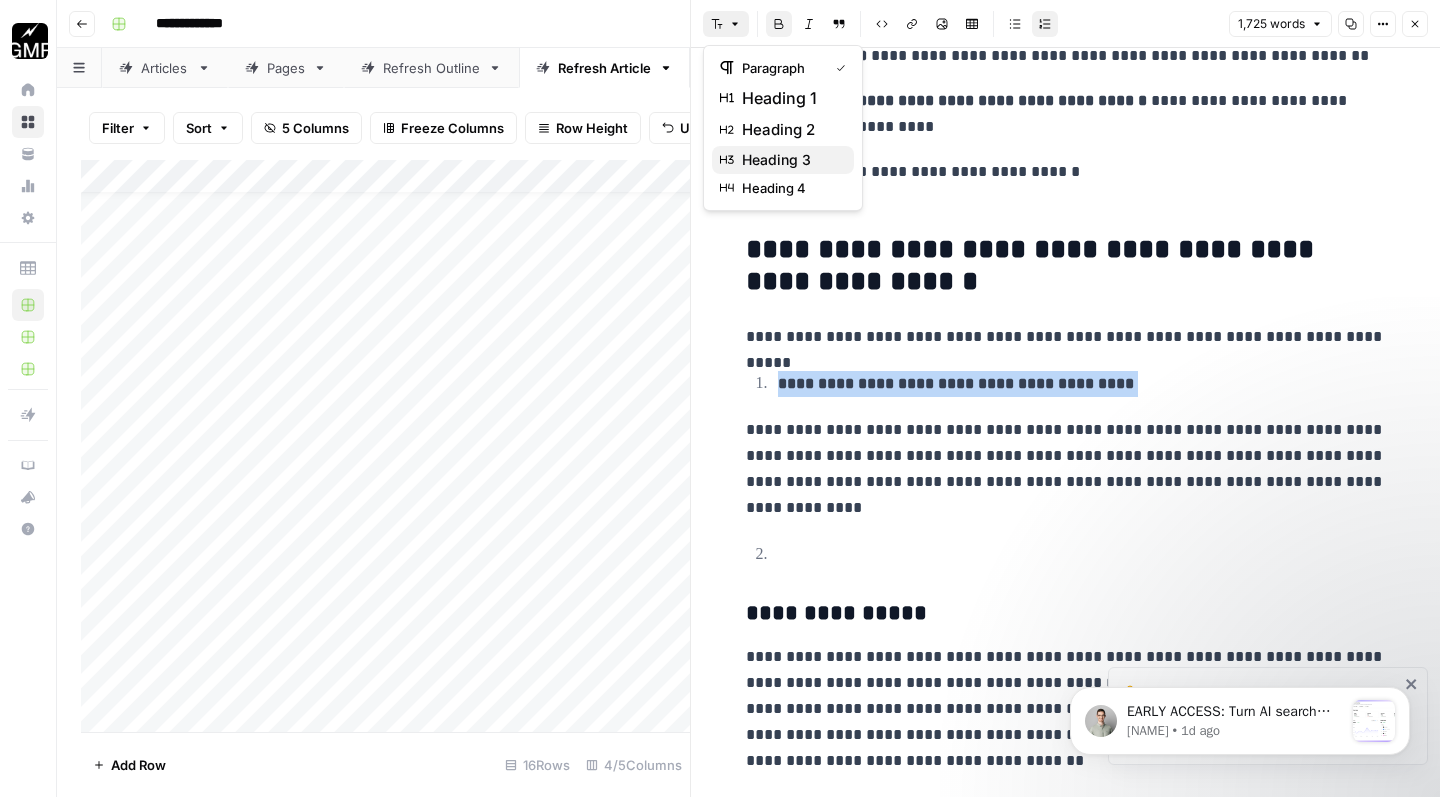 click on "heading 3" at bounding box center [790, 160] 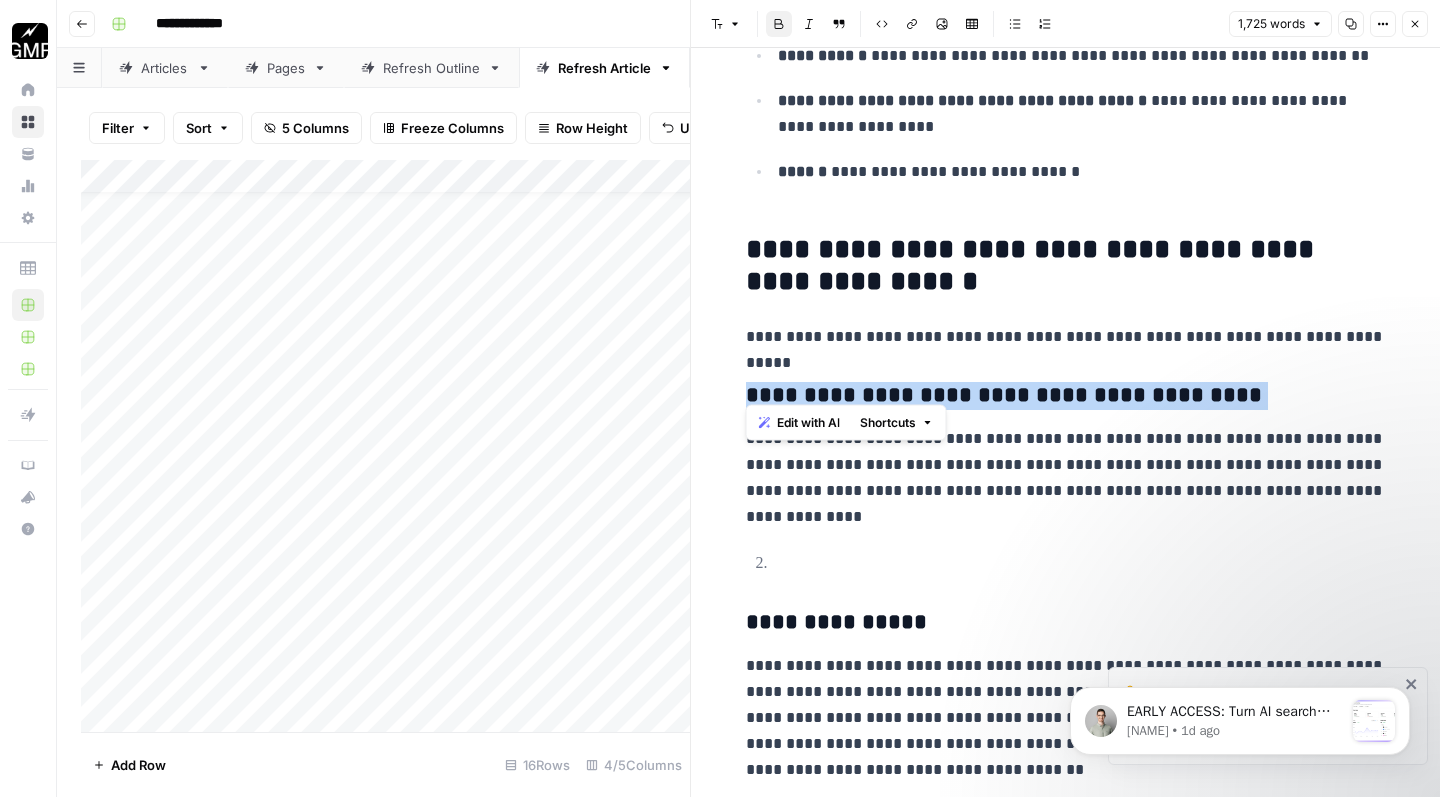 click on "**********" at bounding box center [1007, 395] 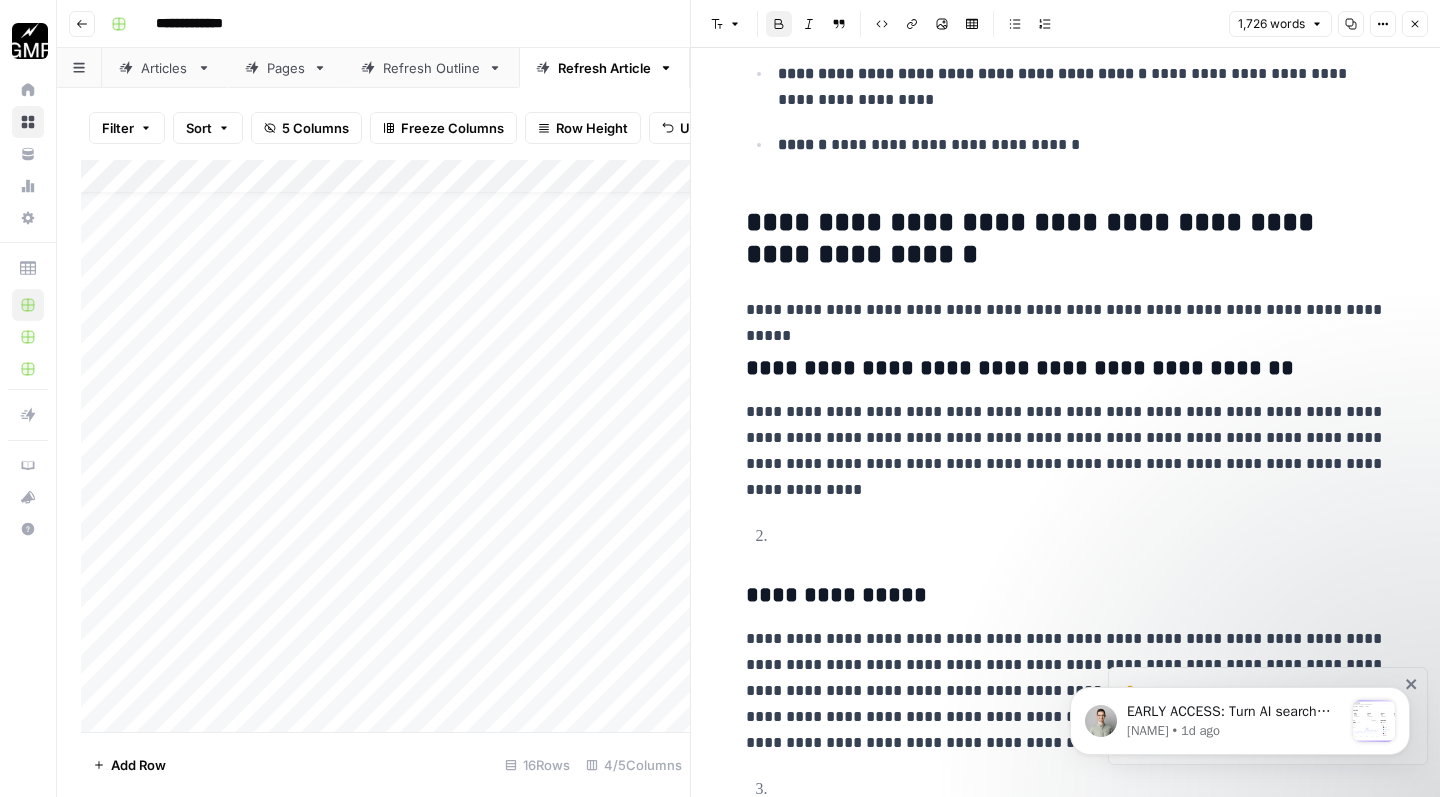 scroll, scrollTop: 4467, scrollLeft: 0, axis: vertical 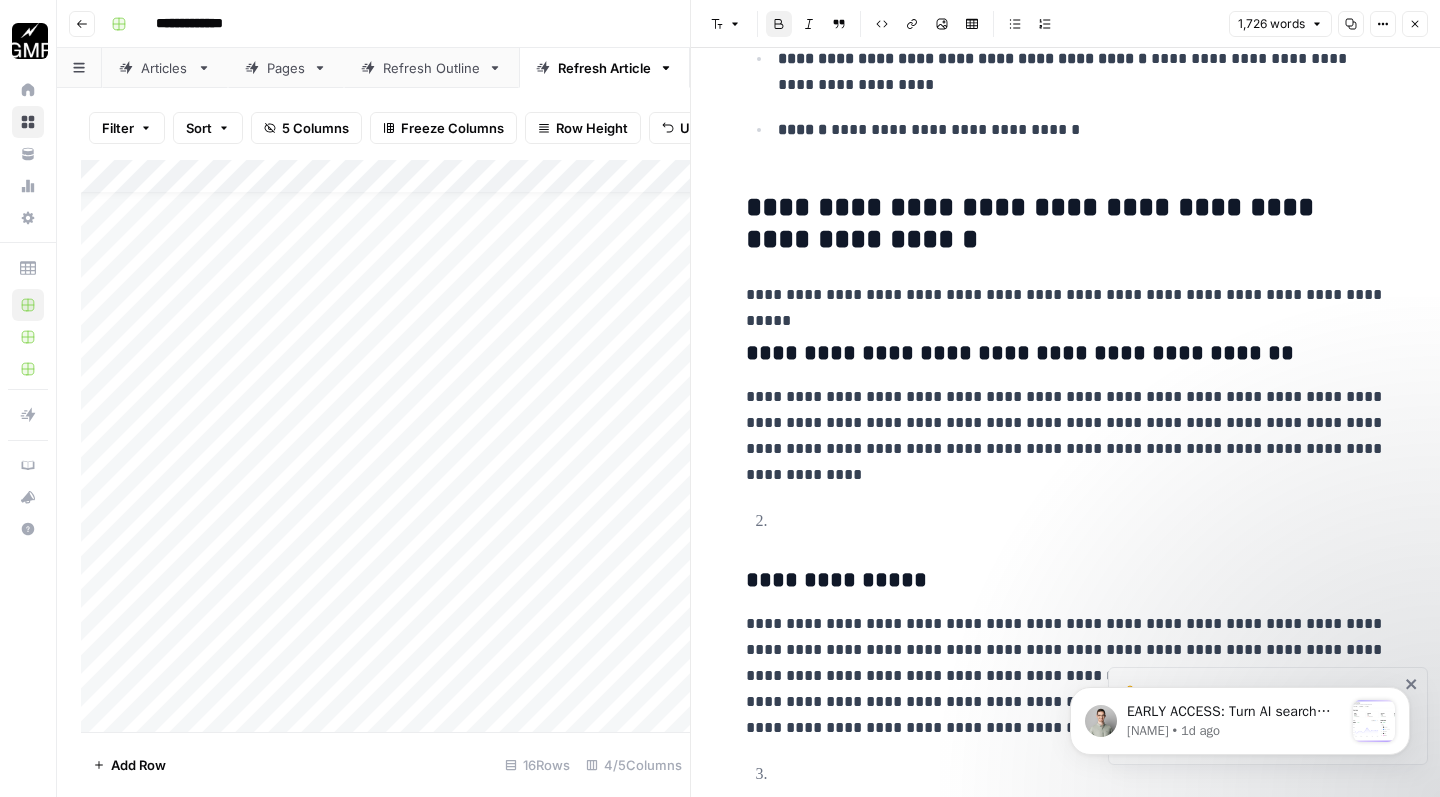 click on "**********" at bounding box center (1066, -359) 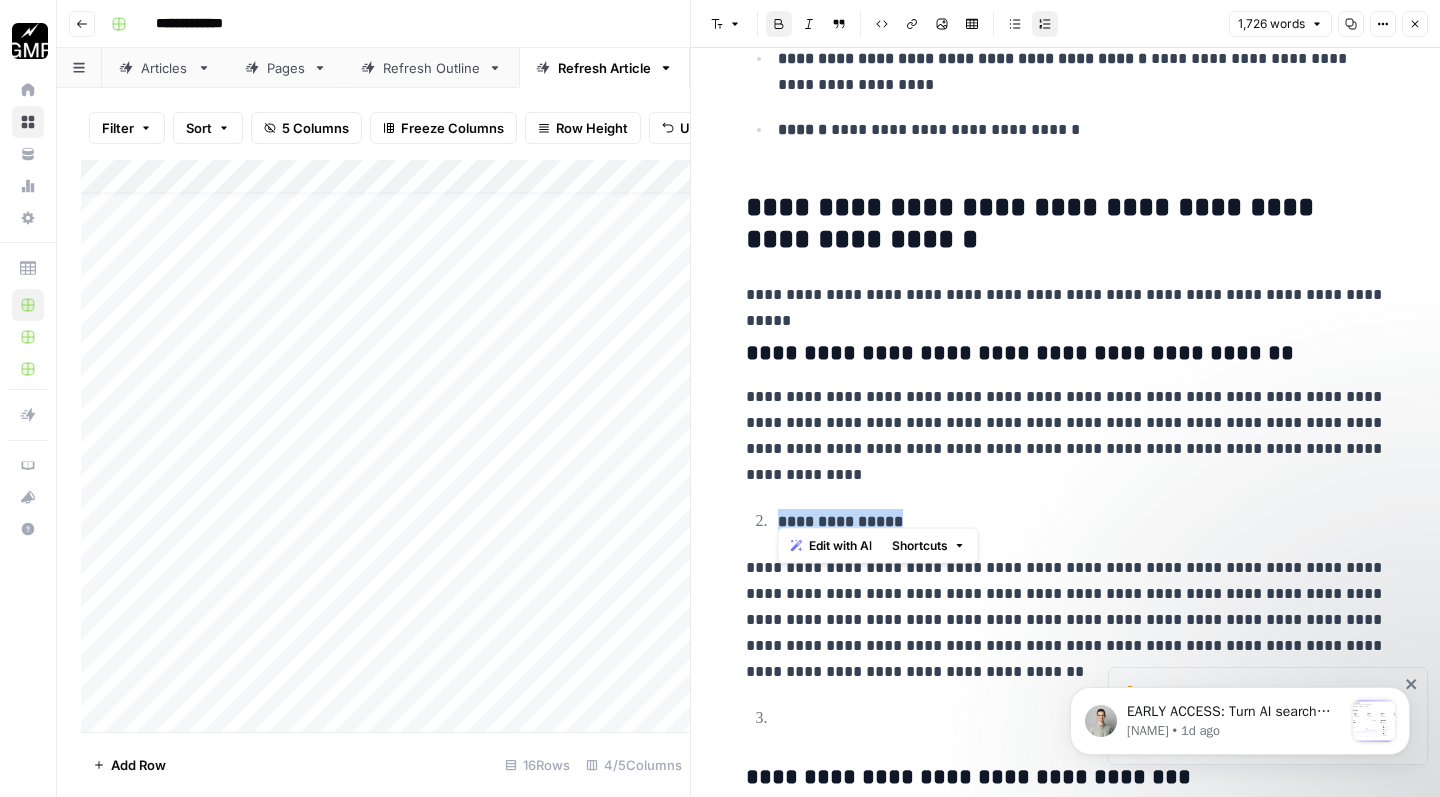 drag, startPoint x: 884, startPoint y: 510, endPoint x: 688, endPoint y: 510, distance: 196 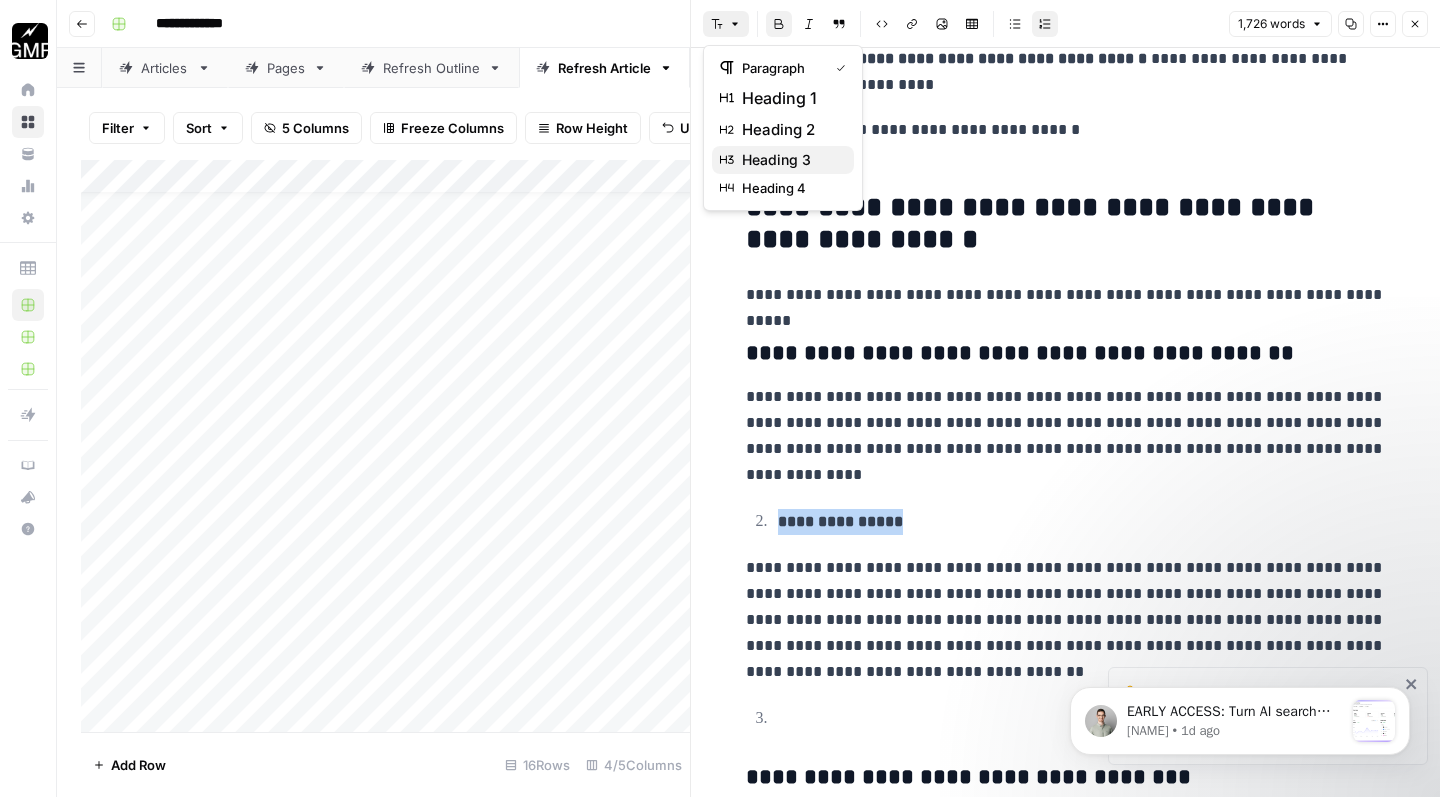 click on "heading 3" at bounding box center [783, 160] 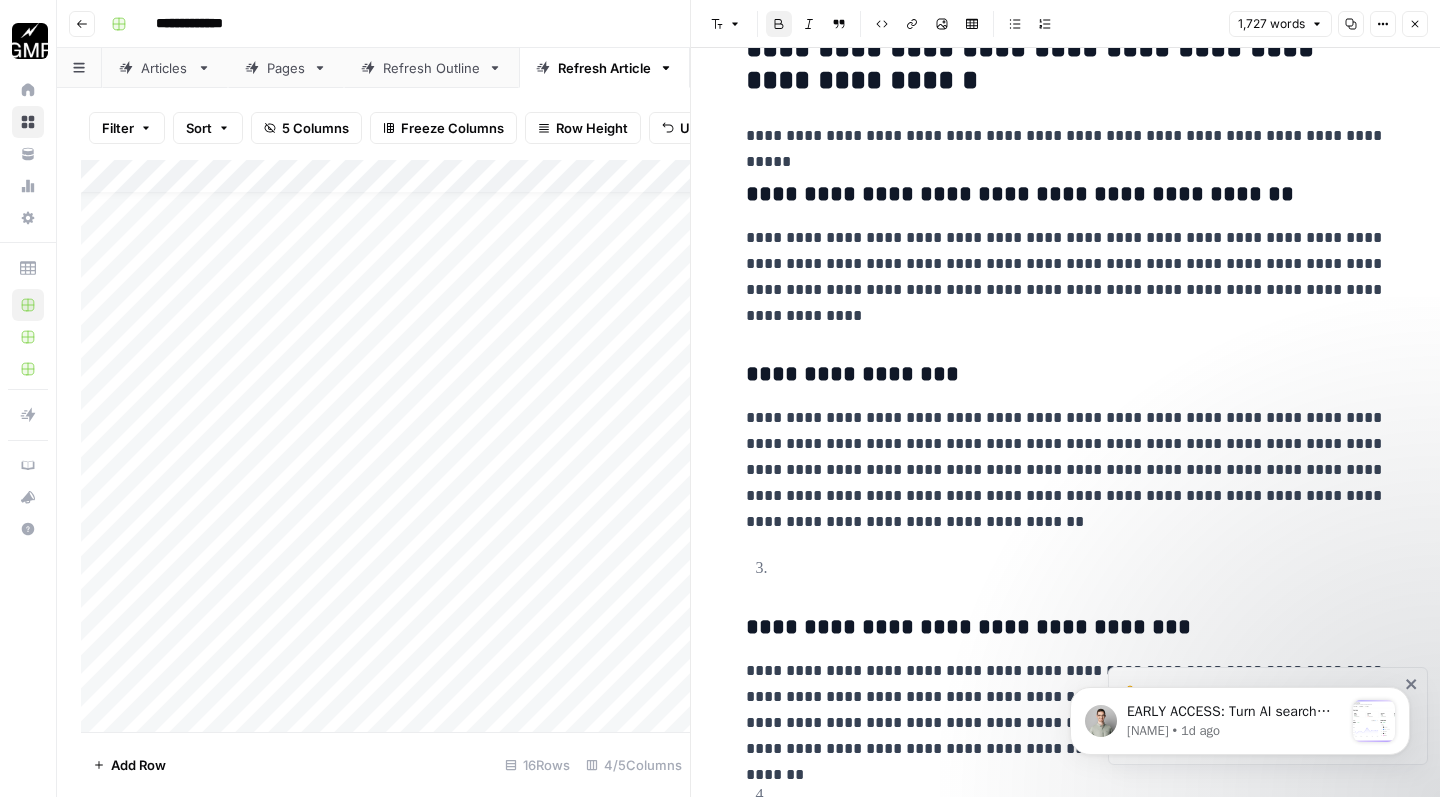 scroll, scrollTop: 4630, scrollLeft: 0, axis: vertical 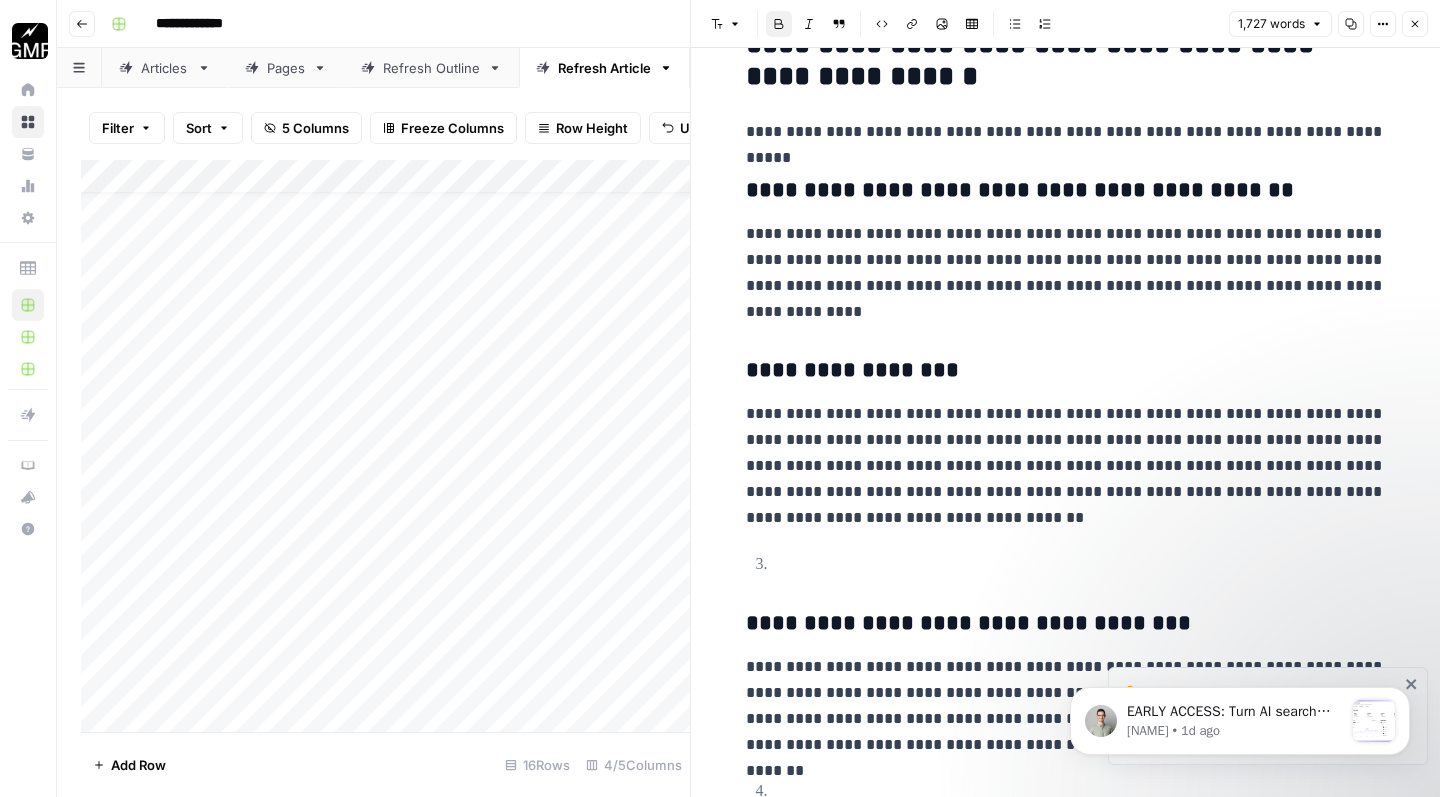 click on "**********" at bounding box center (1066, -546) 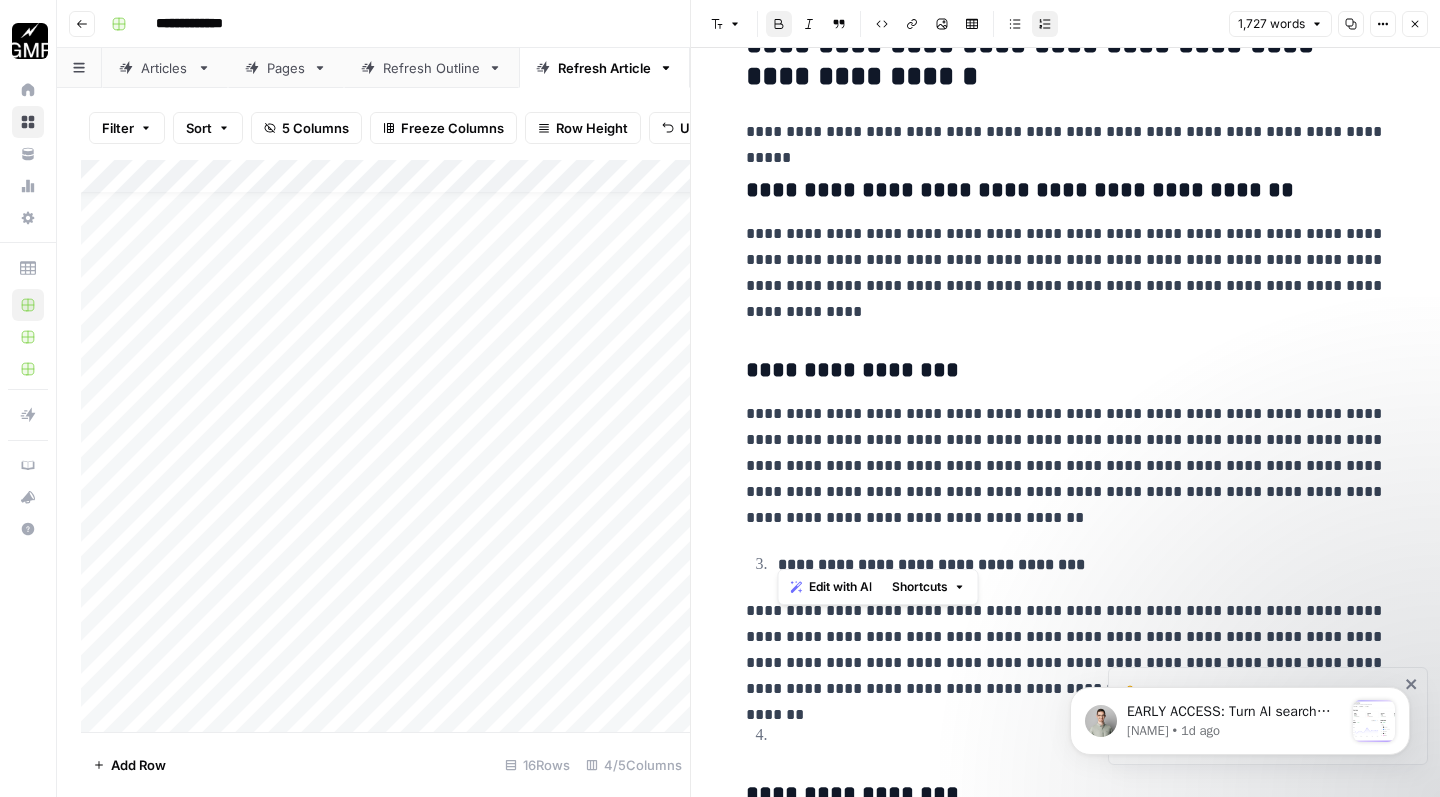 drag, startPoint x: 1081, startPoint y: 549, endPoint x: 665, endPoint y: 547, distance: 416.00482 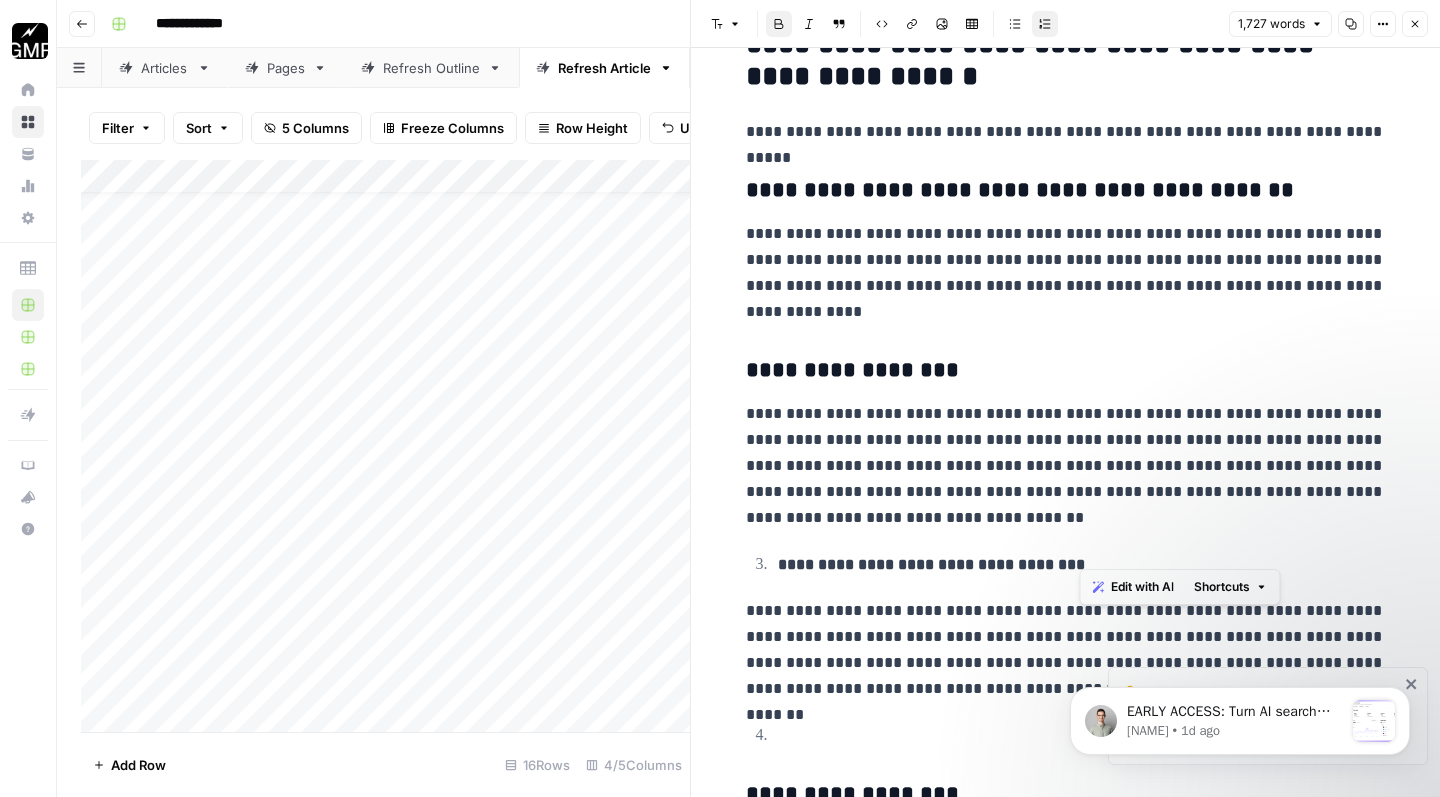 click on "Font style" at bounding box center (726, 24) 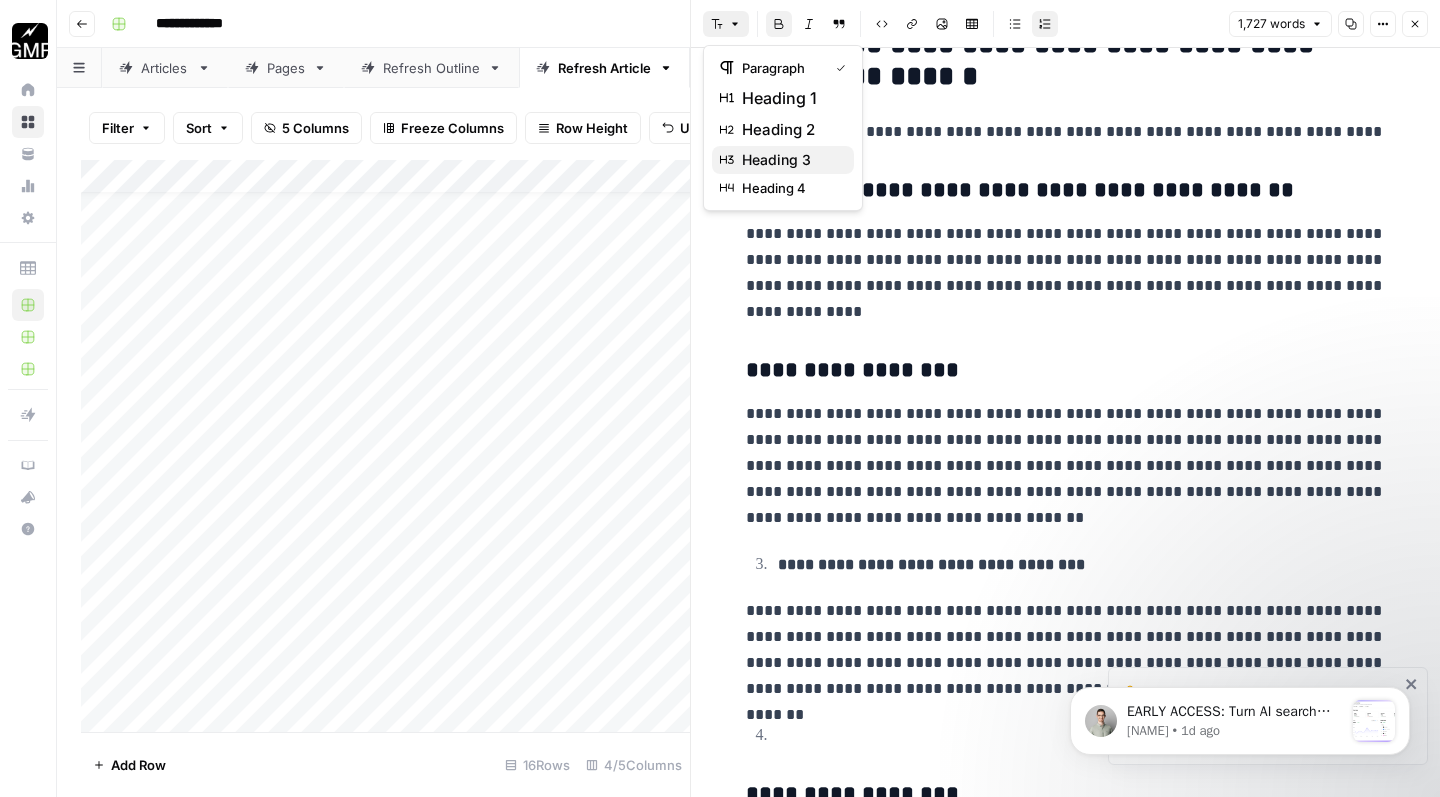 click on "heading 3" at bounding box center [790, 160] 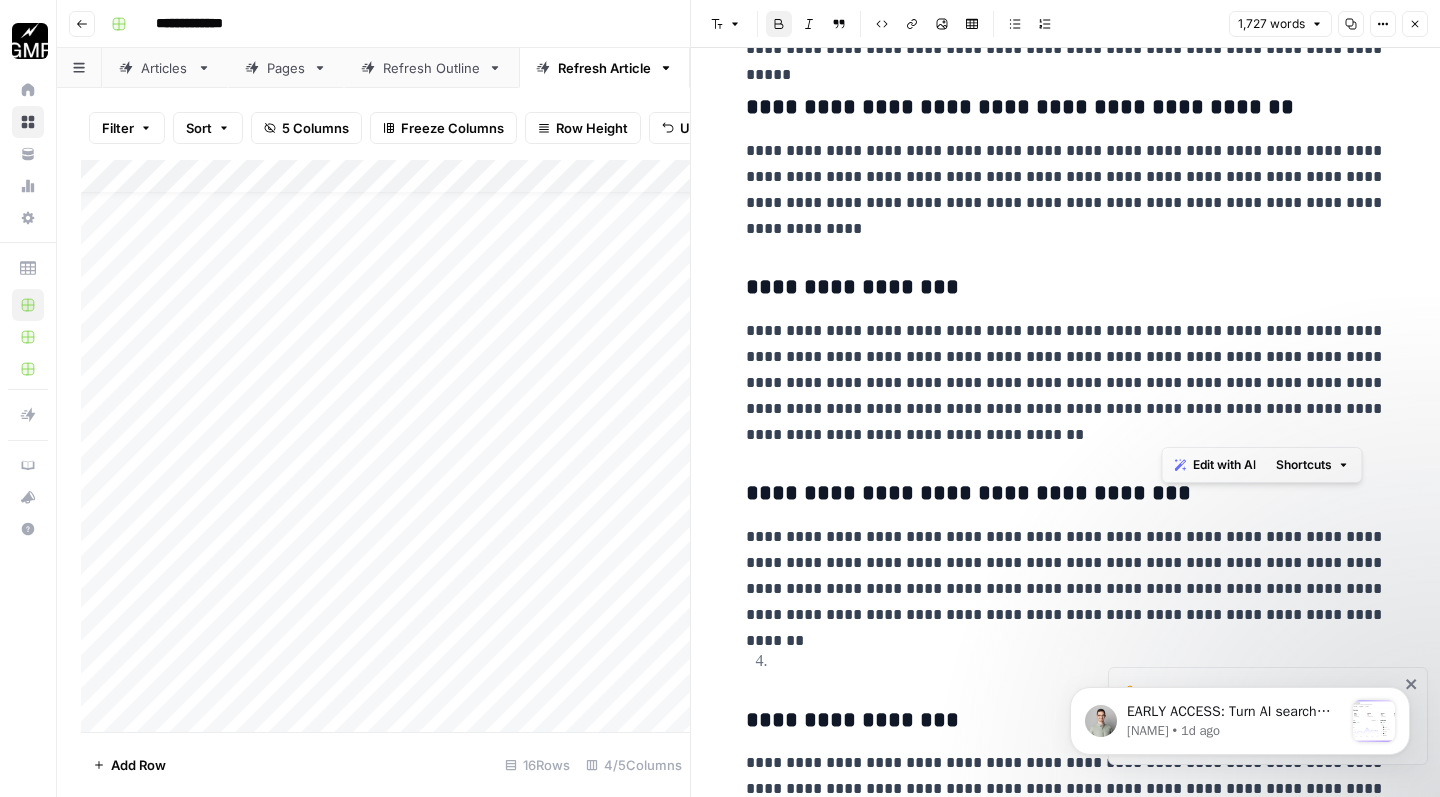 scroll, scrollTop: 4768, scrollLeft: 0, axis: vertical 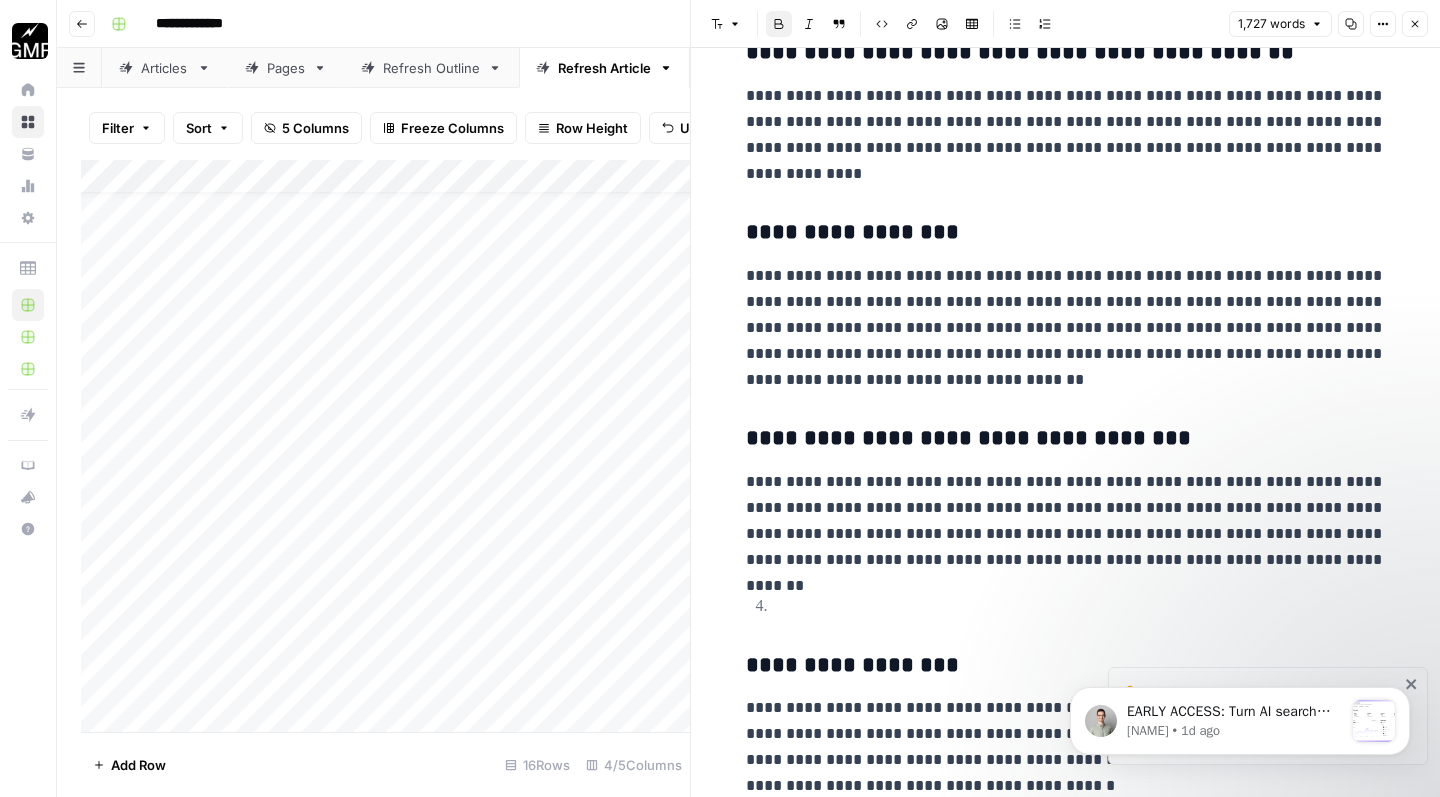 click on "**********" at bounding box center (1066, -707) 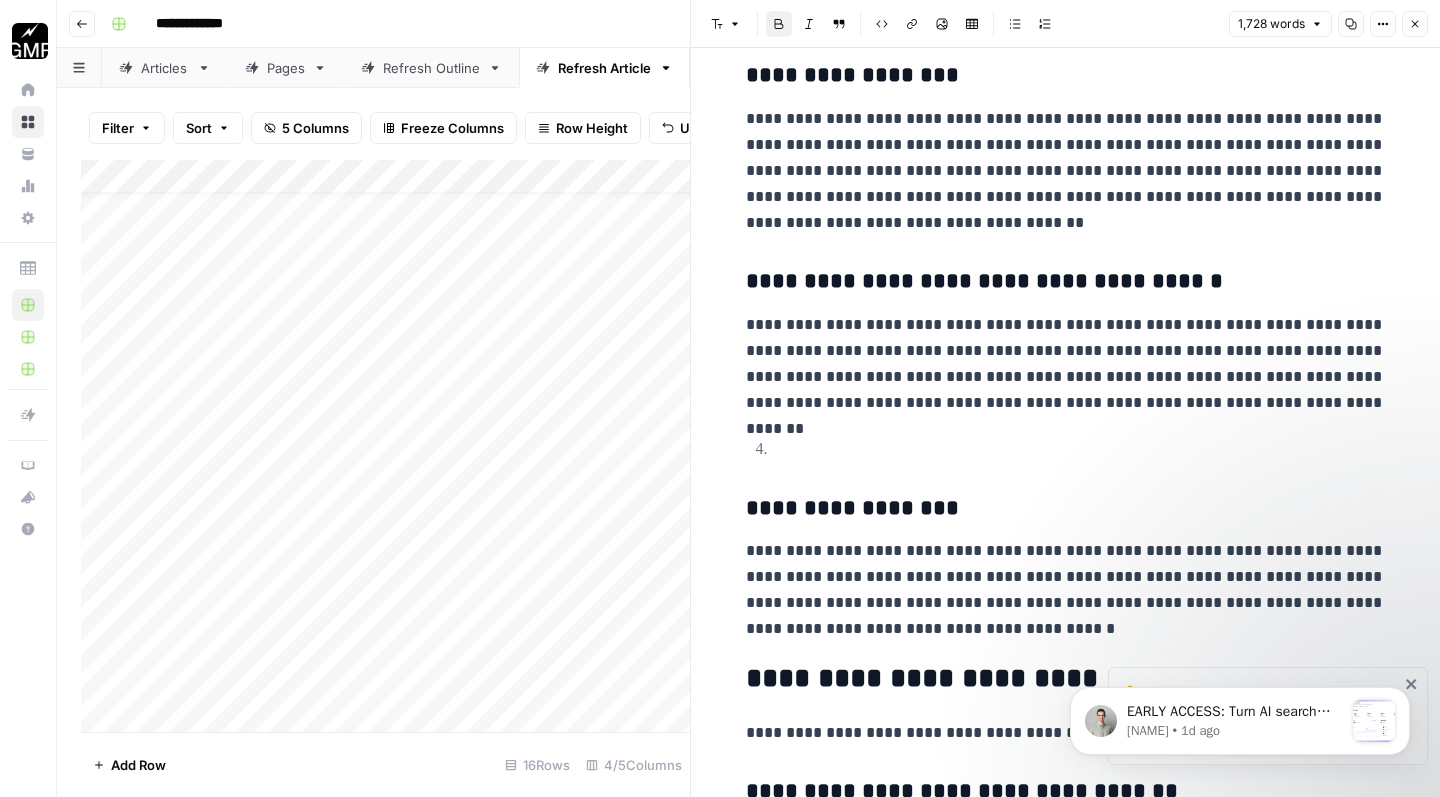 scroll, scrollTop: 4935, scrollLeft: 0, axis: vertical 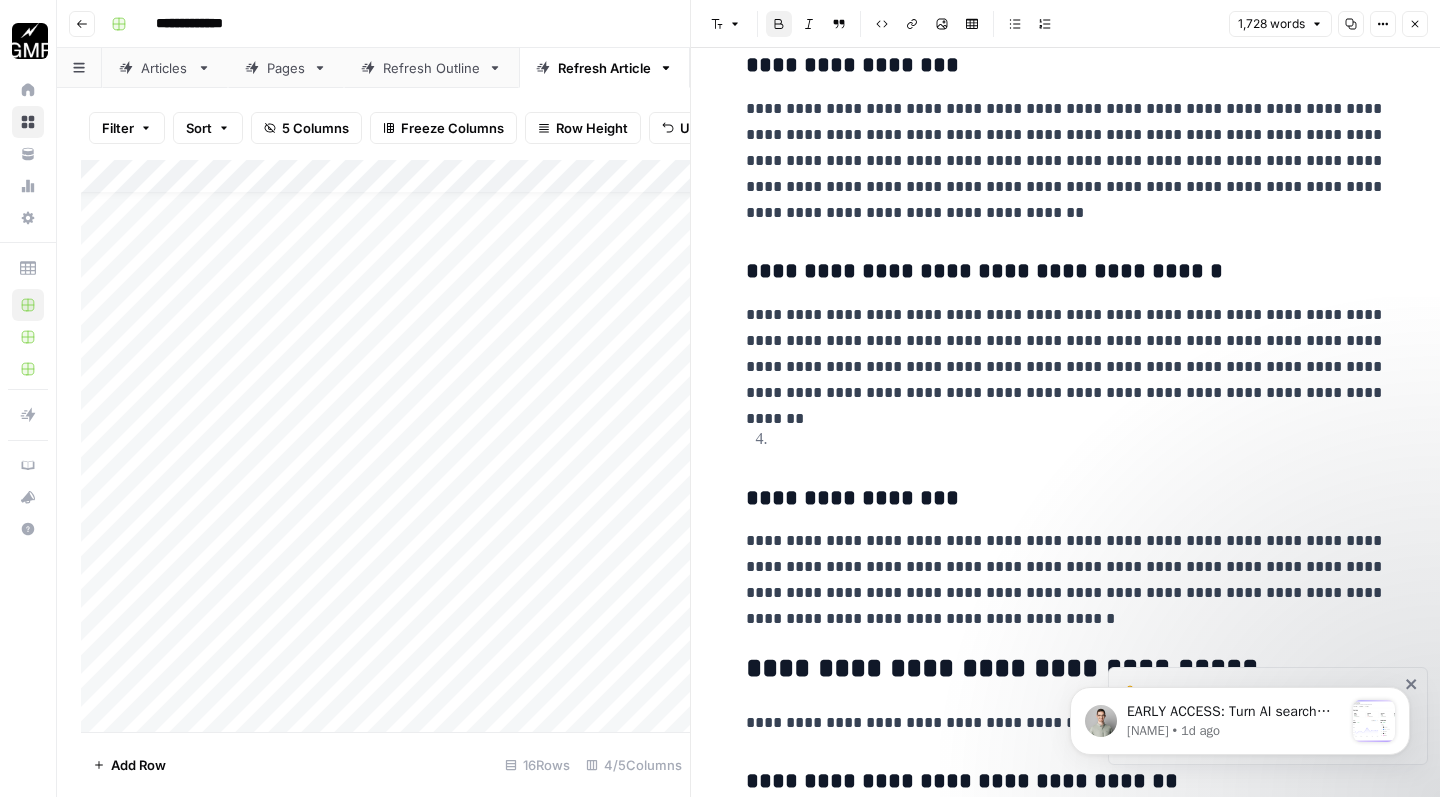 click on "**********" at bounding box center (1066, -874) 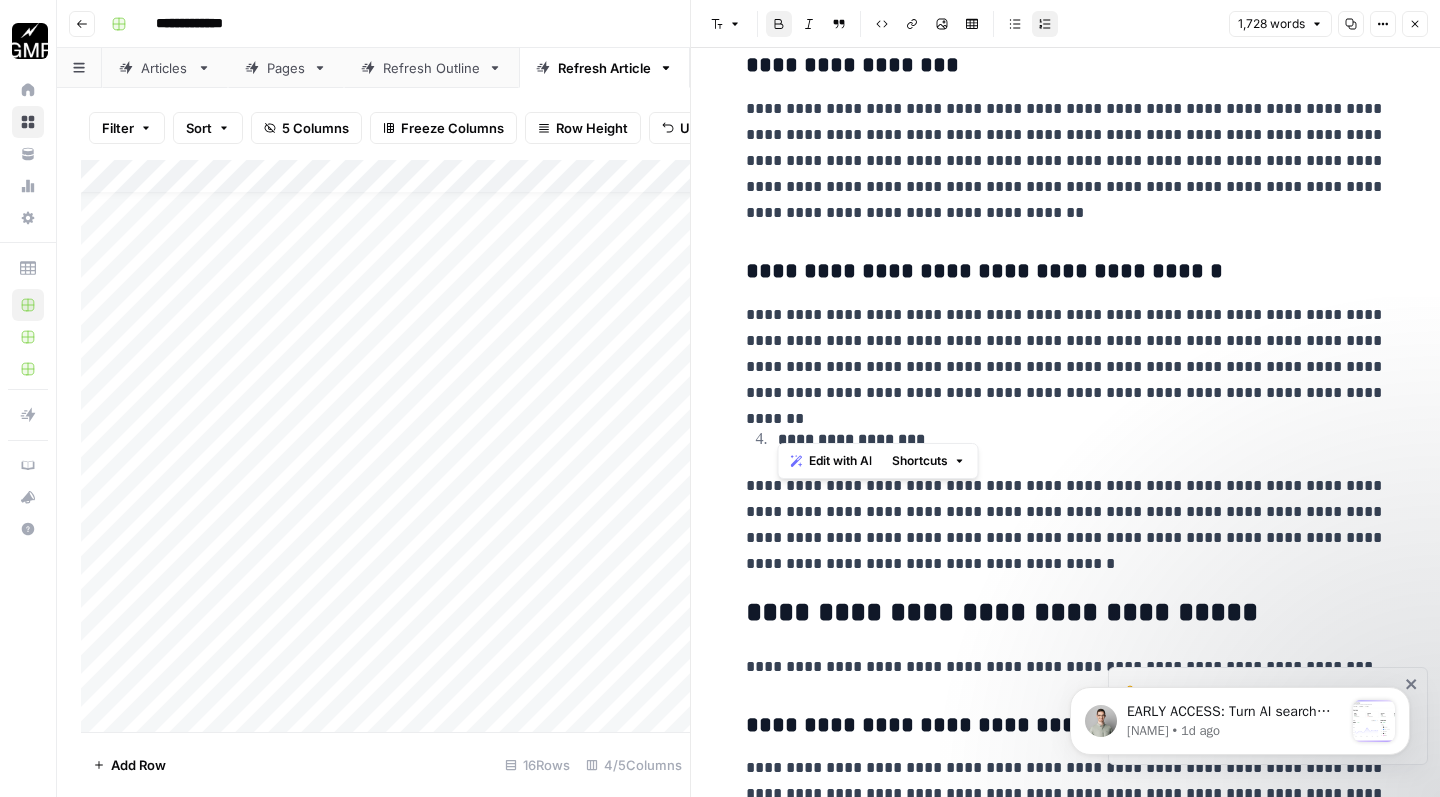 drag, startPoint x: 938, startPoint y: 420, endPoint x: 701, endPoint y: 420, distance: 237 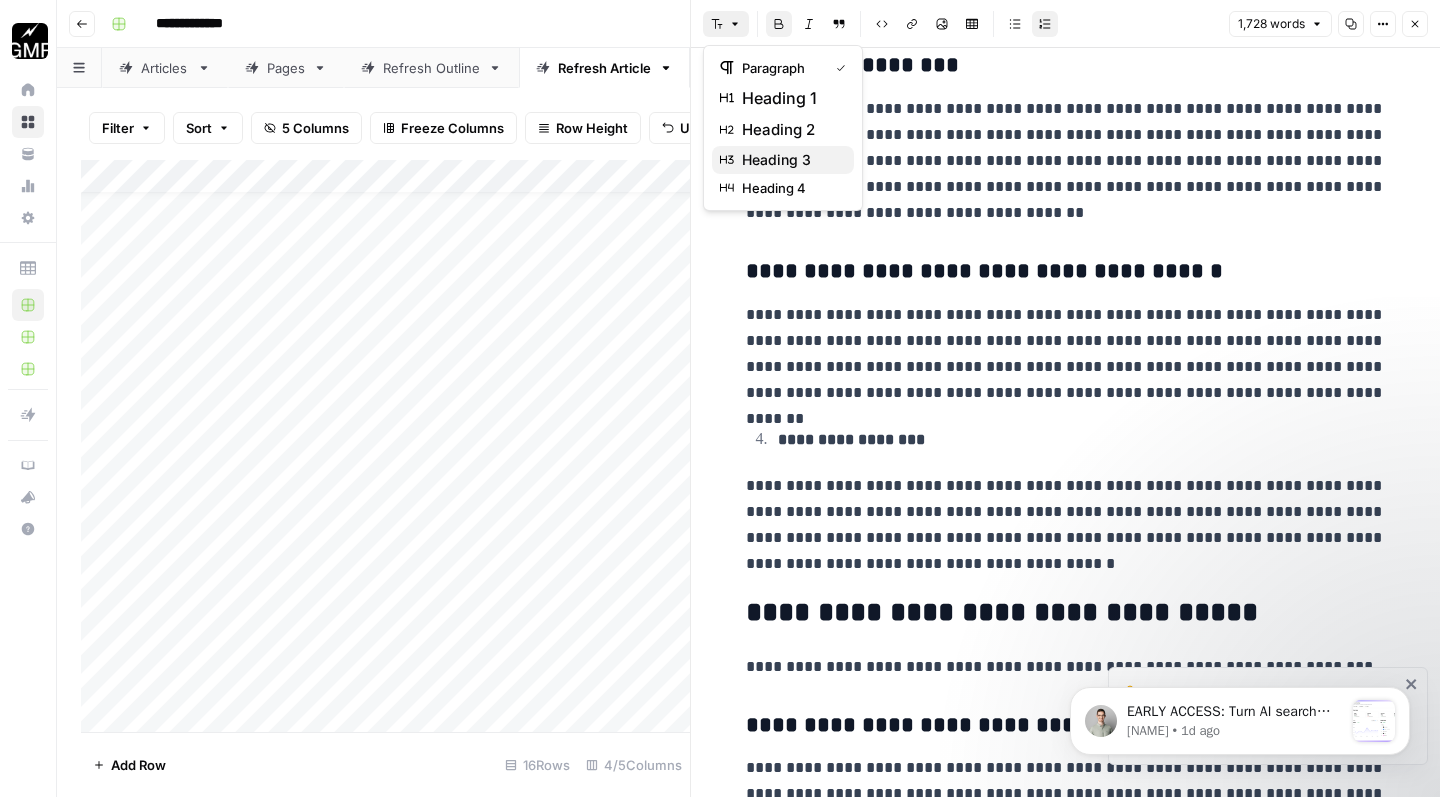 click on "heading 3" at bounding box center [790, 160] 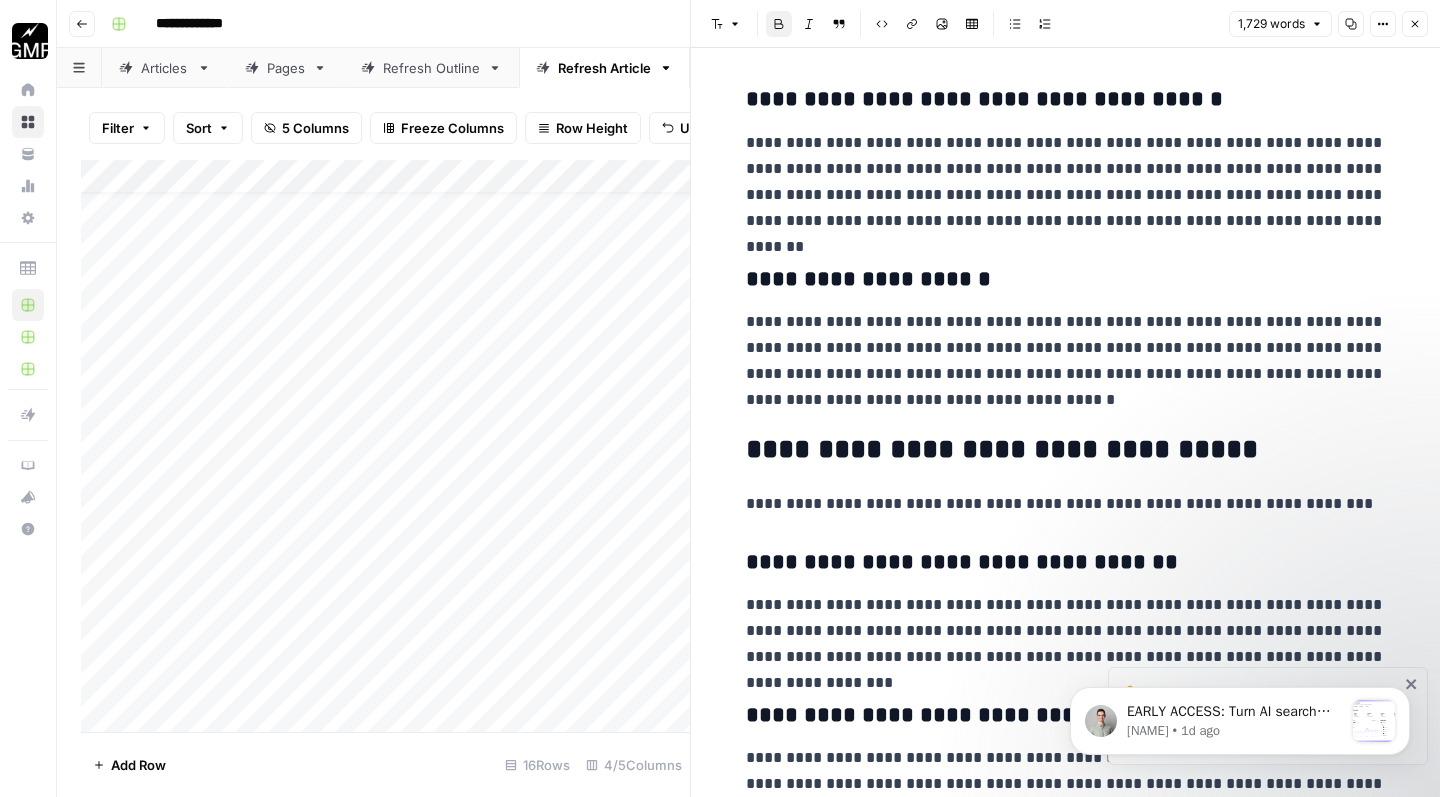 scroll, scrollTop: 5144, scrollLeft: 0, axis: vertical 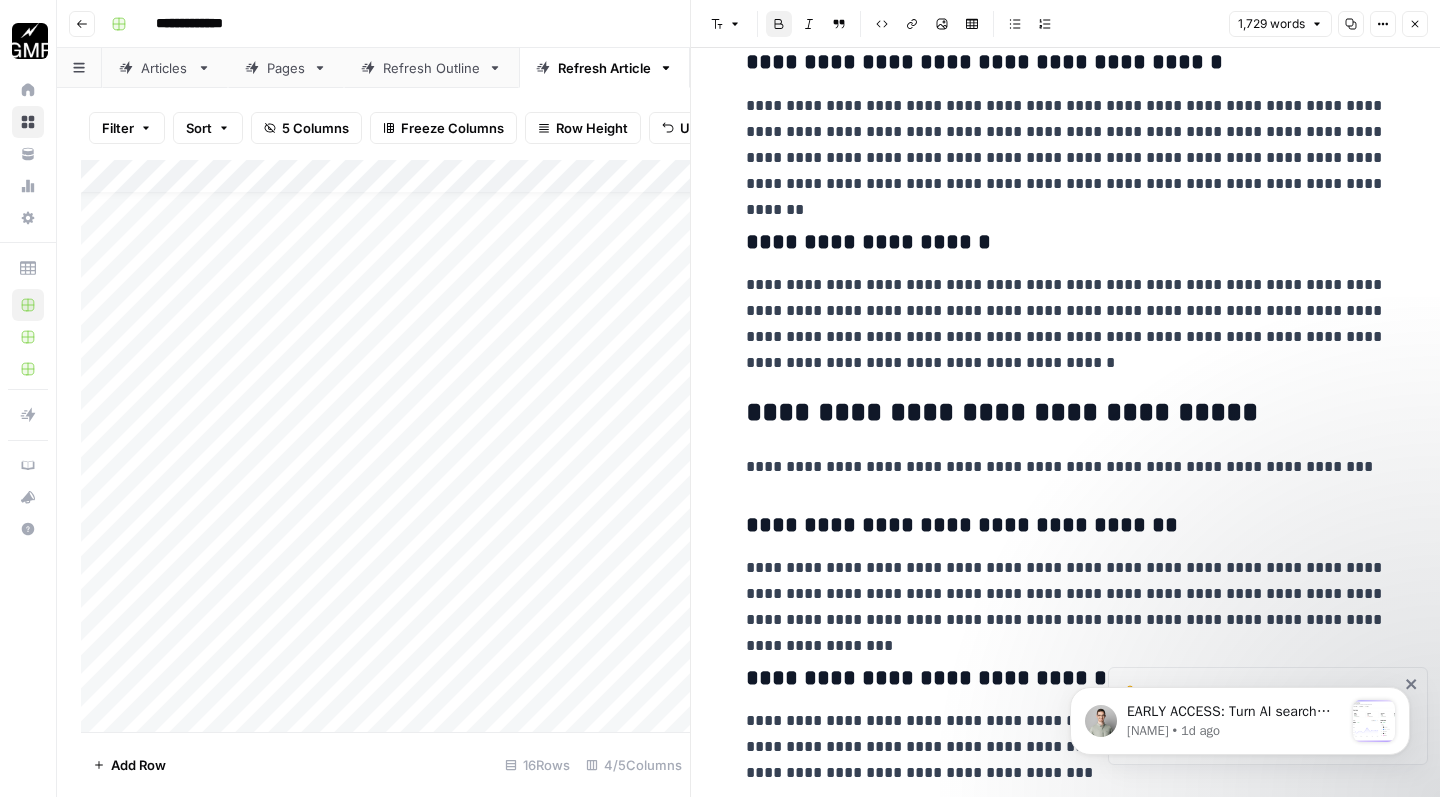 click on "**********" at bounding box center (1066, 324) 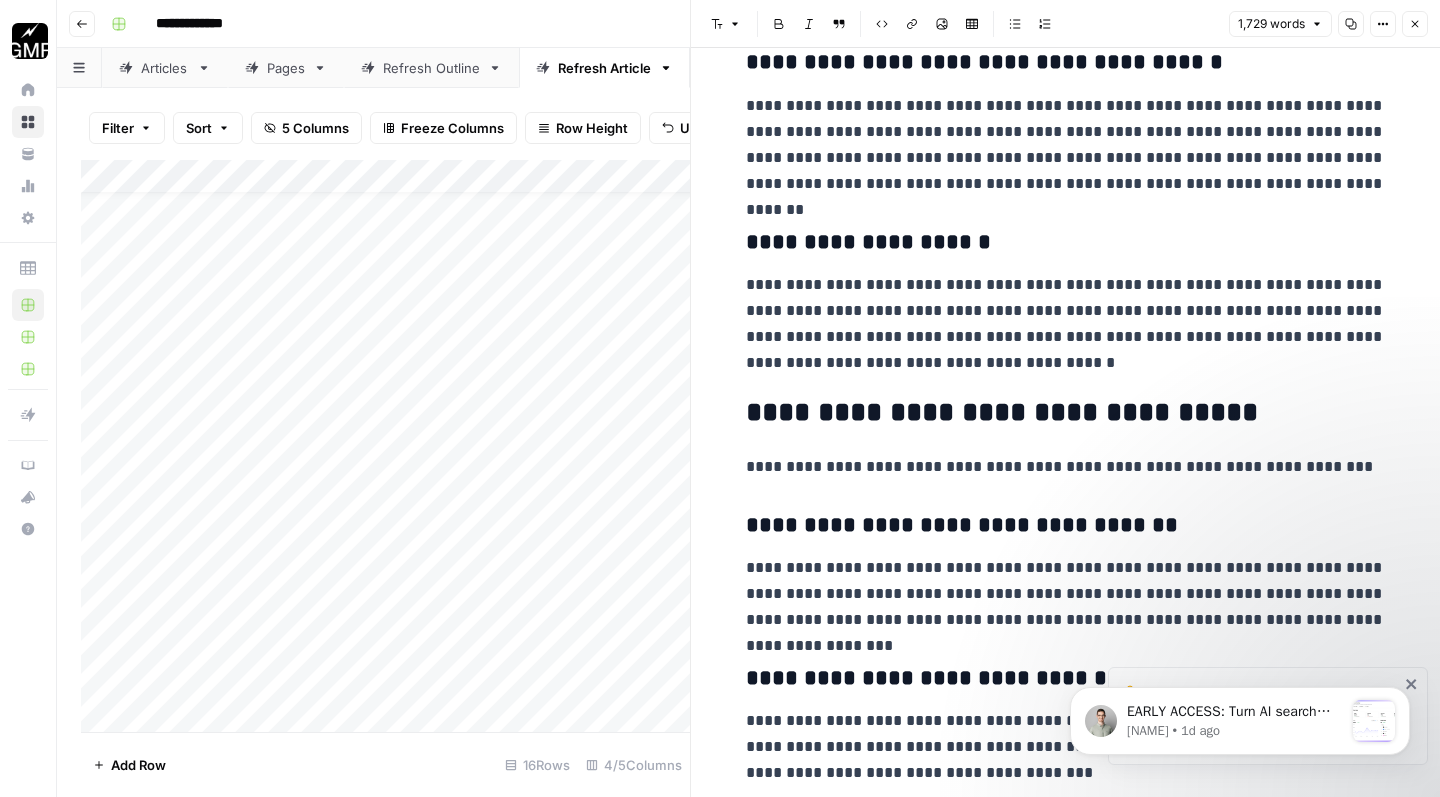 click on "**********" at bounding box center (1066, 324) 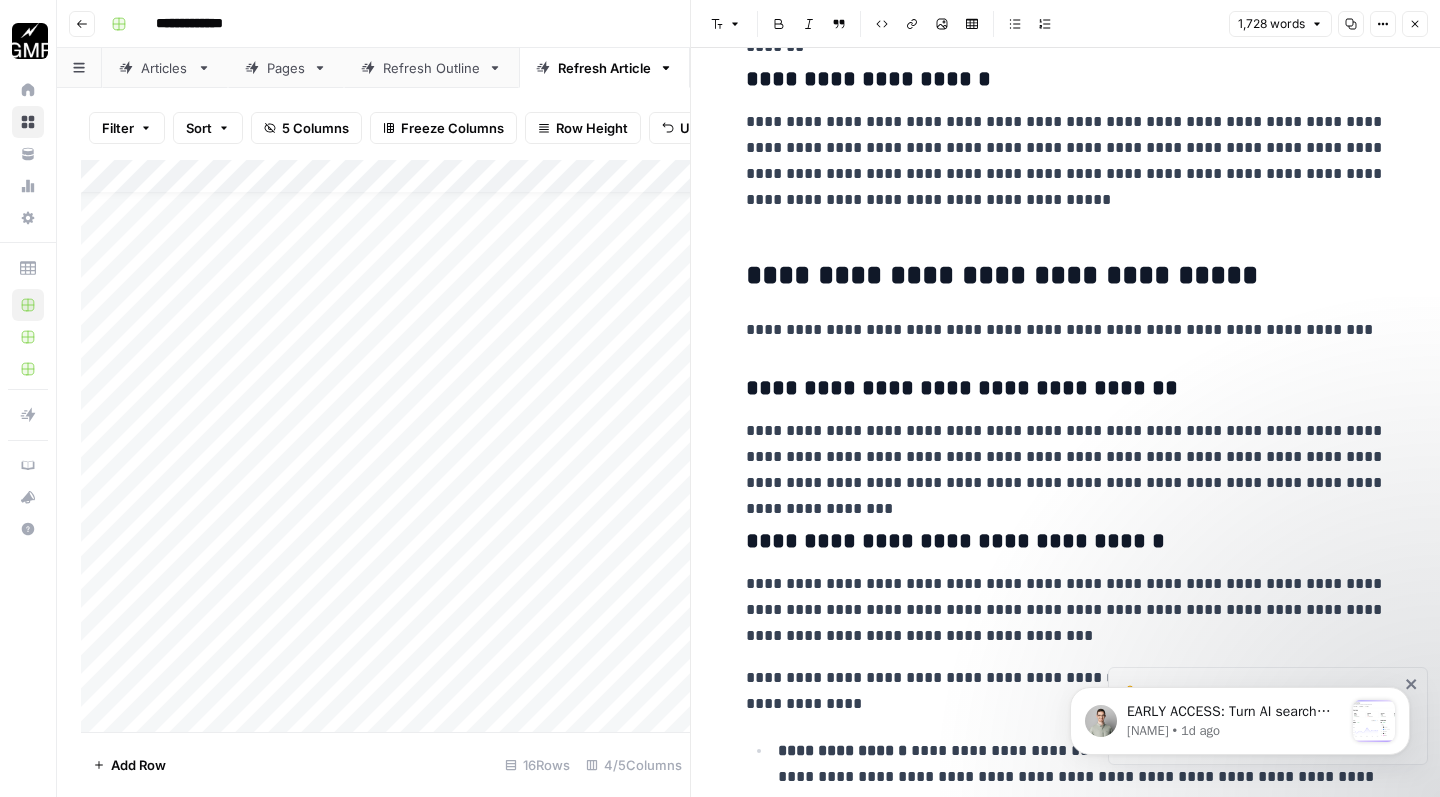 scroll, scrollTop: 5312, scrollLeft: 0, axis: vertical 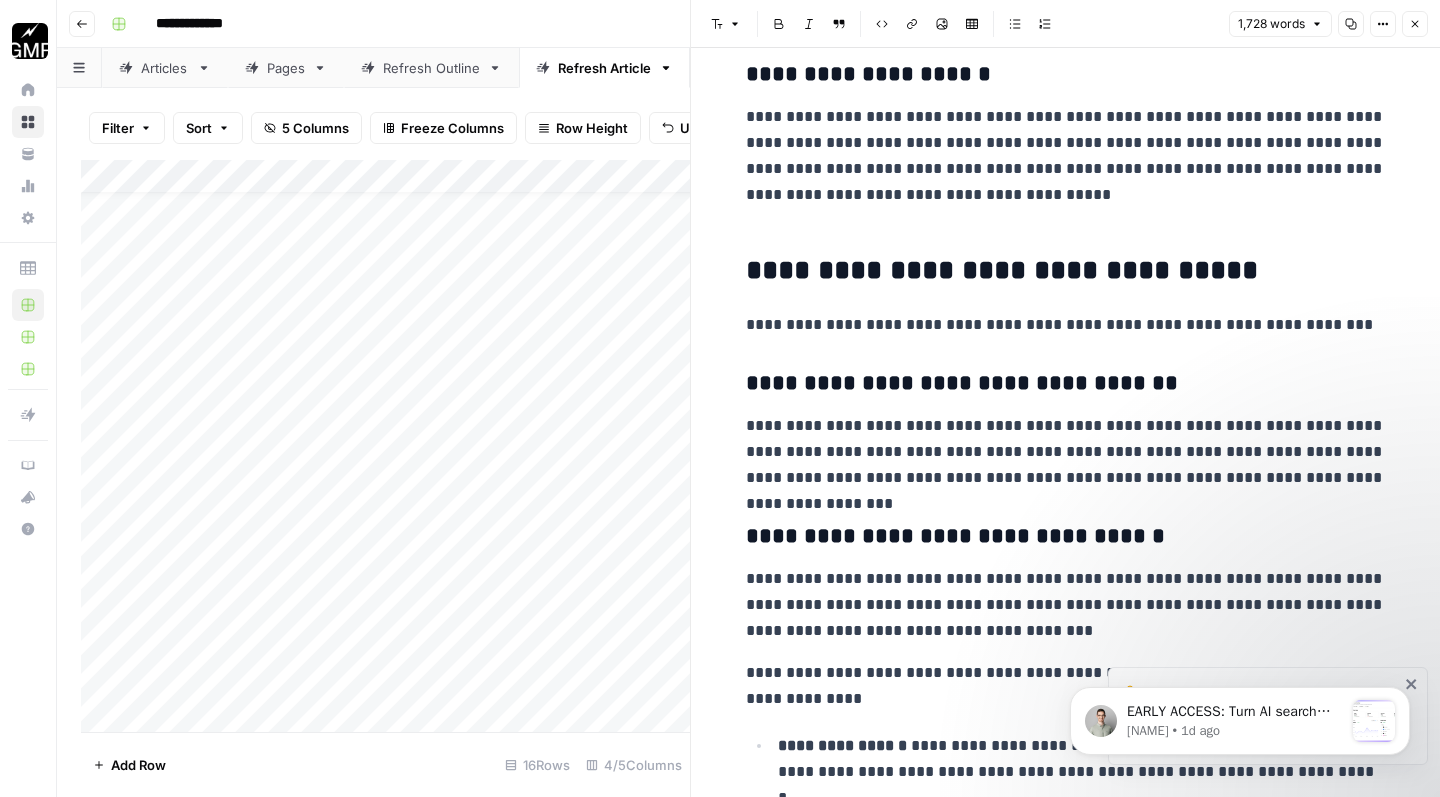 click on "**********" at bounding box center (1066, 270) 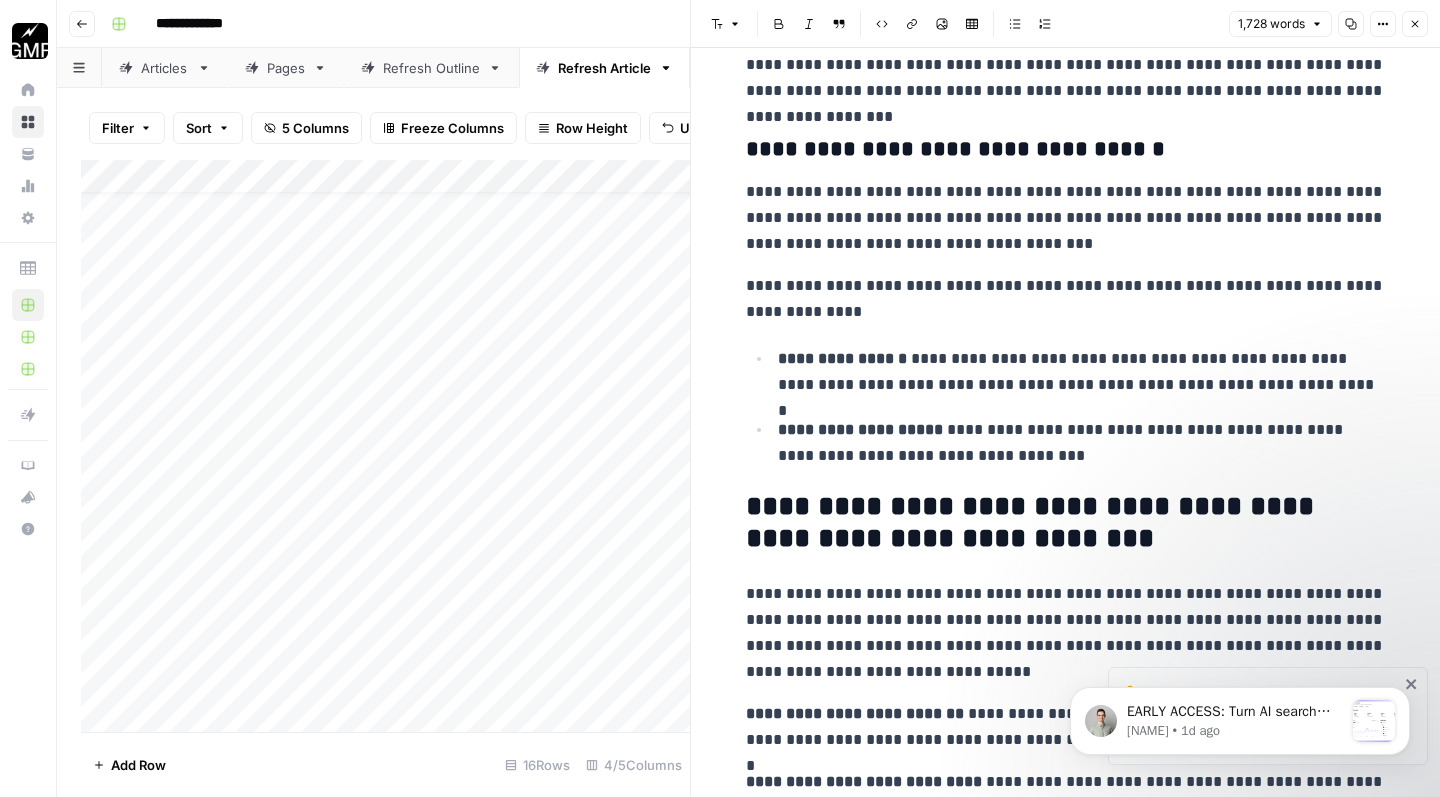 scroll, scrollTop: 5705, scrollLeft: 0, axis: vertical 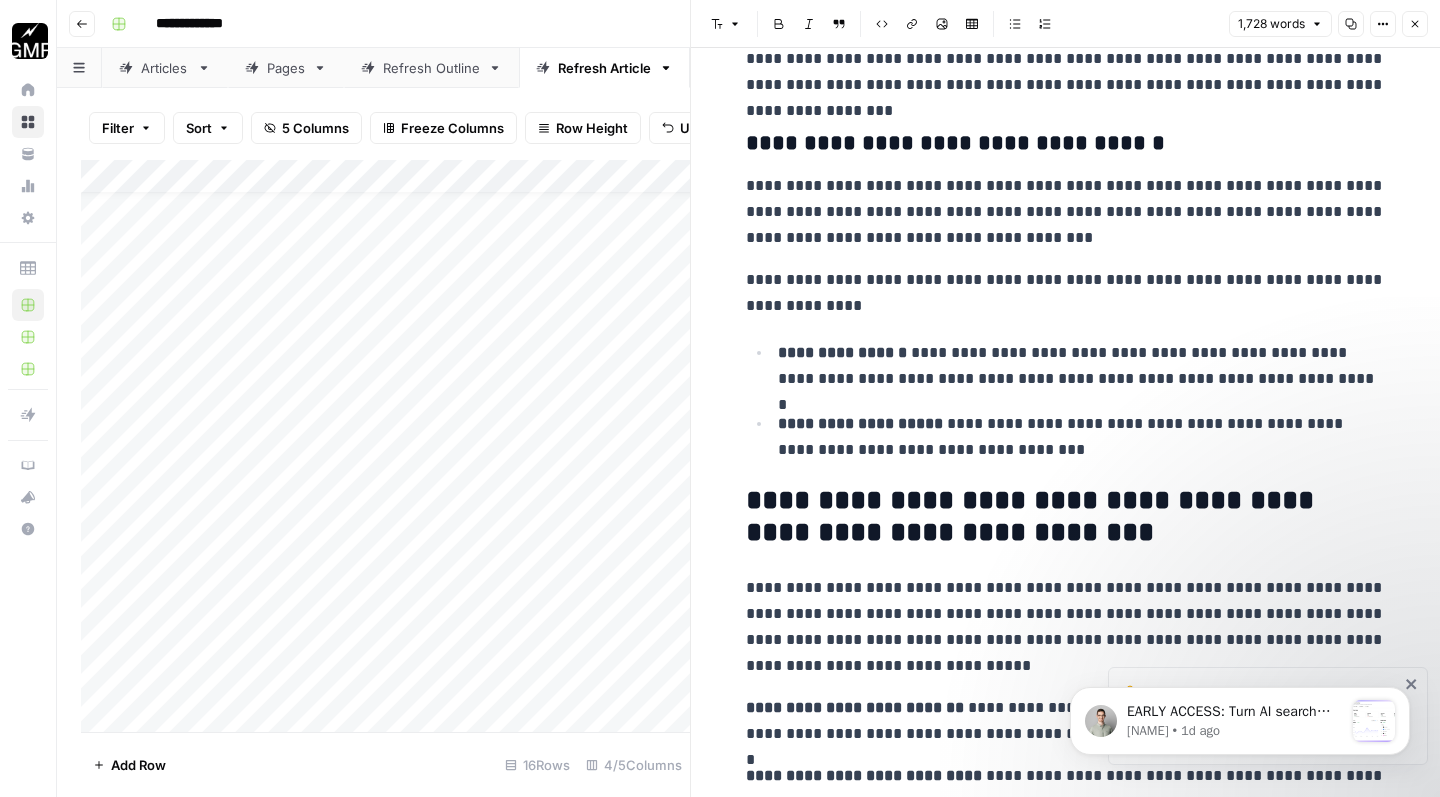 click on "**********" at bounding box center (1082, 438) 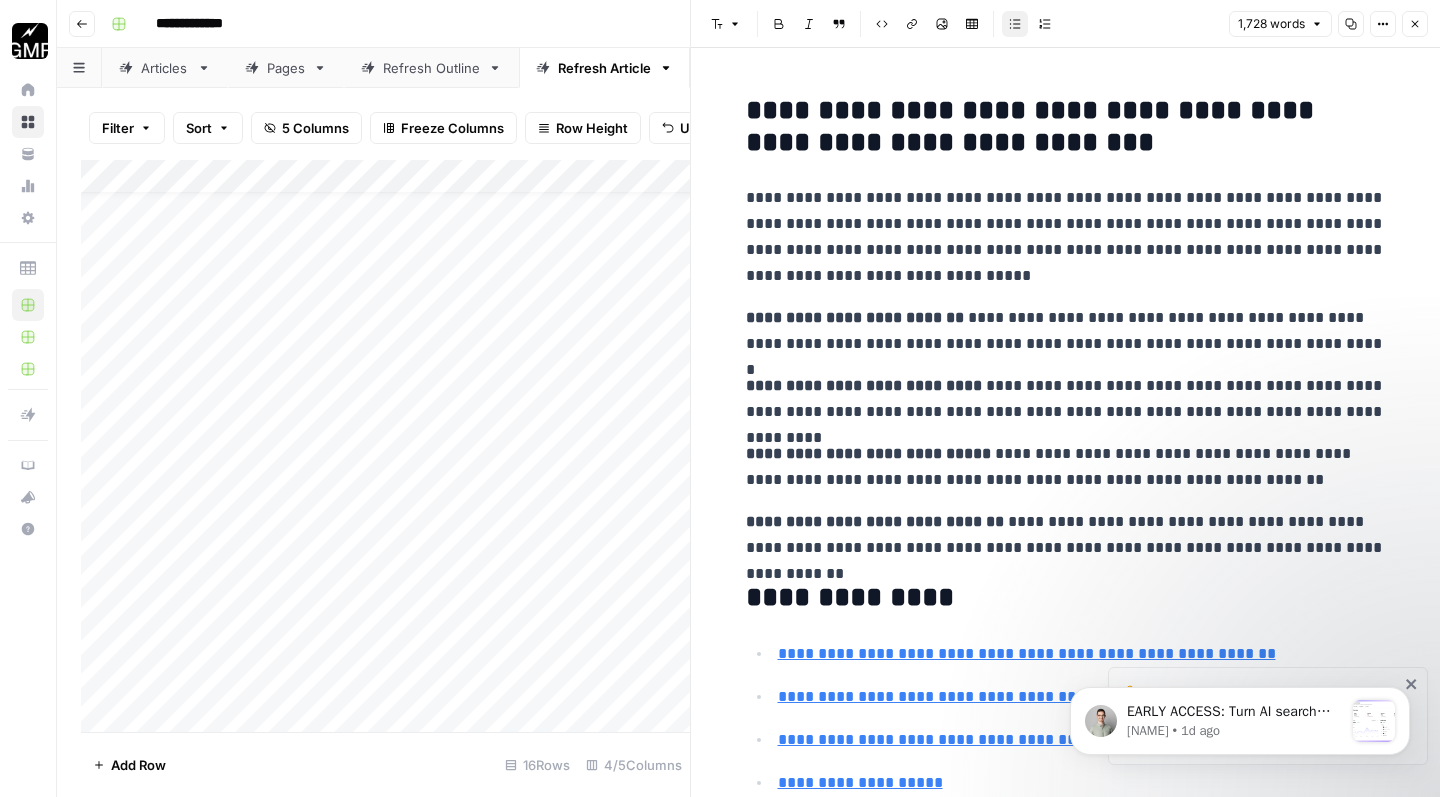 scroll, scrollTop: 6127, scrollLeft: 0, axis: vertical 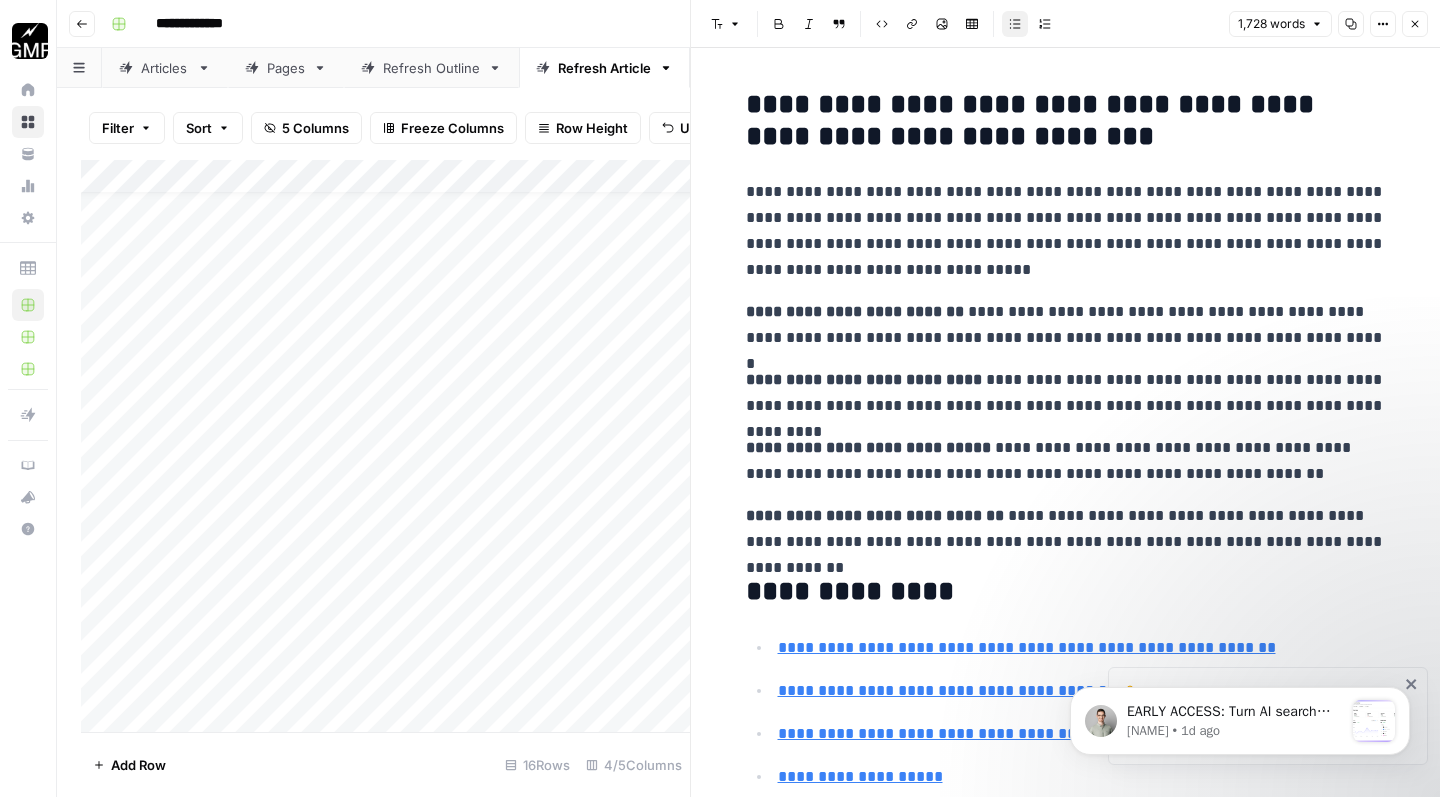 click on "**********" at bounding box center [1066, 529] 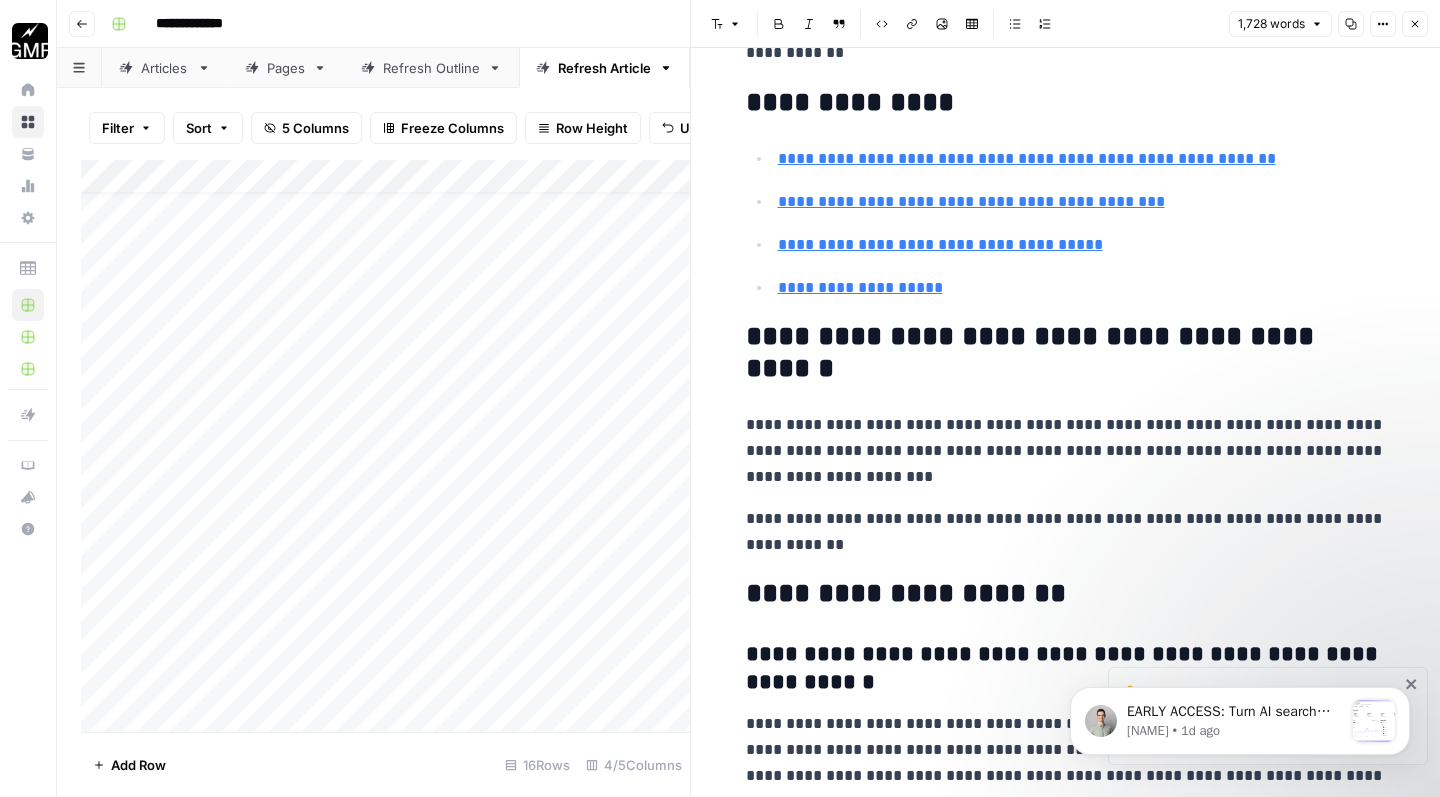 scroll, scrollTop: 6646, scrollLeft: 0, axis: vertical 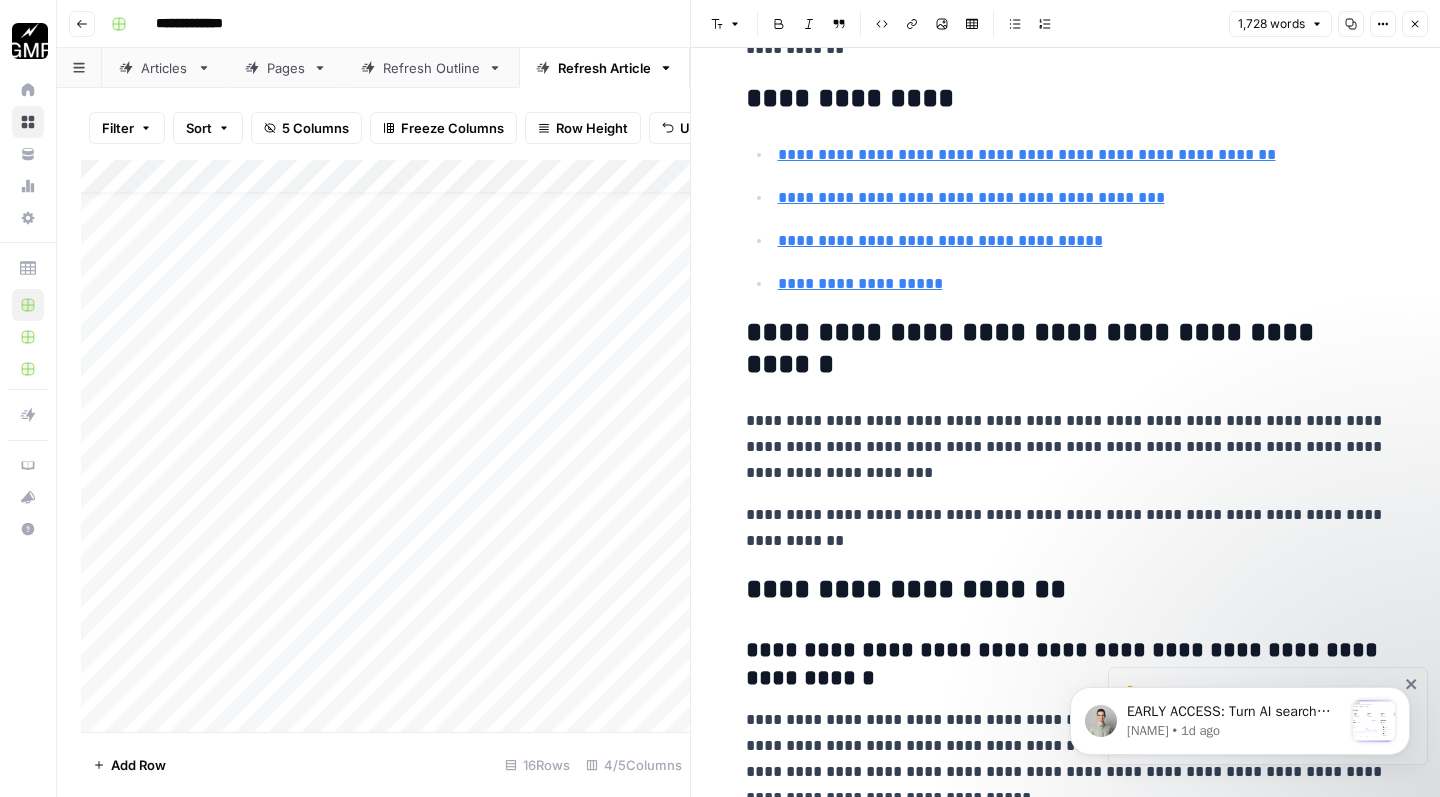 click on "**********" at bounding box center (1034, 348) 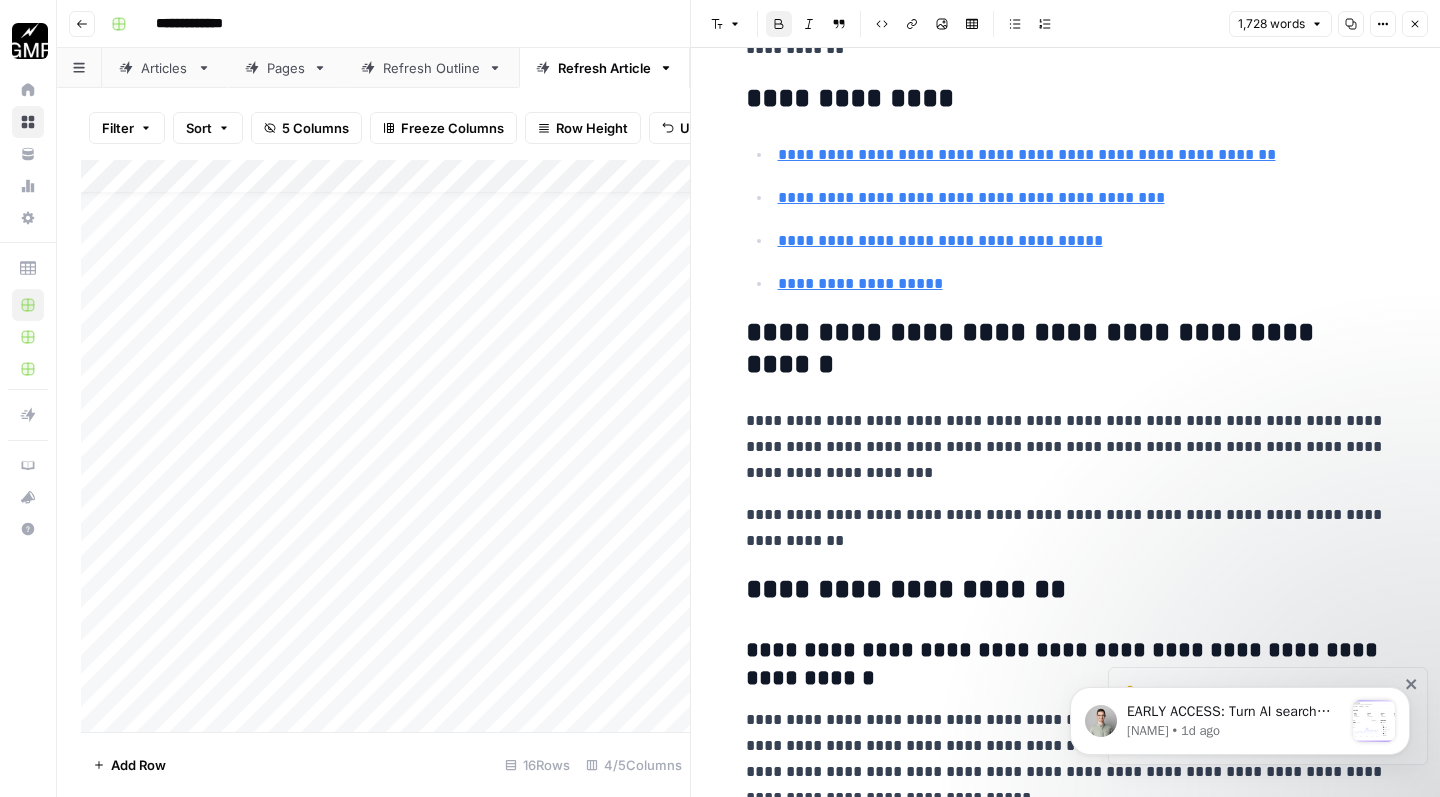 click on "**********" at bounding box center [1082, 284] 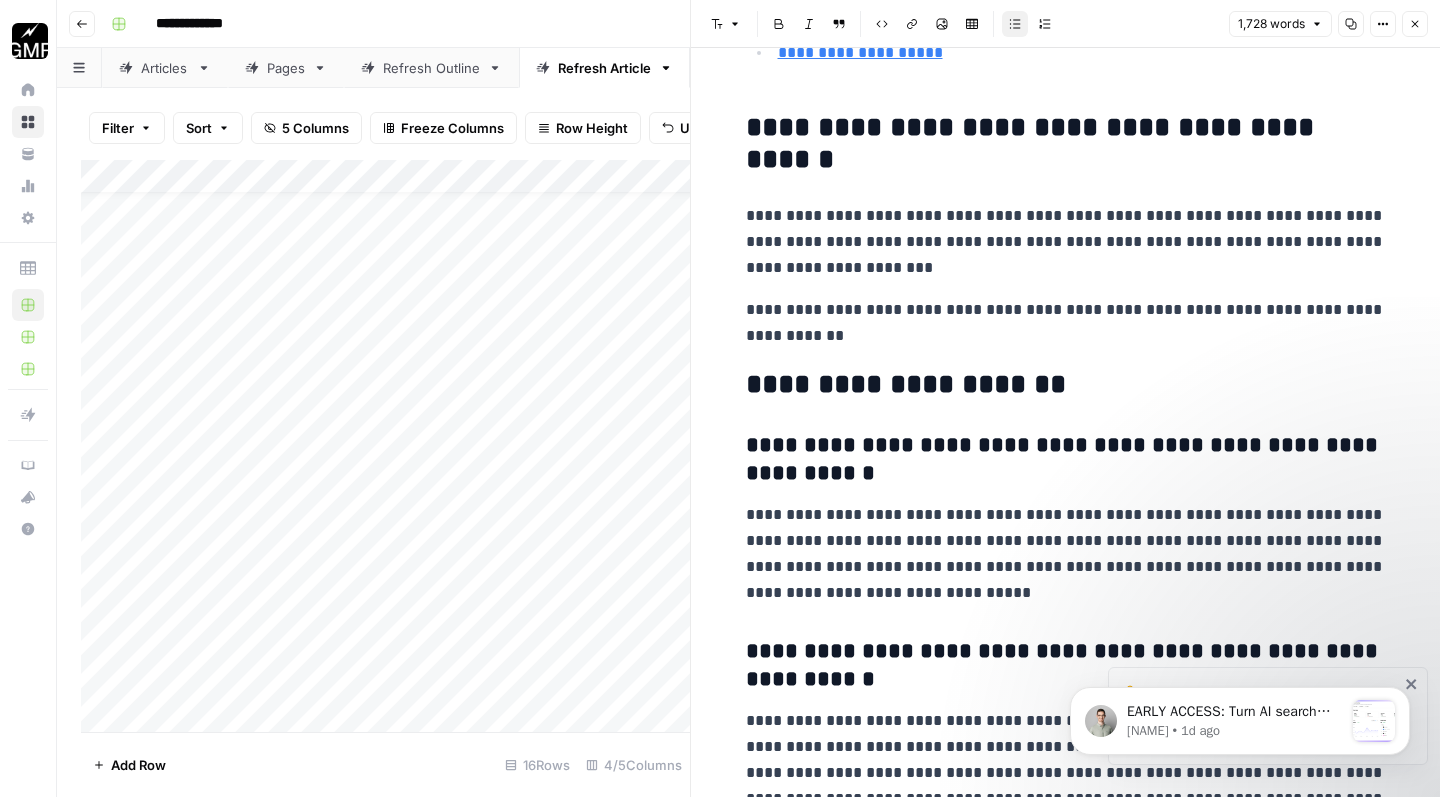 scroll, scrollTop: 6889, scrollLeft: 0, axis: vertical 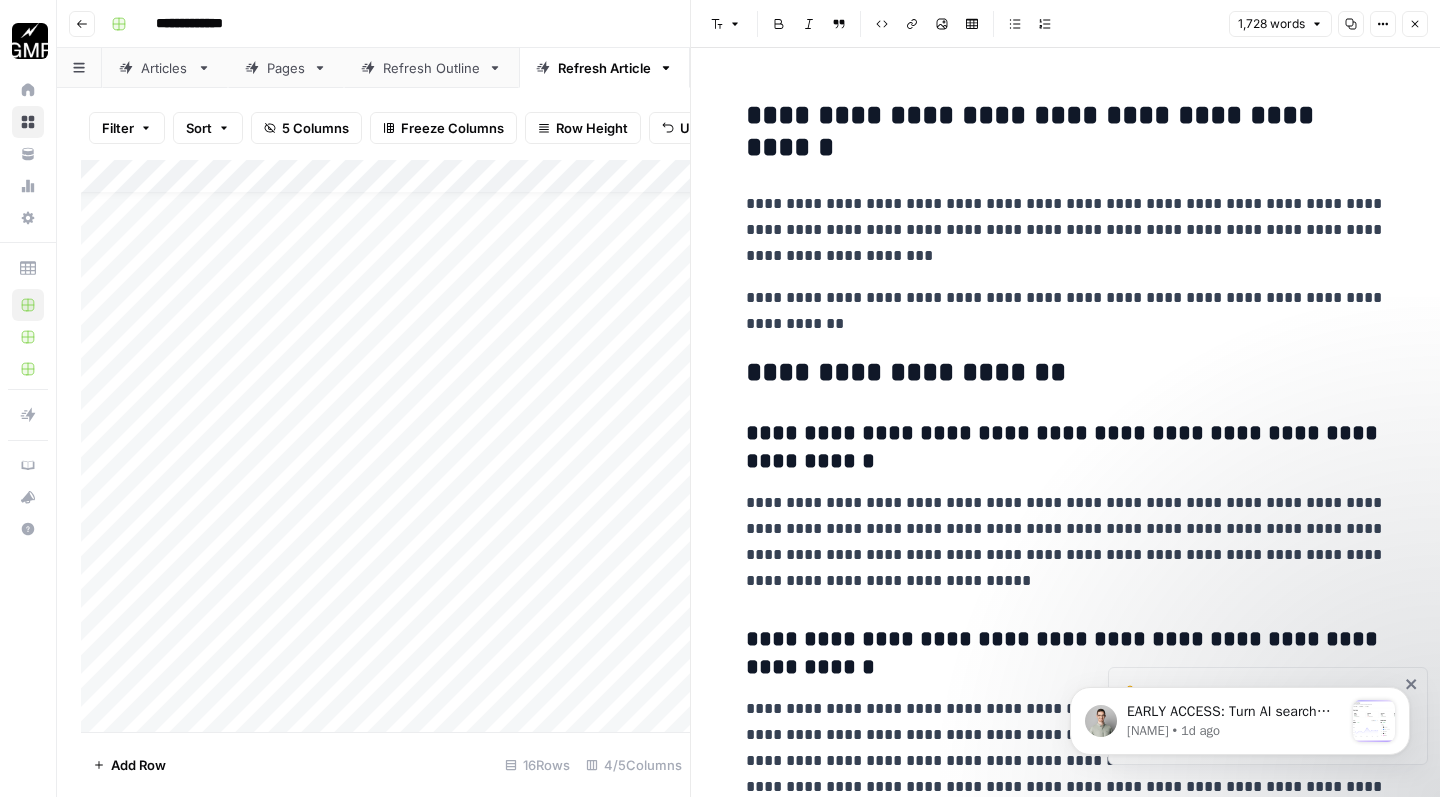click on "**********" at bounding box center [1066, 311] 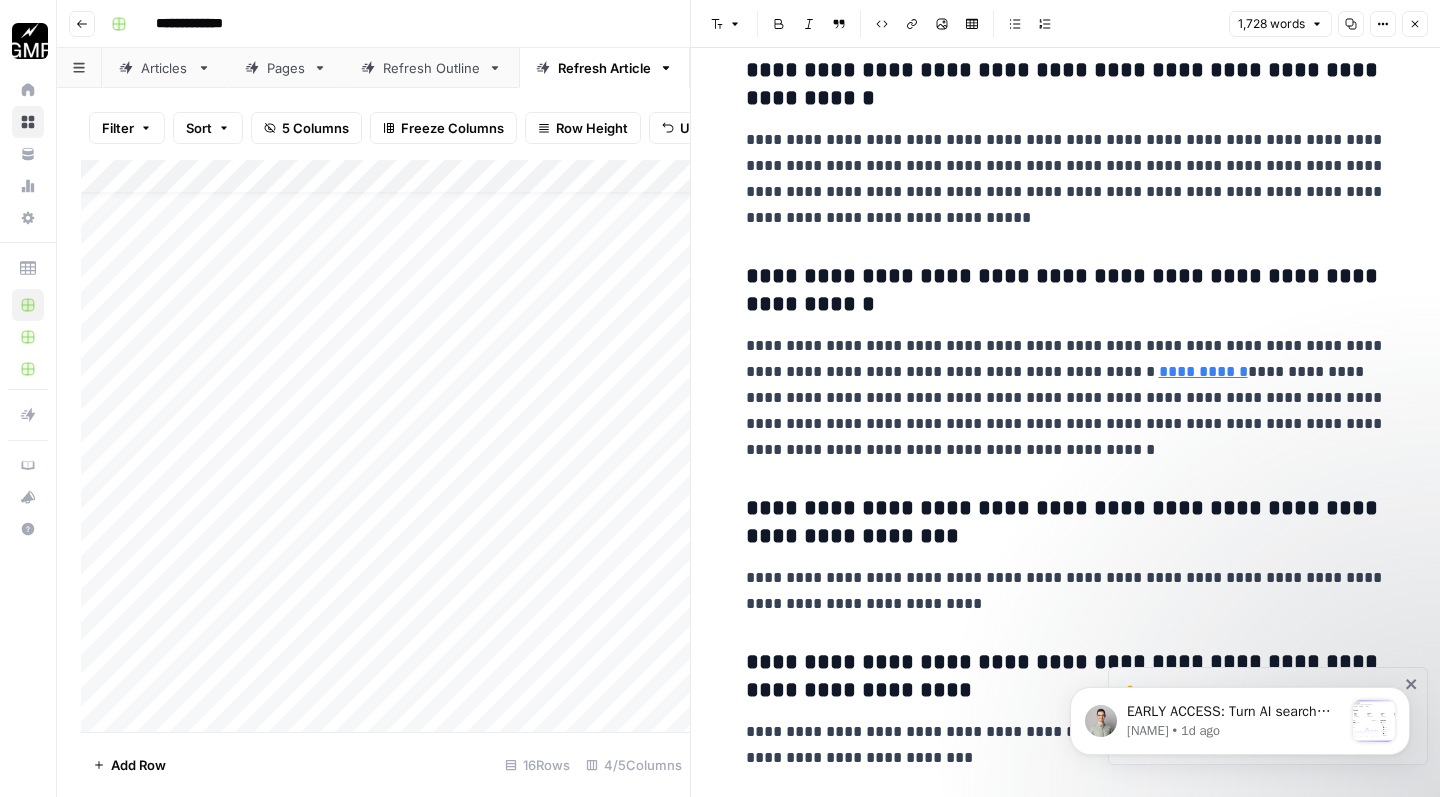 scroll, scrollTop: 7277, scrollLeft: 0, axis: vertical 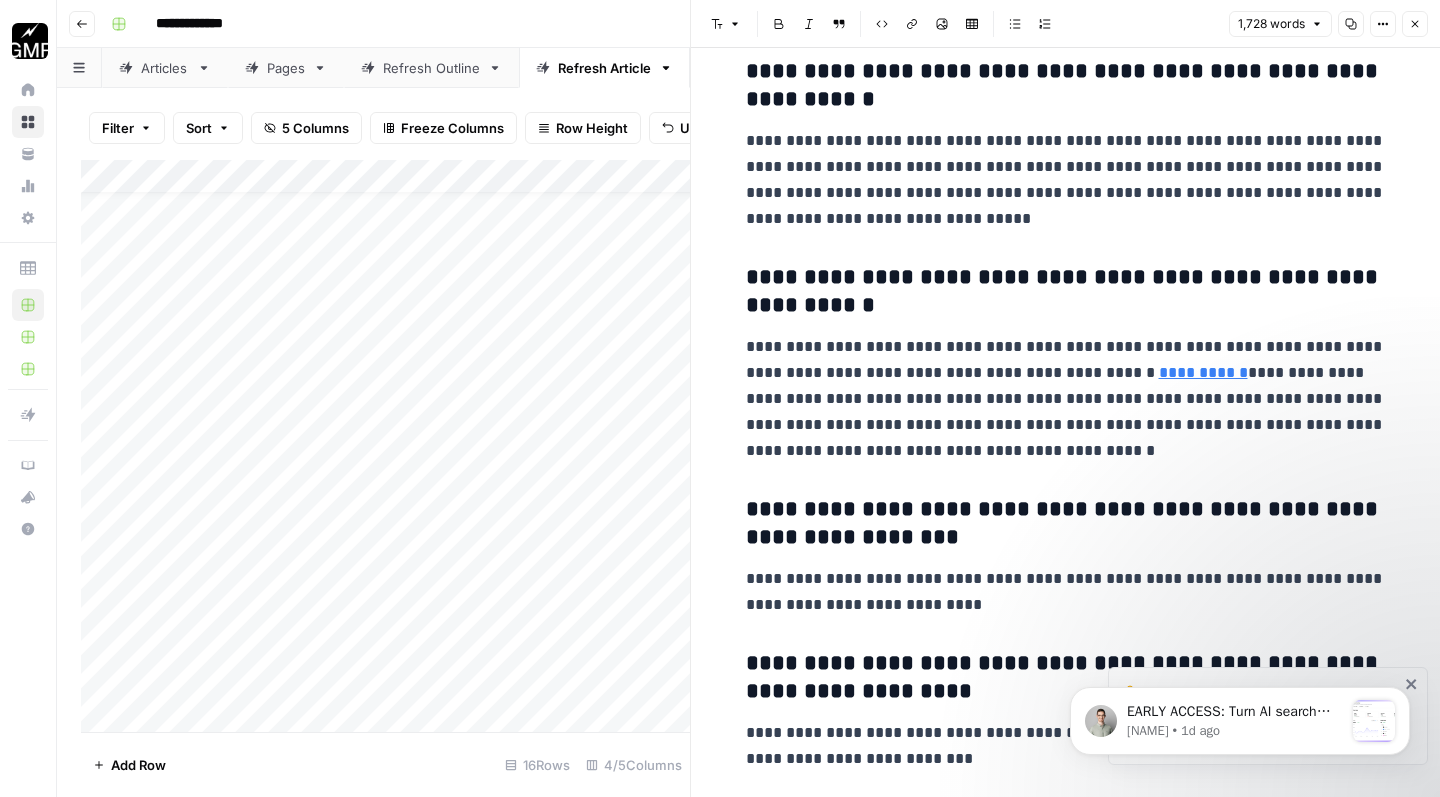click on "**********" at bounding box center [1066, 746] 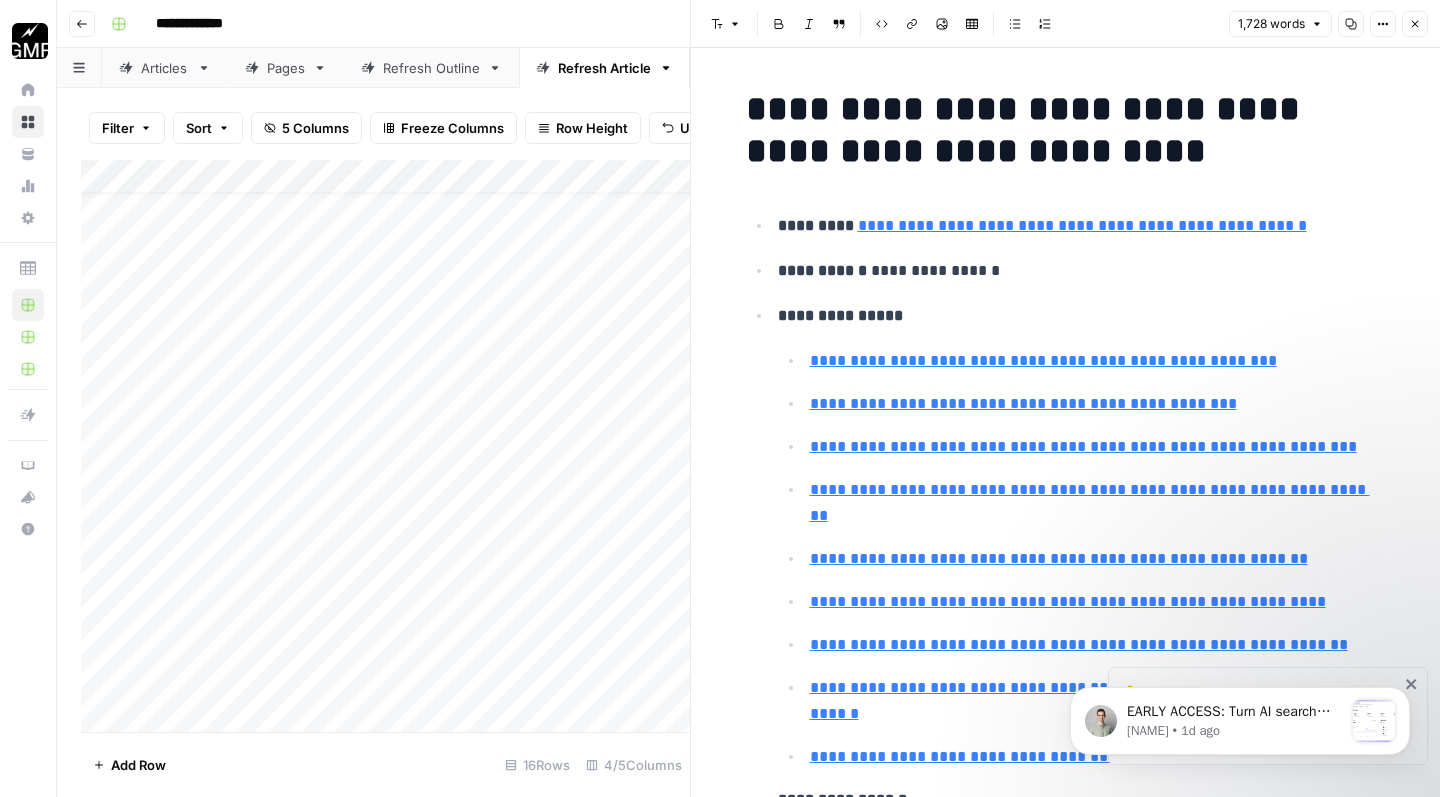 scroll, scrollTop: 0, scrollLeft: 0, axis: both 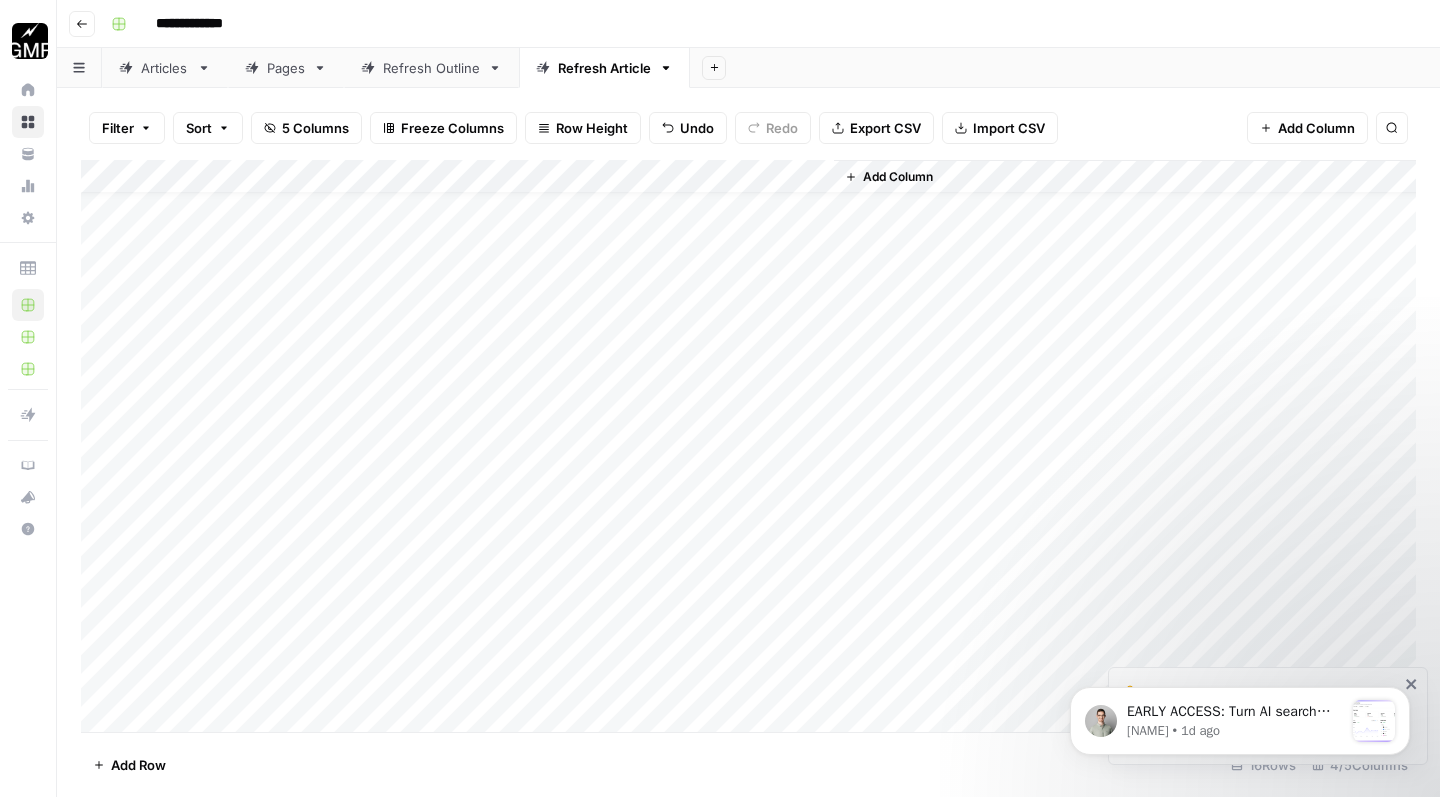 click on "Add Column" at bounding box center [748, 449] 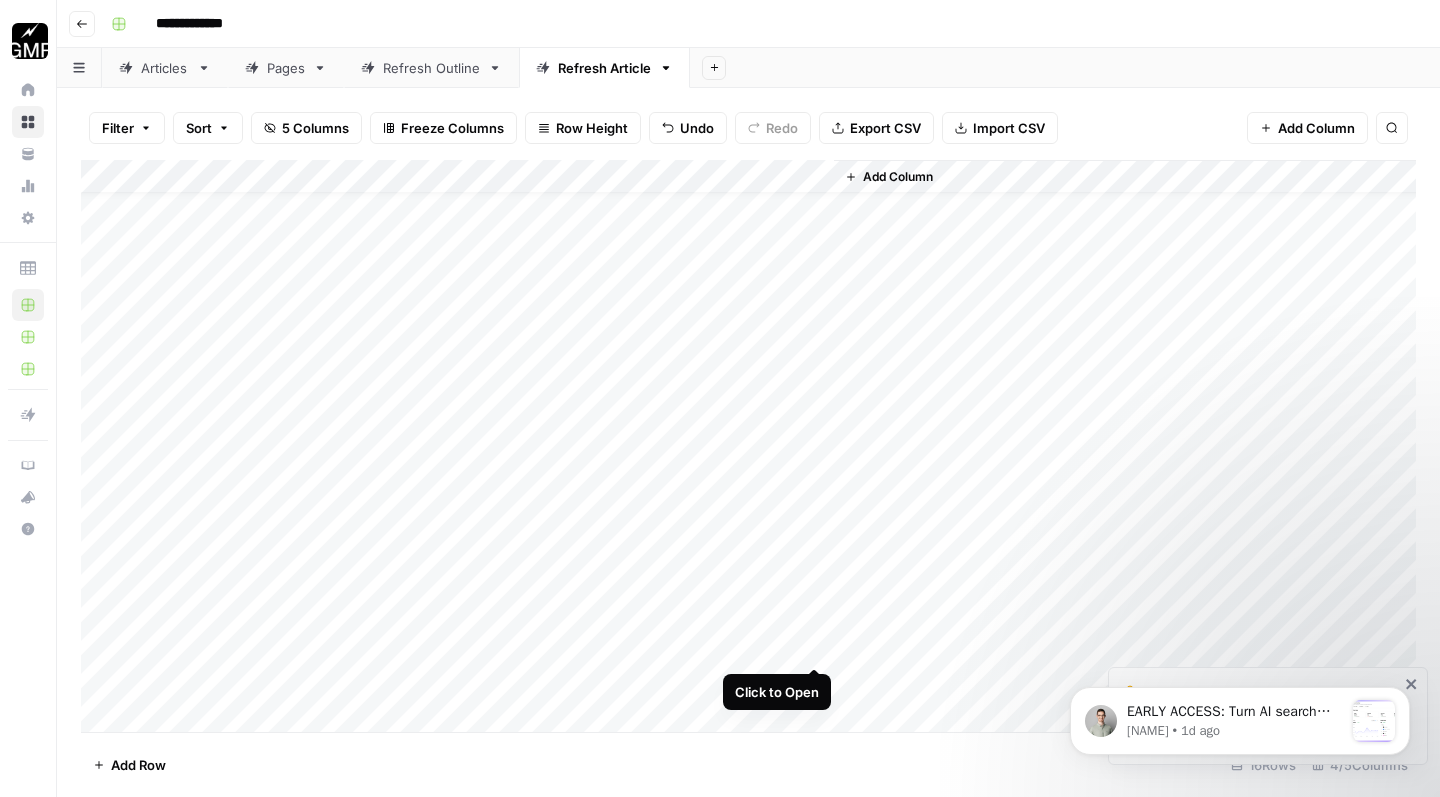 click on "Add Column" at bounding box center (748, 449) 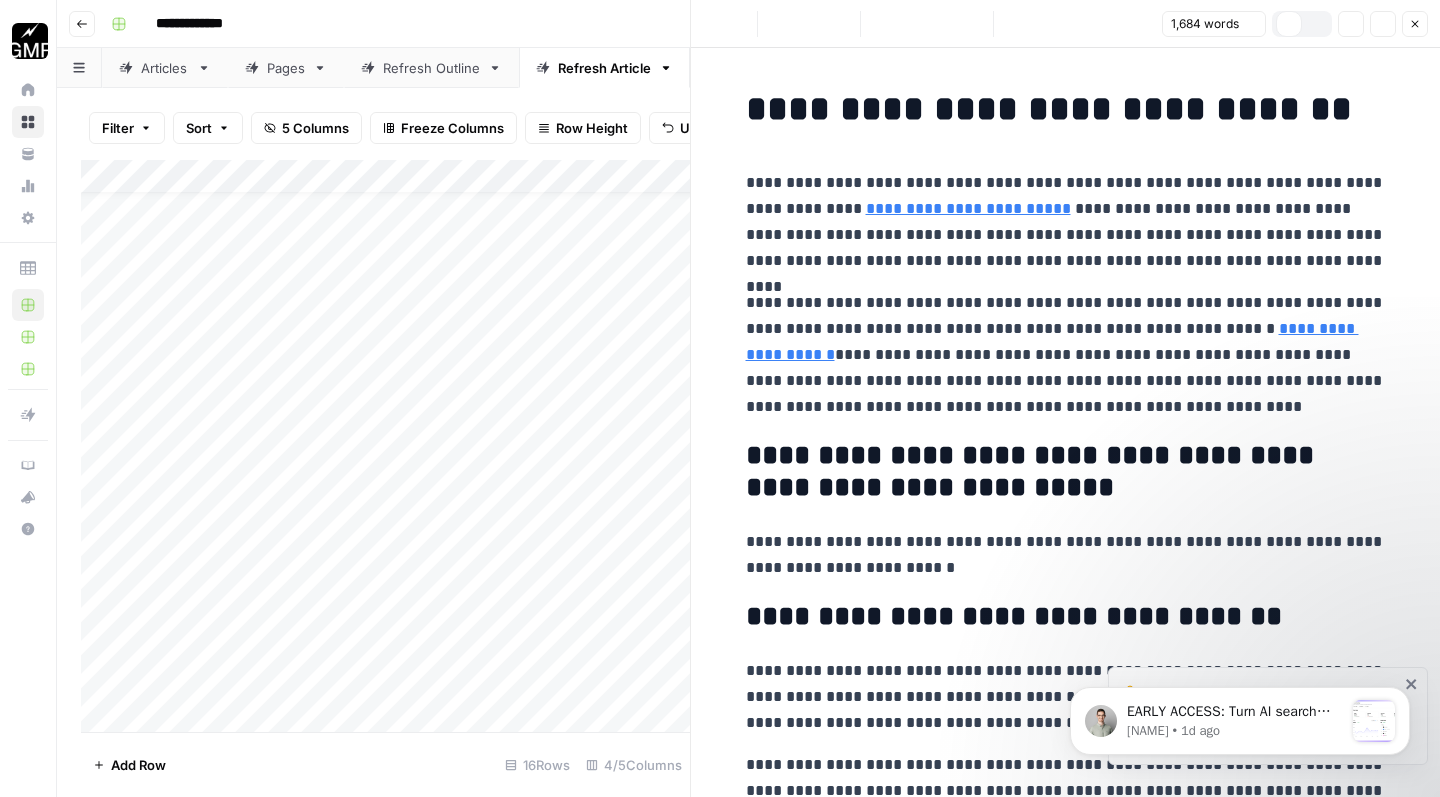 scroll, scrollTop: 81, scrollLeft: 0, axis: vertical 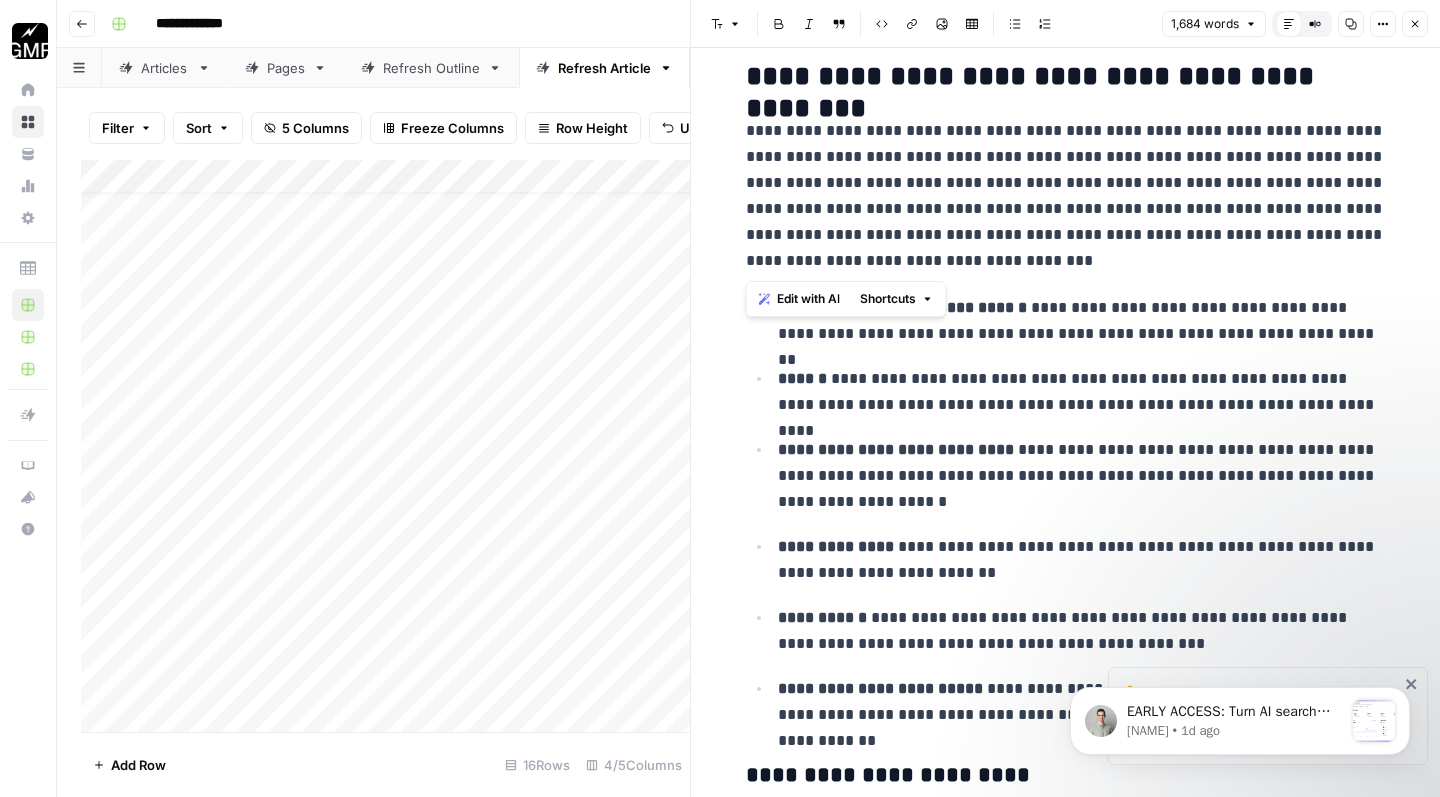 drag, startPoint x: 747, startPoint y: 133, endPoint x: 960, endPoint y: 256, distance: 245.96341 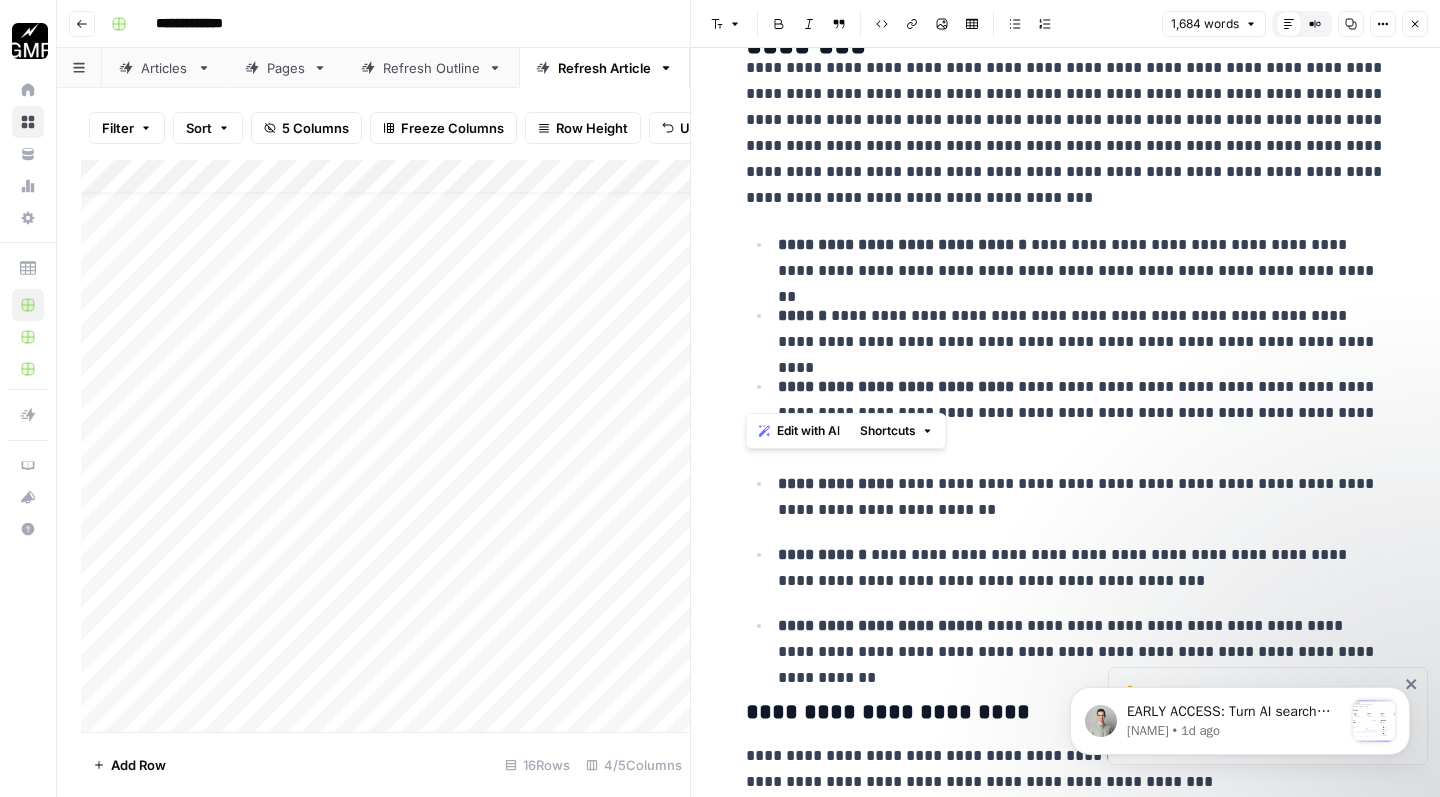 scroll, scrollTop: 881, scrollLeft: 0, axis: vertical 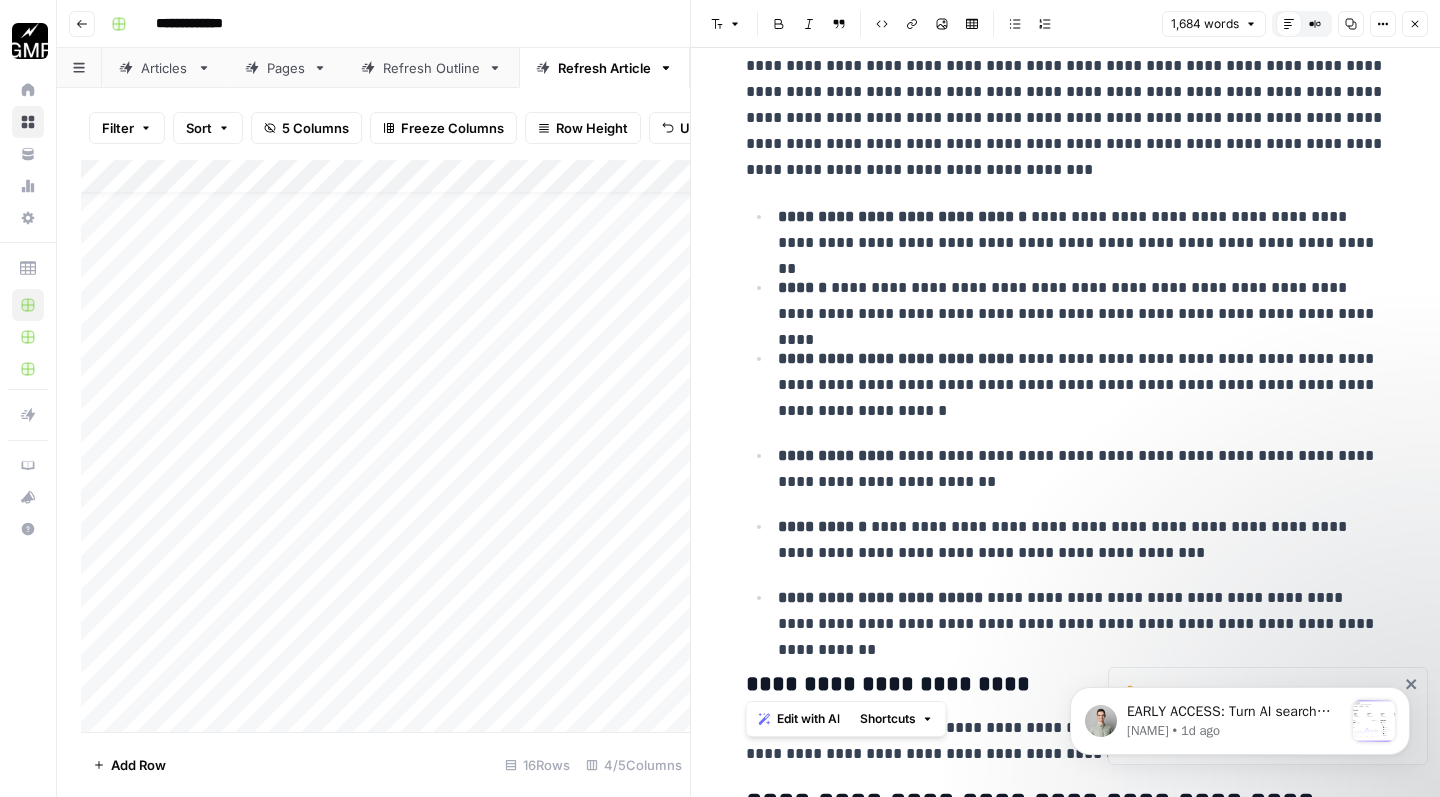 drag, startPoint x: 739, startPoint y: 130, endPoint x: 1349, endPoint y: 634, distance: 791.2749 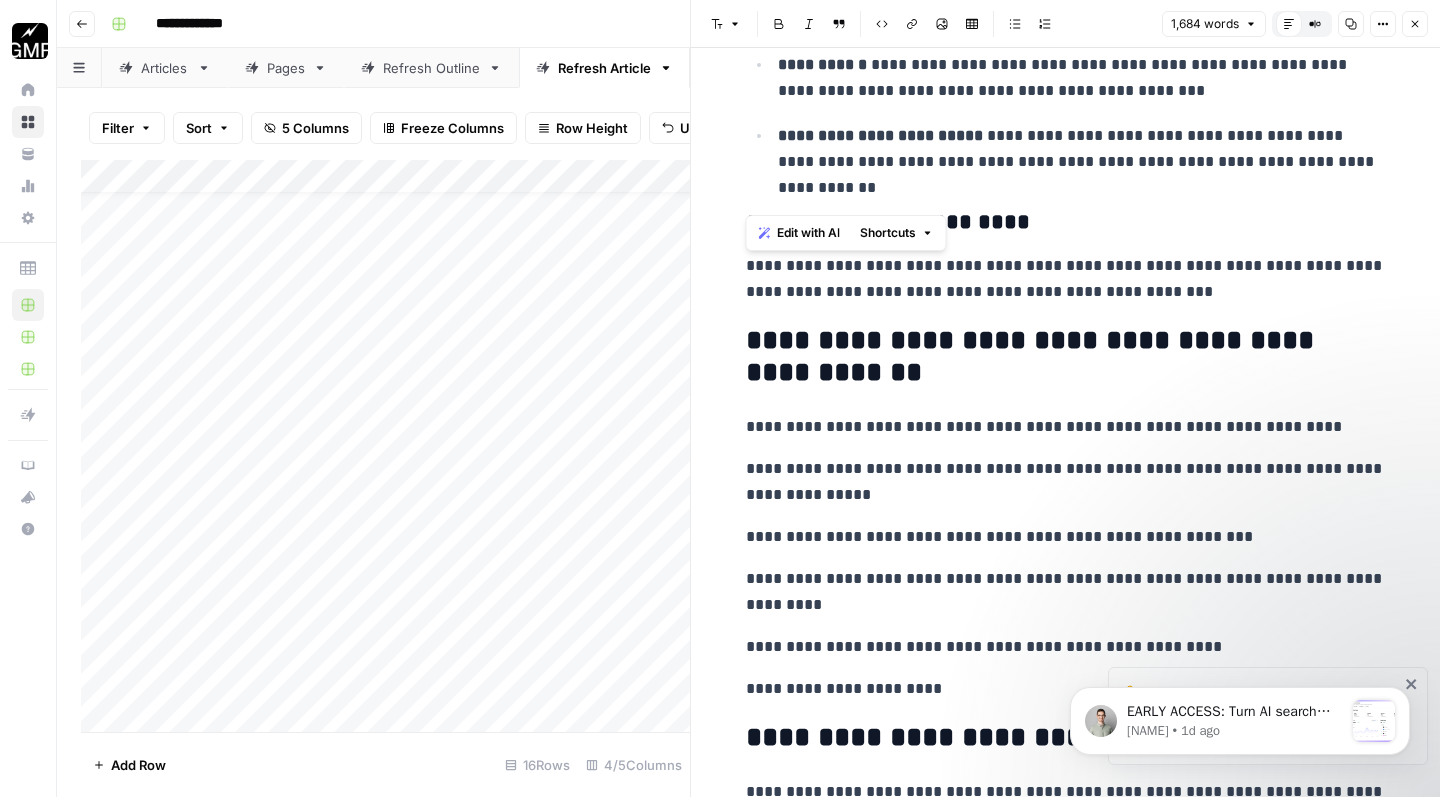 scroll, scrollTop: 1367, scrollLeft: 0, axis: vertical 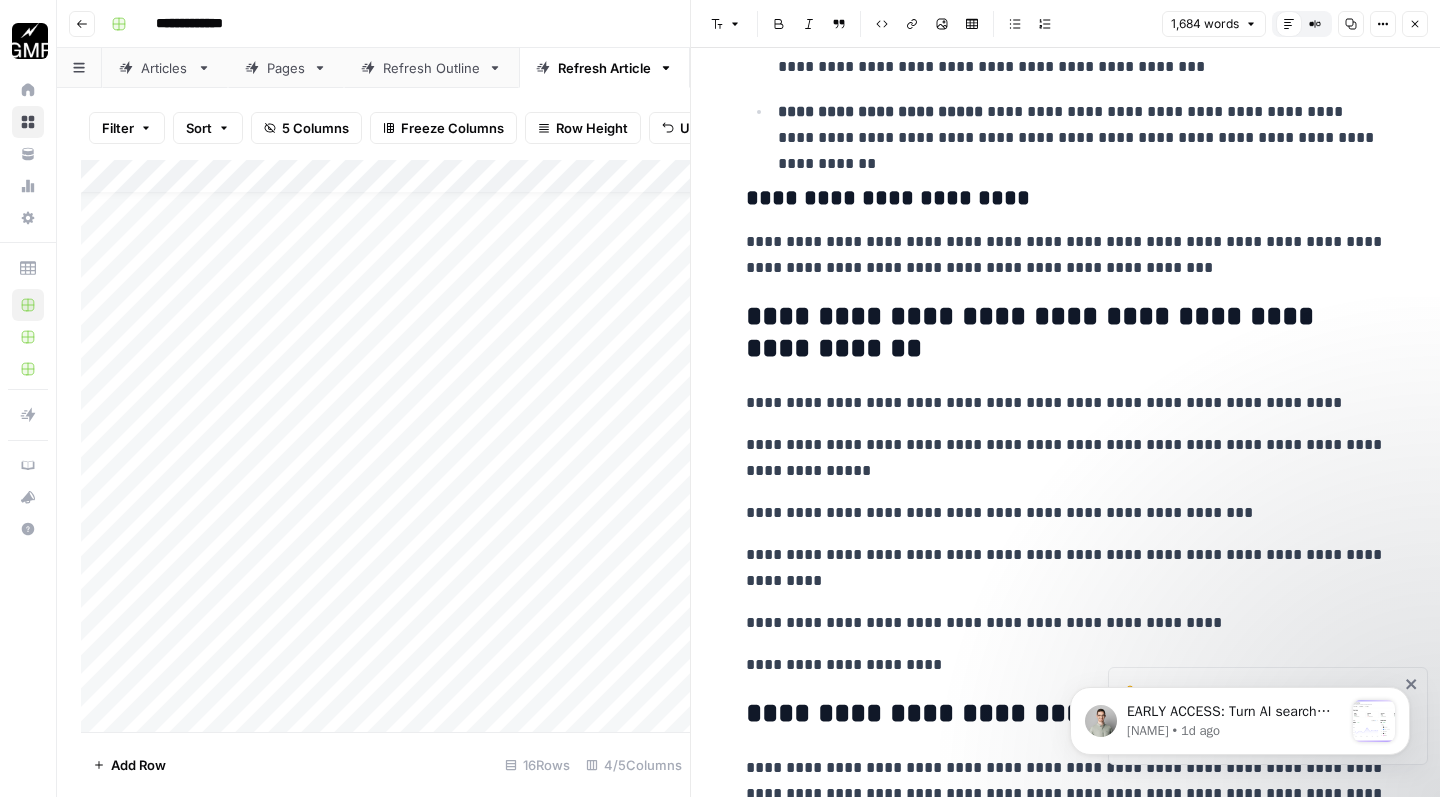click on "**********" at bounding box center (1066, 332) 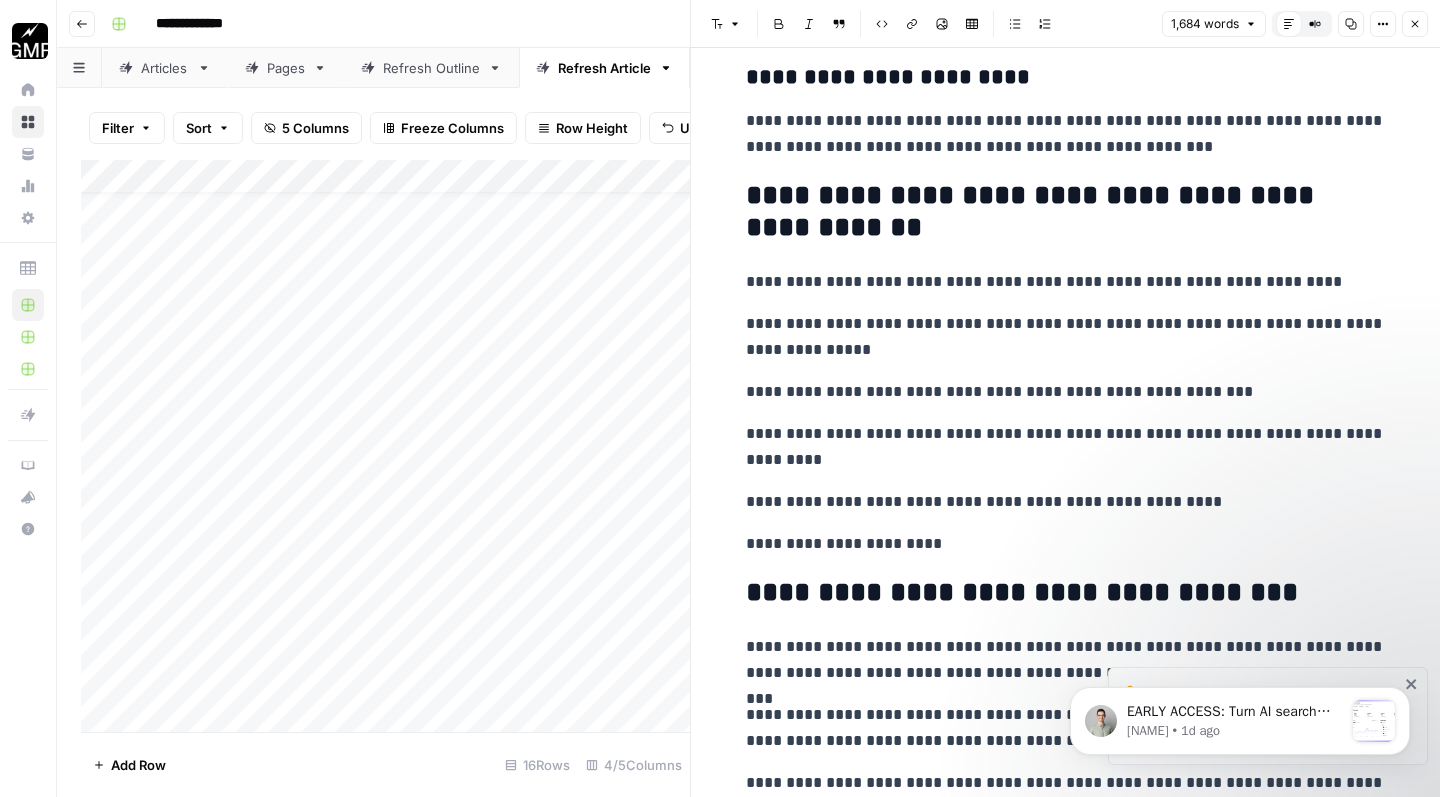 scroll, scrollTop: 1490, scrollLeft: 0, axis: vertical 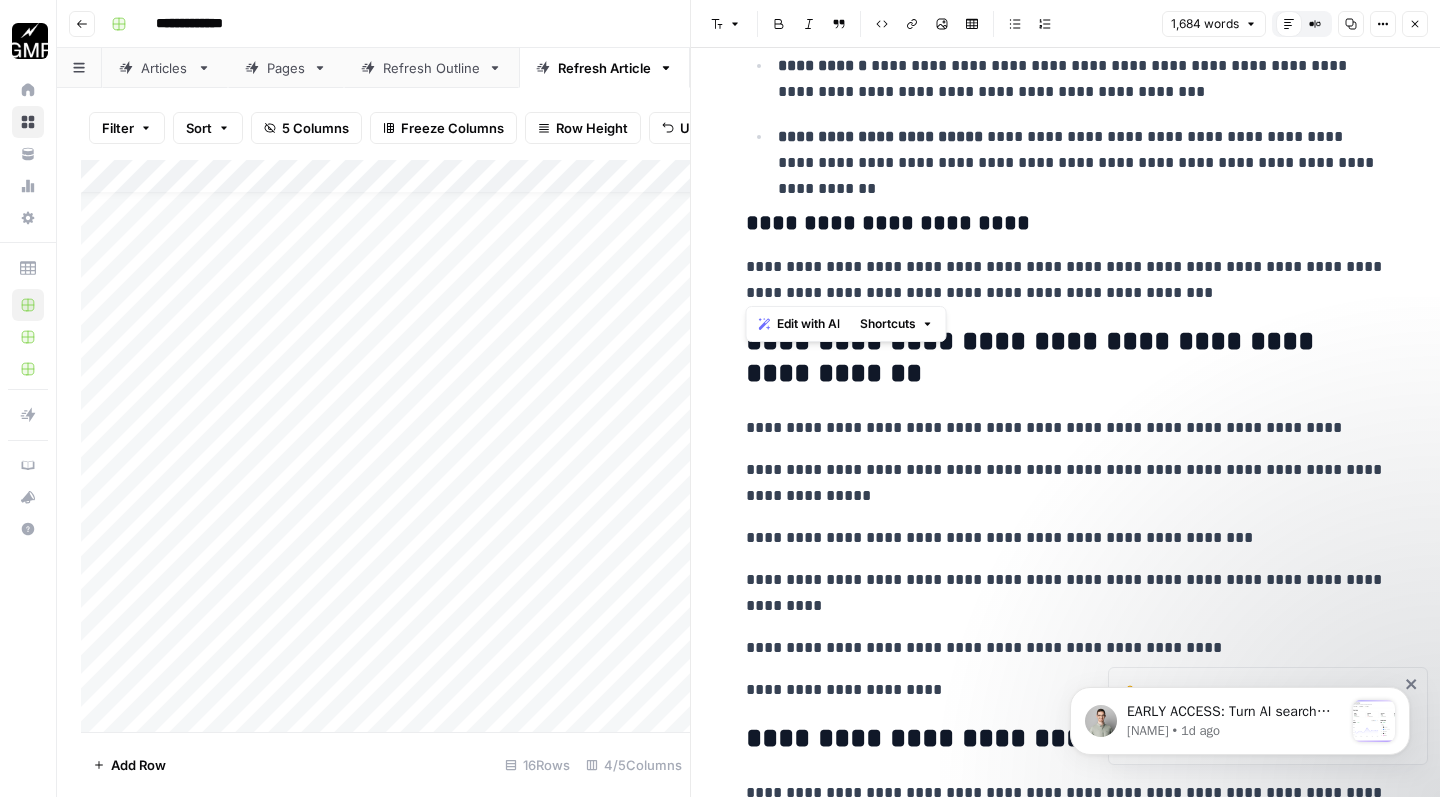 drag, startPoint x: 1115, startPoint y: 286, endPoint x: 725, endPoint y: 261, distance: 390.80045 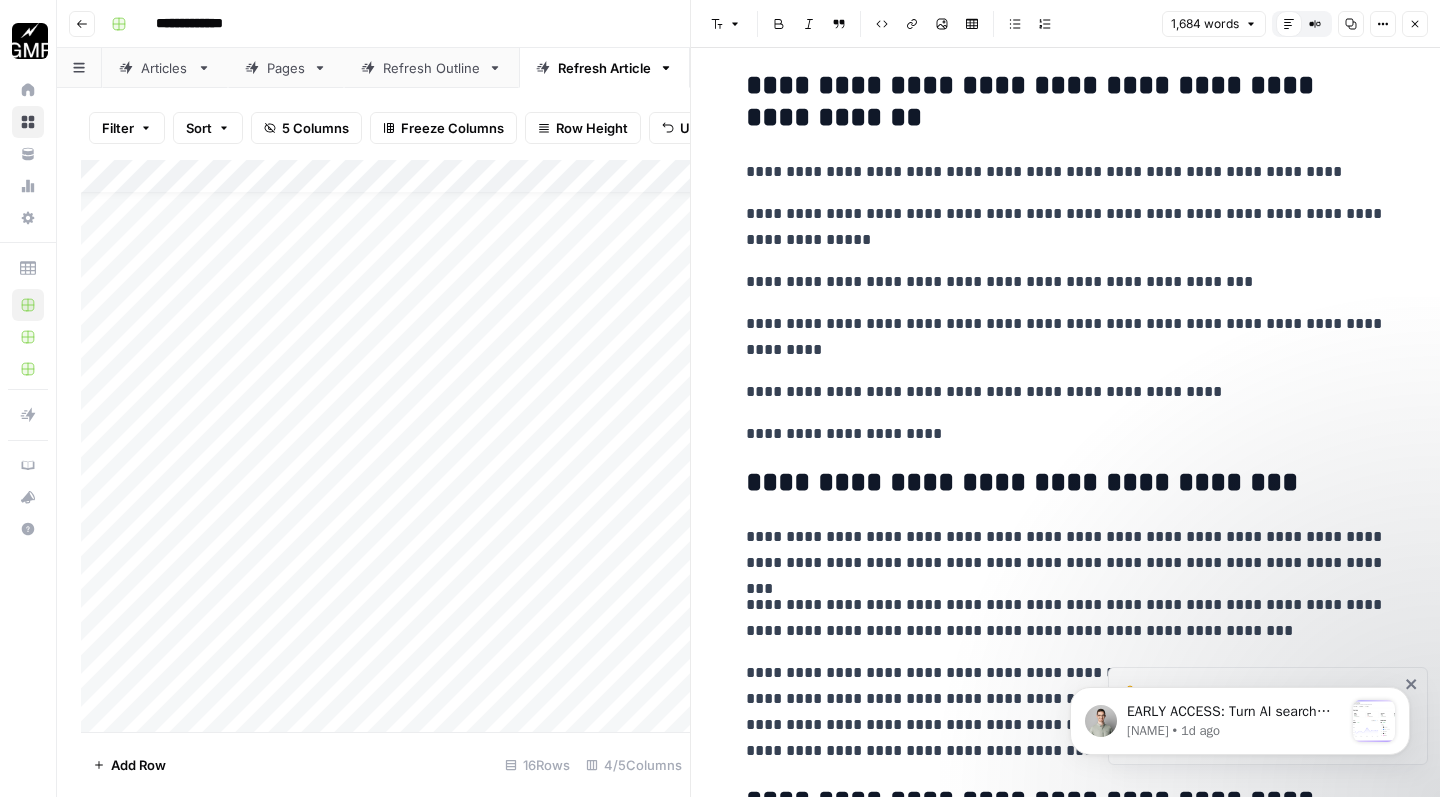 scroll, scrollTop: 1603, scrollLeft: 0, axis: vertical 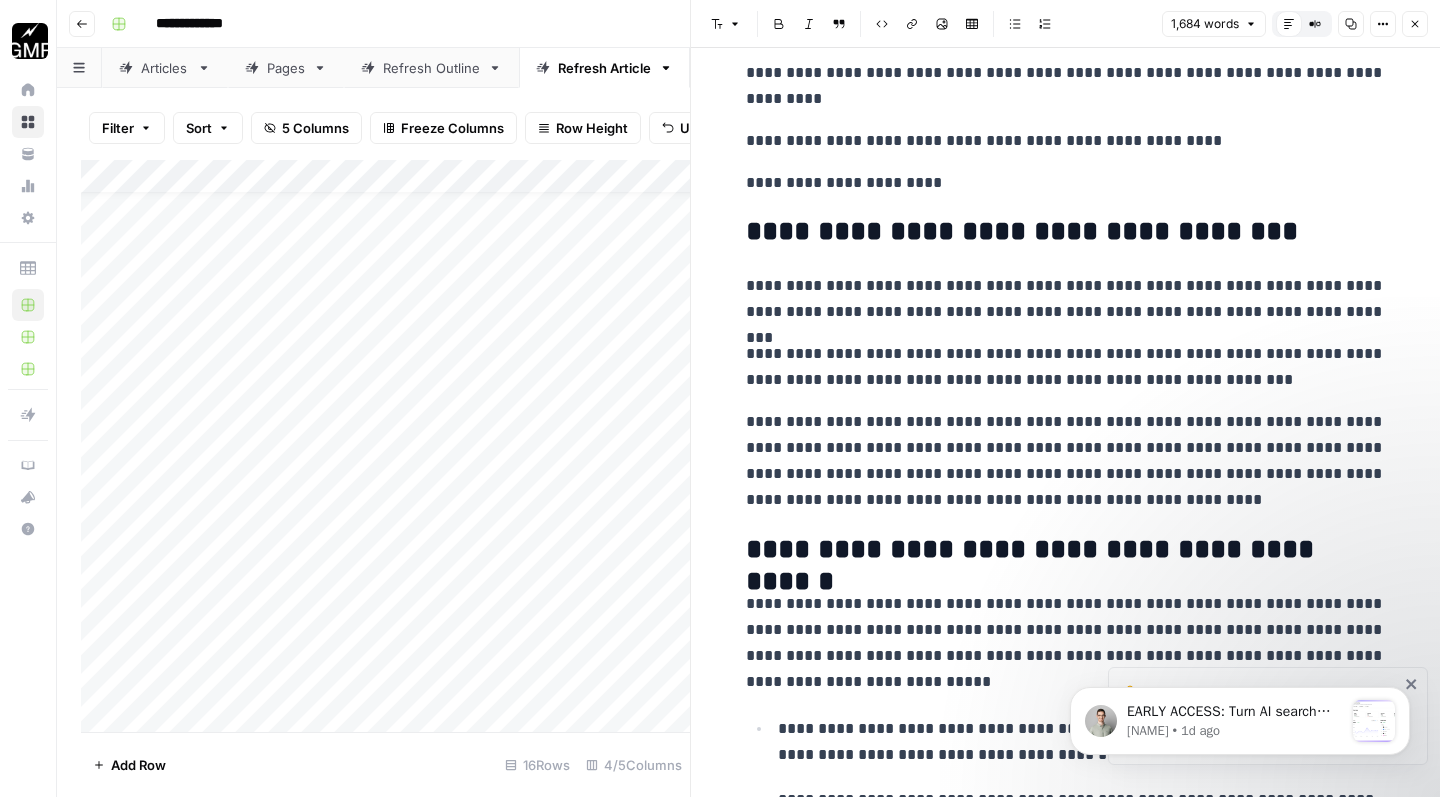 click on "**********" at bounding box center [1066, 461] 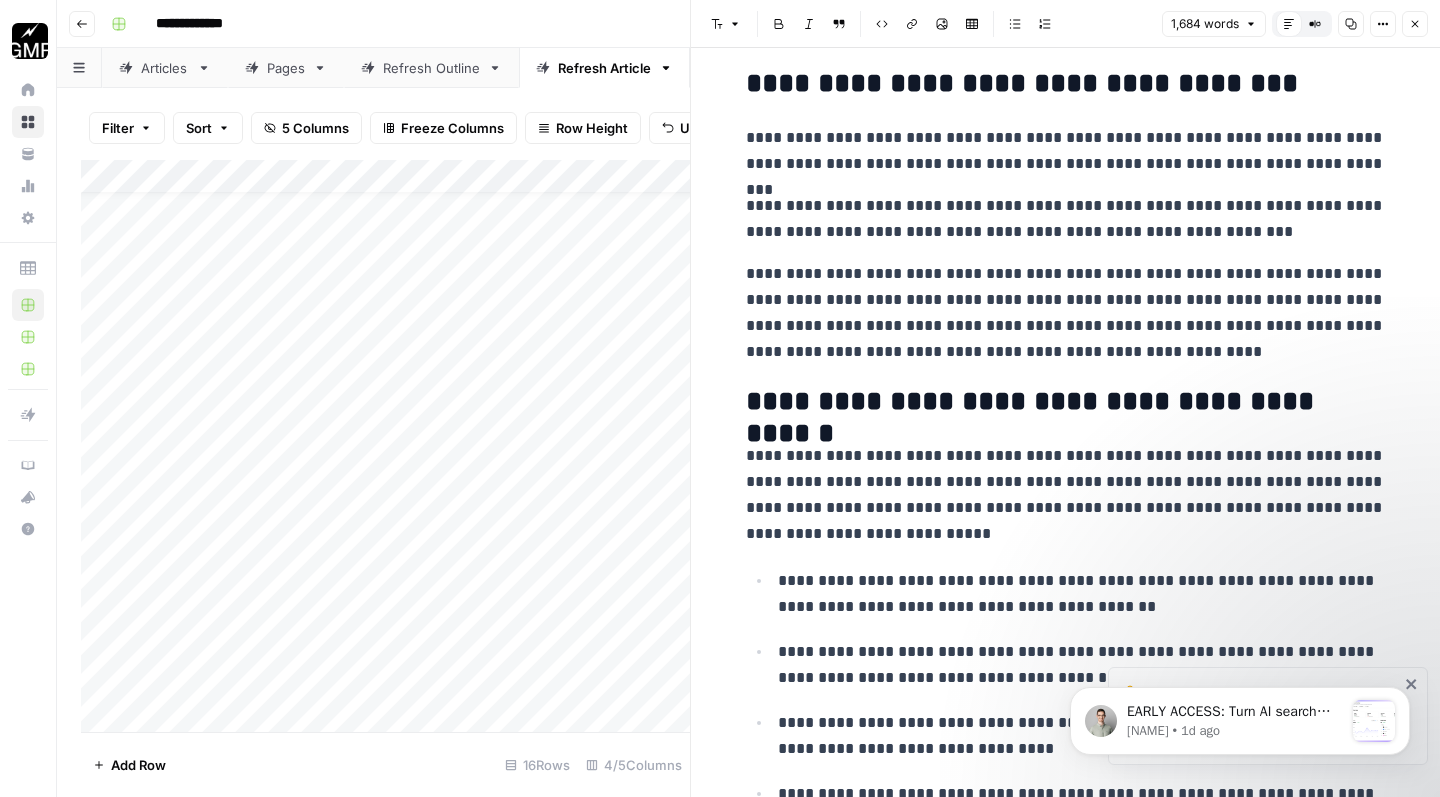 scroll, scrollTop: 1998, scrollLeft: 0, axis: vertical 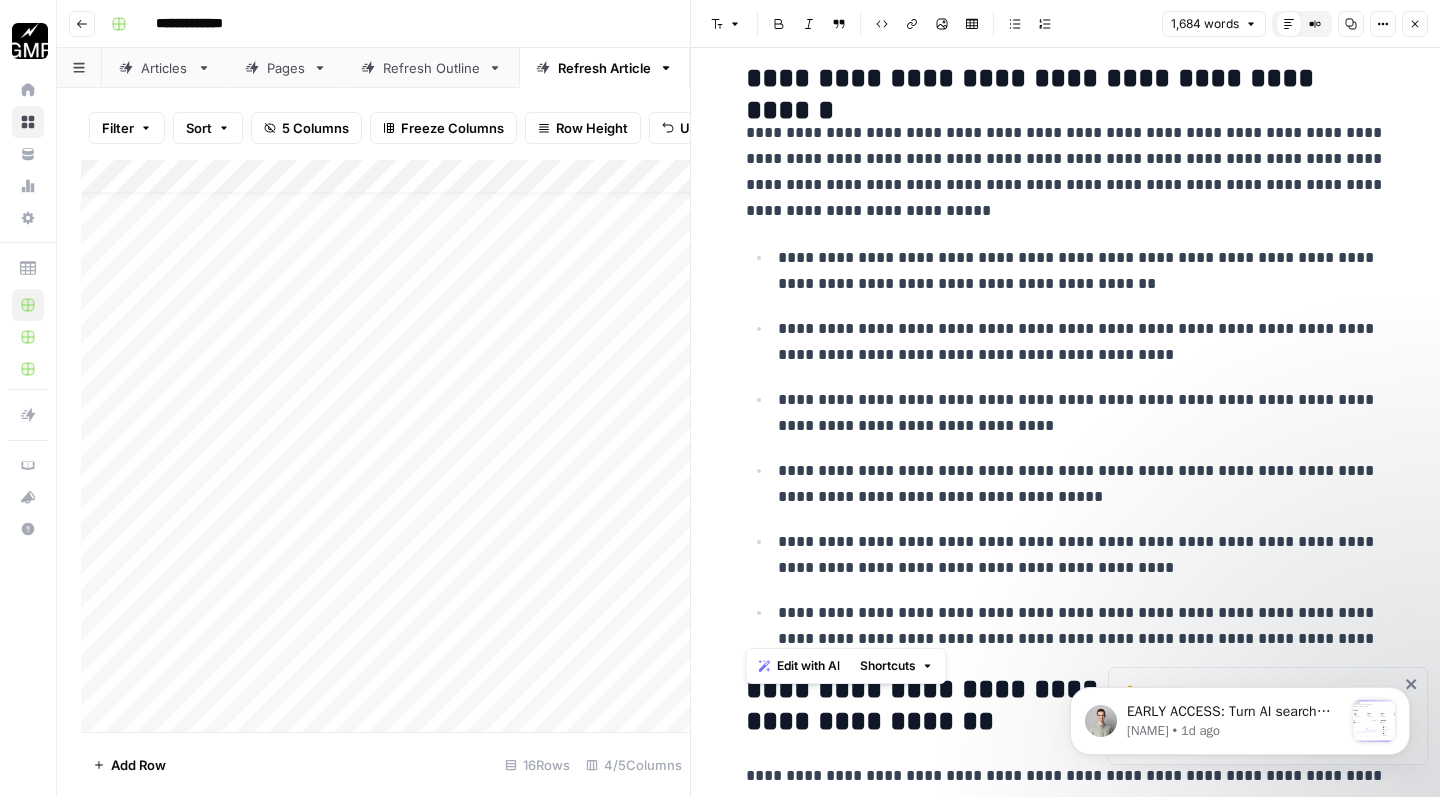 drag, startPoint x: 747, startPoint y: 124, endPoint x: 1332, endPoint y: 615, distance: 763.74475 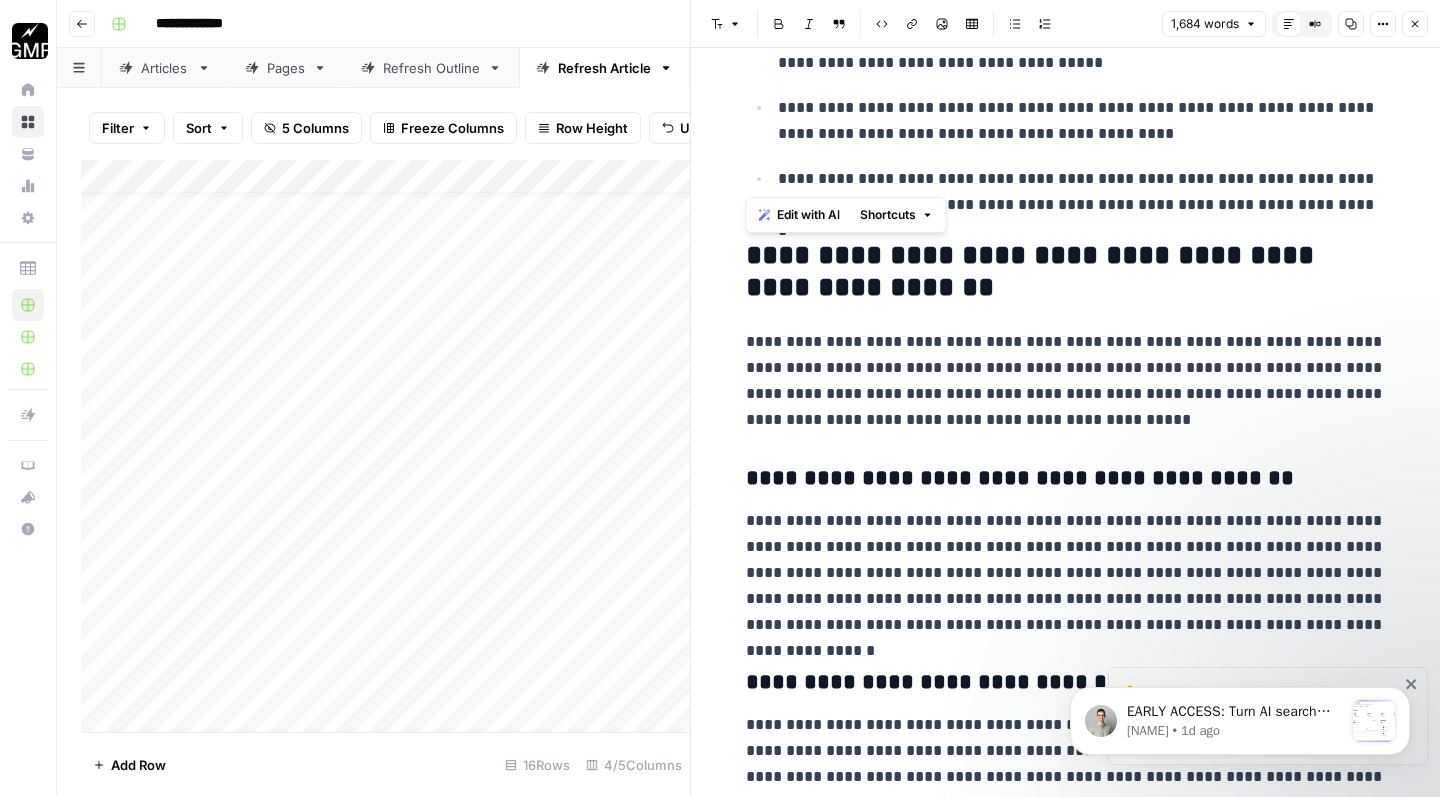scroll, scrollTop: 2771, scrollLeft: 0, axis: vertical 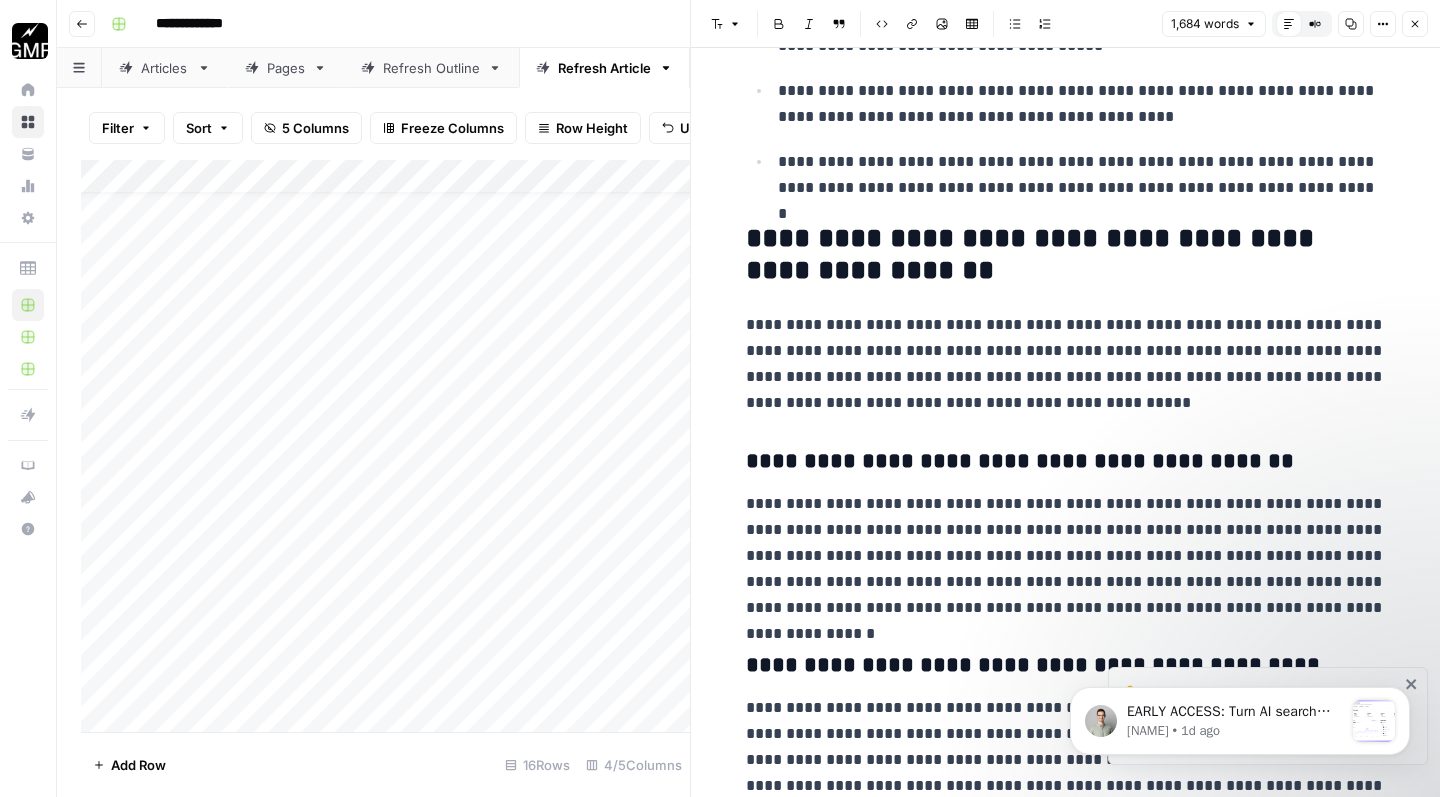 click on "**********" at bounding box center [1066, 364] 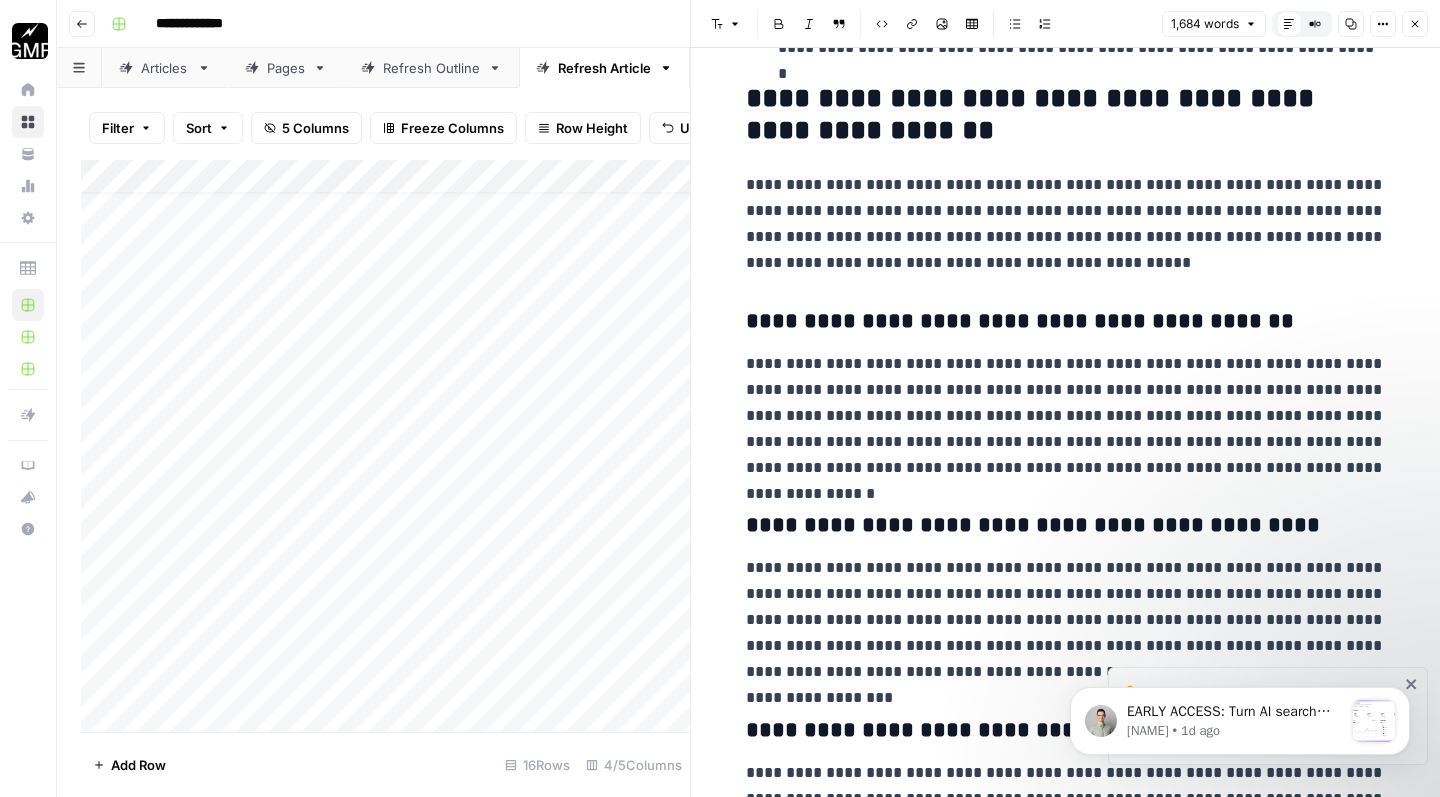 scroll, scrollTop: 2914, scrollLeft: 0, axis: vertical 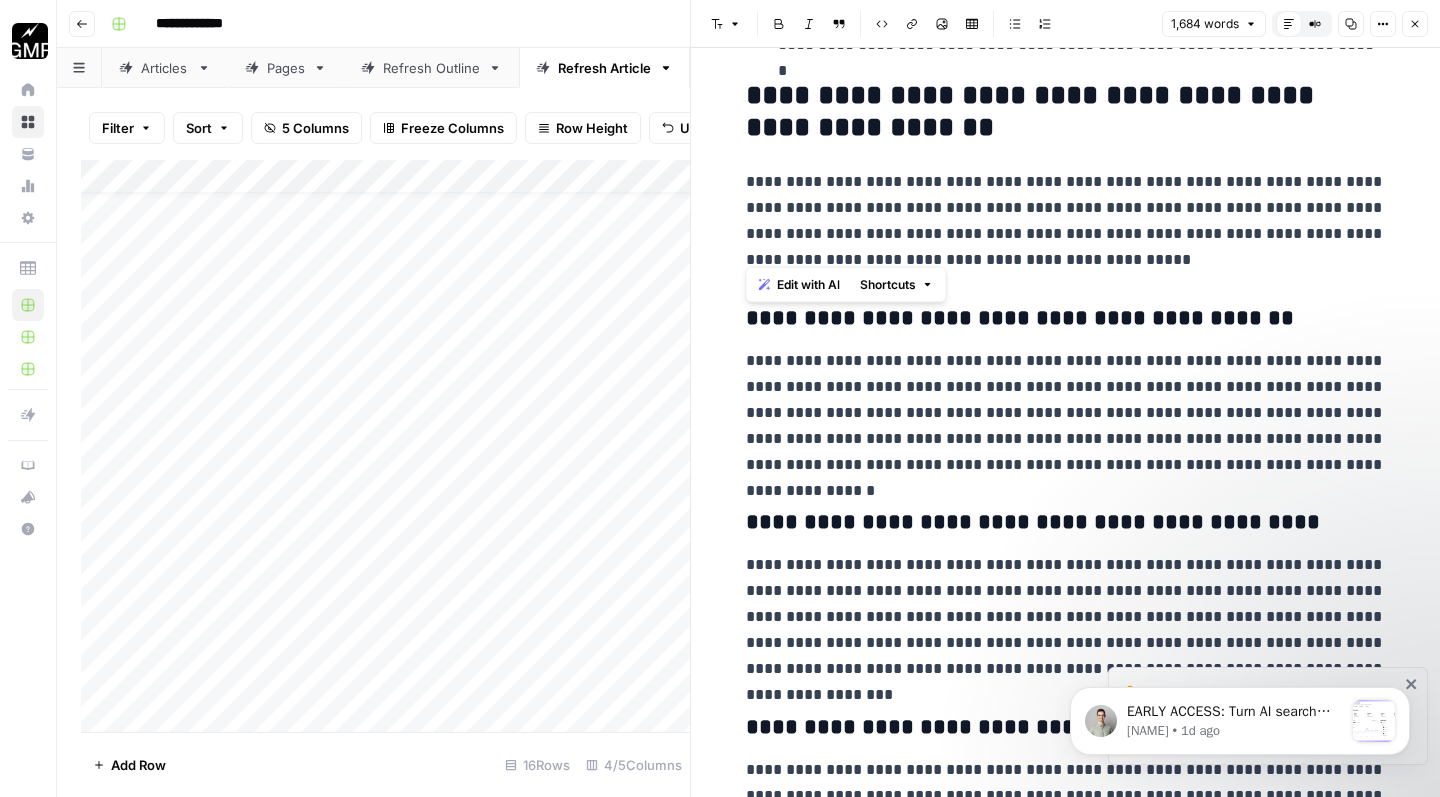 drag, startPoint x: 1187, startPoint y: 251, endPoint x: 729, endPoint y: 175, distance: 464.26285 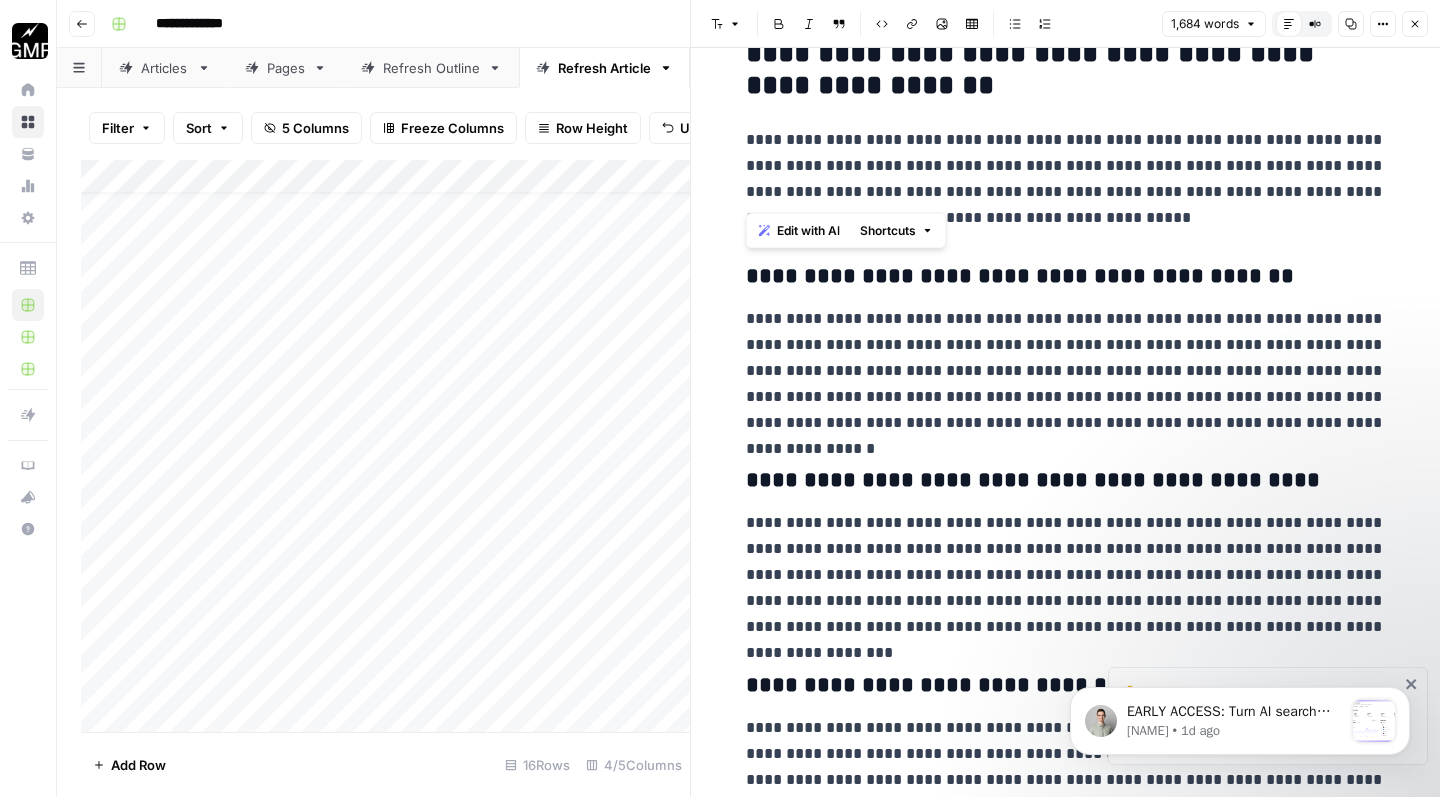 scroll, scrollTop: 2970, scrollLeft: 0, axis: vertical 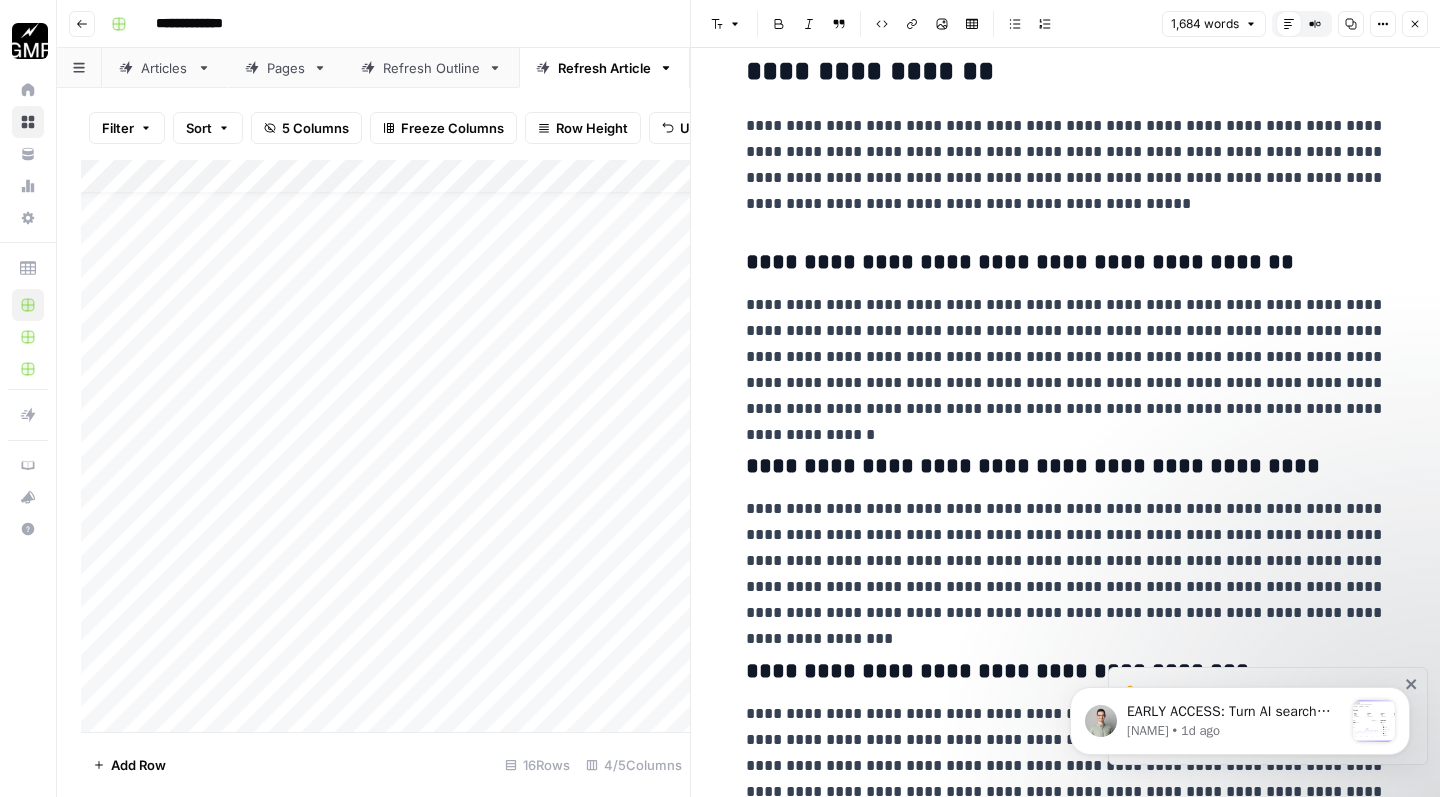 click on "**********" at bounding box center [1066, 357] 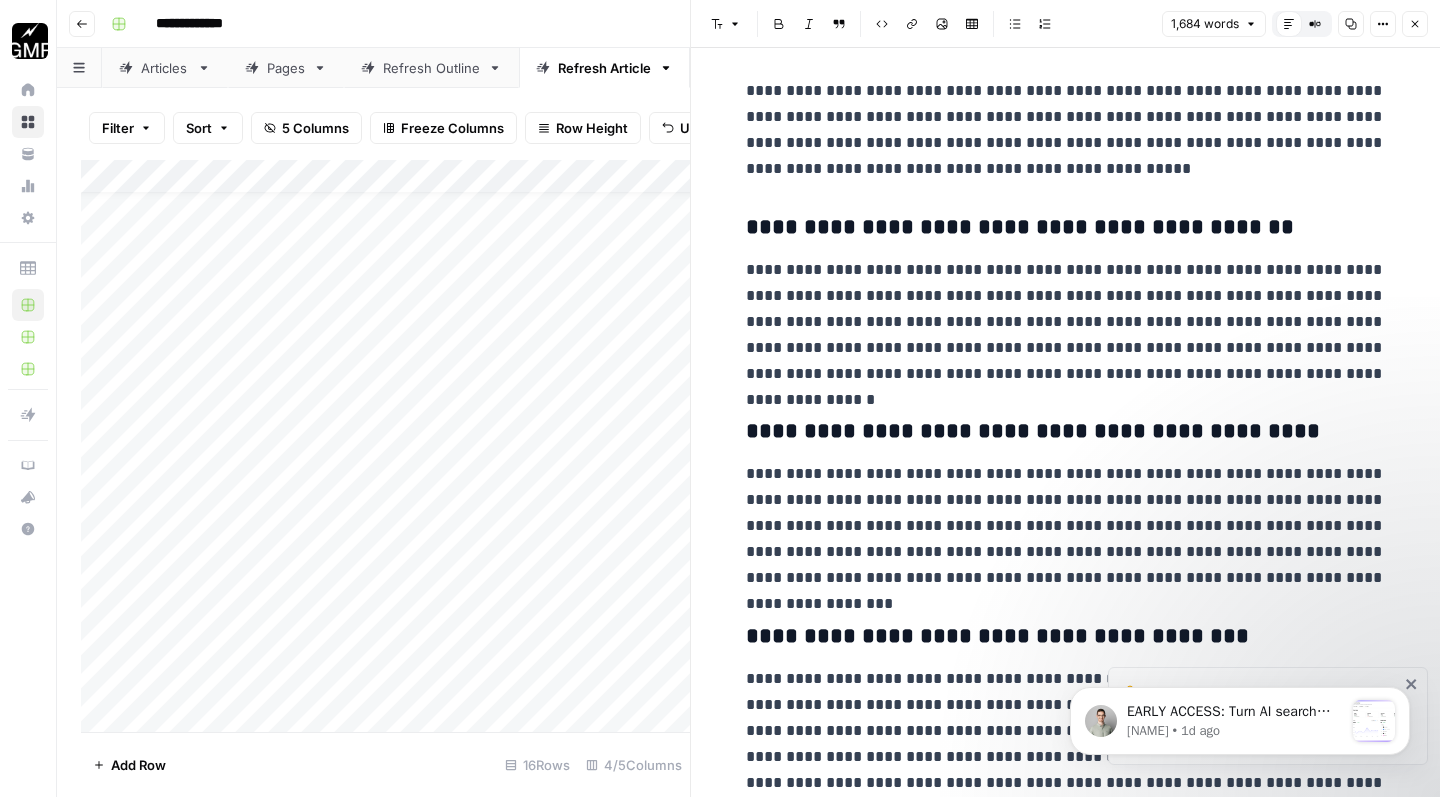 scroll, scrollTop: 3006, scrollLeft: 0, axis: vertical 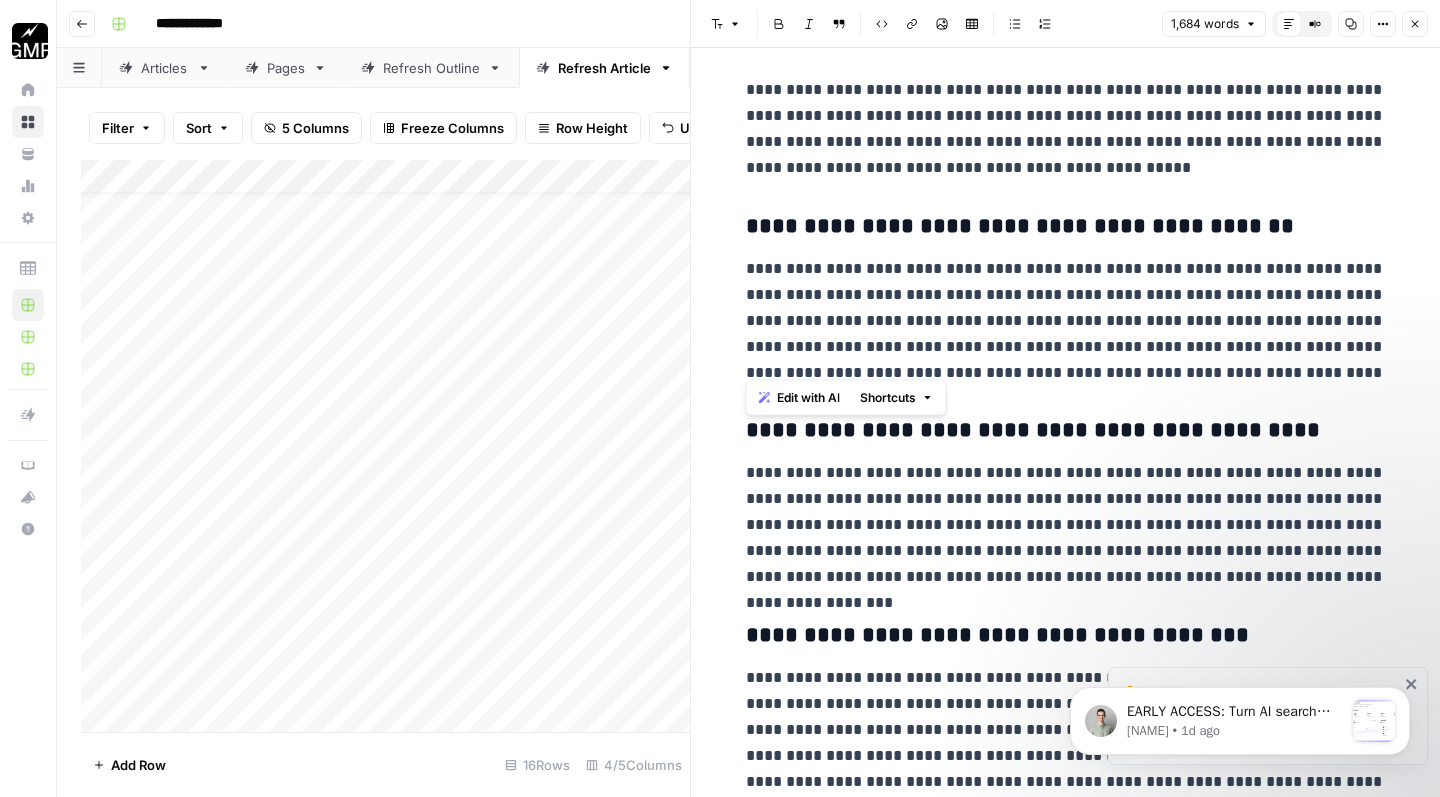drag, startPoint x: 749, startPoint y: 257, endPoint x: 1361, endPoint y: 353, distance: 619.48364 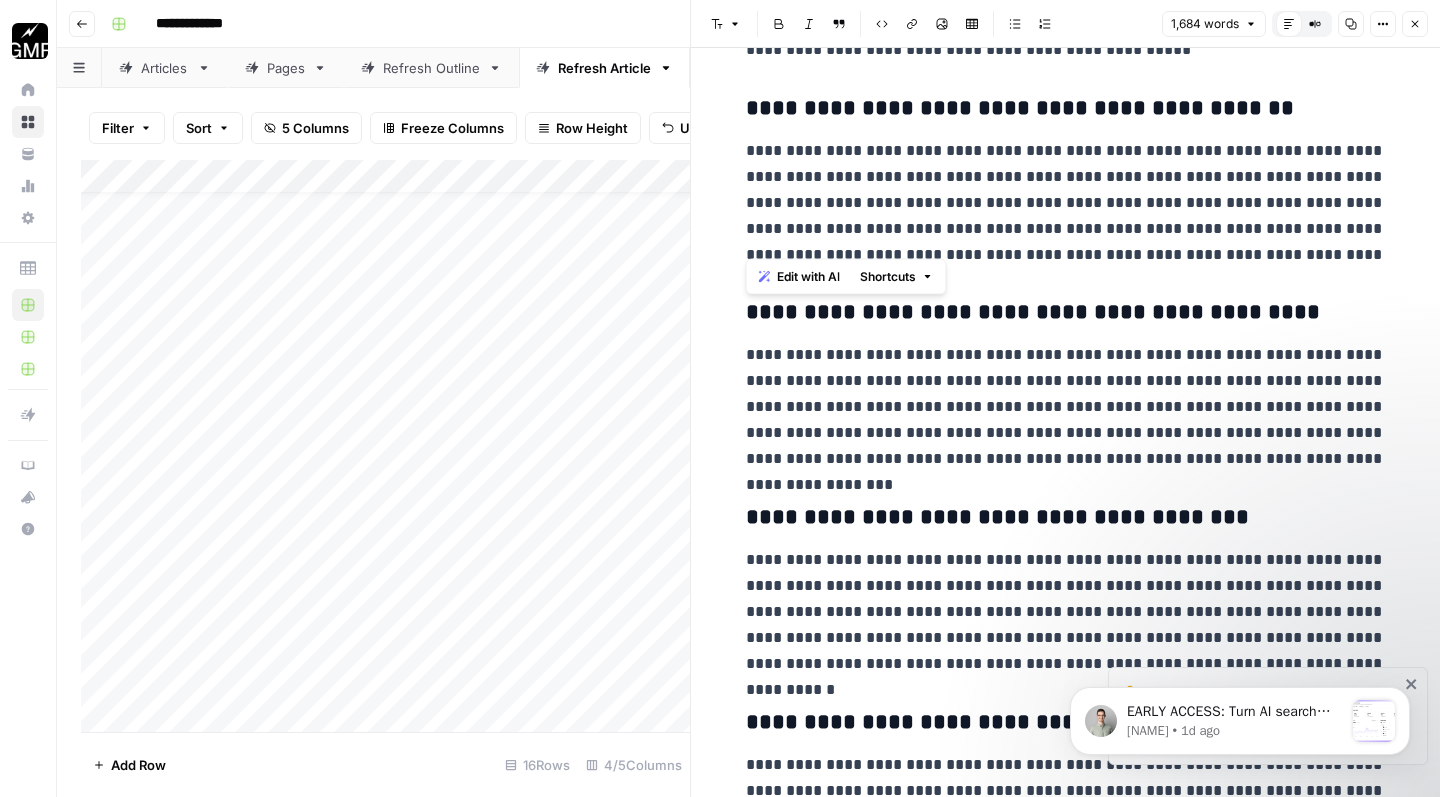 scroll, scrollTop: 3127, scrollLeft: 0, axis: vertical 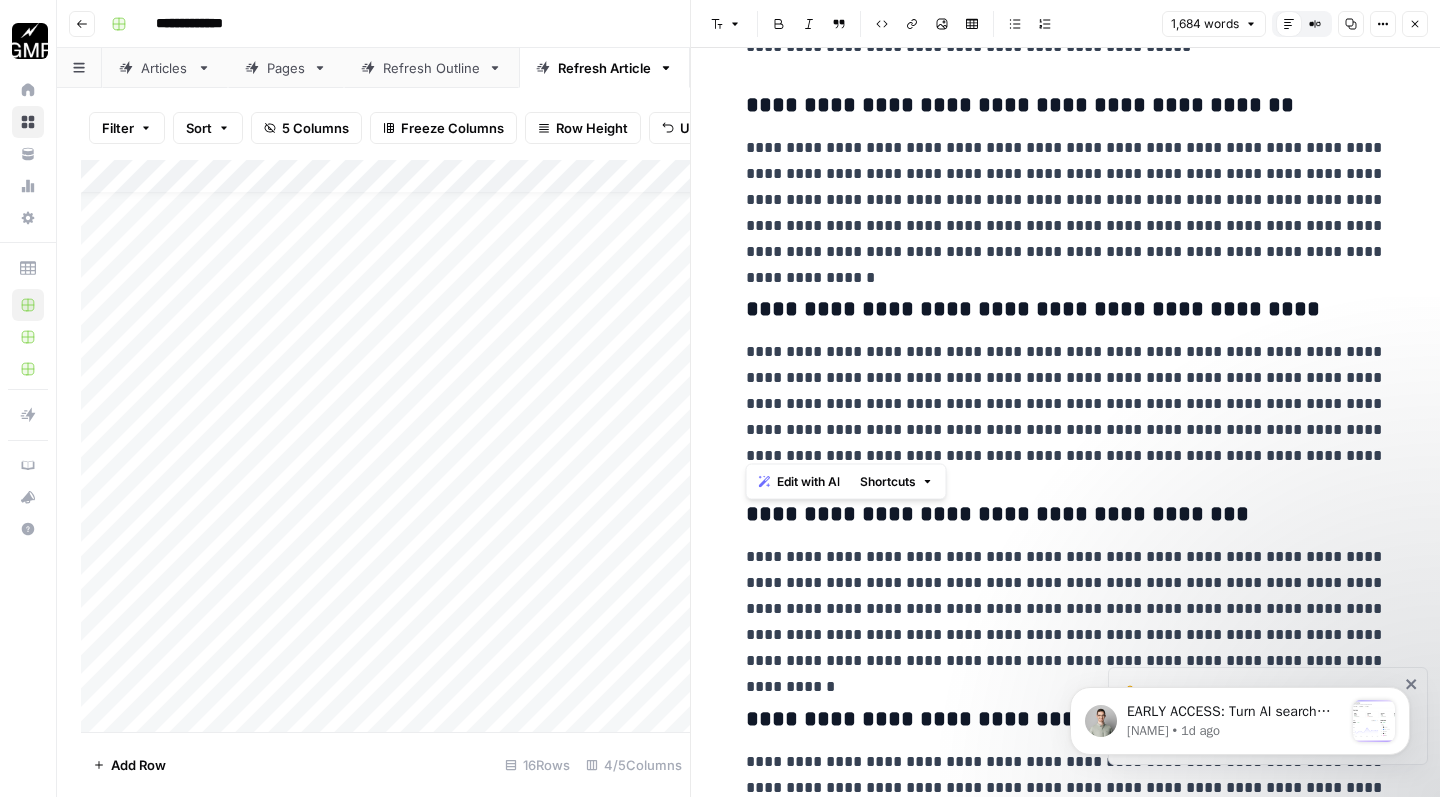 drag, startPoint x: 1328, startPoint y: 451, endPoint x: 735, endPoint y: 344, distance: 602.5761 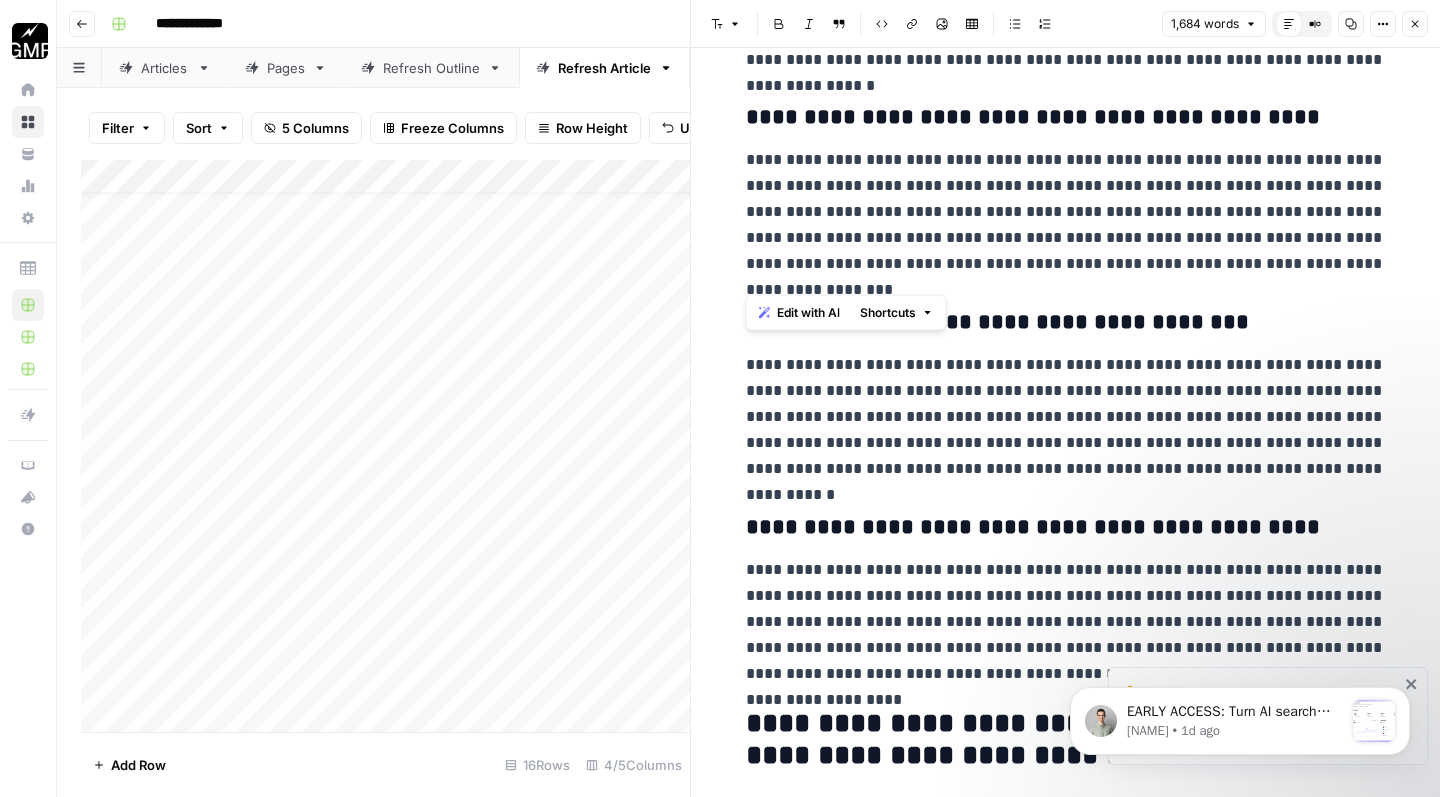 scroll, scrollTop: 3332, scrollLeft: 0, axis: vertical 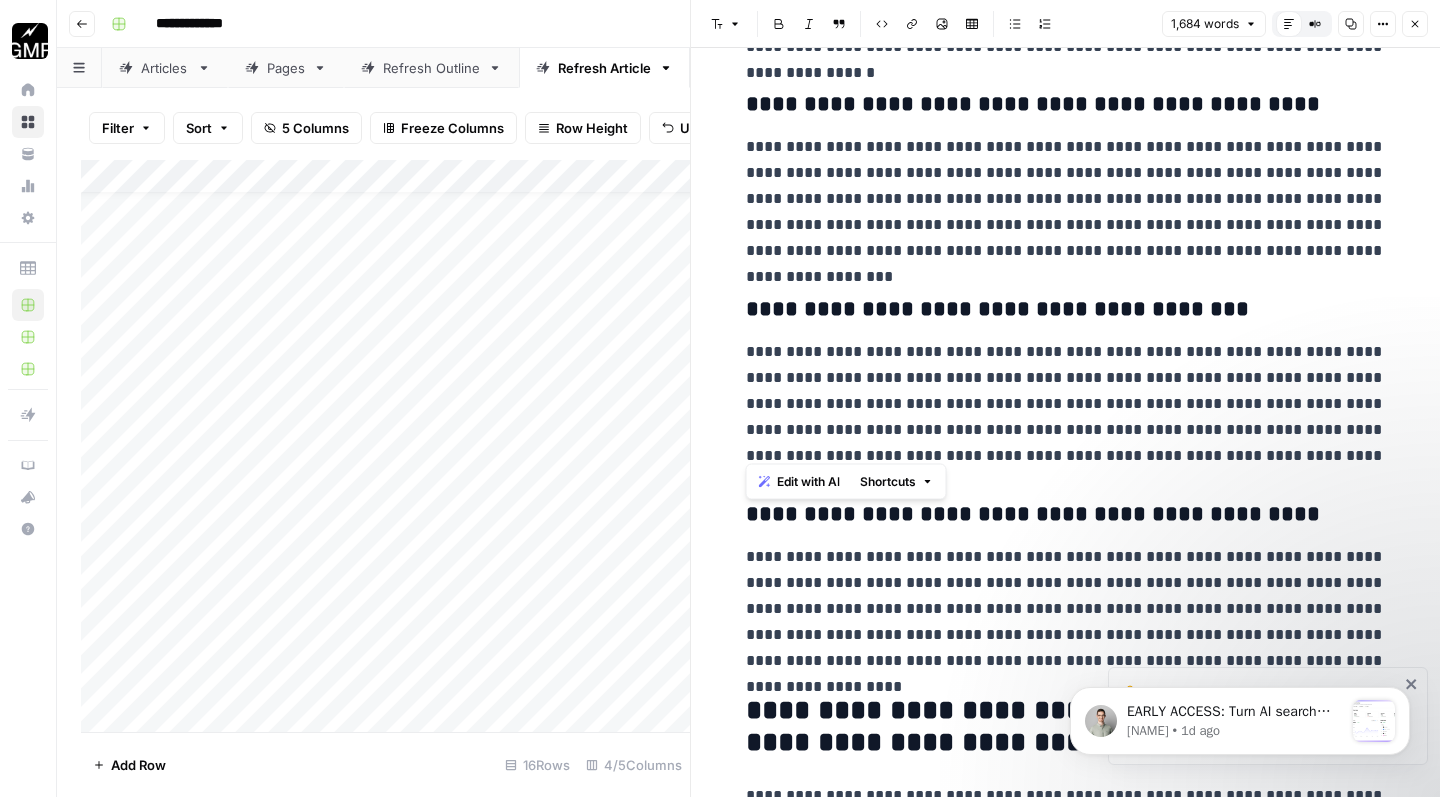 drag, startPoint x: 1280, startPoint y: 445, endPoint x: 736, endPoint y: 339, distance: 554.231 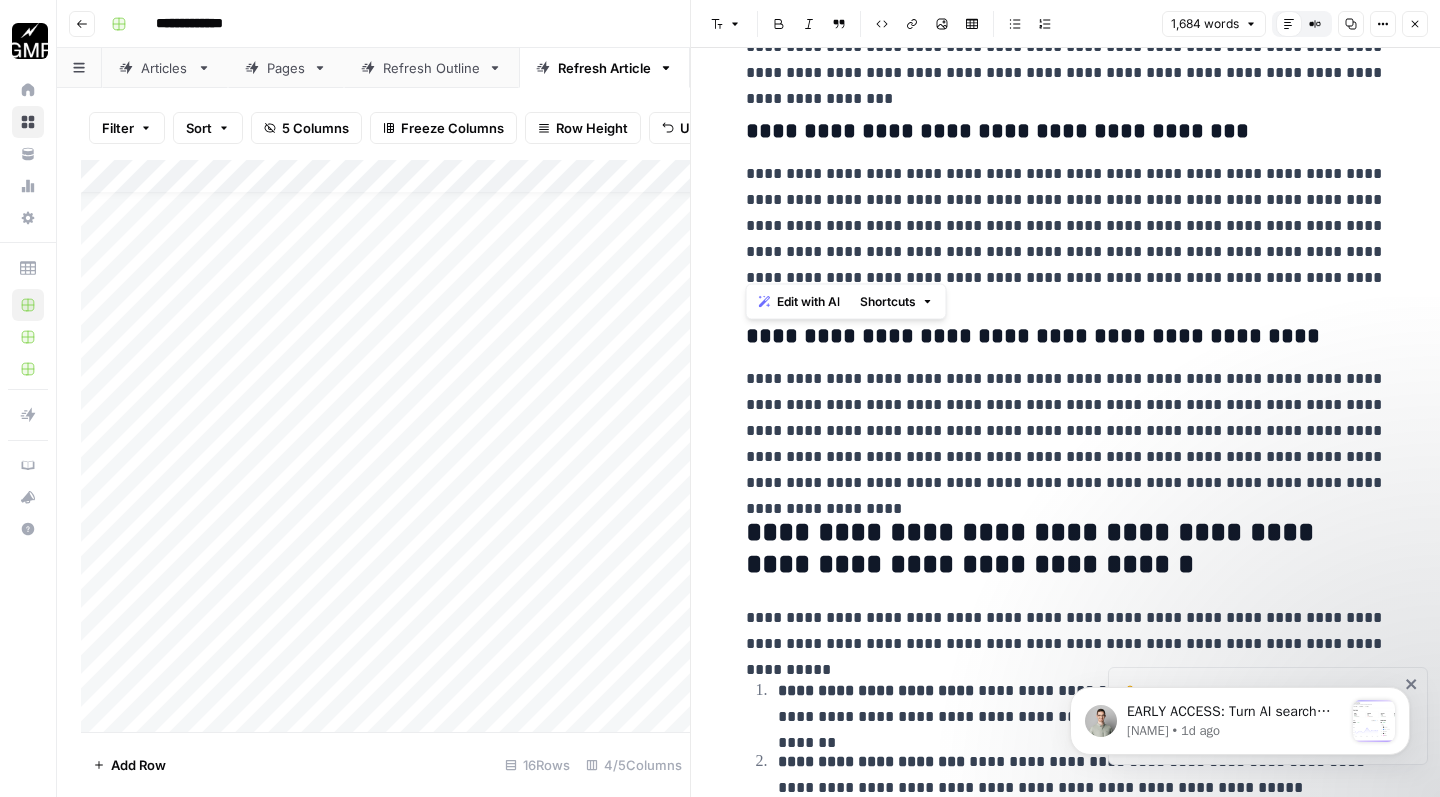 scroll, scrollTop: 3514, scrollLeft: 0, axis: vertical 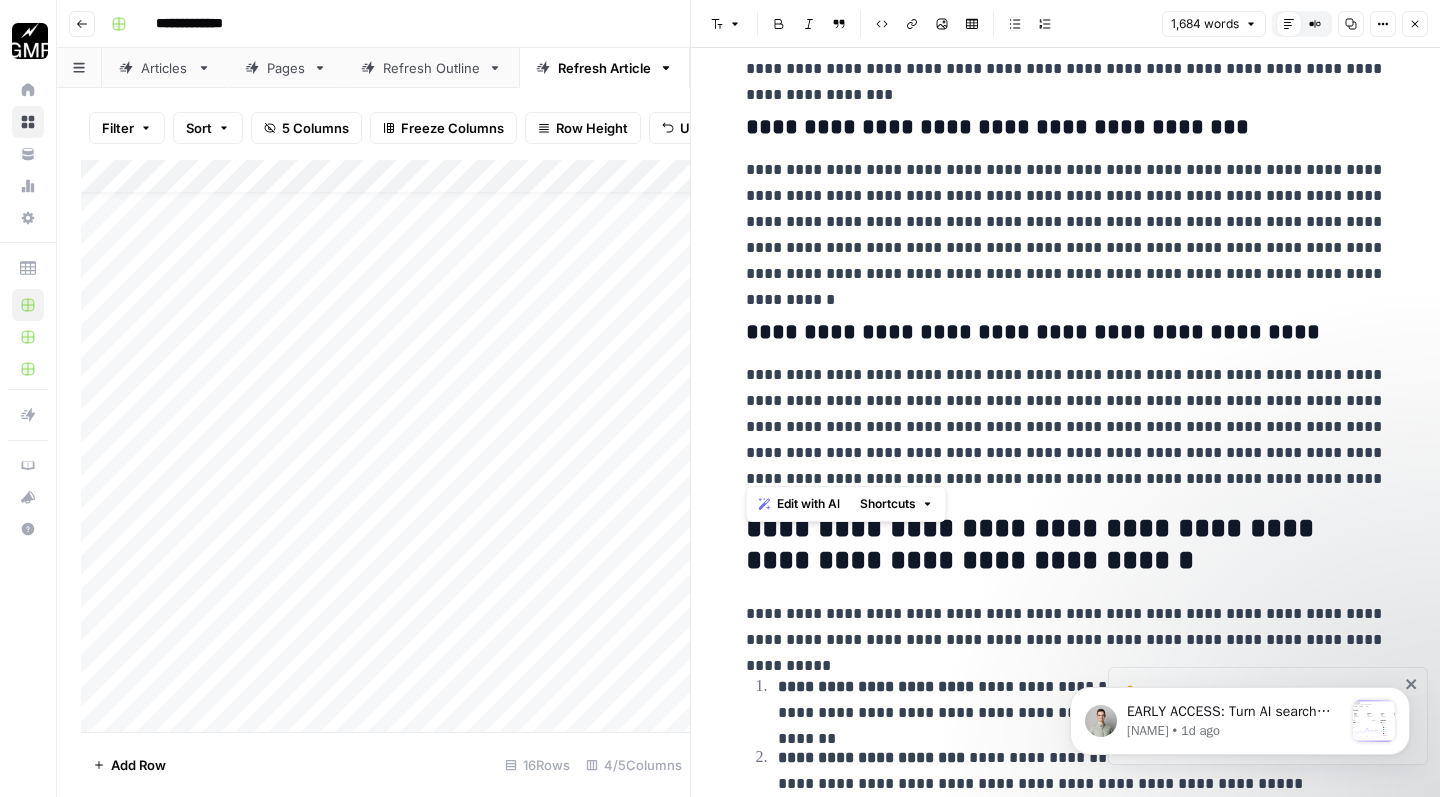 drag, startPoint x: 1344, startPoint y: 471, endPoint x: 726, endPoint y: 360, distance: 627.88934 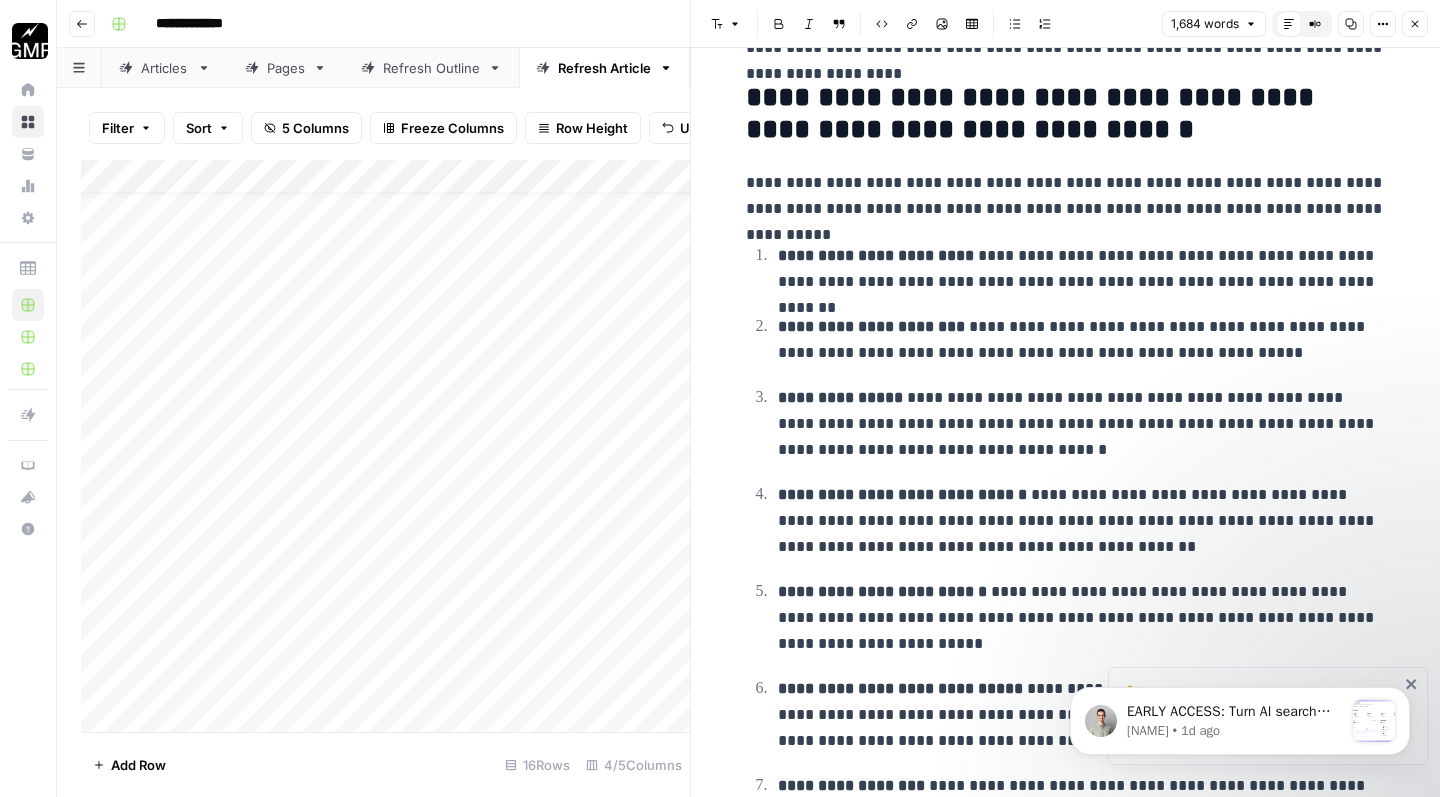 scroll, scrollTop: 3949, scrollLeft: 0, axis: vertical 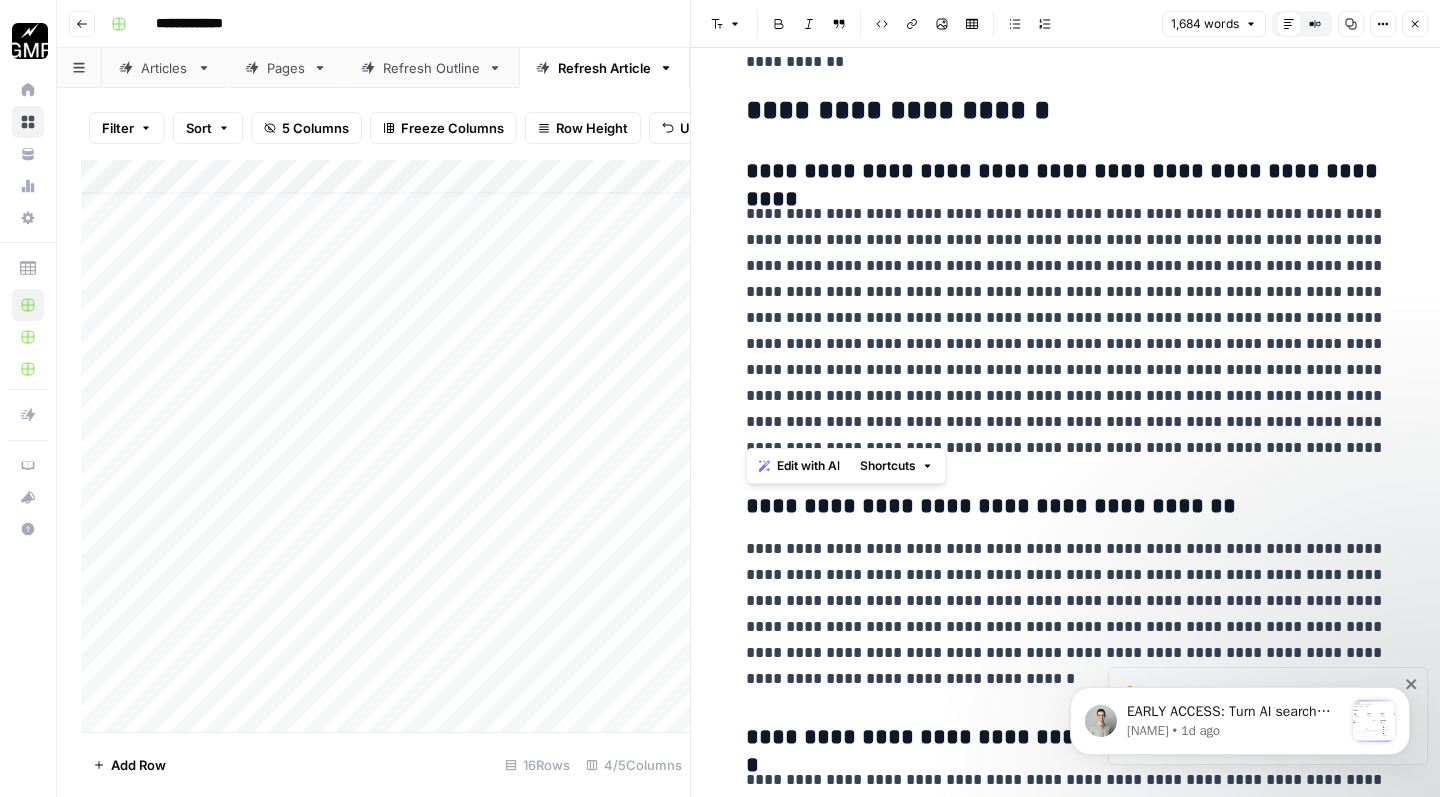 drag, startPoint x: 1152, startPoint y: 423, endPoint x: 726, endPoint y: 197, distance: 482.23645 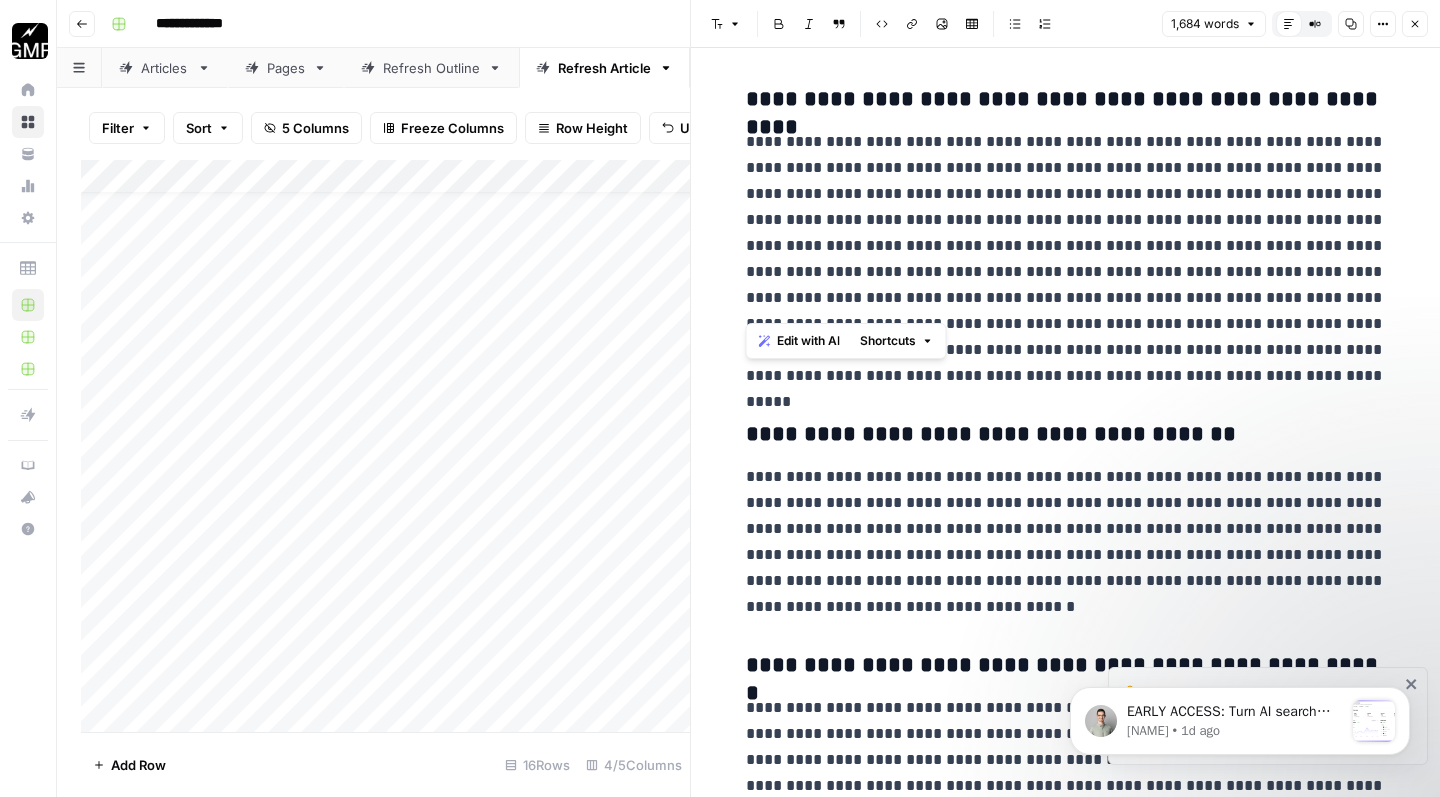 scroll, scrollTop: 5084, scrollLeft: 0, axis: vertical 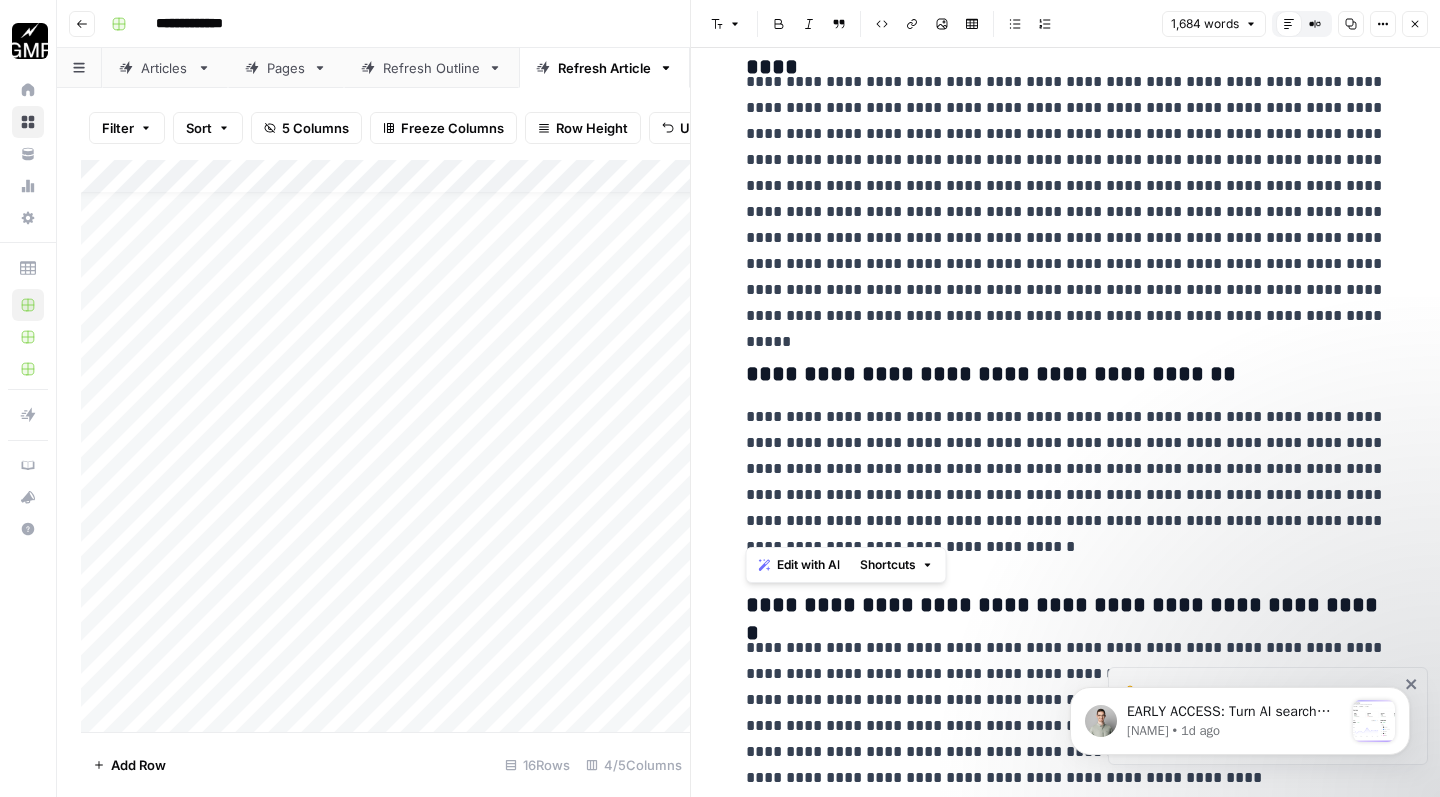 drag, startPoint x: 875, startPoint y: 531, endPoint x: 741, endPoint y: 400, distance: 187.39531 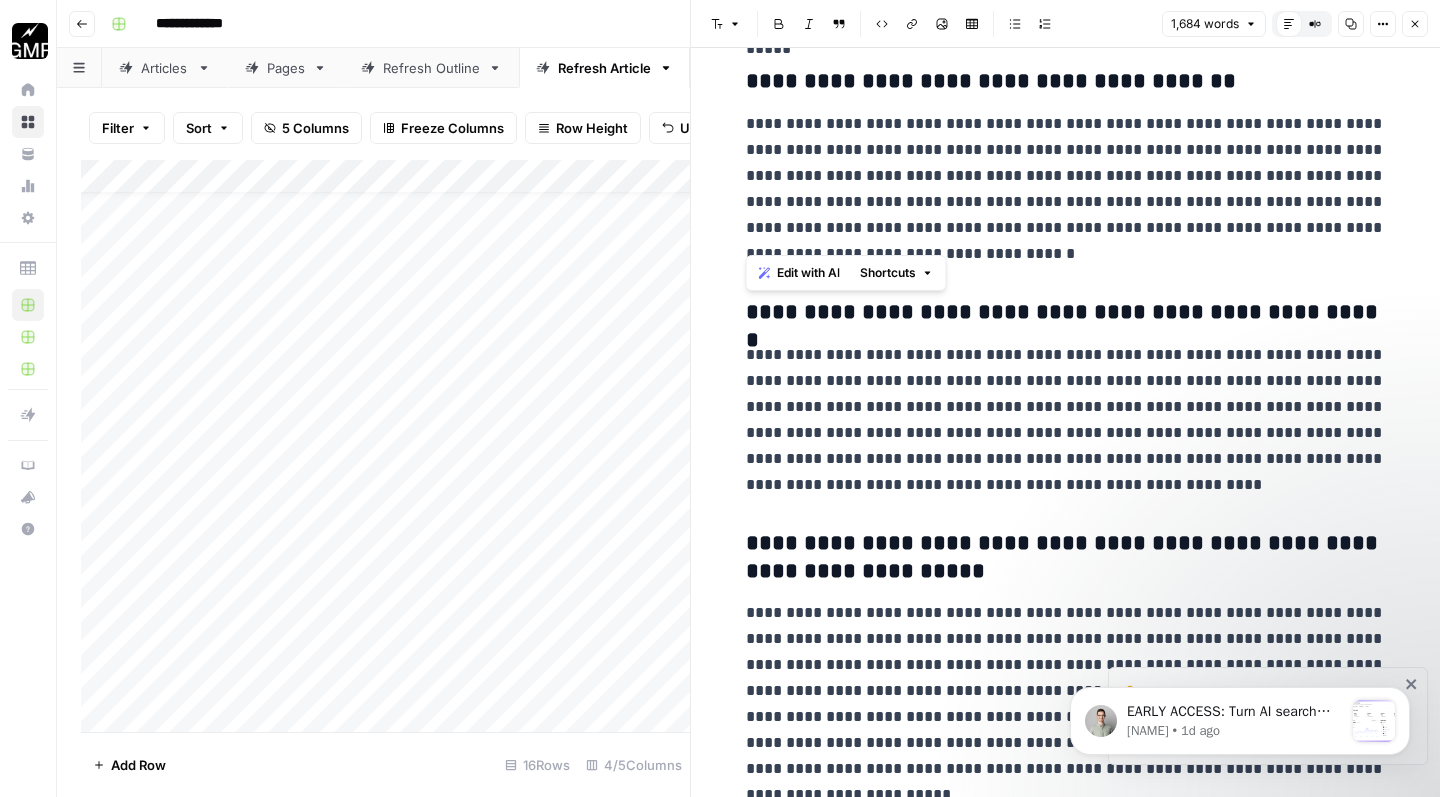 scroll, scrollTop: 5376, scrollLeft: 0, axis: vertical 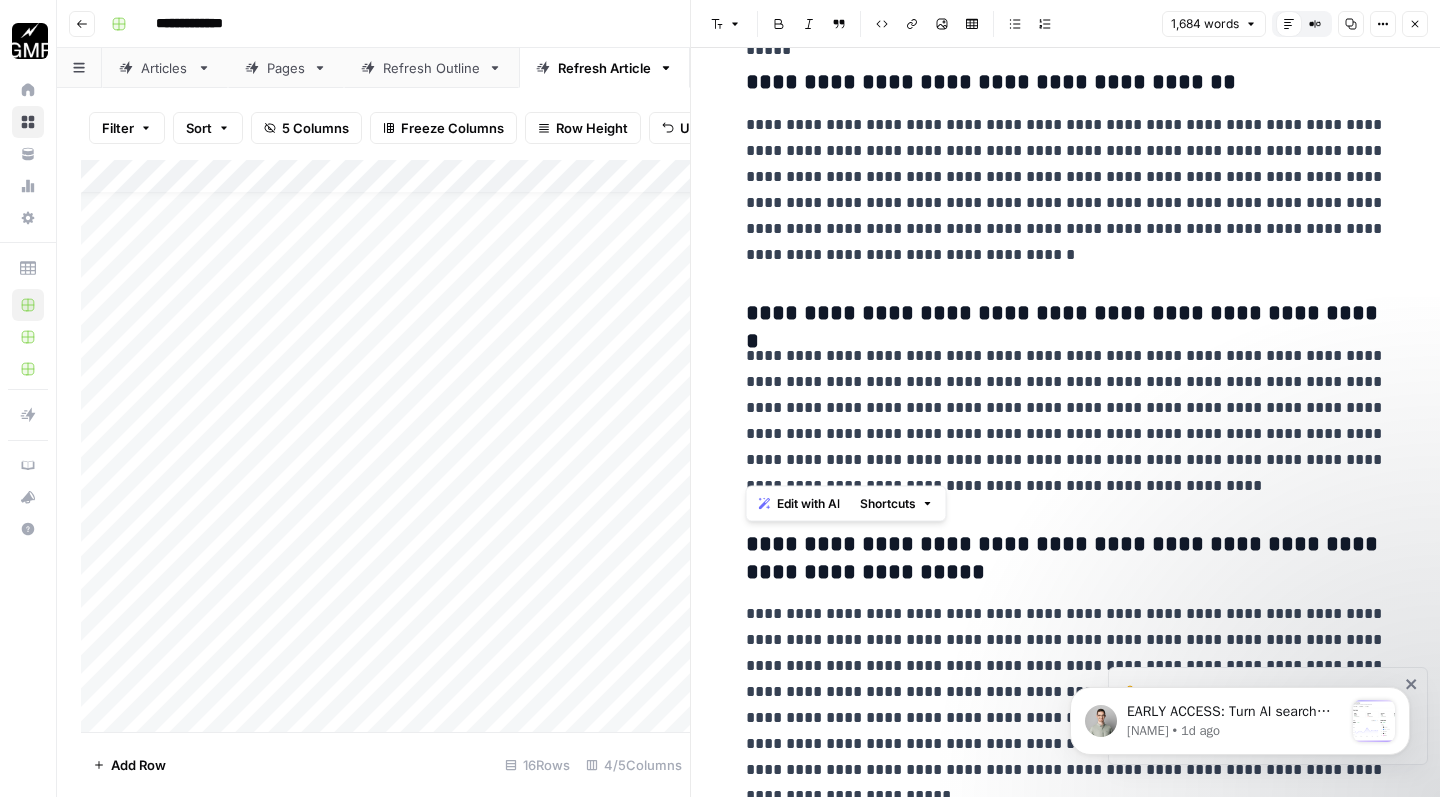 drag, startPoint x: 941, startPoint y: 468, endPoint x: 739, endPoint y: 340, distance: 239.14012 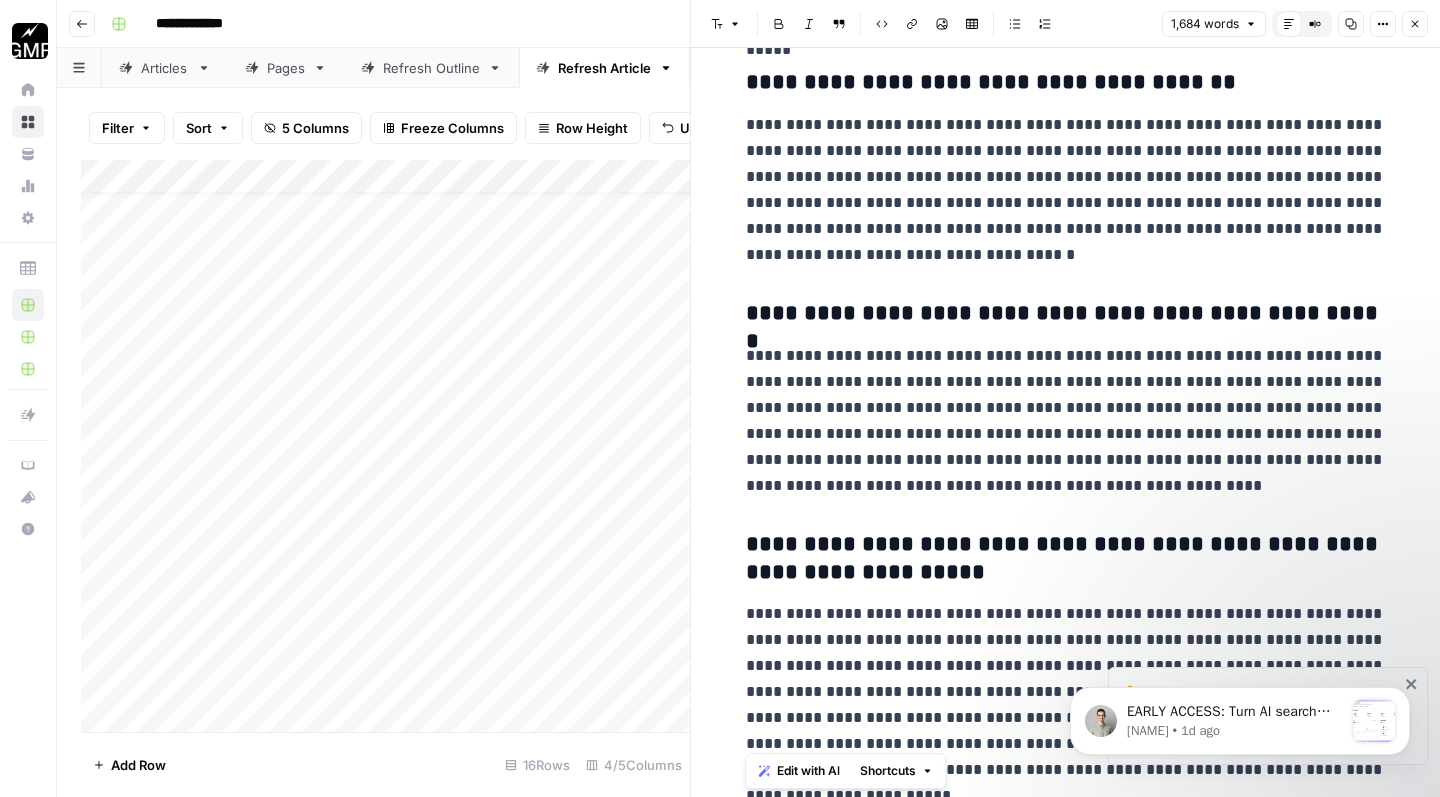 drag, startPoint x: 844, startPoint y: 780, endPoint x: 733, endPoint y: 593, distance: 217.46265 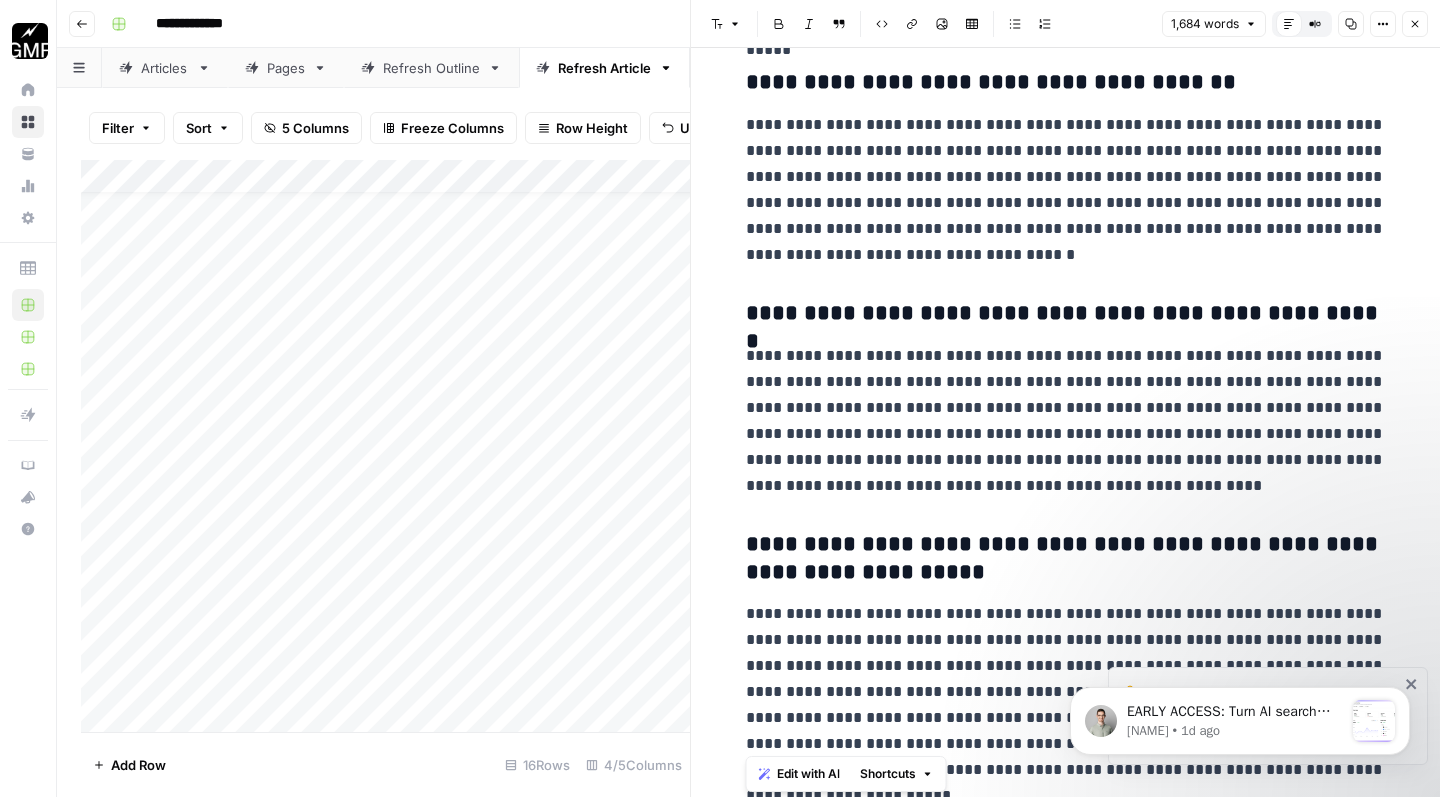 scroll, scrollTop: 1, scrollLeft: 0, axis: vertical 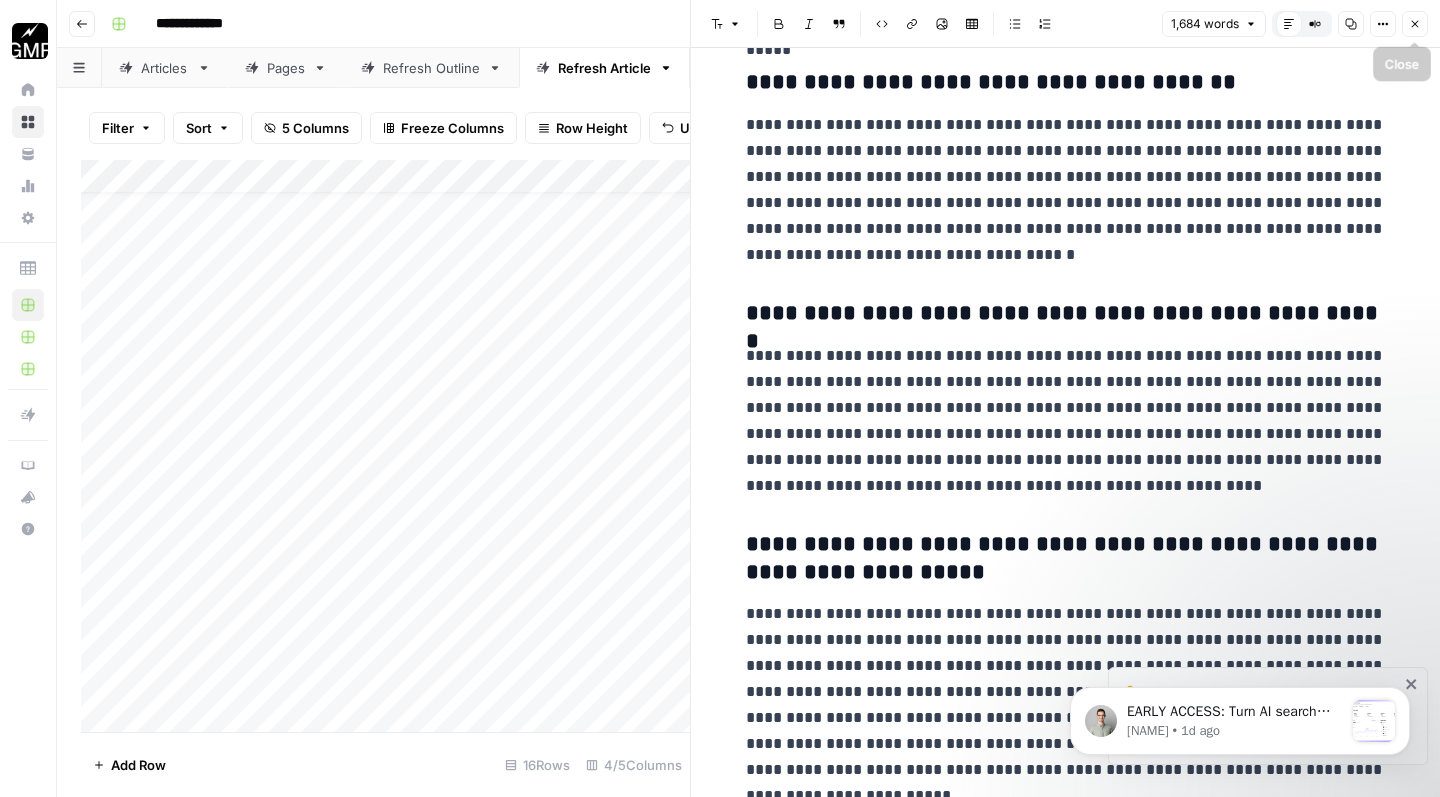 click 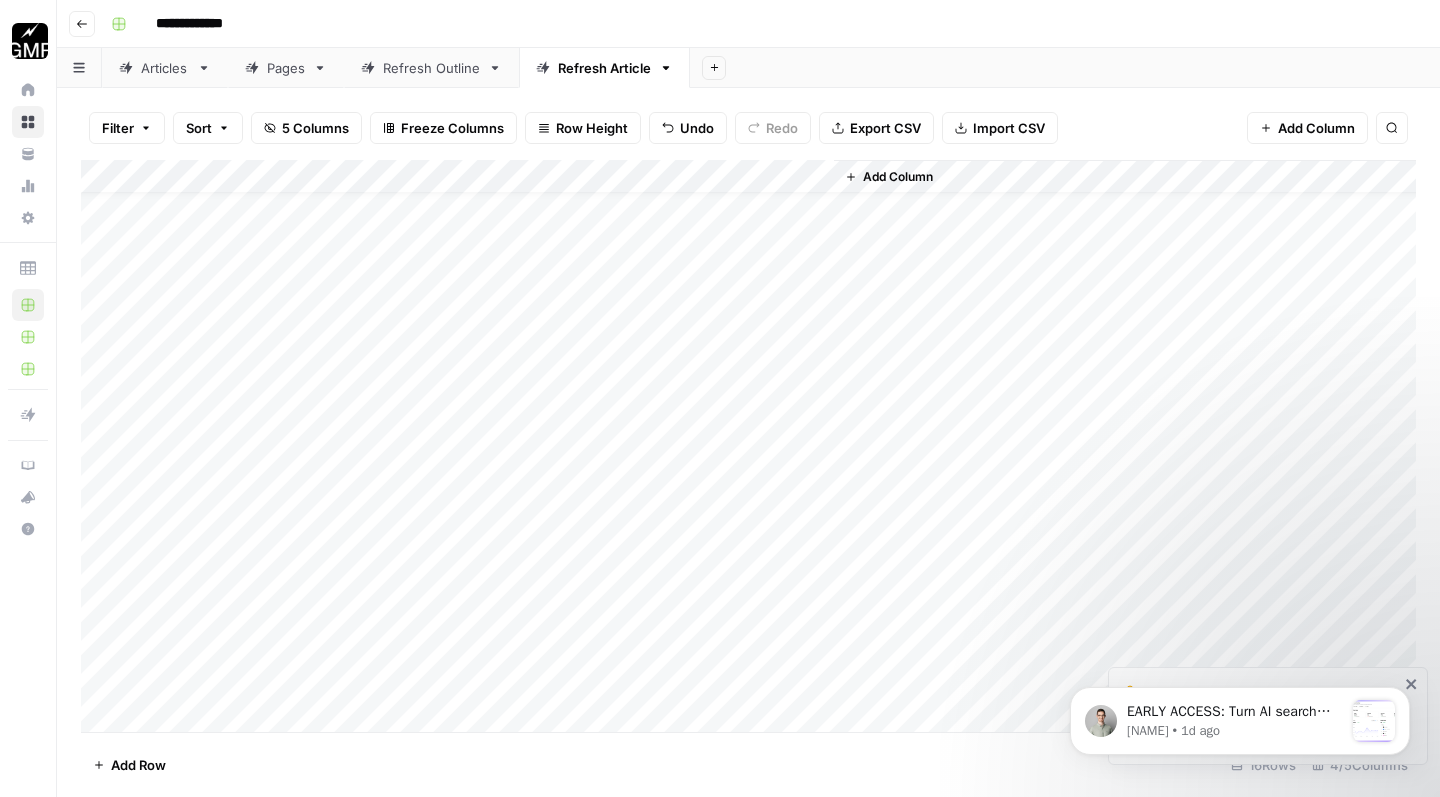 scroll, scrollTop: 0, scrollLeft: 0, axis: both 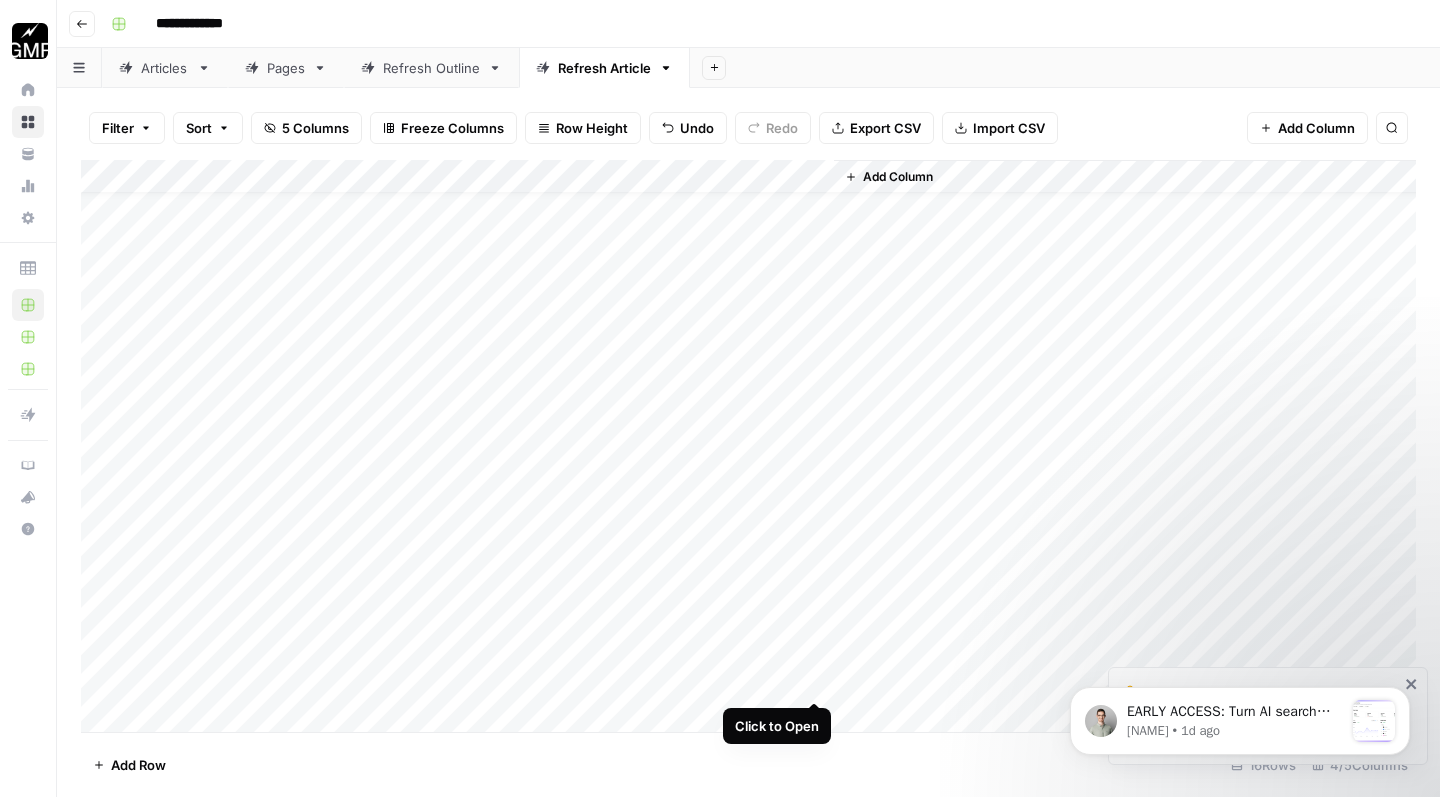 click on "Add Column" at bounding box center (748, 449) 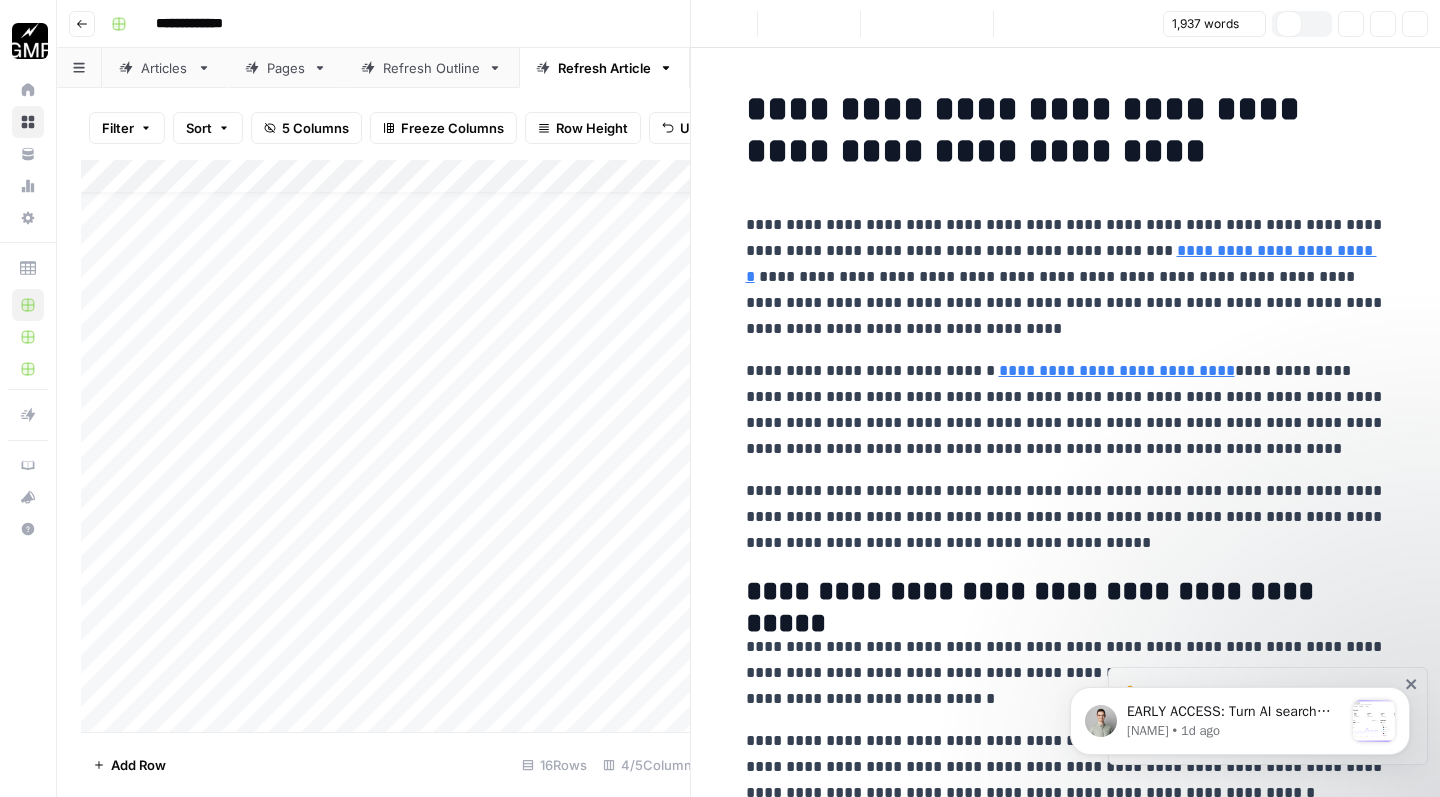 scroll, scrollTop: 123, scrollLeft: 0, axis: vertical 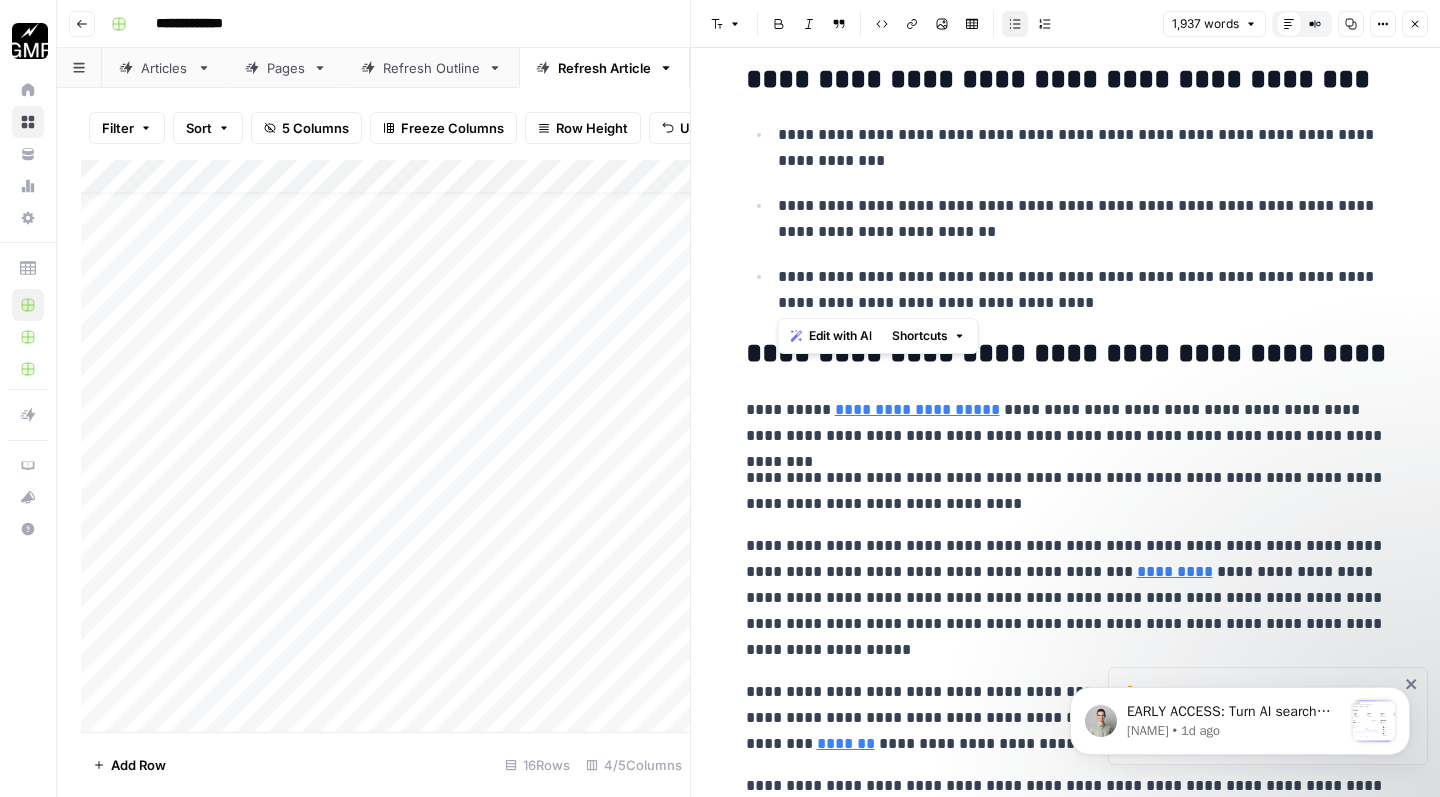 drag, startPoint x: 1044, startPoint y: 302, endPoint x: 759, endPoint y: 131, distance: 332.36426 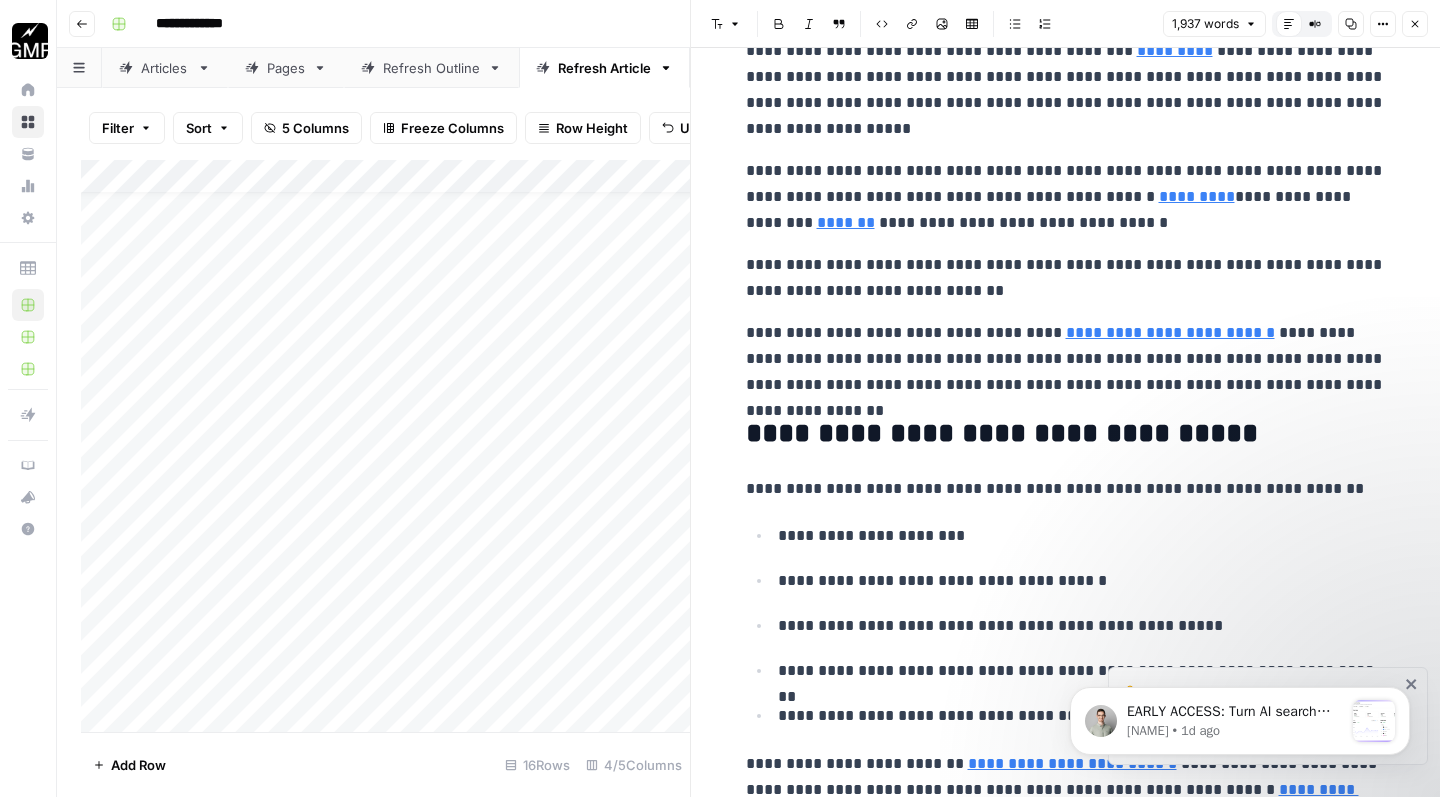 scroll, scrollTop: 2143, scrollLeft: 0, axis: vertical 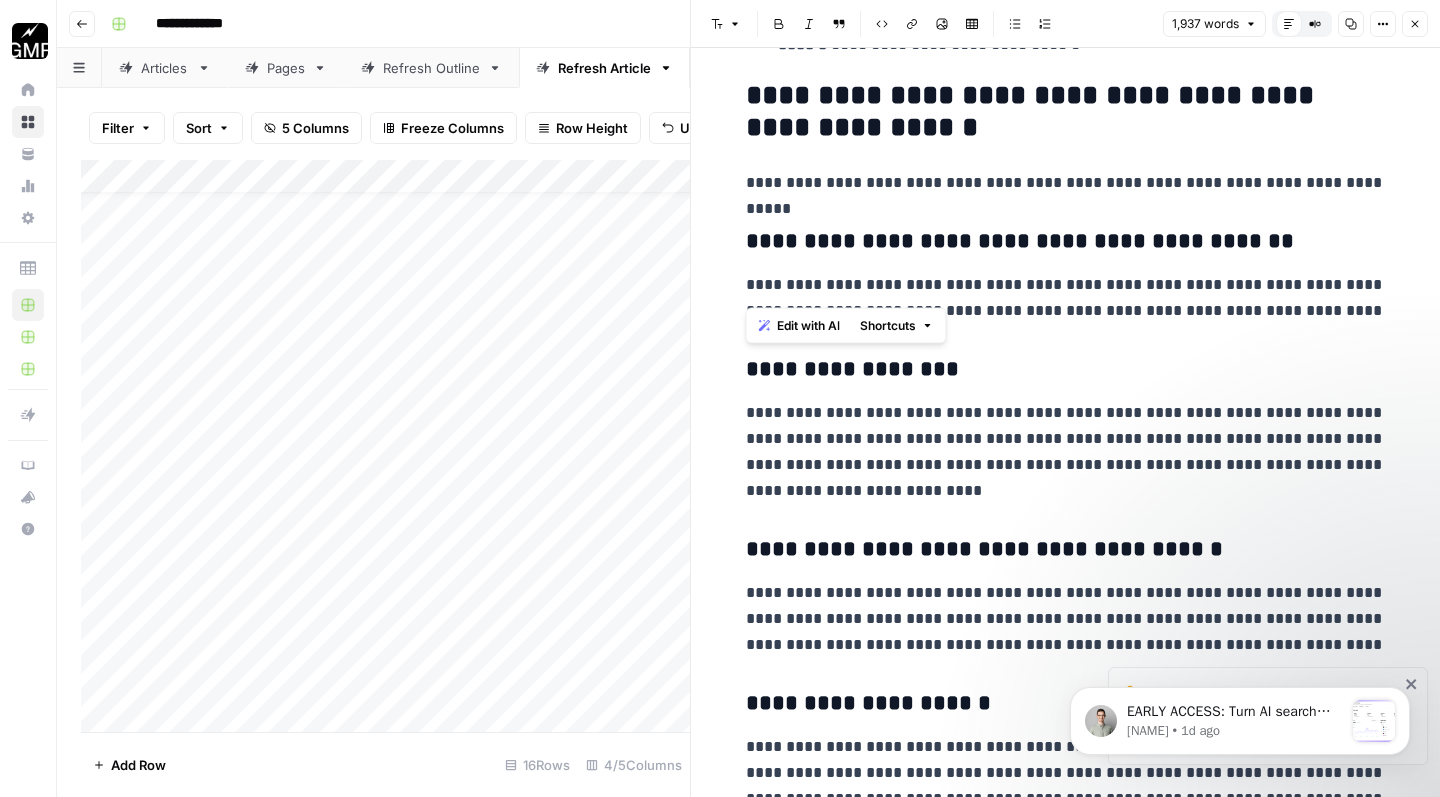 drag, startPoint x: 1360, startPoint y: 288, endPoint x: 740, endPoint y: 261, distance: 620.58765 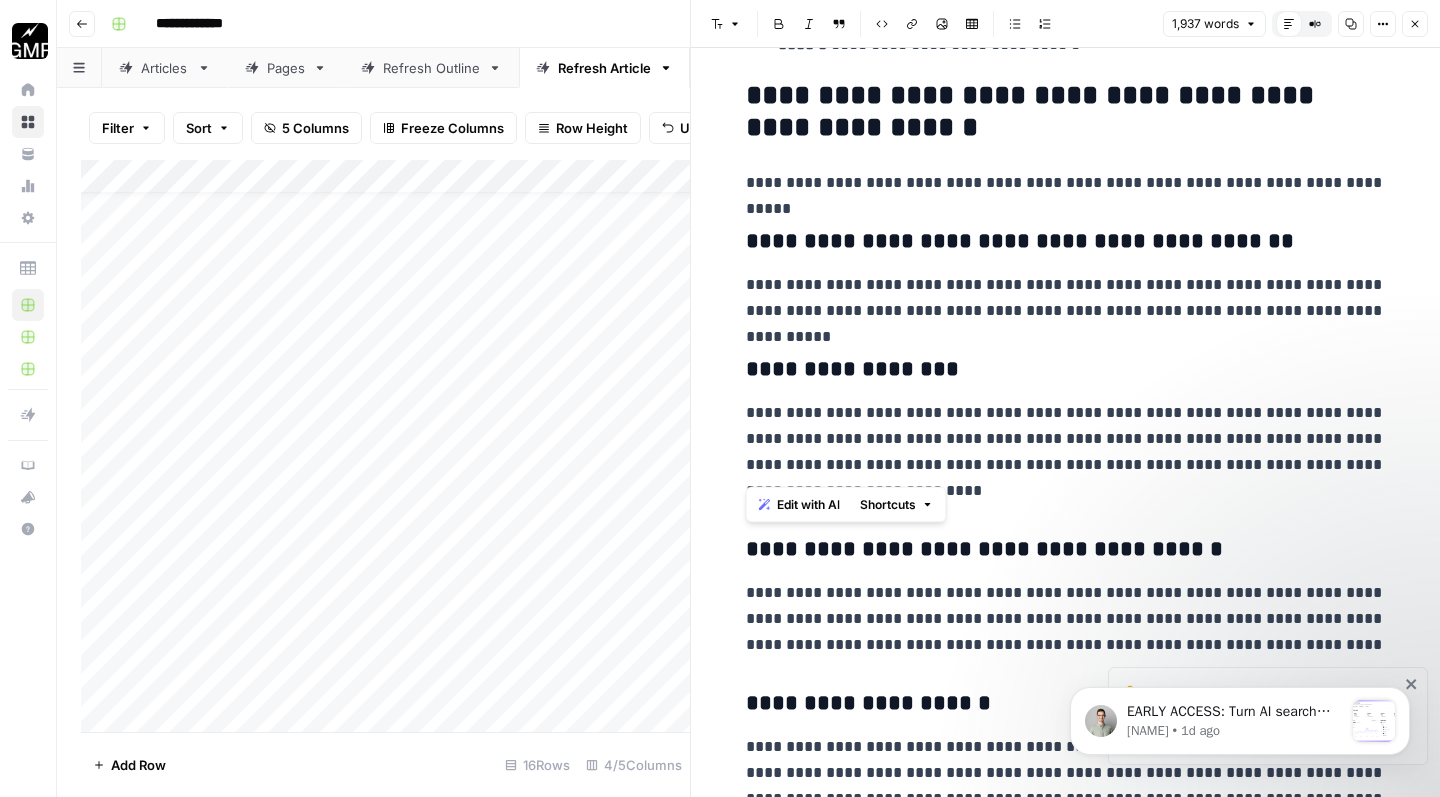 drag, startPoint x: 848, startPoint y: 463, endPoint x: 745, endPoint y: 387, distance: 128.0039 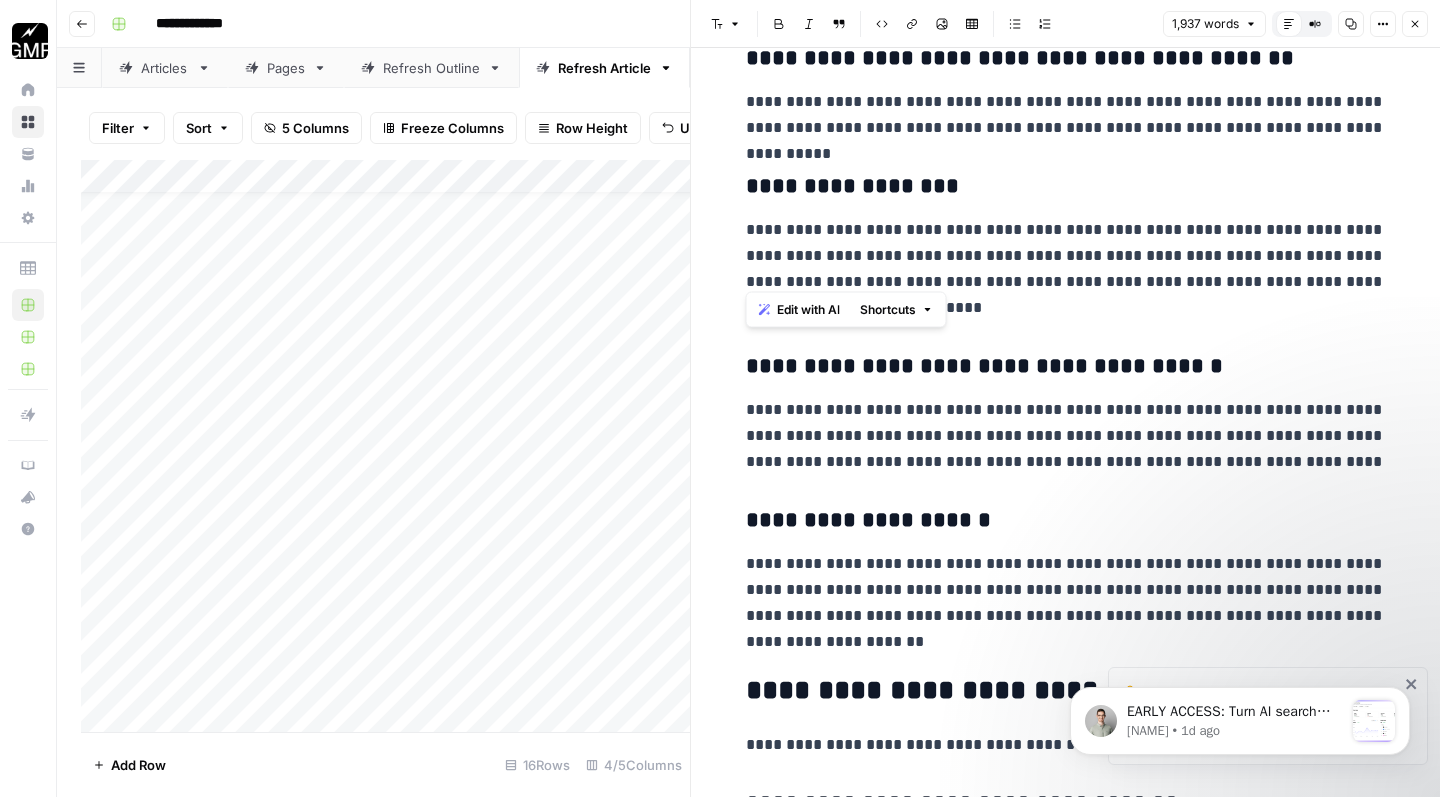 scroll, scrollTop: 3979, scrollLeft: 0, axis: vertical 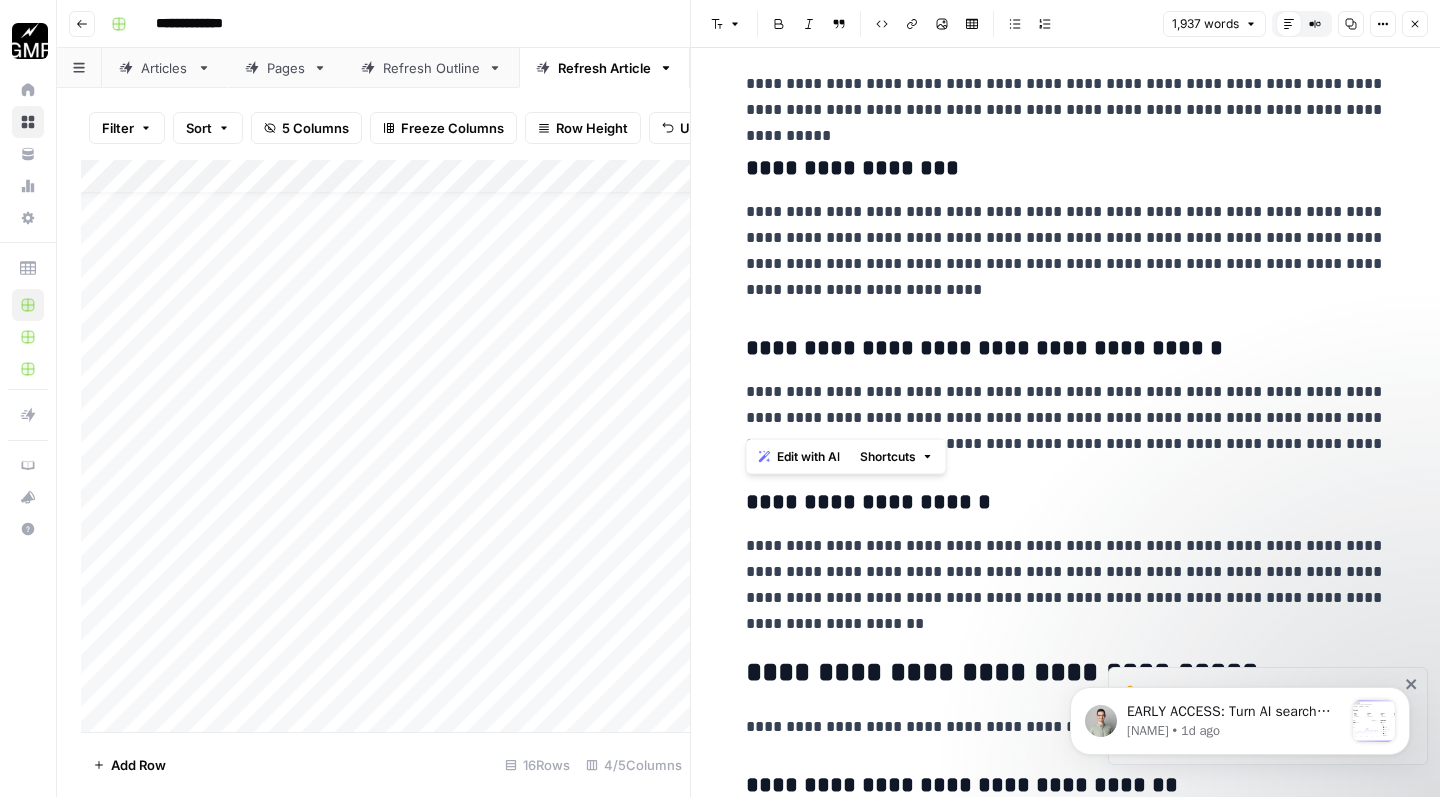drag, startPoint x: 1237, startPoint y: 421, endPoint x: 731, endPoint y: 366, distance: 508.98035 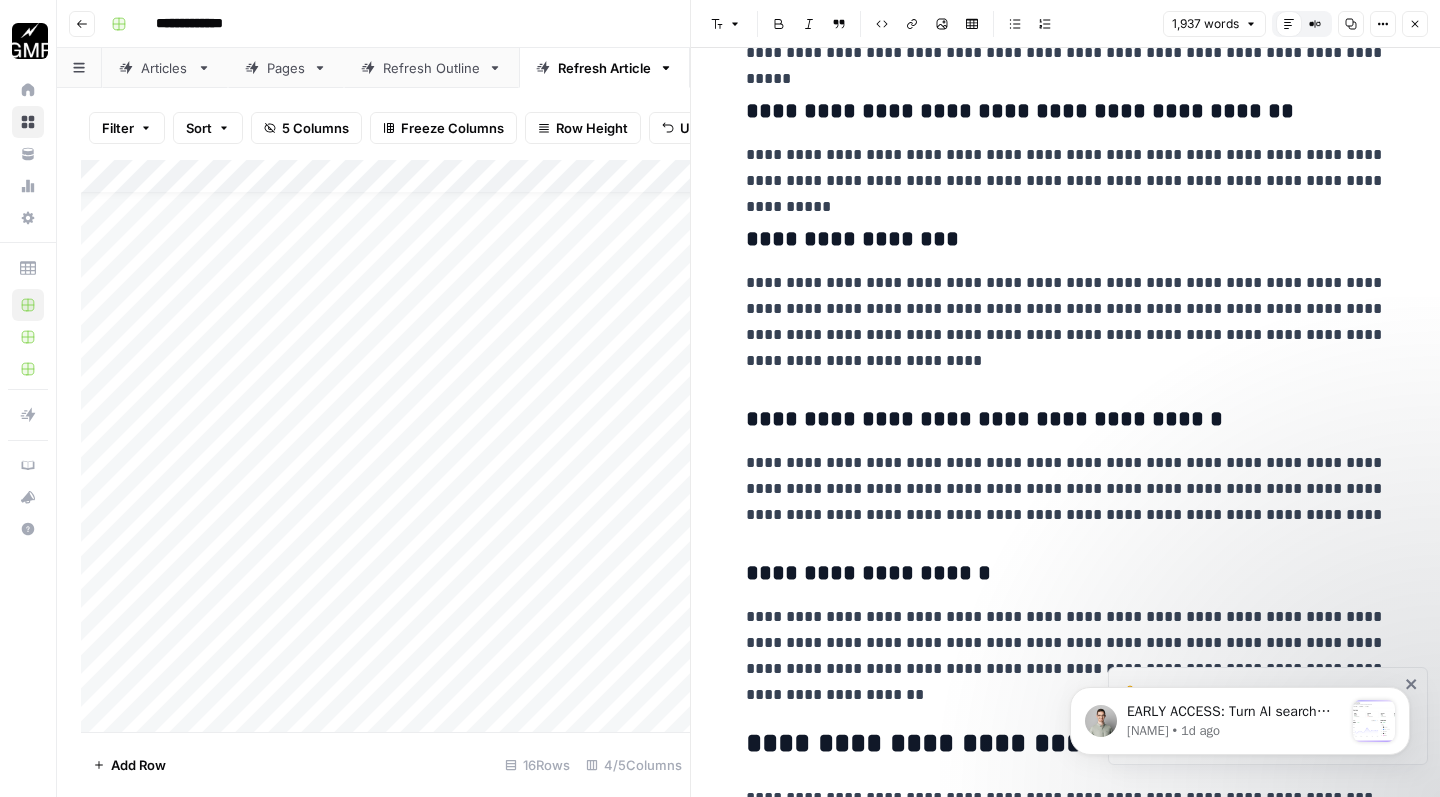 scroll, scrollTop: 3914, scrollLeft: 0, axis: vertical 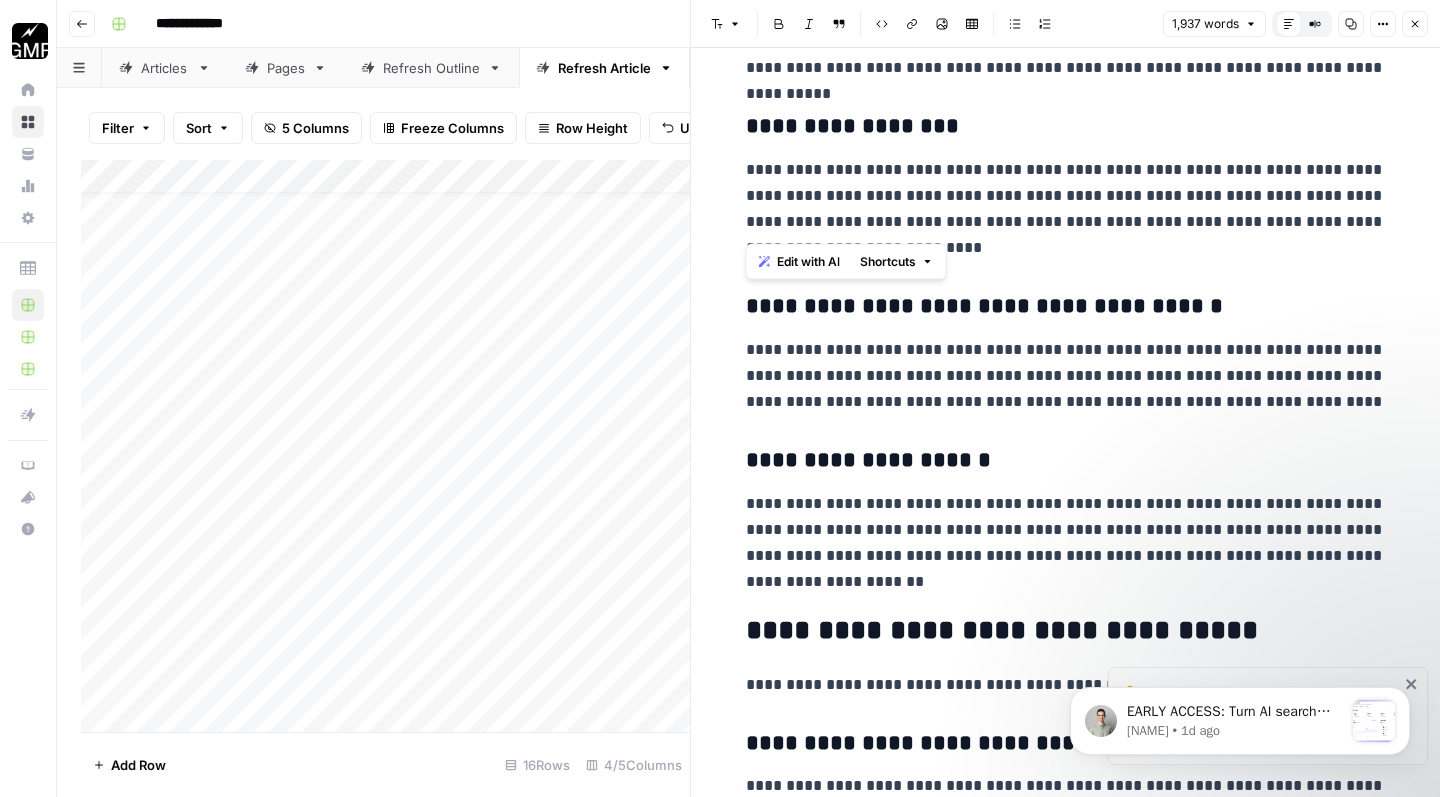drag, startPoint x: 826, startPoint y: 222, endPoint x: 737, endPoint y: 151, distance: 113.85078 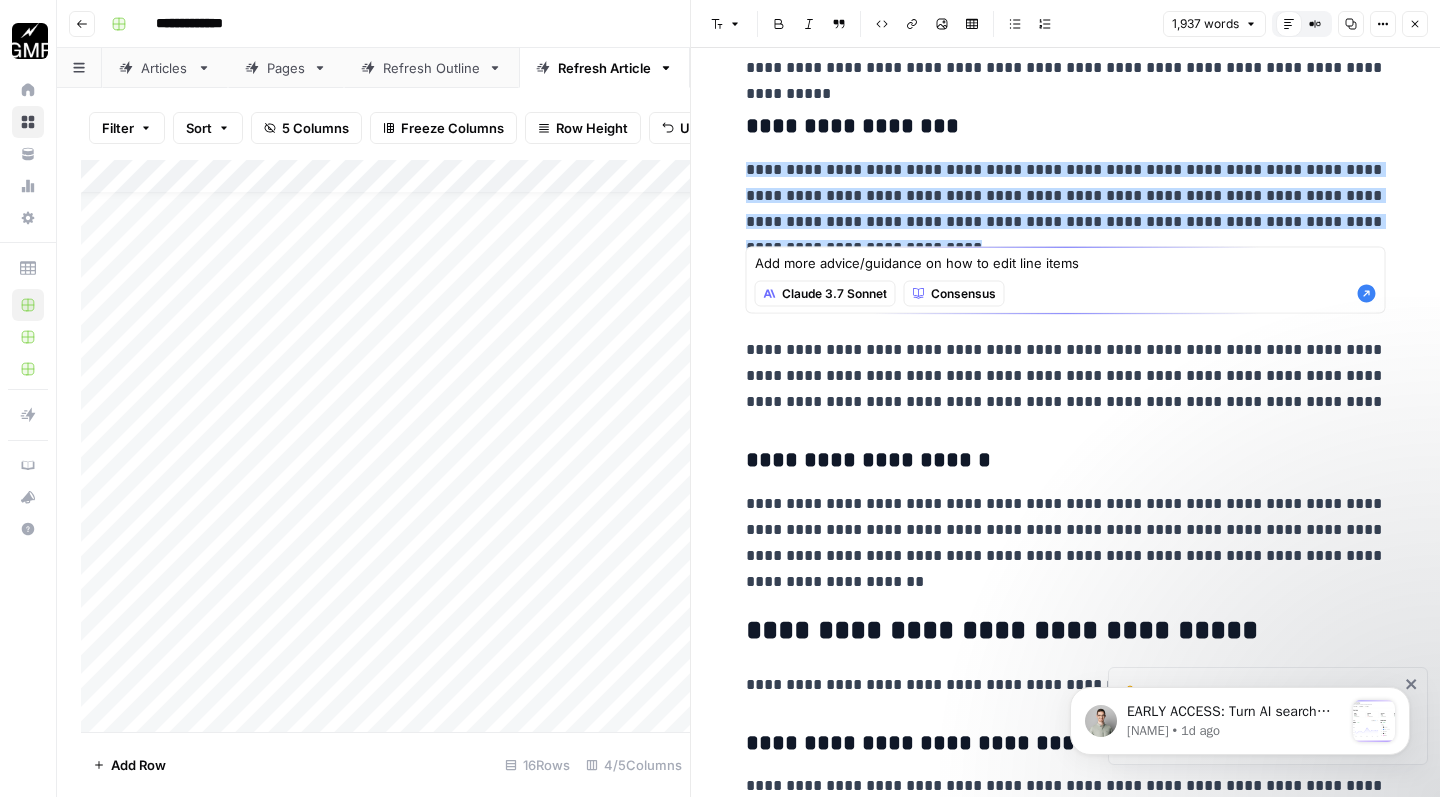 type on "Add more advice/guidance on how to edit line items" 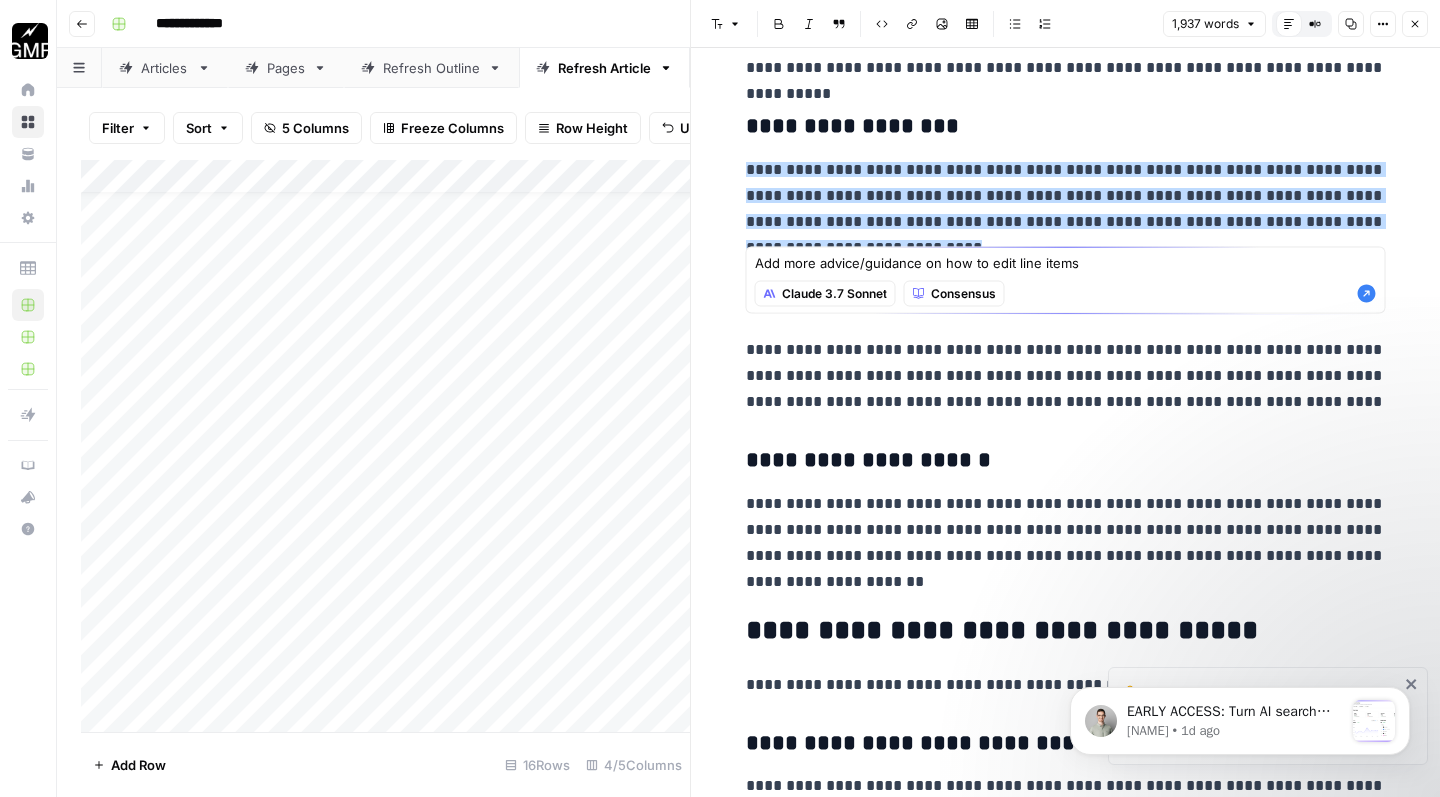 click 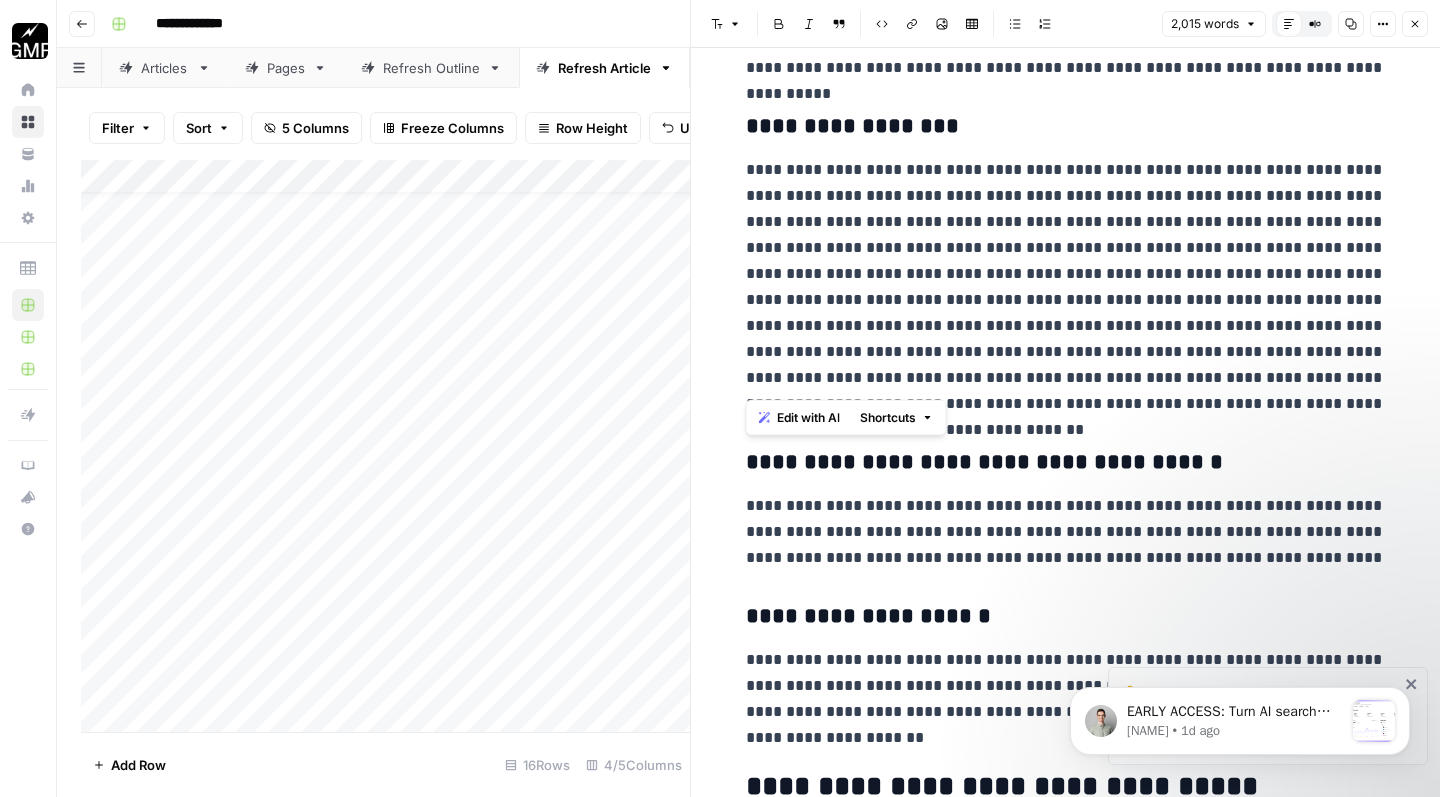 drag, startPoint x: 1383, startPoint y: 384, endPoint x: 744, endPoint y: 144, distance: 682.58405 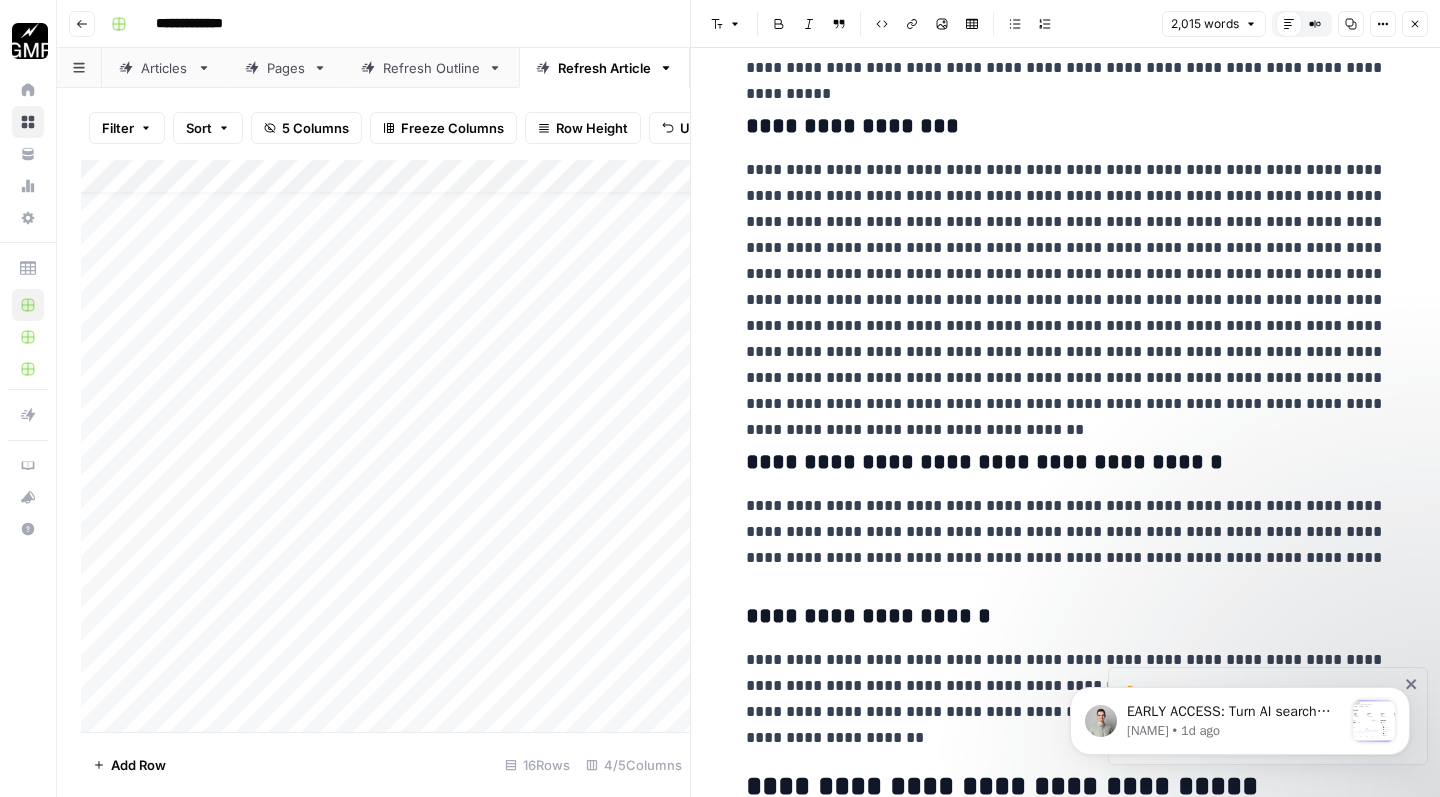 click on "**********" at bounding box center (1066, 532) 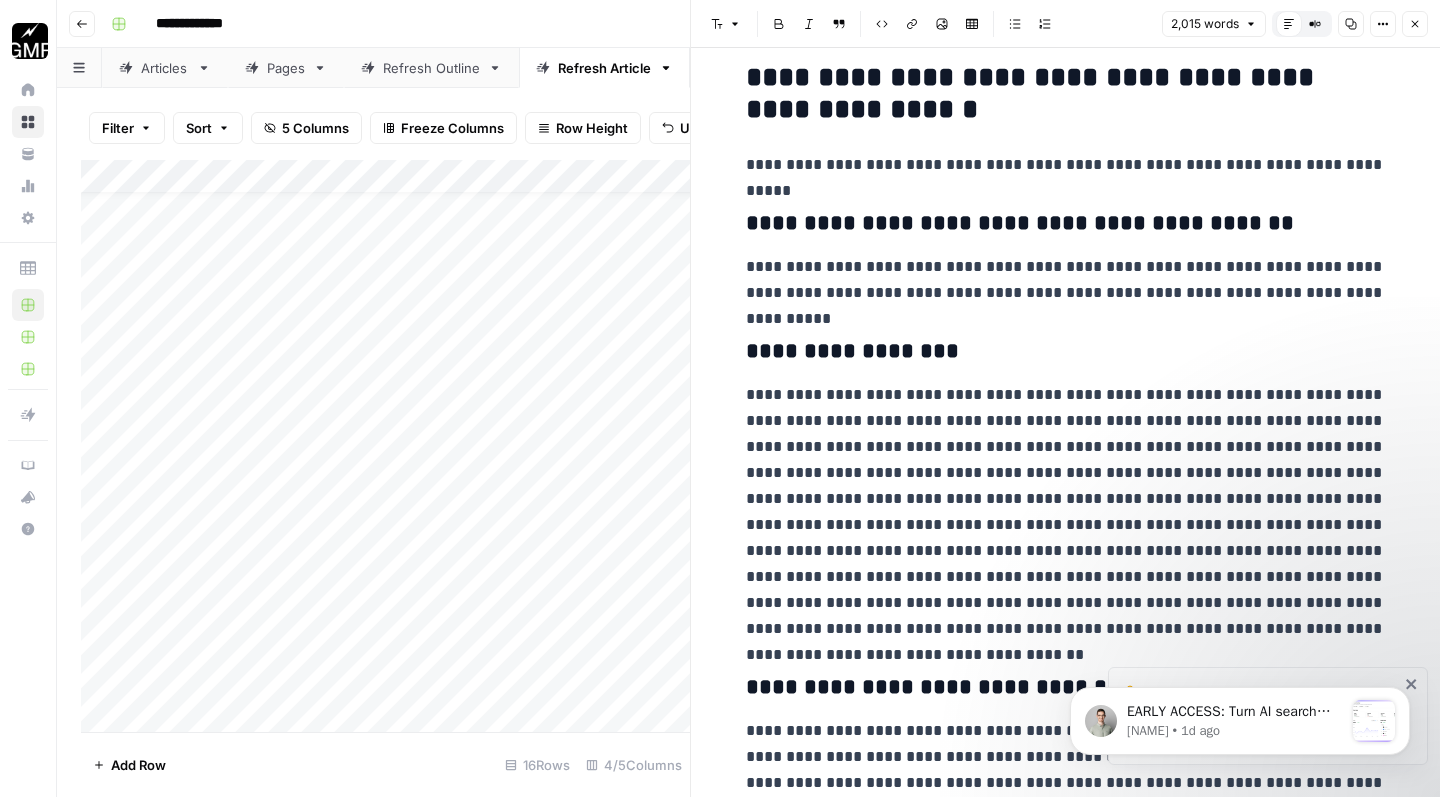 scroll, scrollTop: 3780, scrollLeft: 0, axis: vertical 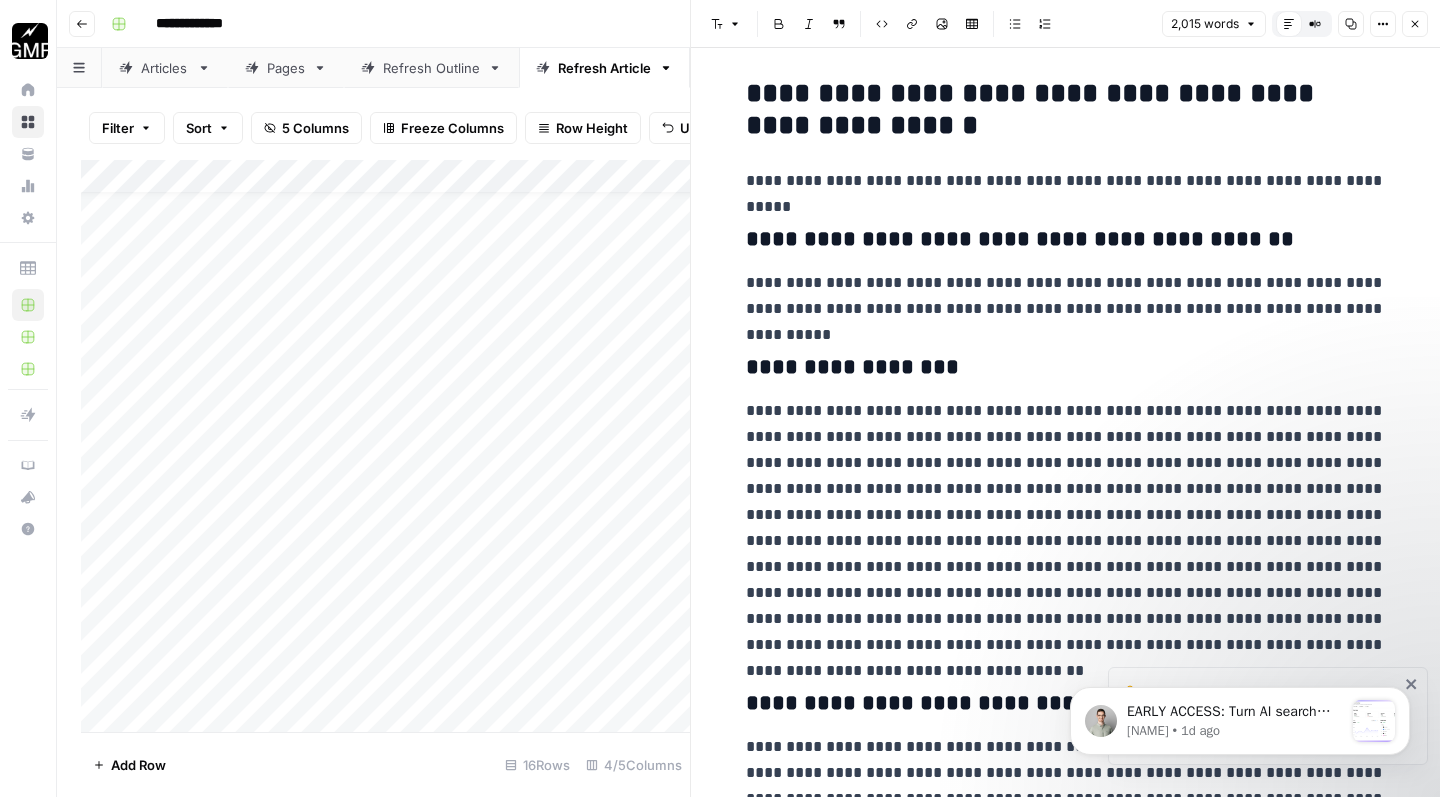 click on "**********" at bounding box center (1066, 528) 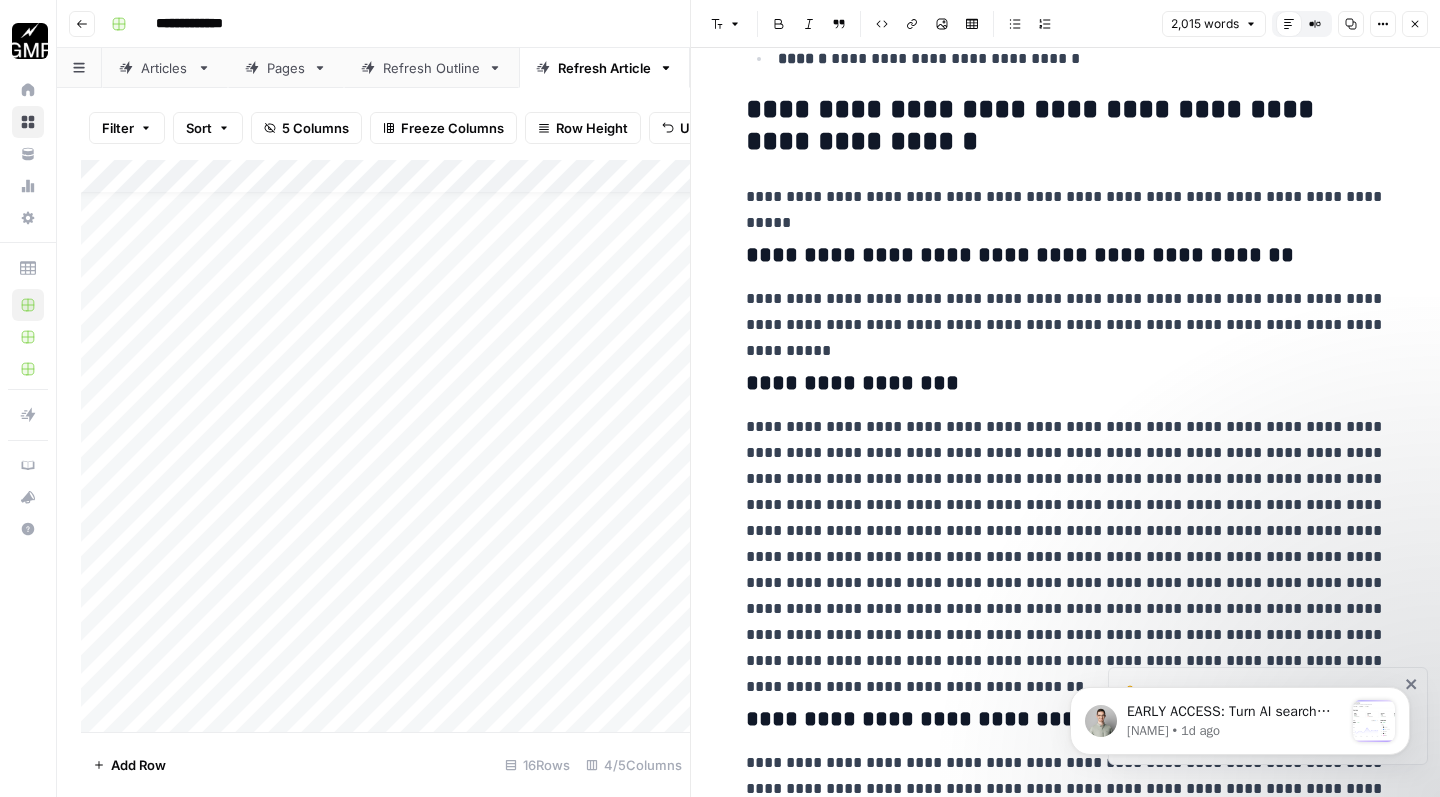 scroll, scrollTop: 3778, scrollLeft: 0, axis: vertical 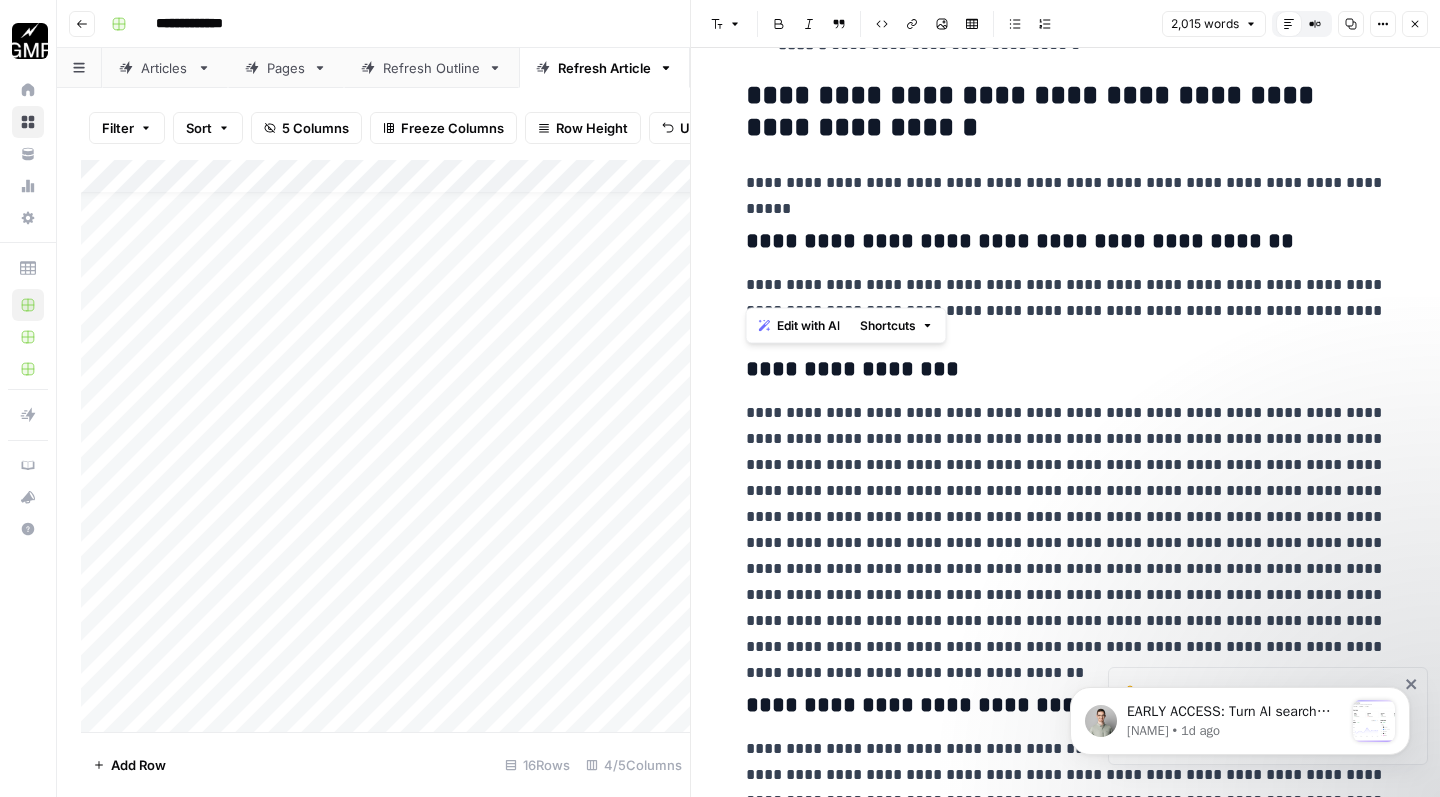 drag, startPoint x: 1361, startPoint y: 291, endPoint x: 705, endPoint y: 255, distance: 656.98706 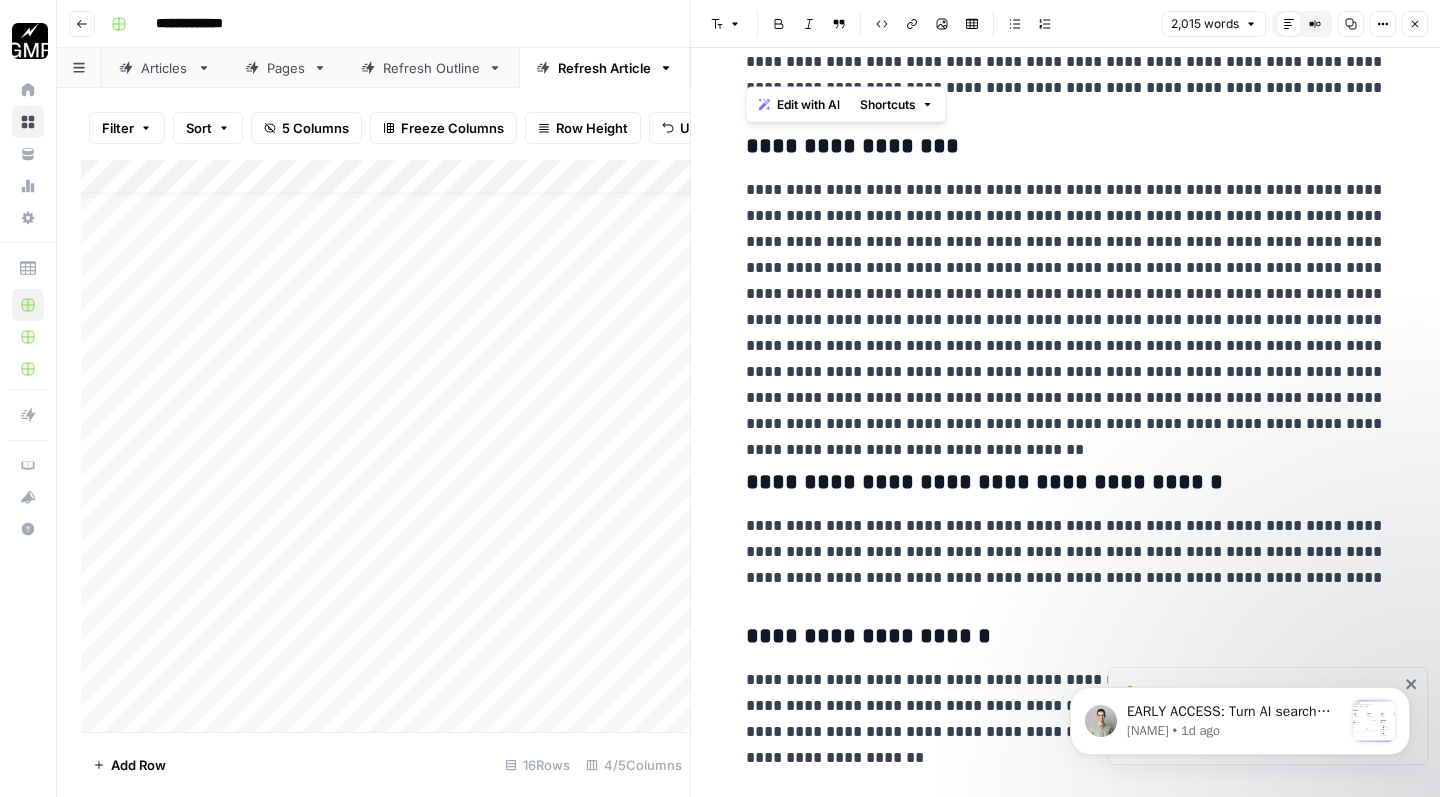 scroll, scrollTop: 4002, scrollLeft: 0, axis: vertical 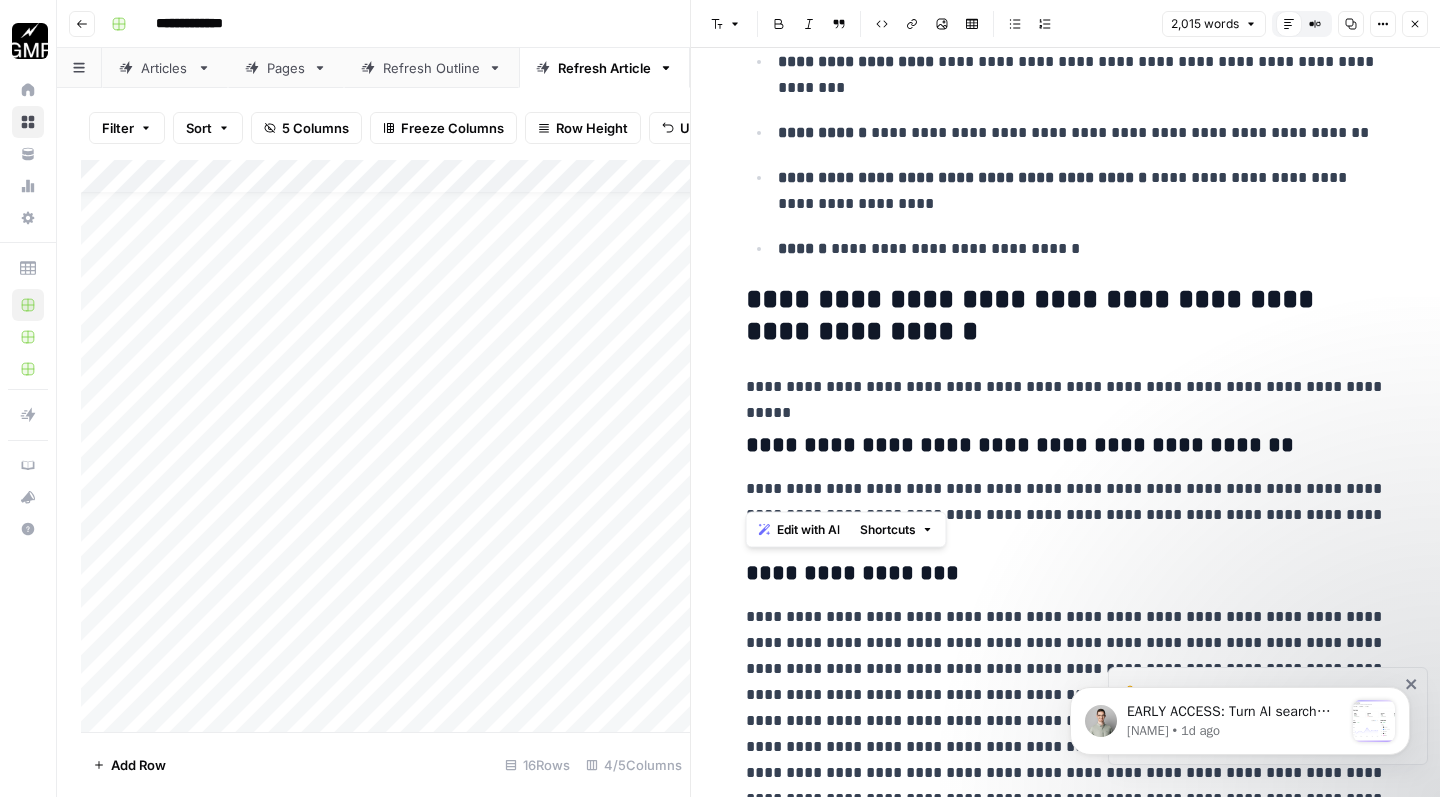 click on "**********" at bounding box center [1066, 502] 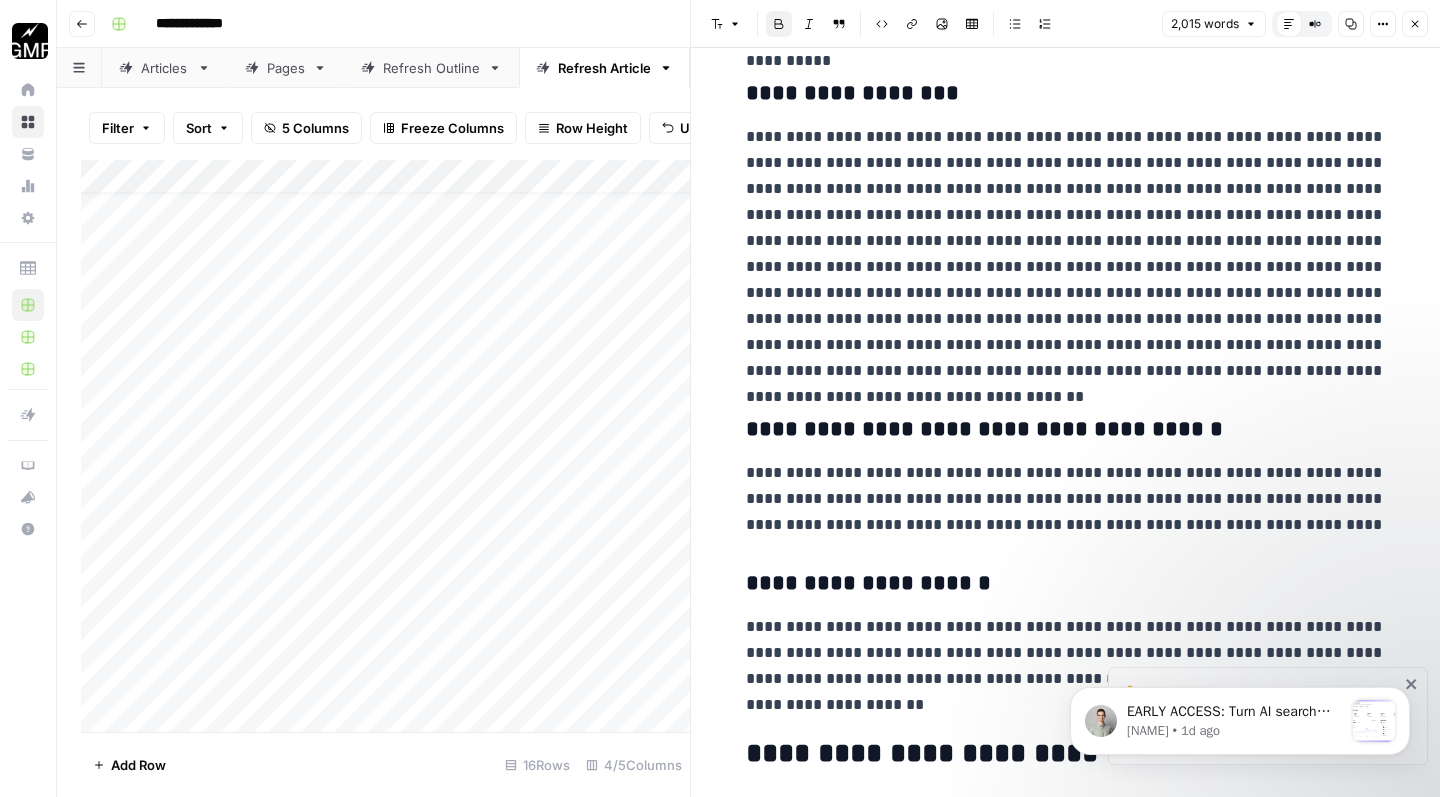 scroll, scrollTop: 4056, scrollLeft: 0, axis: vertical 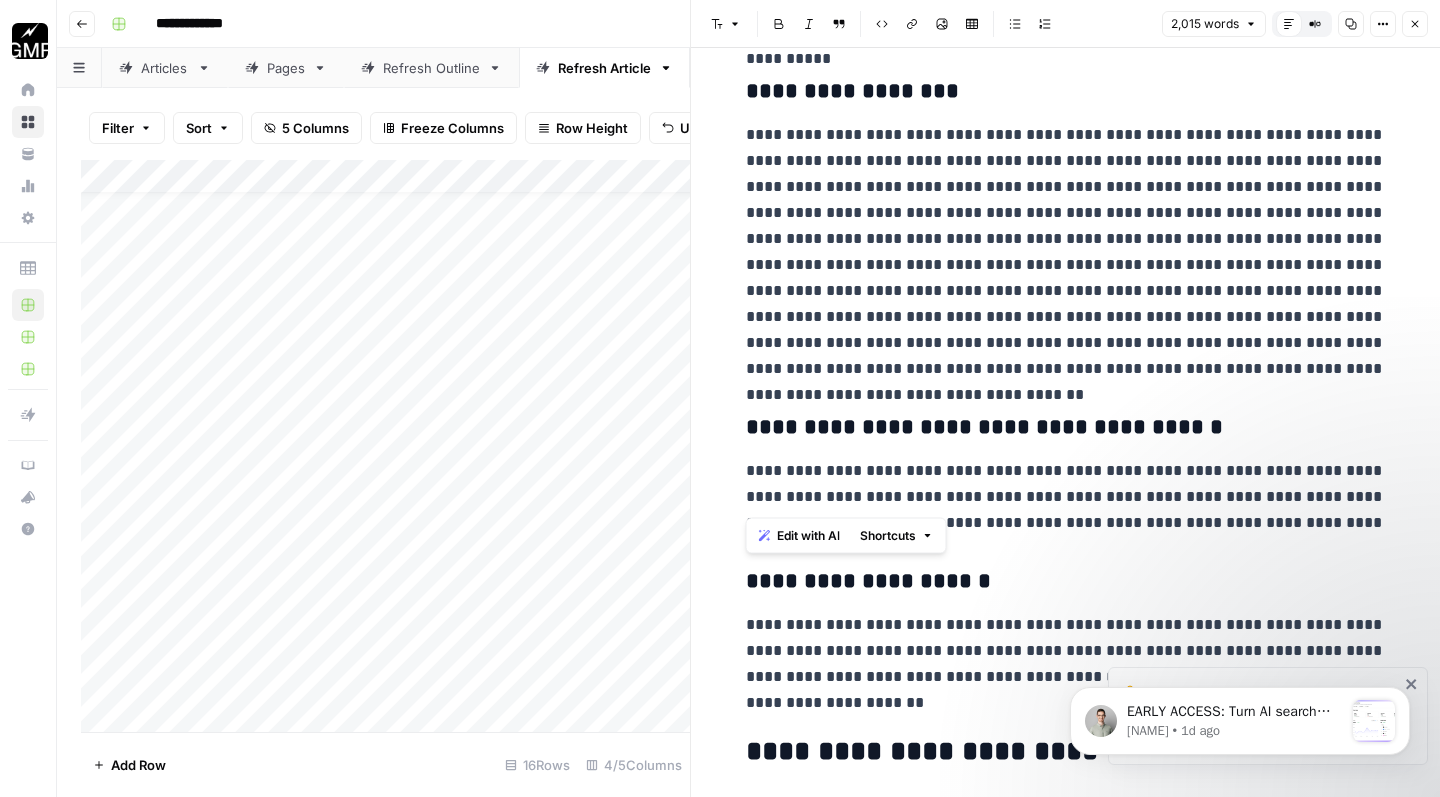 drag, startPoint x: 1233, startPoint y: 502, endPoint x: 736, endPoint y: 450, distance: 499.71292 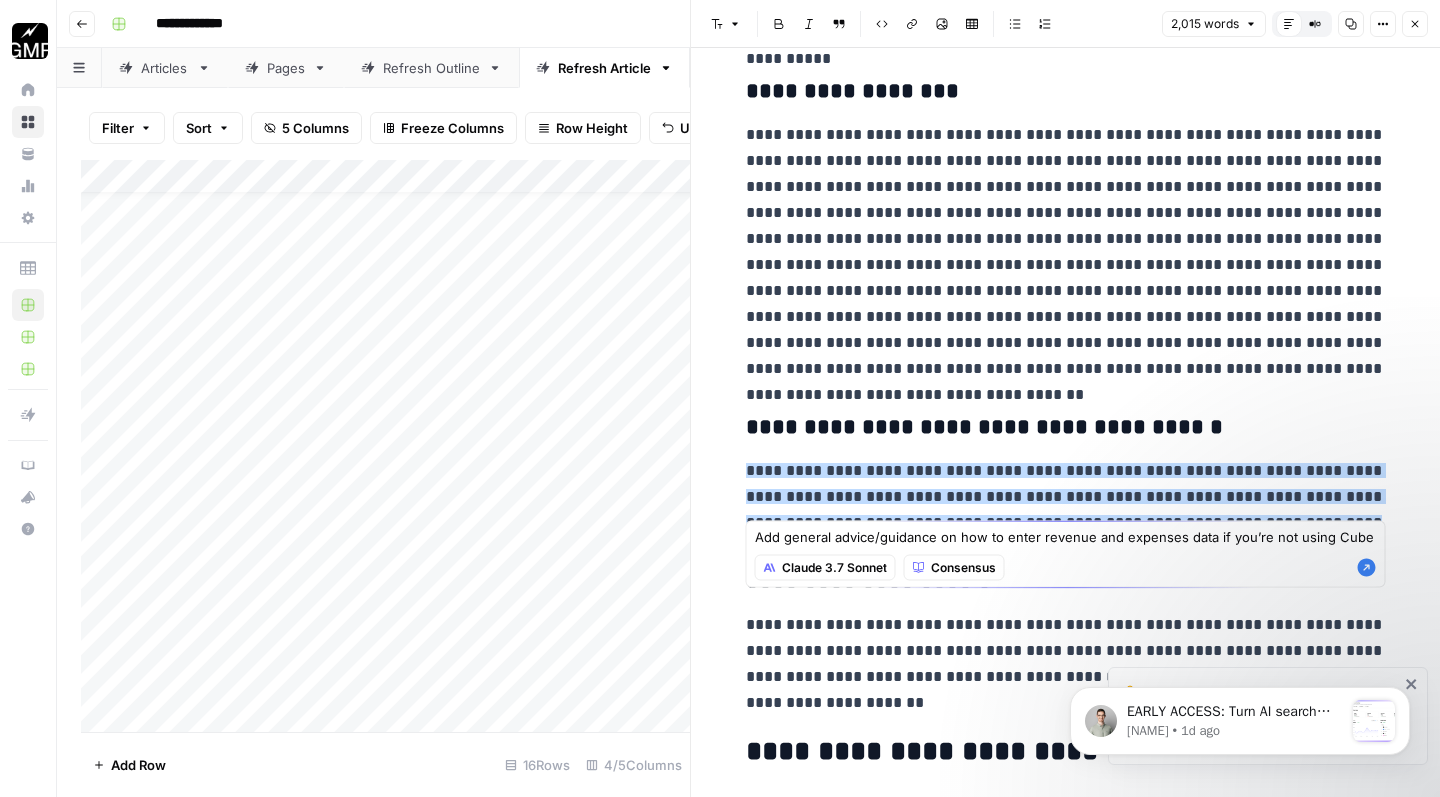 type on "Add general advice/guidance on how to enter revenue and expenses data if you’re not using Cube" 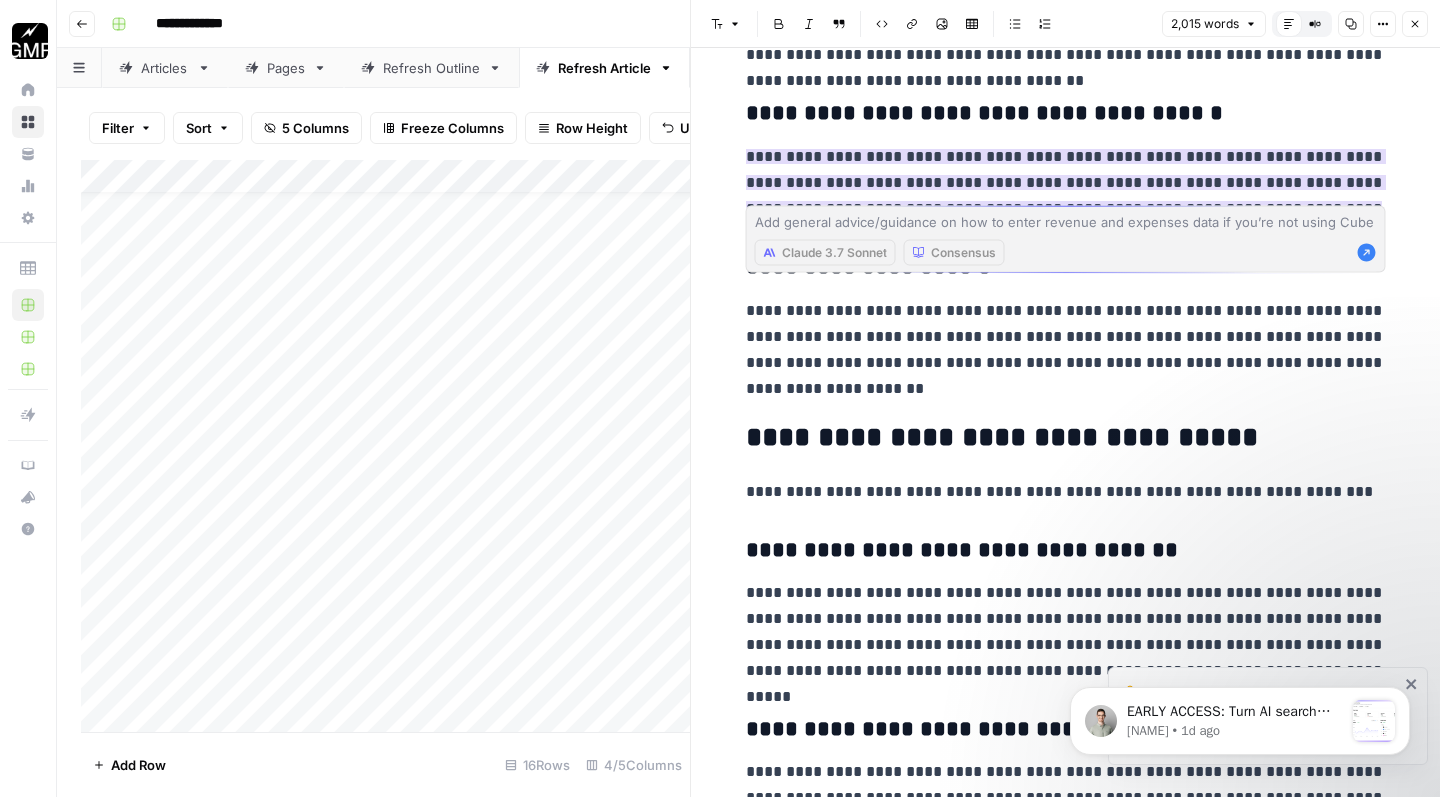 scroll, scrollTop: 4381, scrollLeft: 0, axis: vertical 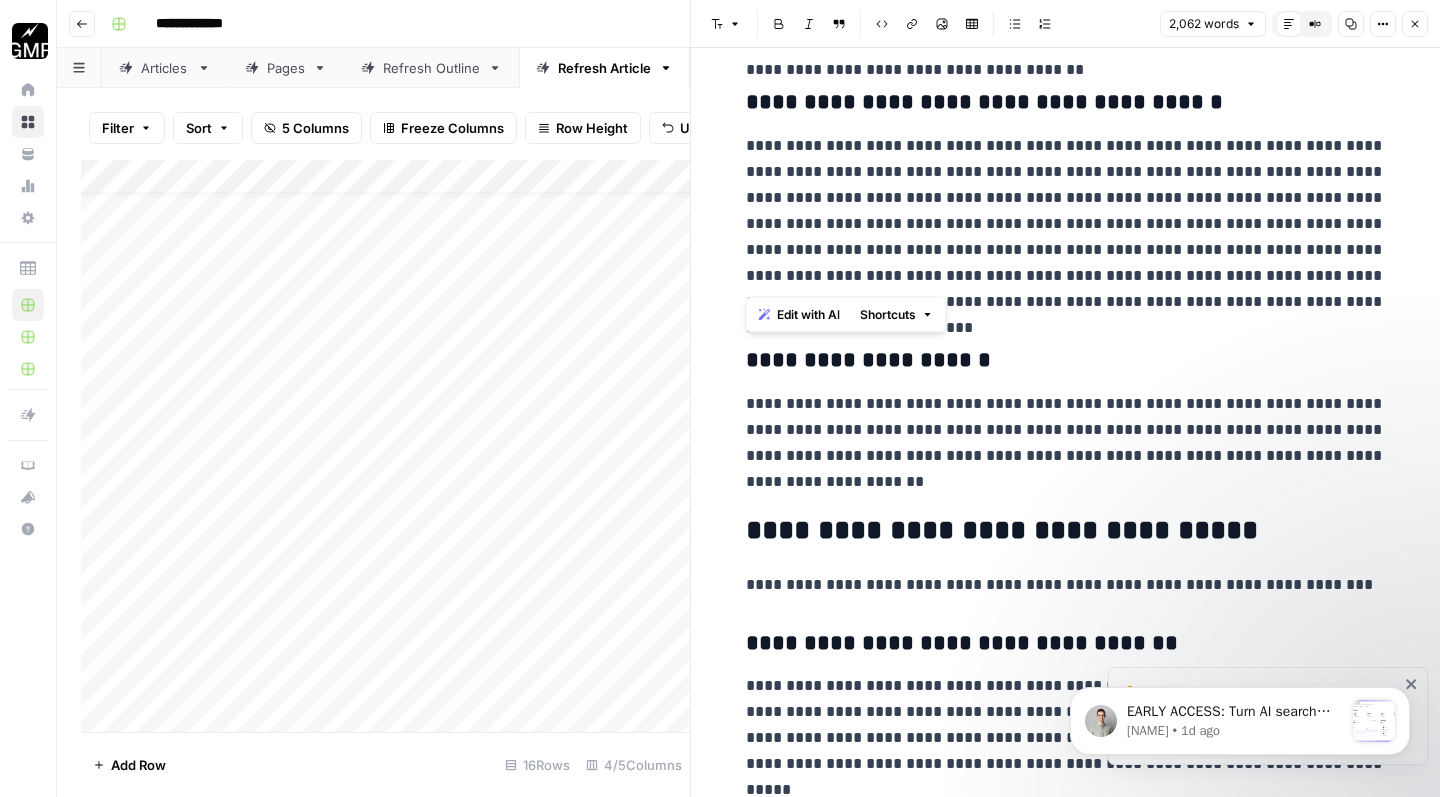 drag, startPoint x: 1334, startPoint y: 280, endPoint x: 733, endPoint y: 128, distance: 619.9234 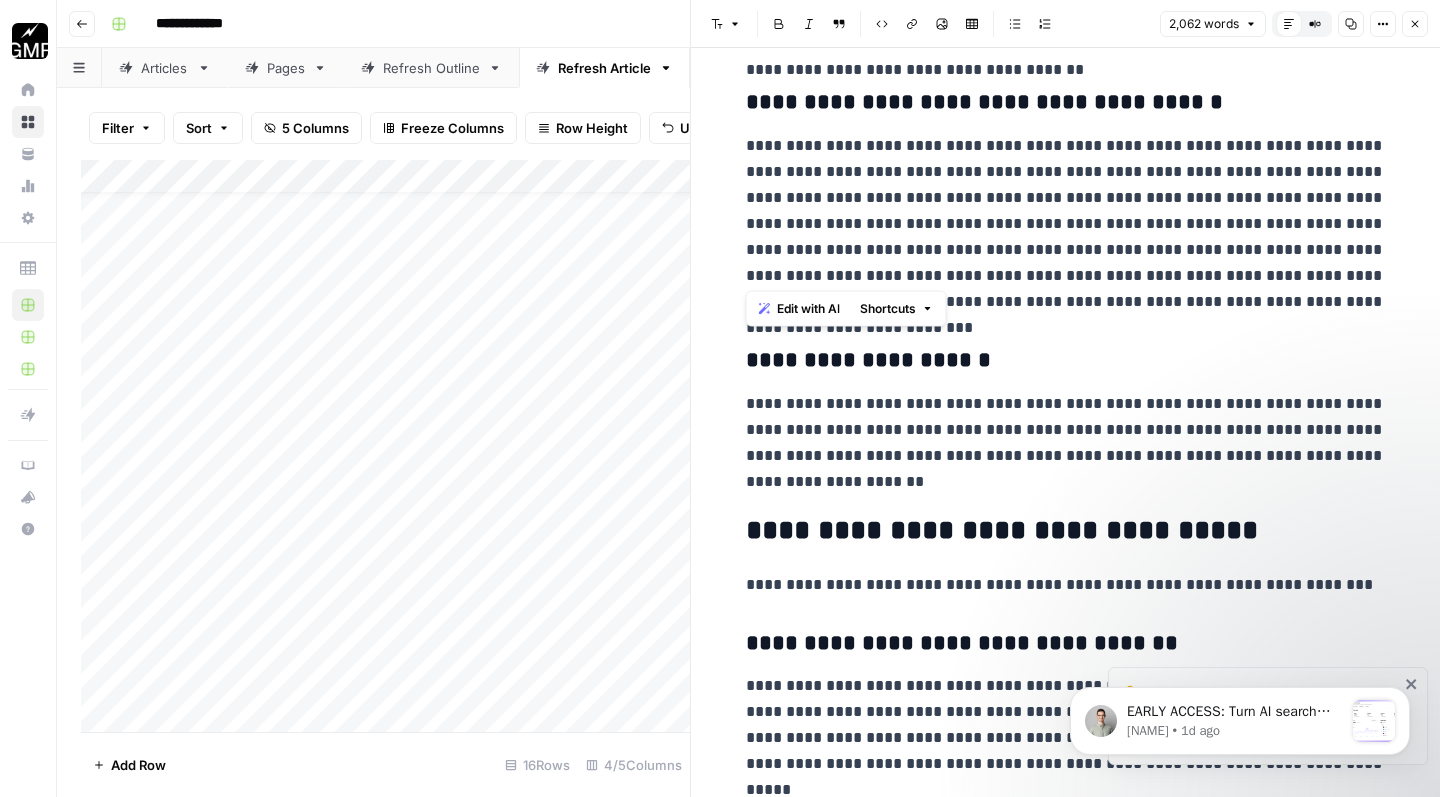 scroll, scrollTop: 4395, scrollLeft: 0, axis: vertical 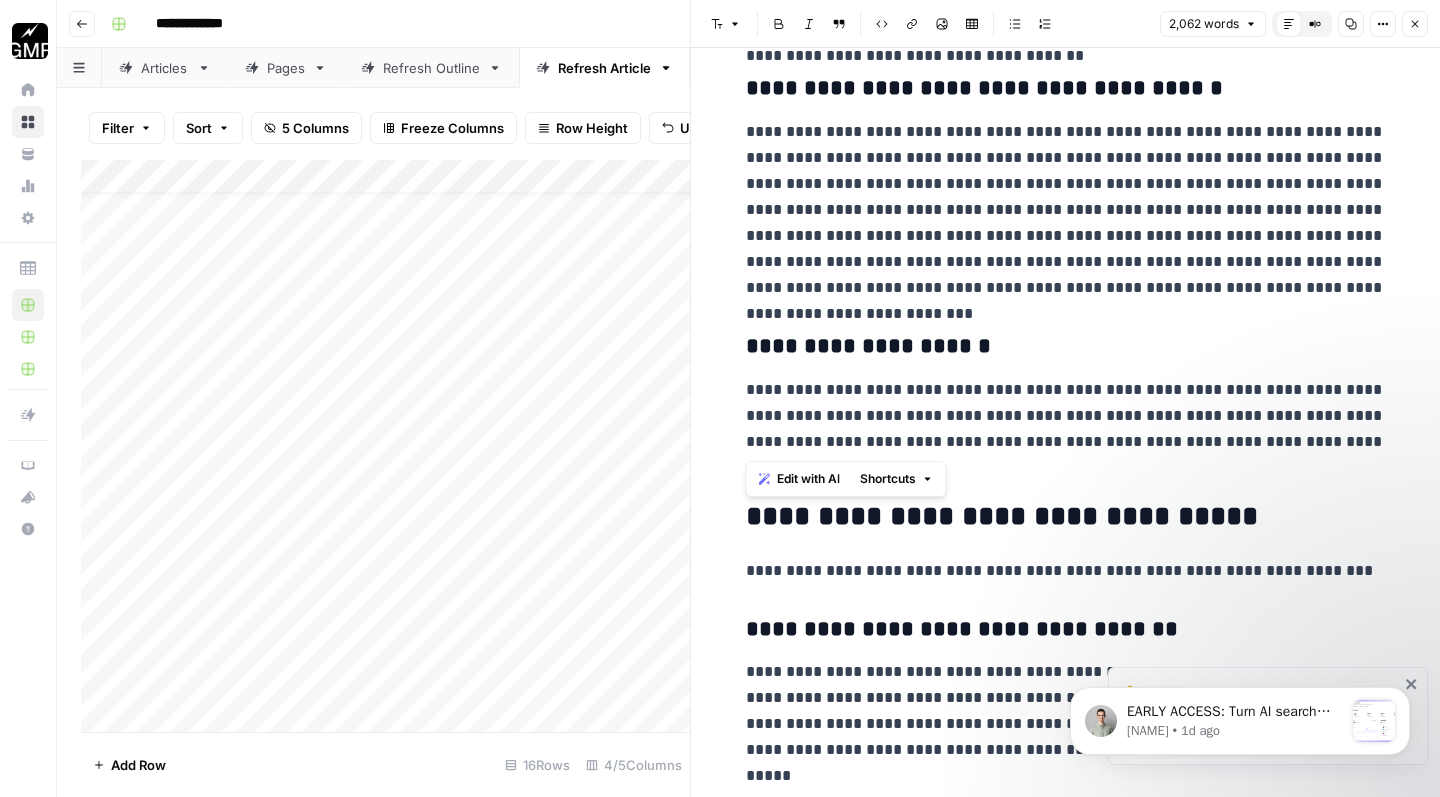 drag, startPoint x: 796, startPoint y: 442, endPoint x: 734, endPoint y: 357, distance: 105.20931 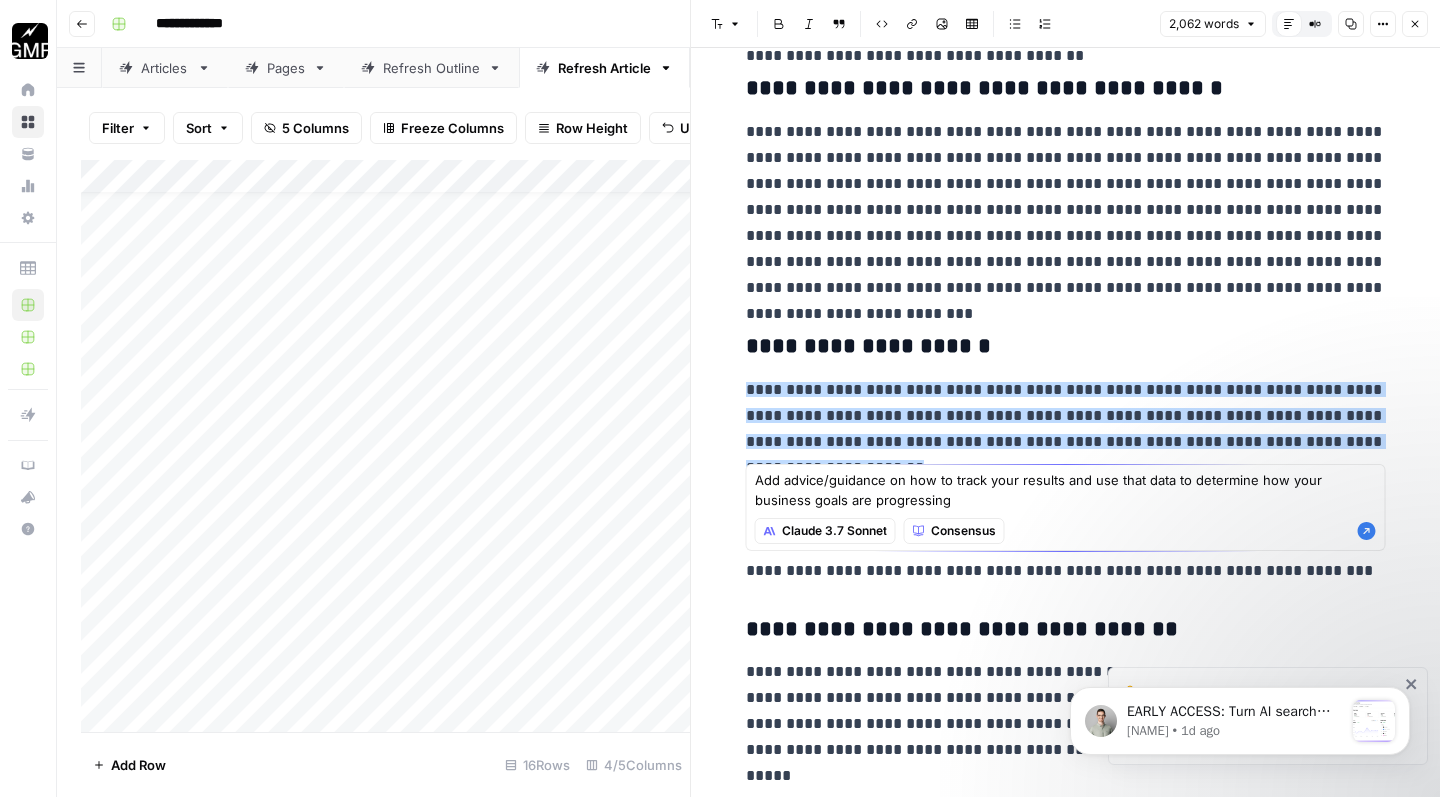 type on "Add advice/guidance on how to track your results and use that data to determine how your business goals are progressing" 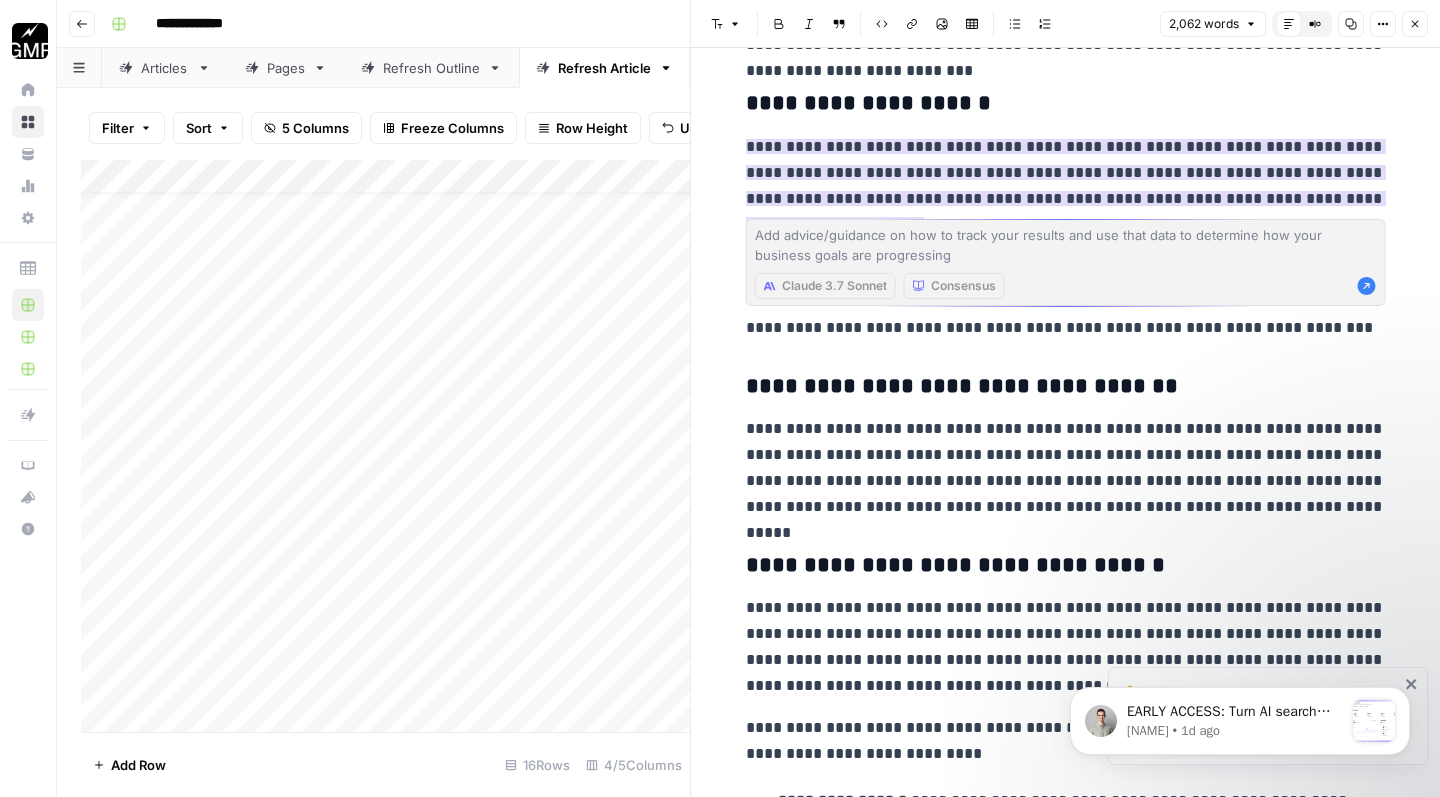scroll, scrollTop: 4640, scrollLeft: 0, axis: vertical 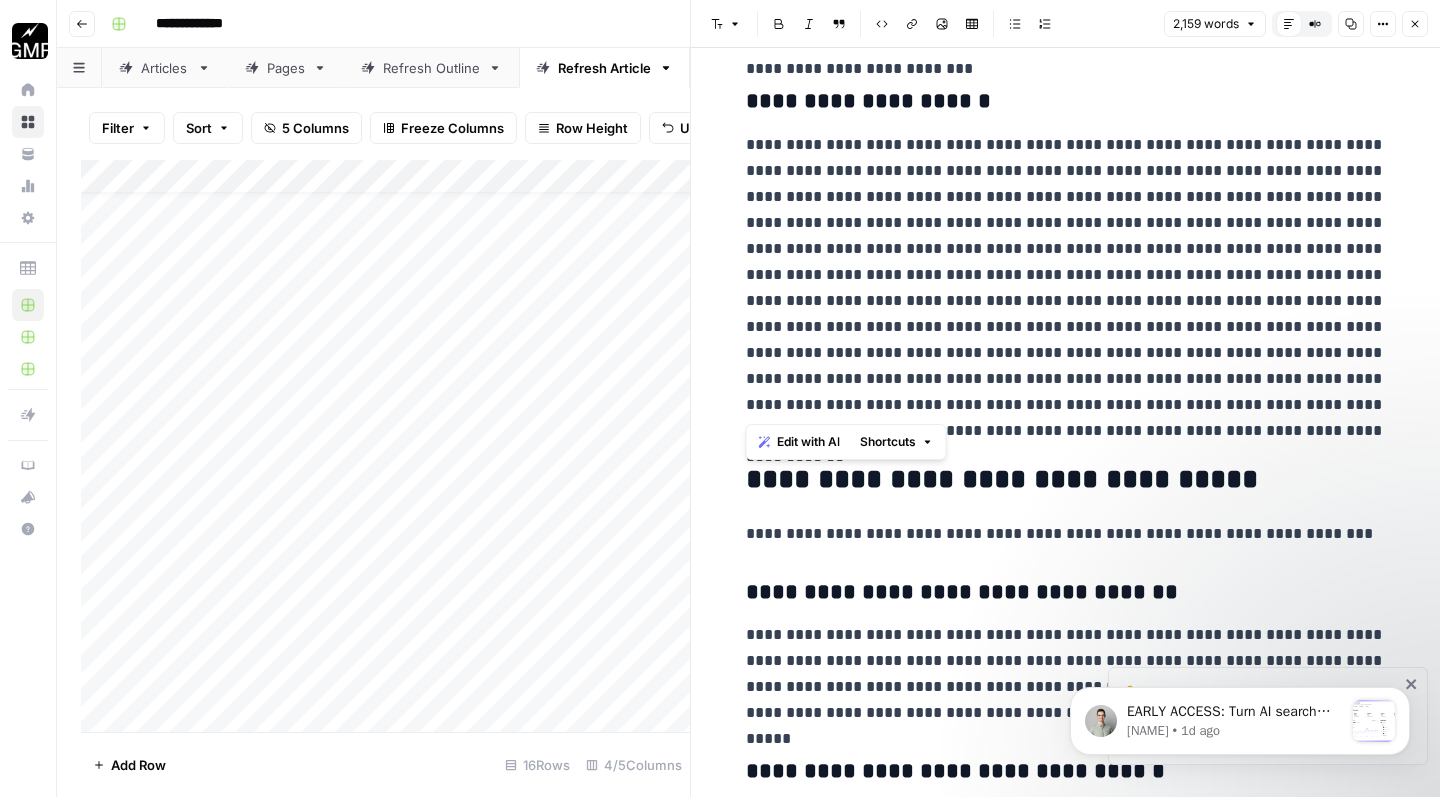drag, startPoint x: 1200, startPoint y: 404, endPoint x: 741, endPoint y: 116, distance: 541.87177 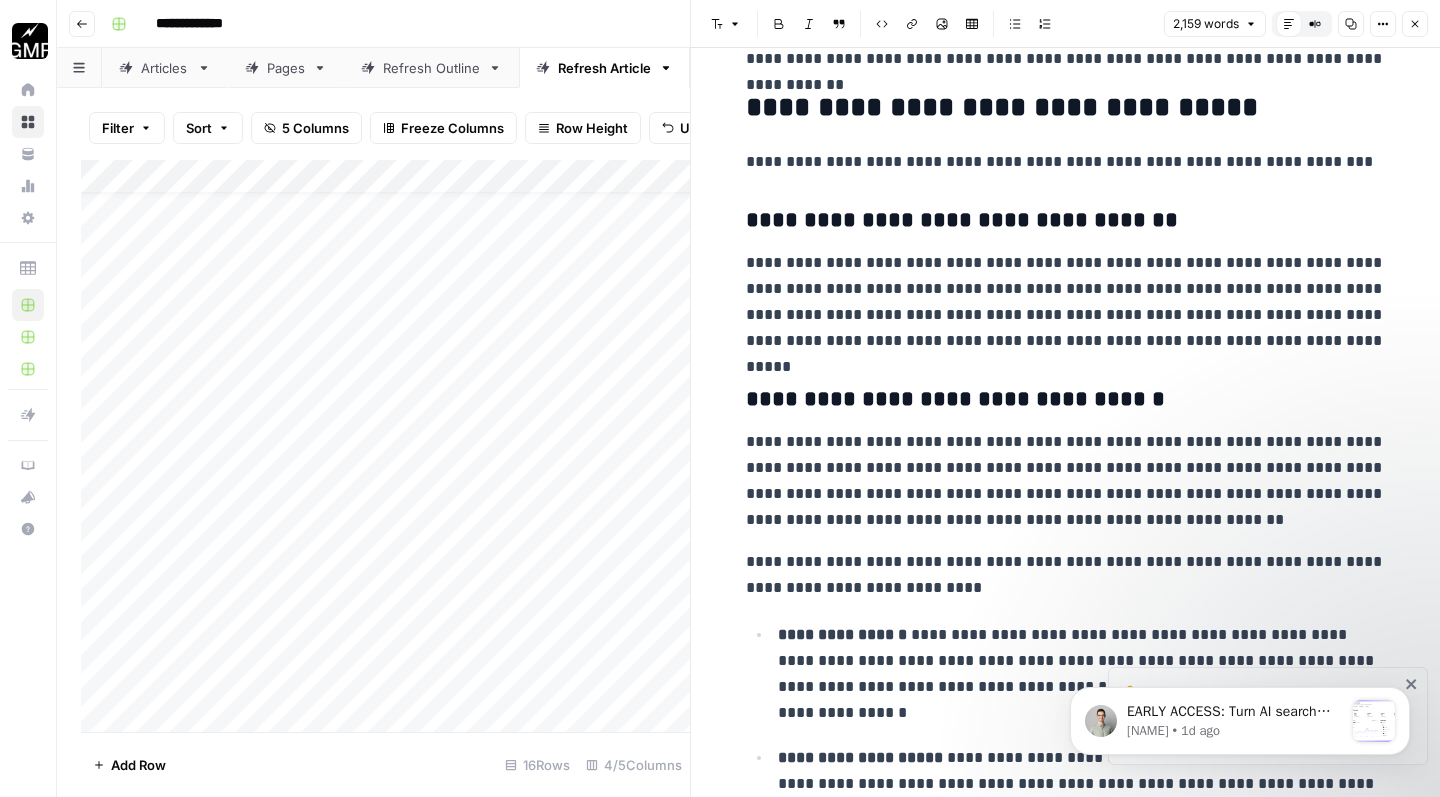 scroll, scrollTop: 5016, scrollLeft: 0, axis: vertical 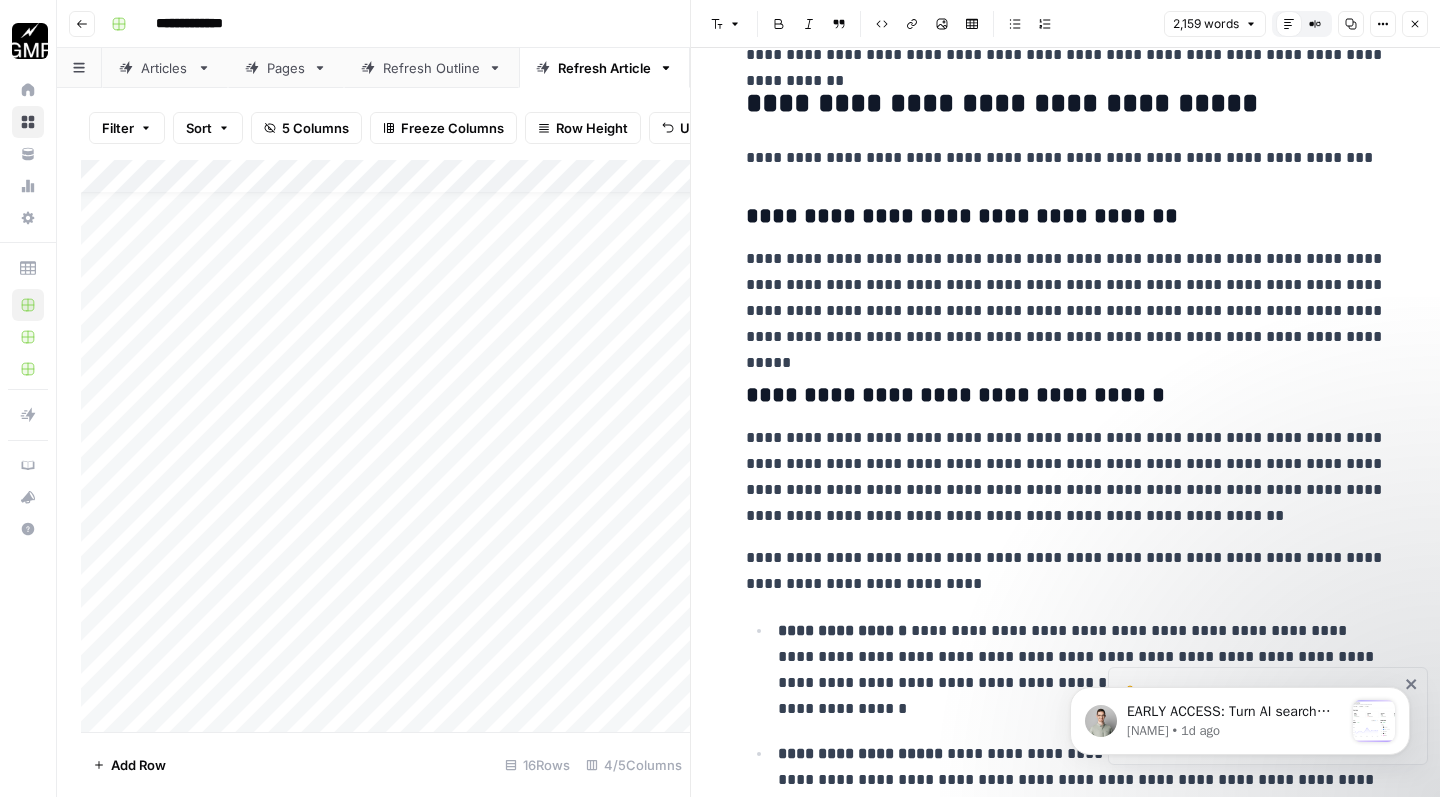 click on "**********" at bounding box center (1066, 298) 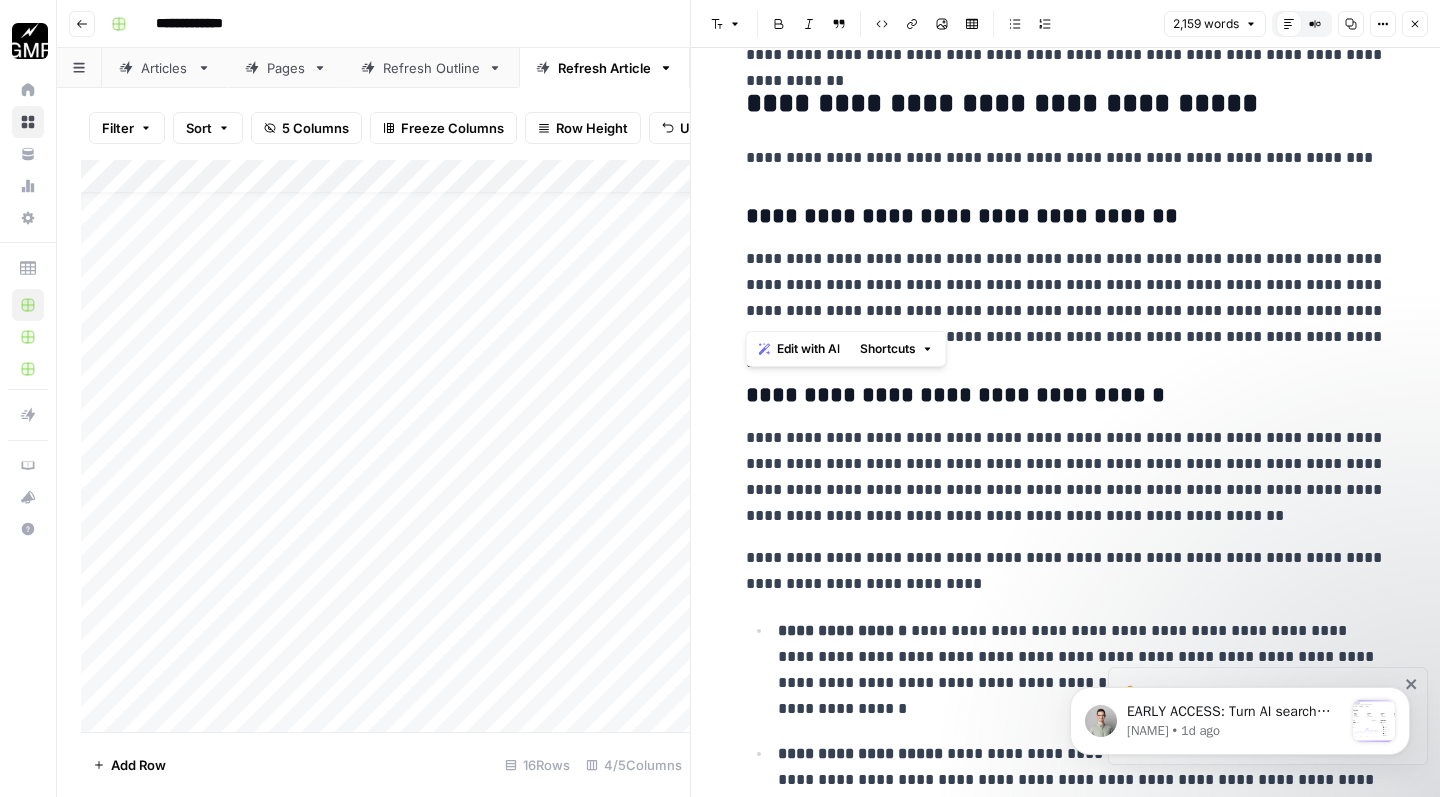 drag, startPoint x: 1147, startPoint y: 312, endPoint x: 738, endPoint y: 234, distance: 416.37122 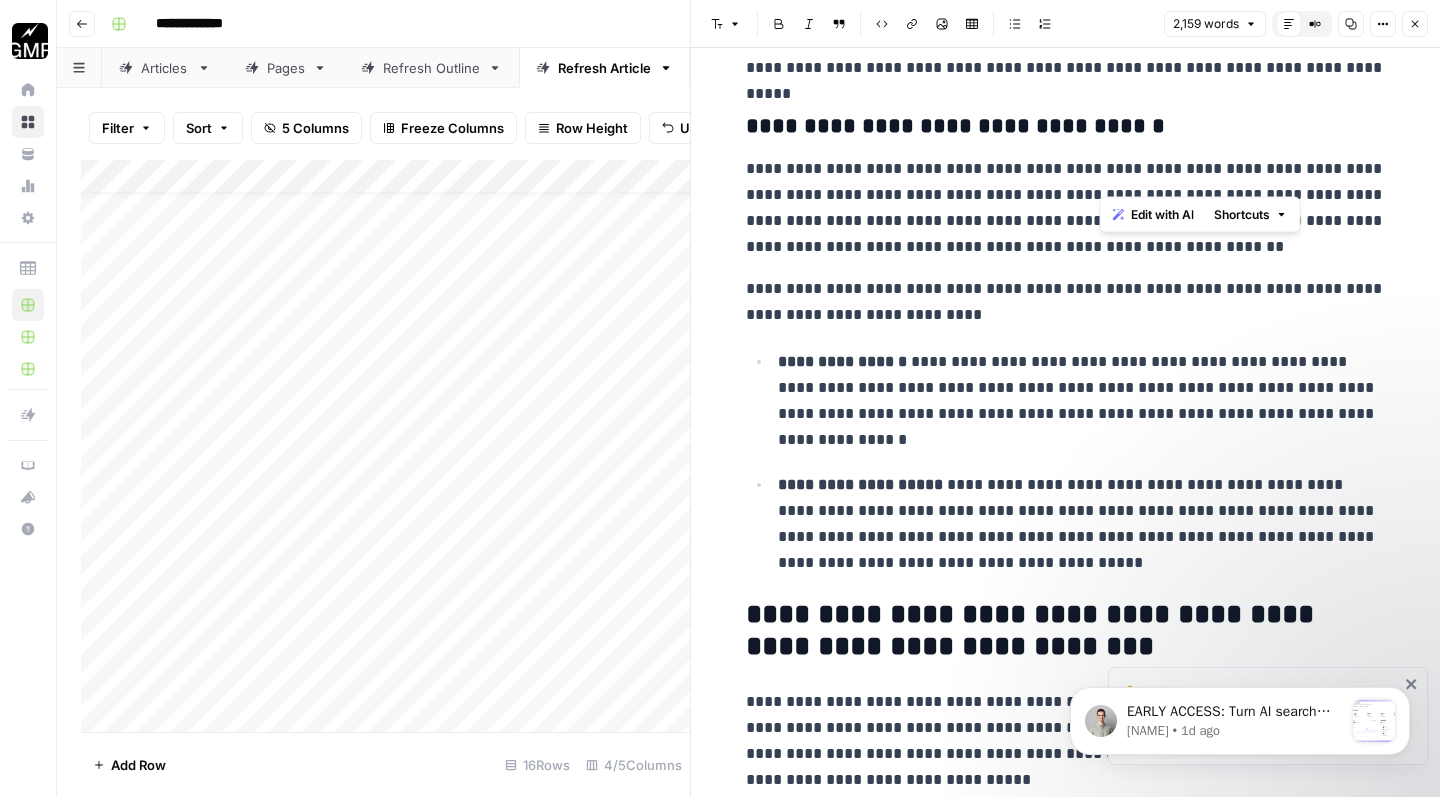 scroll, scrollTop: 5306, scrollLeft: 0, axis: vertical 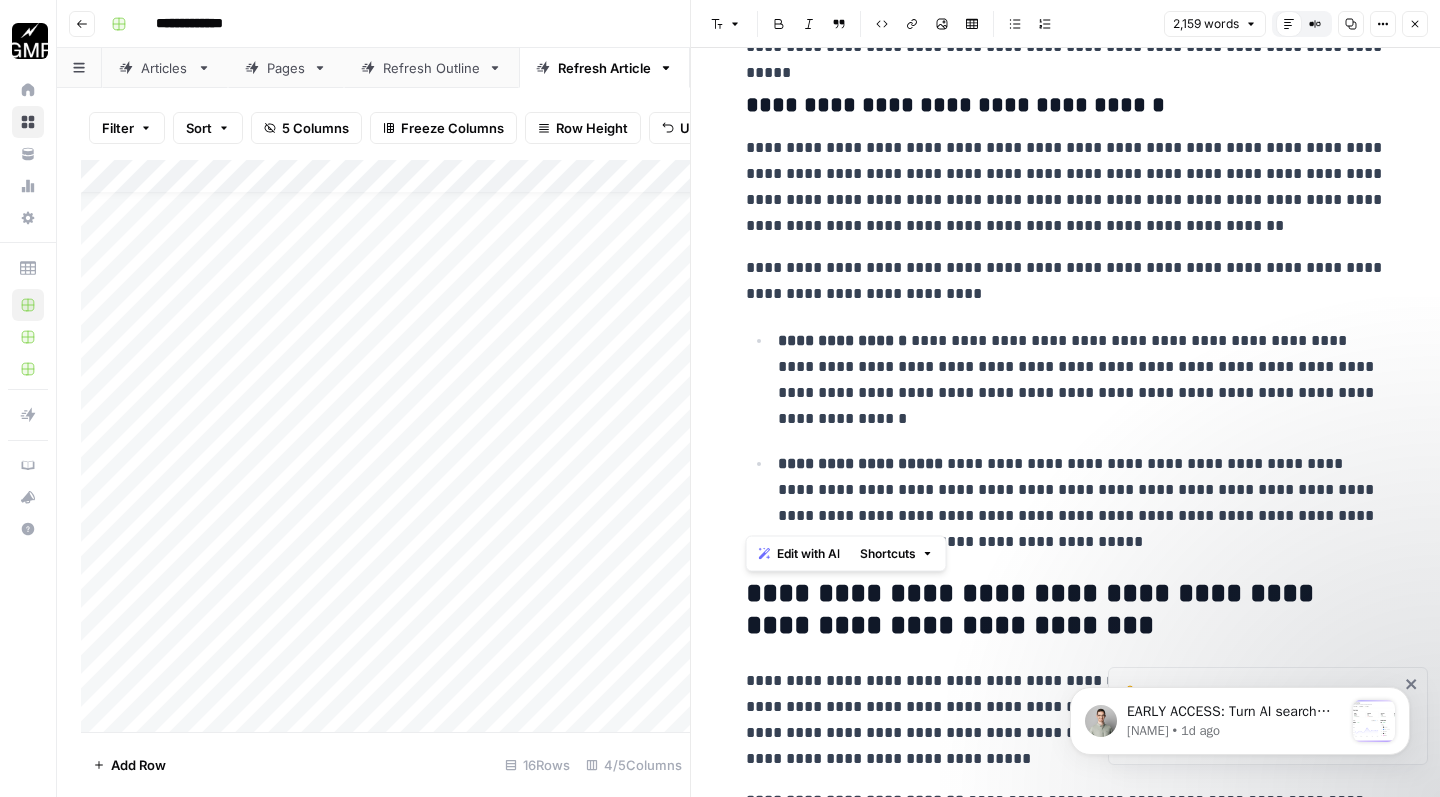 drag, startPoint x: 955, startPoint y: 517, endPoint x: 732, endPoint y: 126, distance: 450.1222 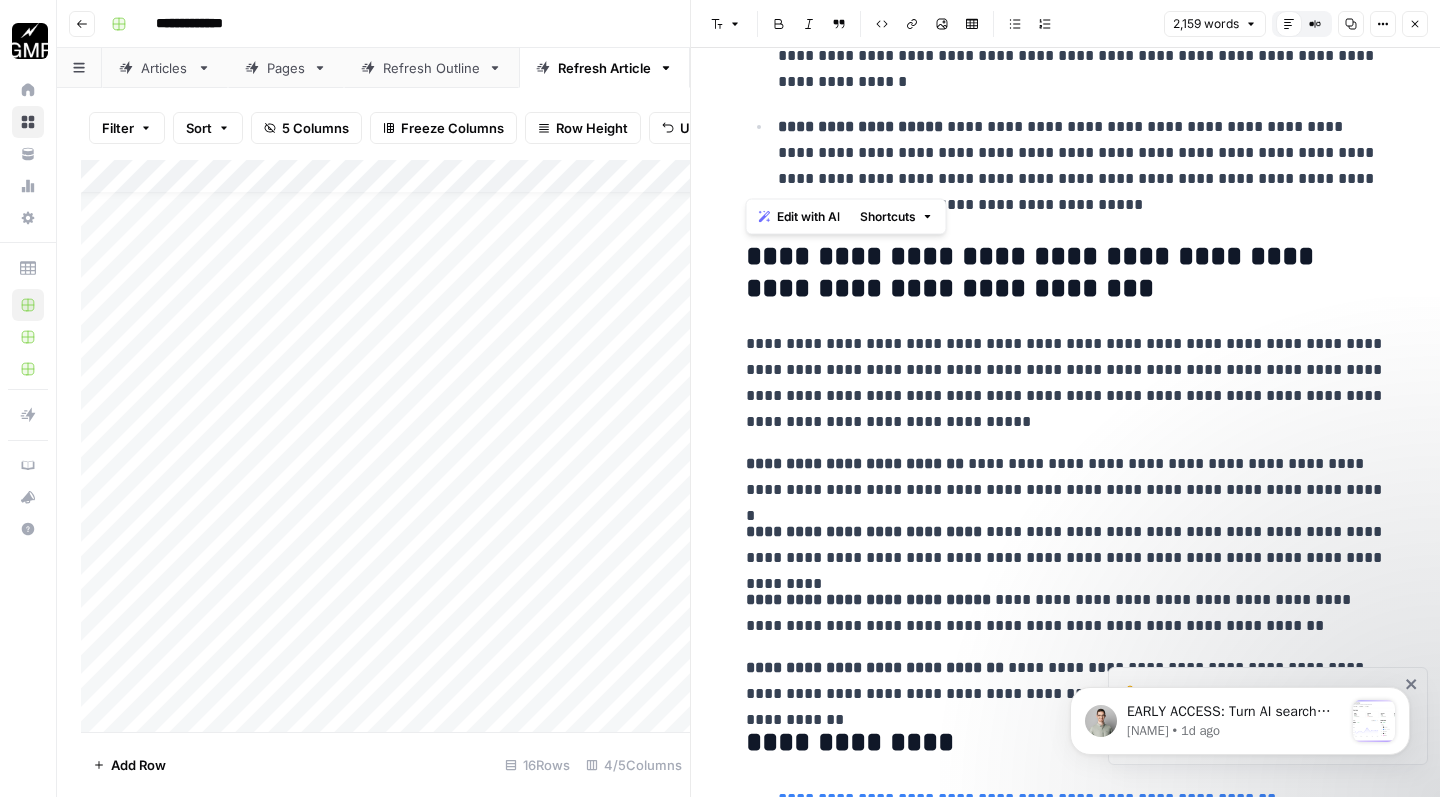 click on "**********" at bounding box center [1066, -1624] 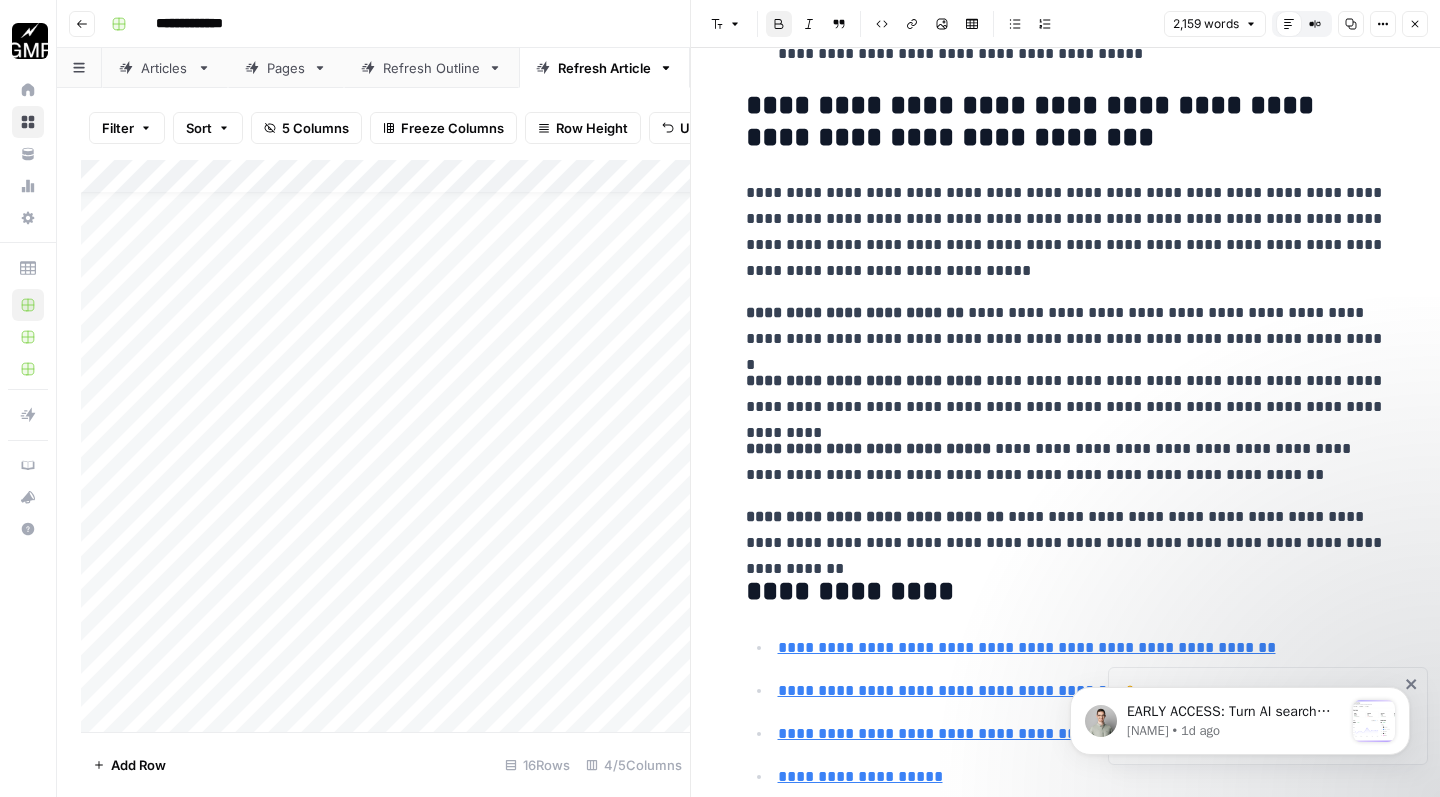 scroll, scrollTop: 5798, scrollLeft: 0, axis: vertical 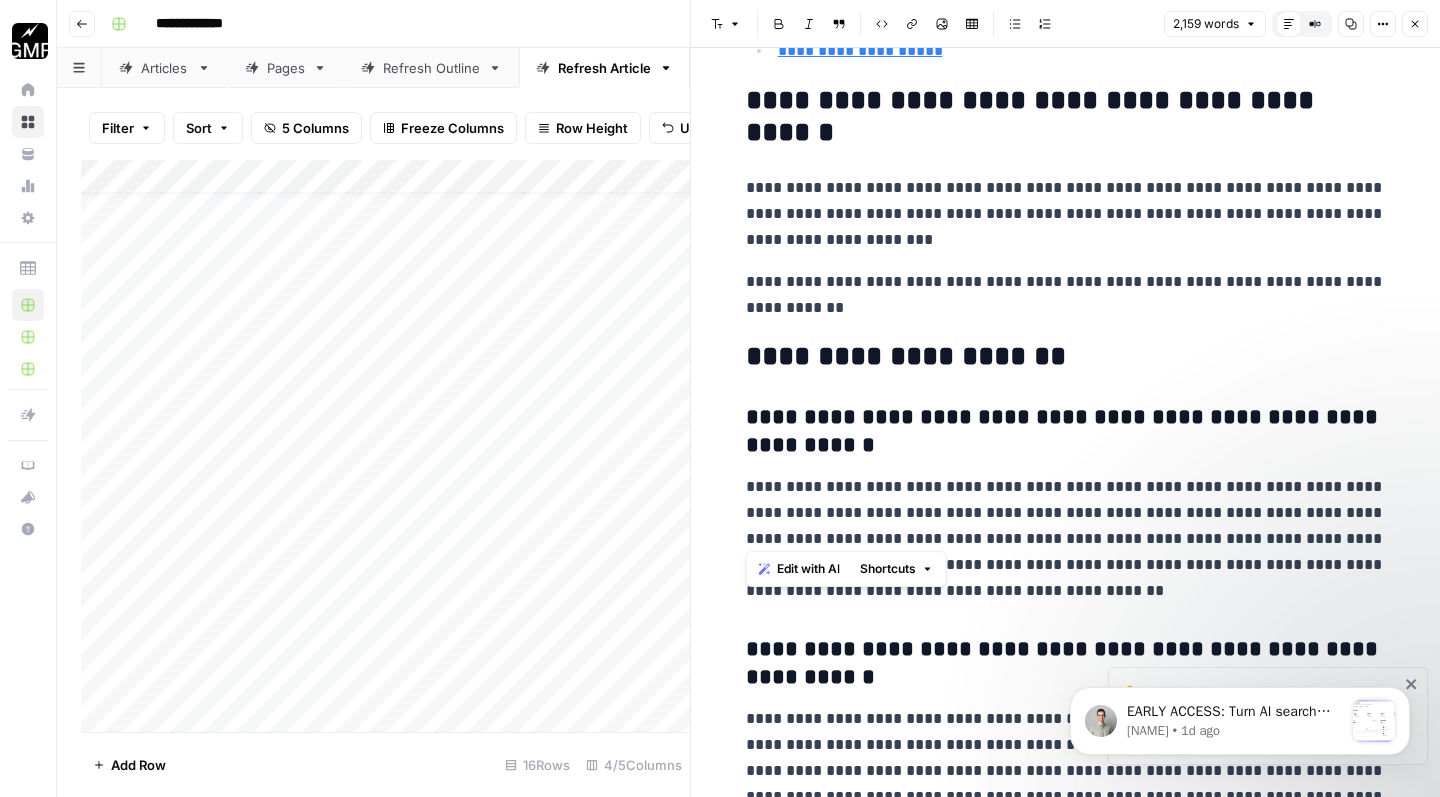 drag, startPoint x: 1035, startPoint y: 534, endPoint x: 703, endPoint y: 424, distance: 349.74847 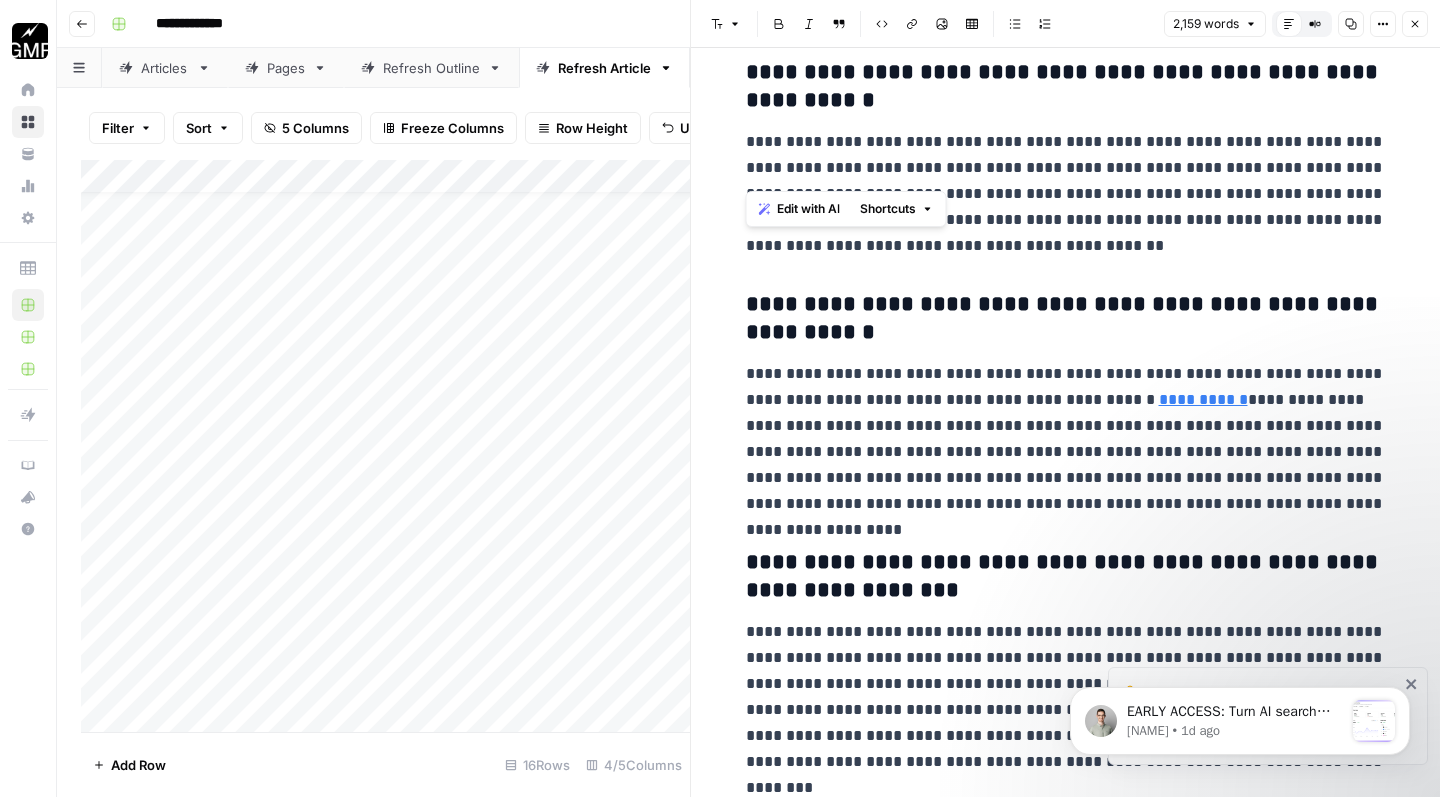 scroll, scrollTop: 6880, scrollLeft: 0, axis: vertical 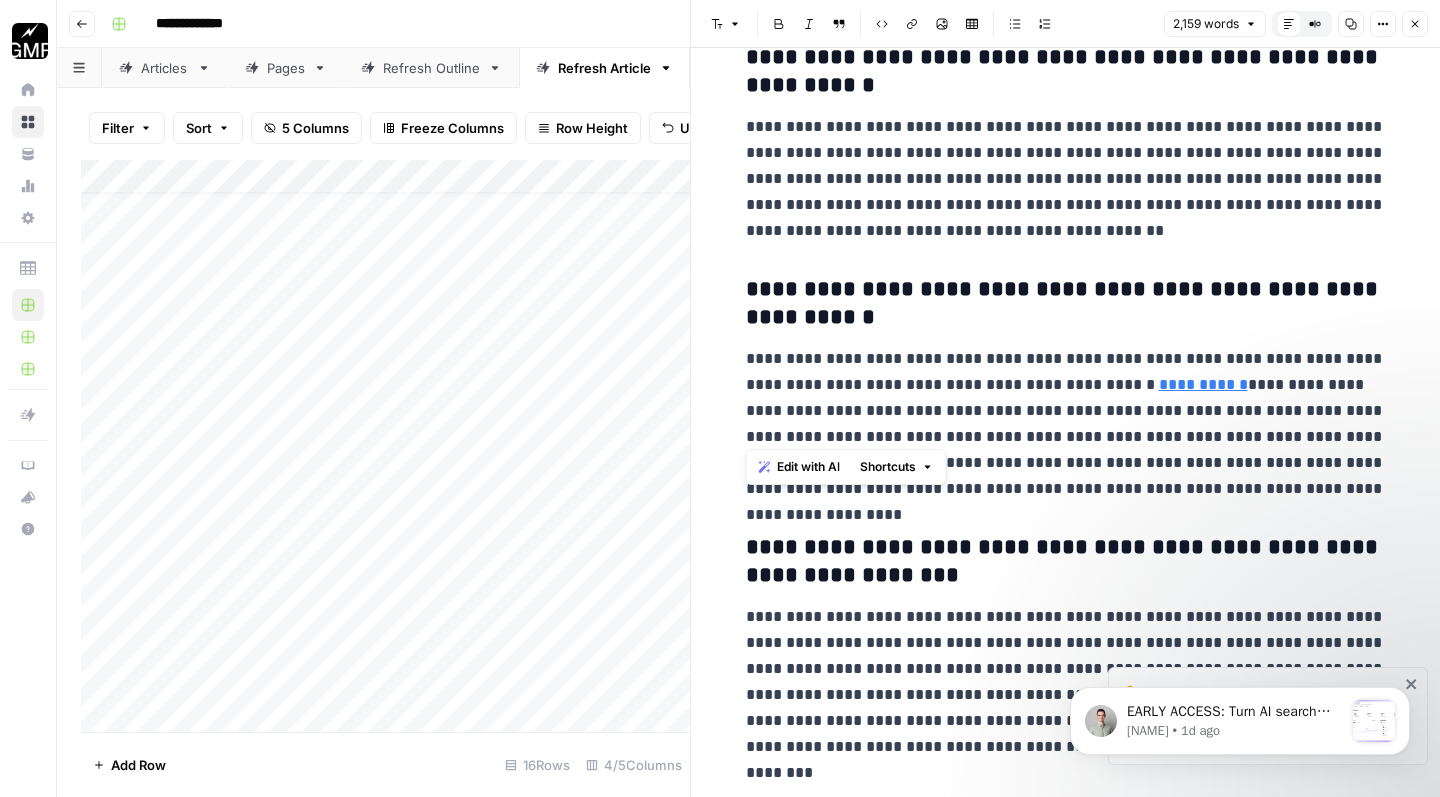 drag, startPoint x: 1254, startPoint y: 426, endPoint x: 741, endPoint y: 295, distance: 529.462 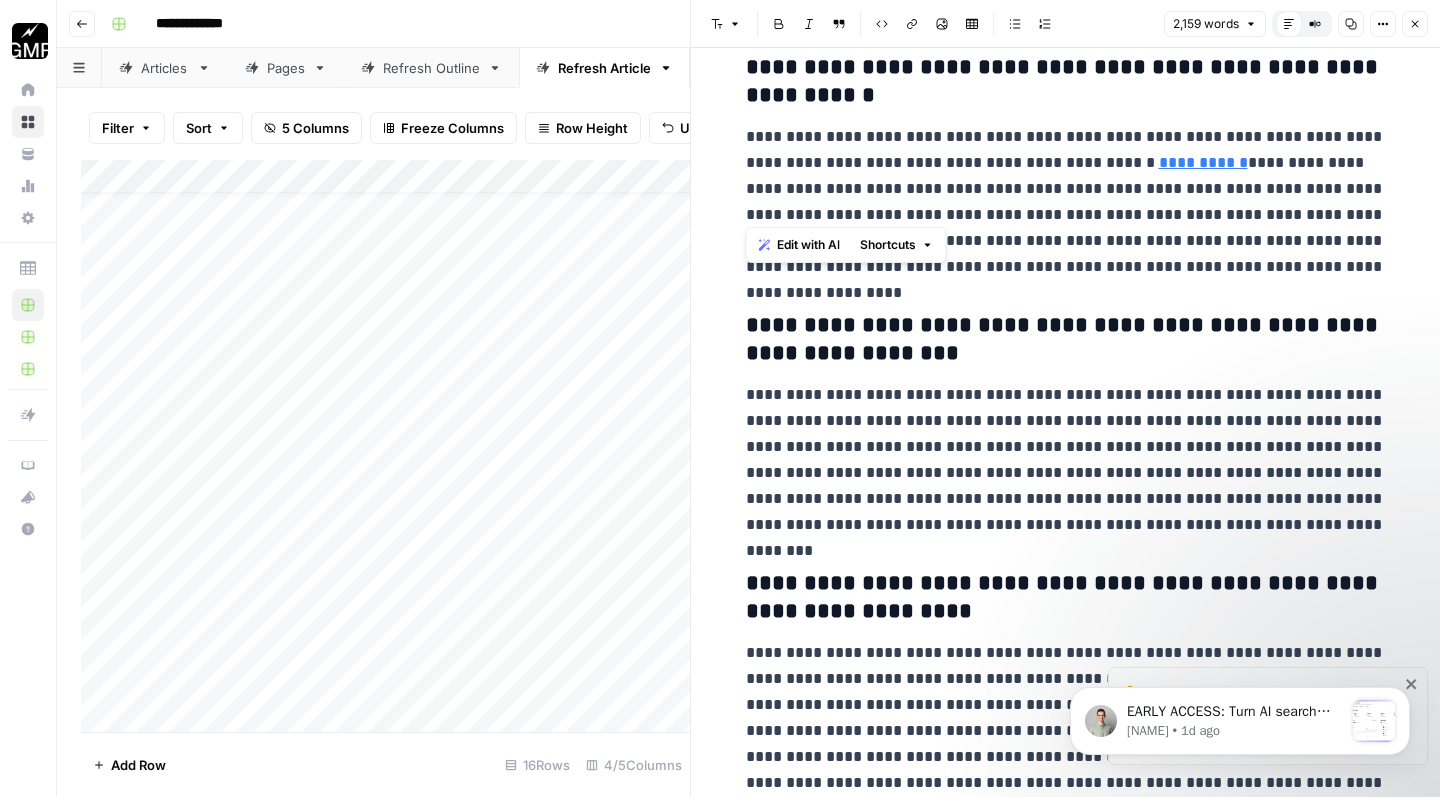 scroll, scrollTop: 7101, scrollLeft: 0, axis: vertical 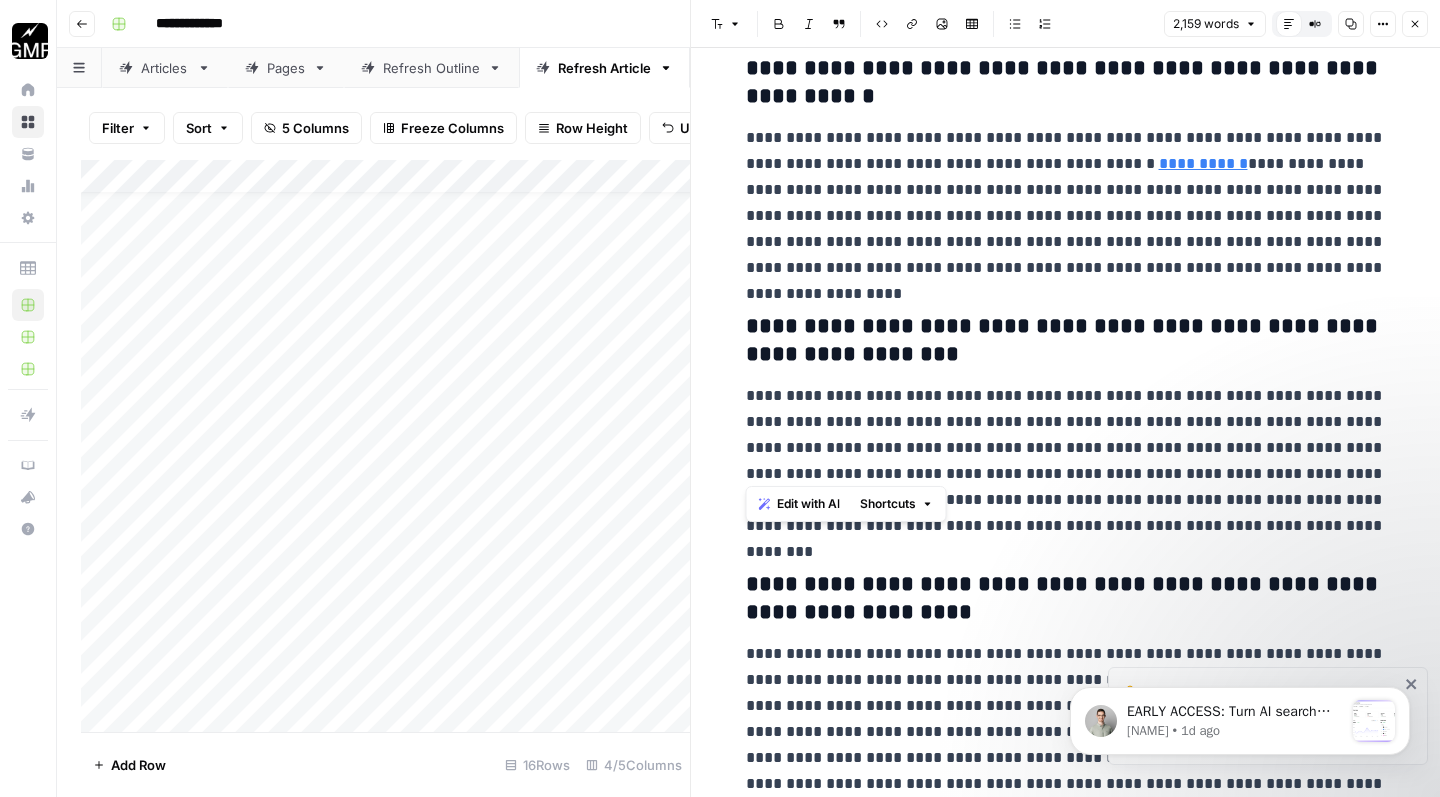 drag, startPoint x: 1268, startPoint y: 470, endPoint x: 734, endPoint y: 327, distance: 552.8155 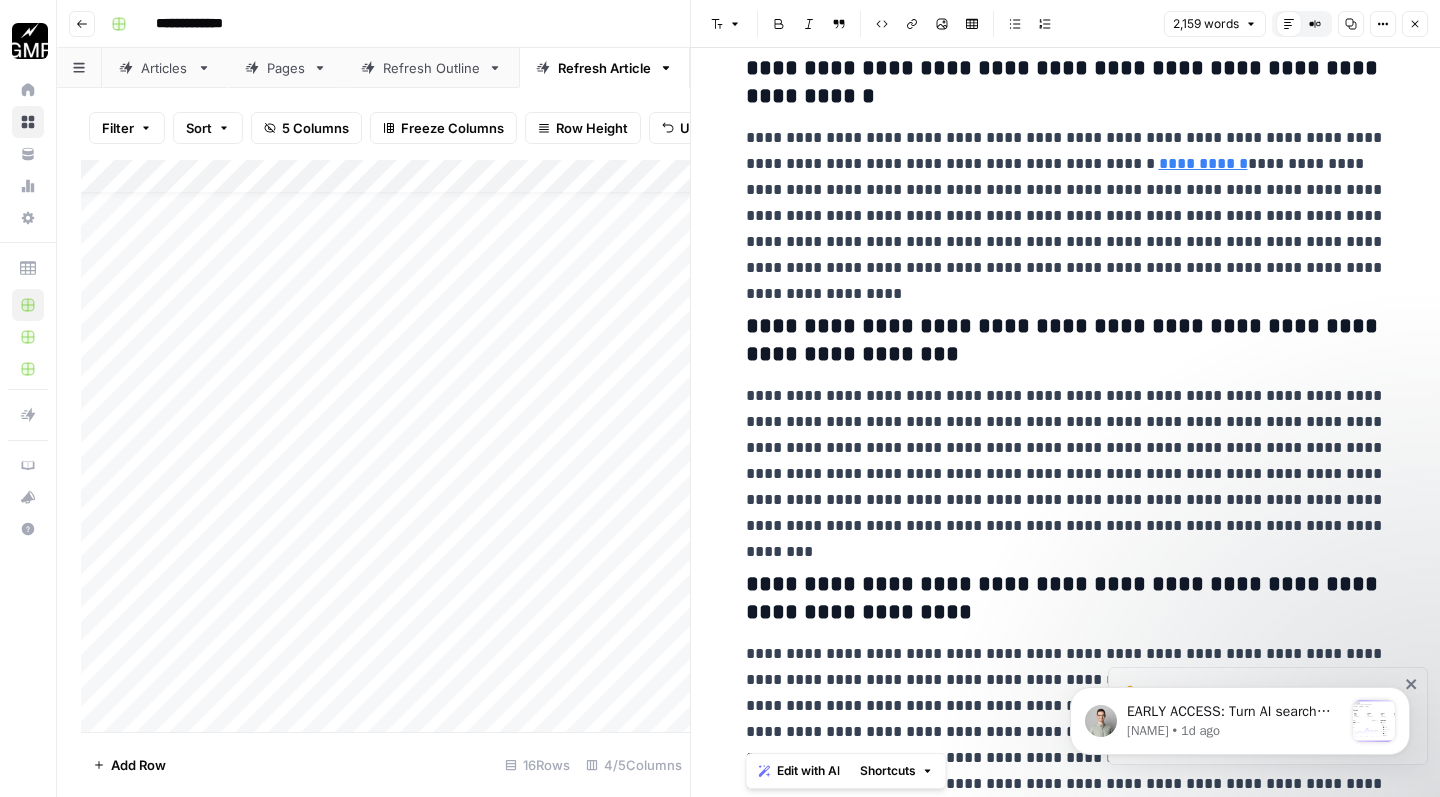 drag, startPoint x: 947, startPoint y: 773, endPoint x: 741, endPoint y: 590, distance: 275.54492 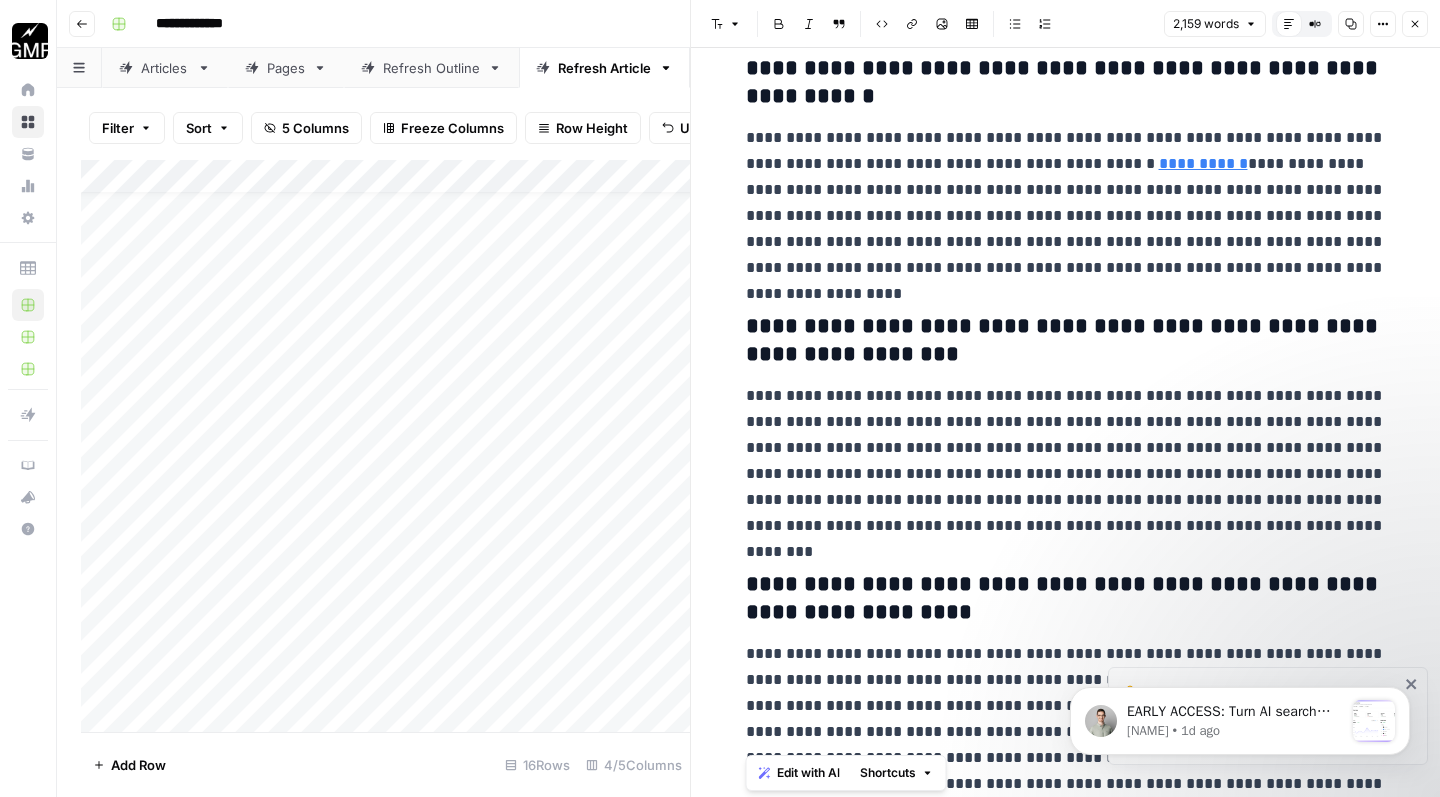 scroll, scrollTop: 1, scrollLeft: 0, axis: vertical 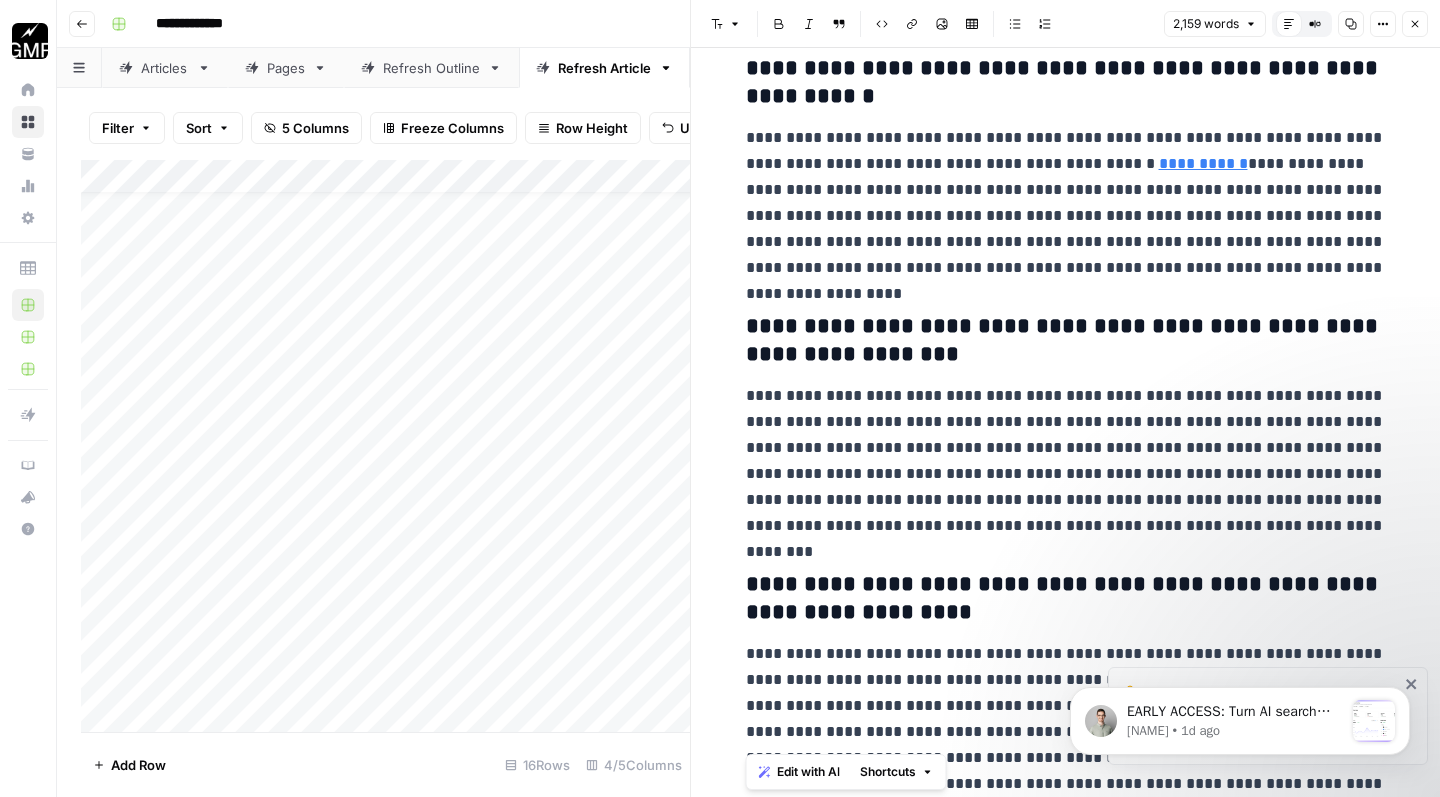 click 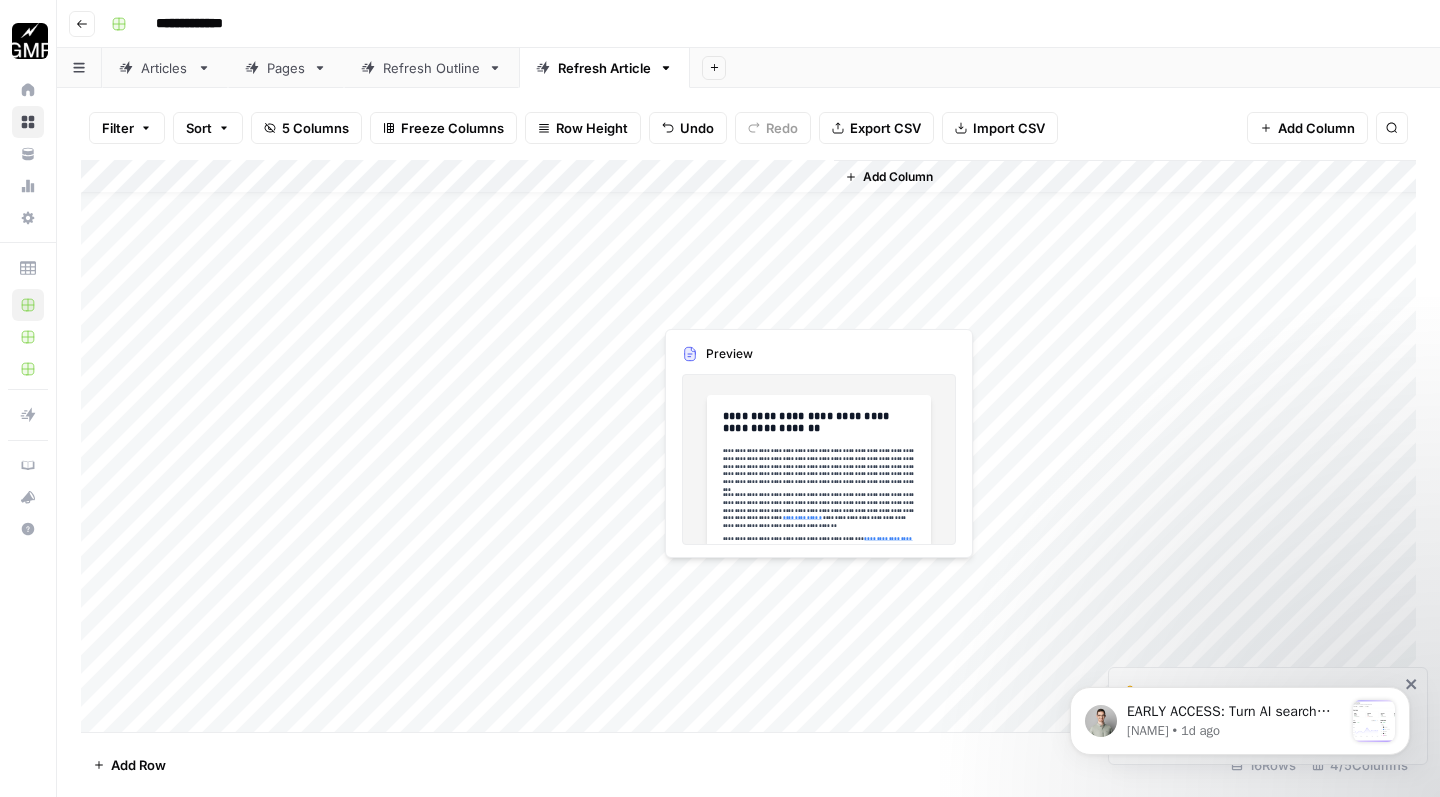 scroll, scrollTop: 0, scrollLeft: 0, axis: both 